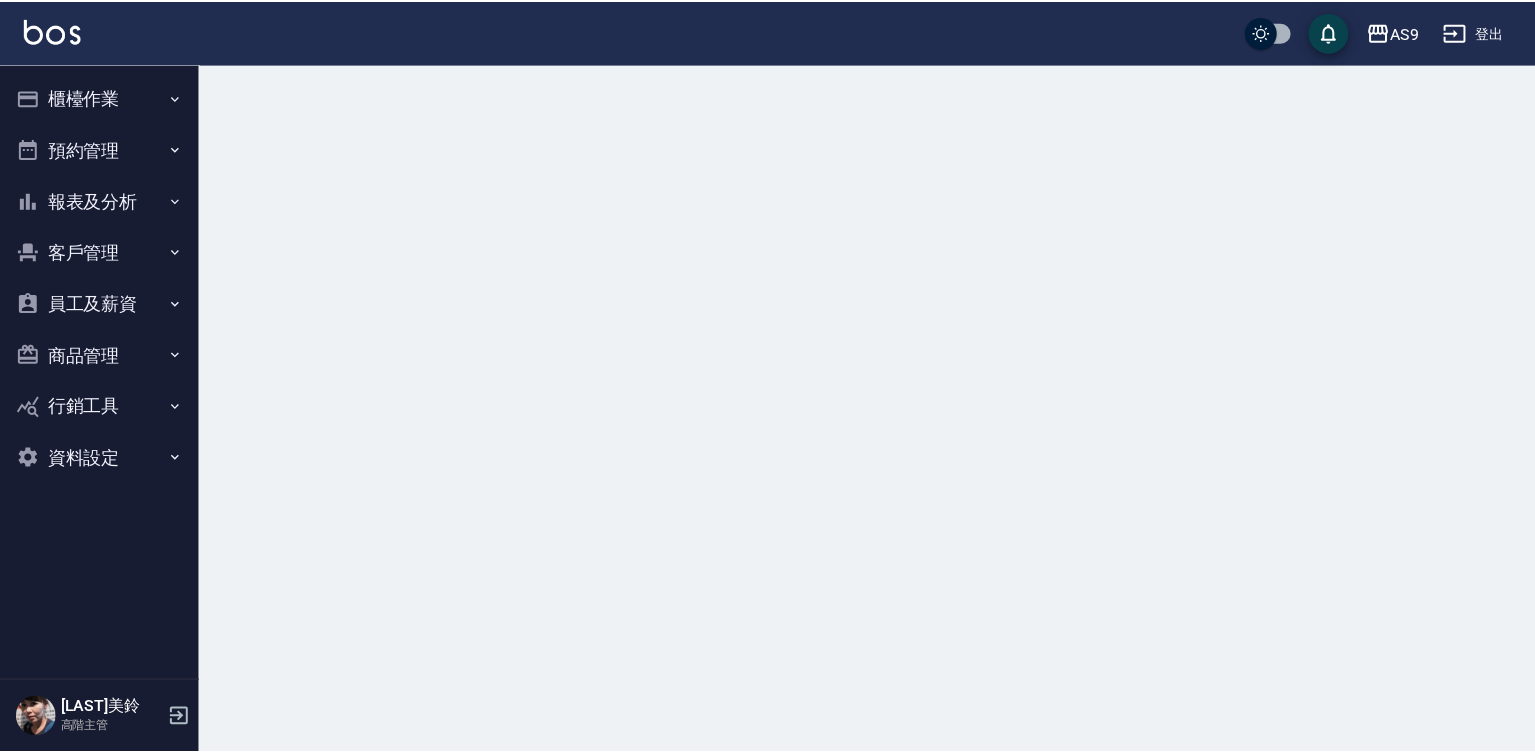 scroll, scrollTop: 0, scrollLeft: 0, axis: both 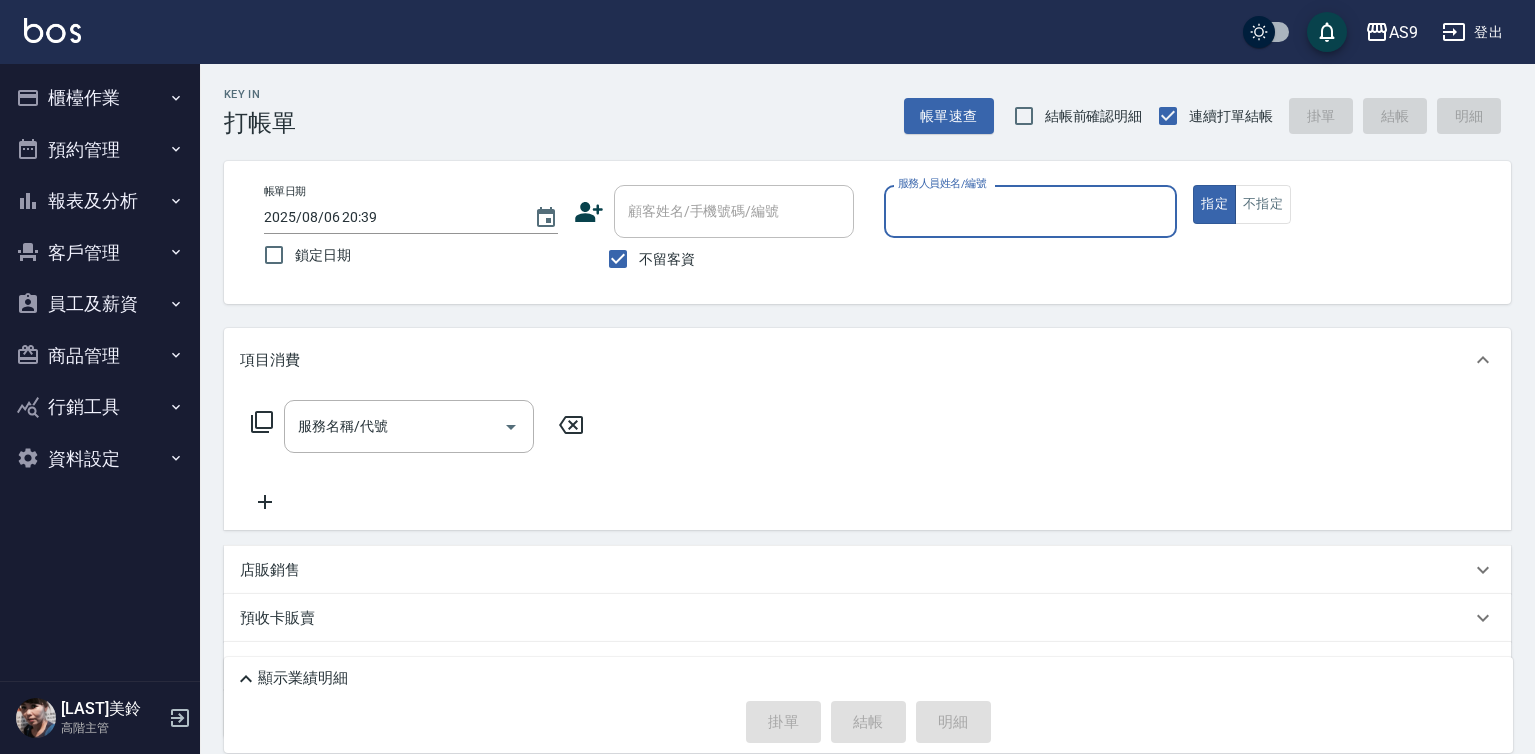 click on "服務人員姓名/編號" at bounding box center [1031, 211] 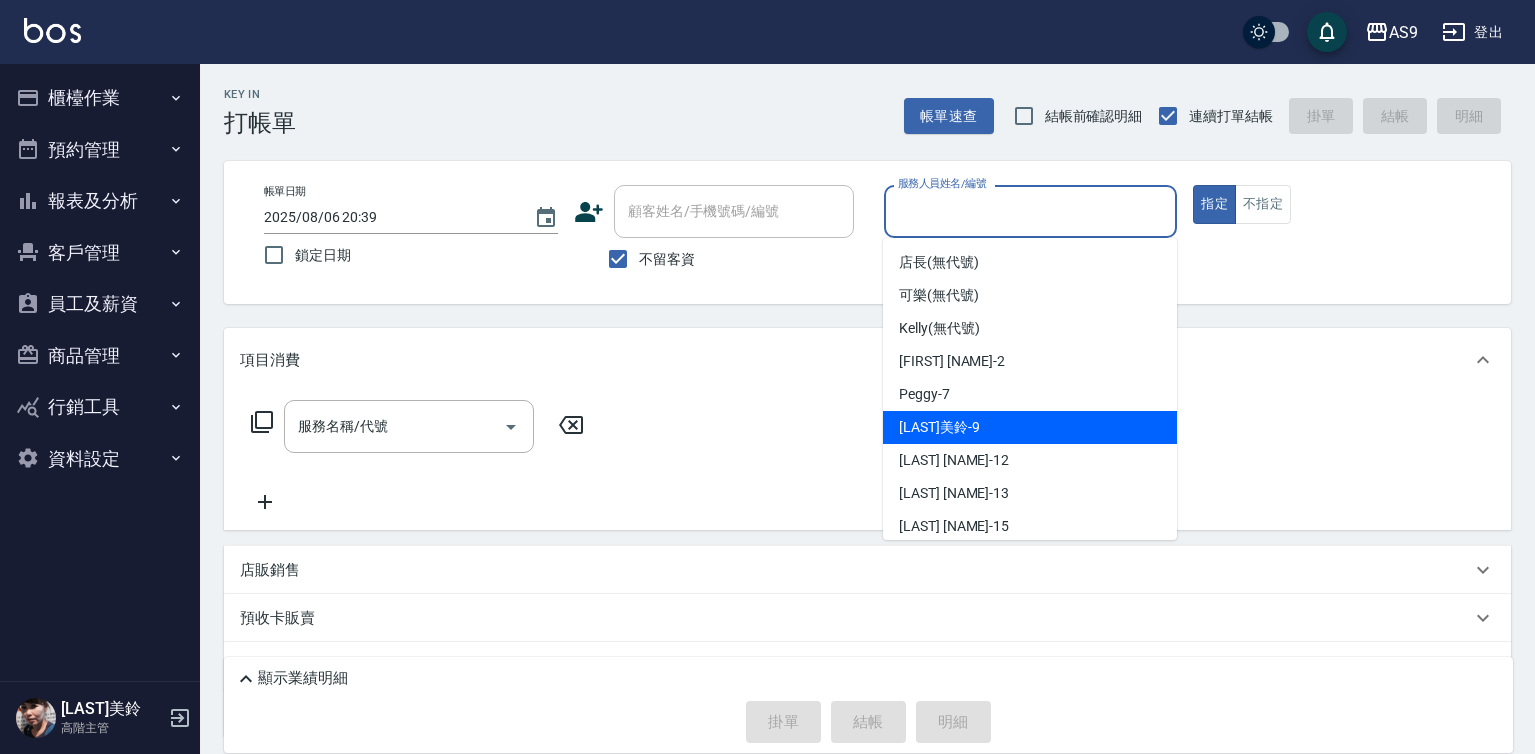 click on "[LAST] [NAME] -9" at bounding box center [939, 427] 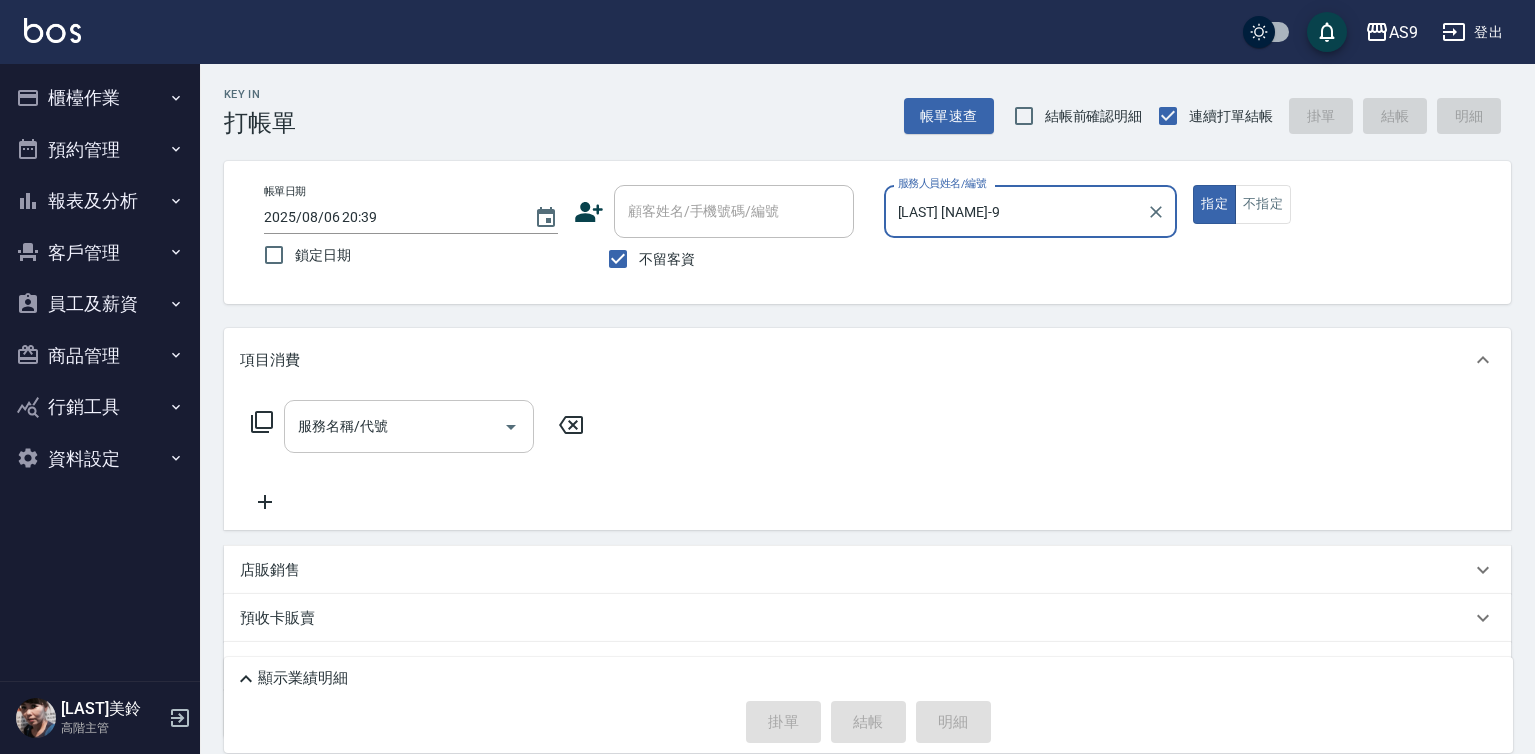 click on "服務名稱/代號" at bounding box center [394, 426] 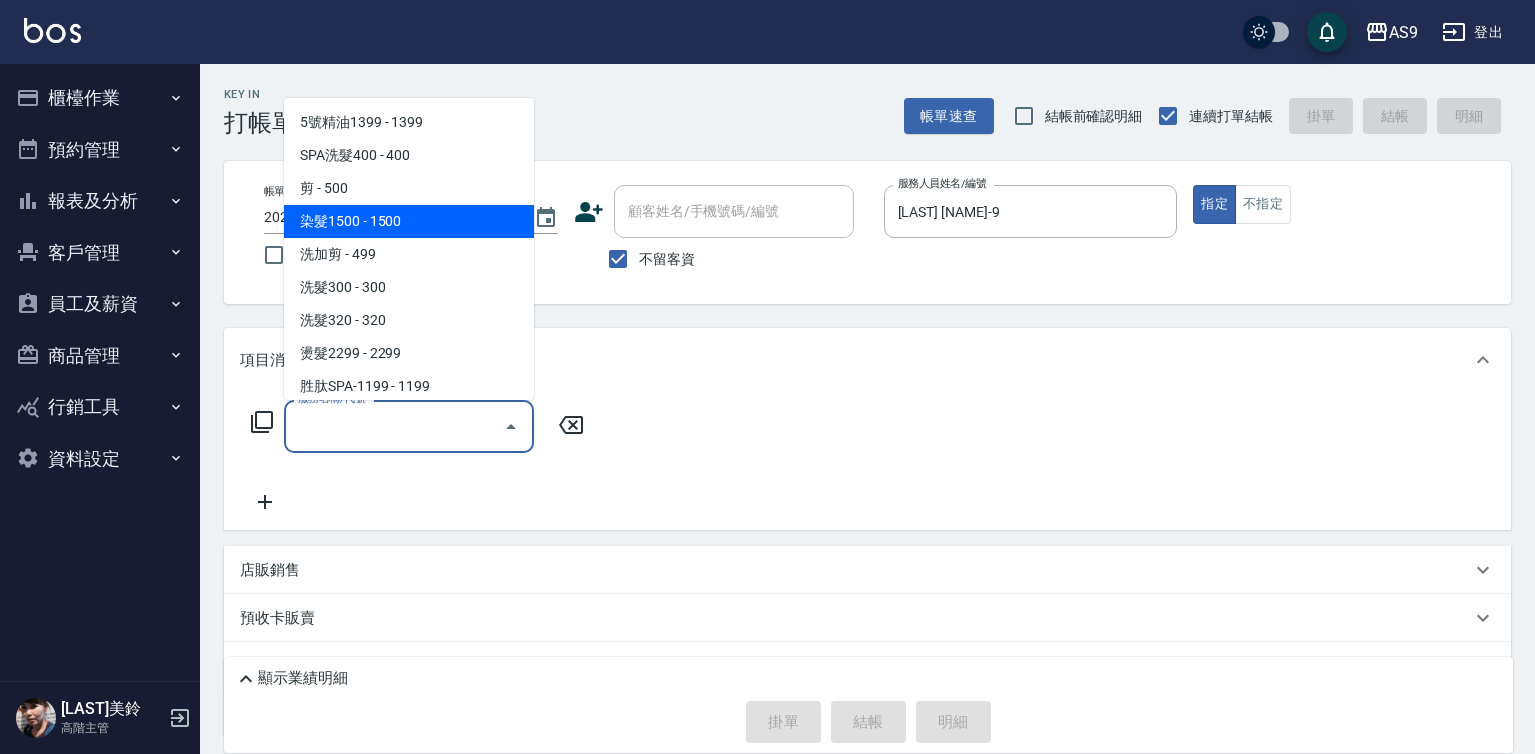 click on "染髮1500 - 1500" at bounding box center (409, 221) 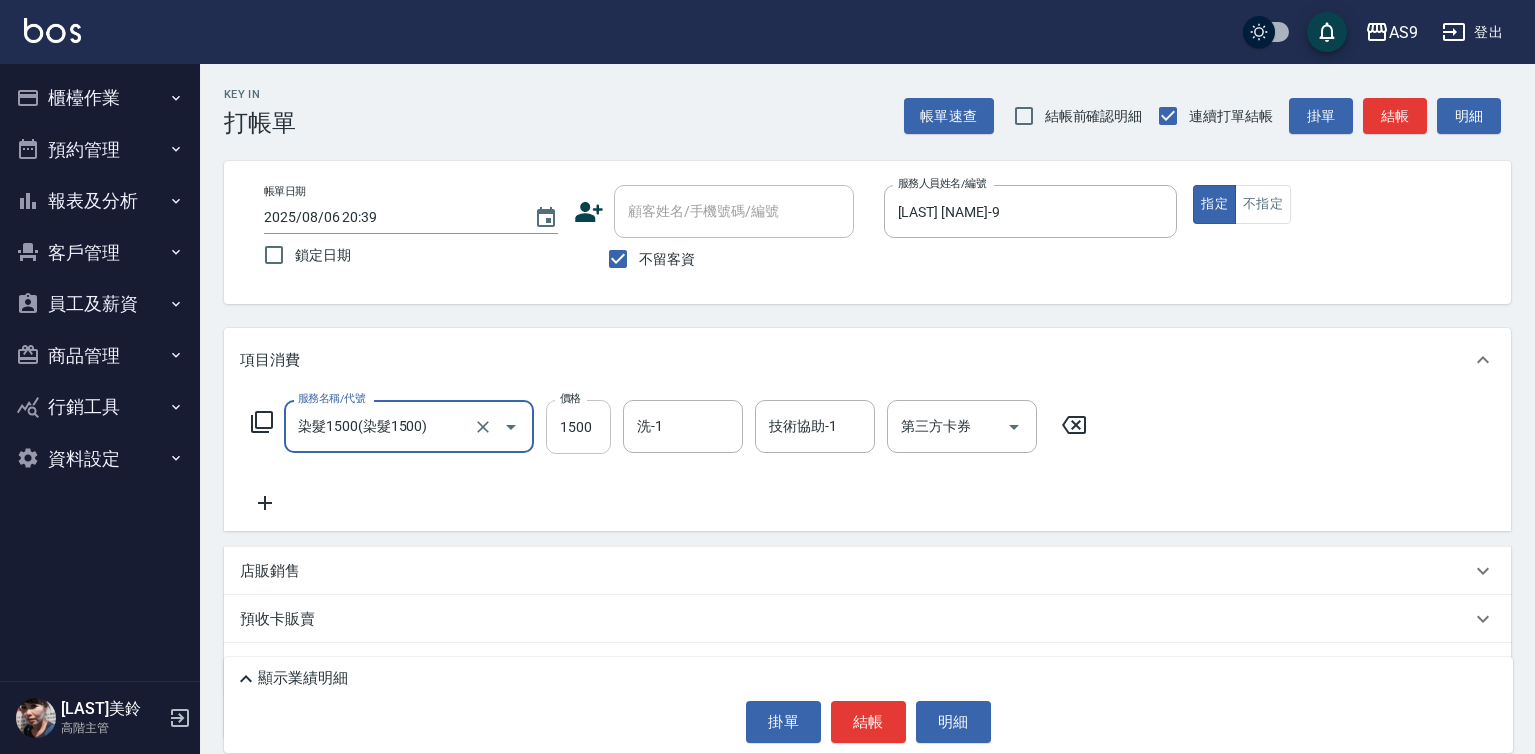click on "1500" at bounding box center [578, 427] 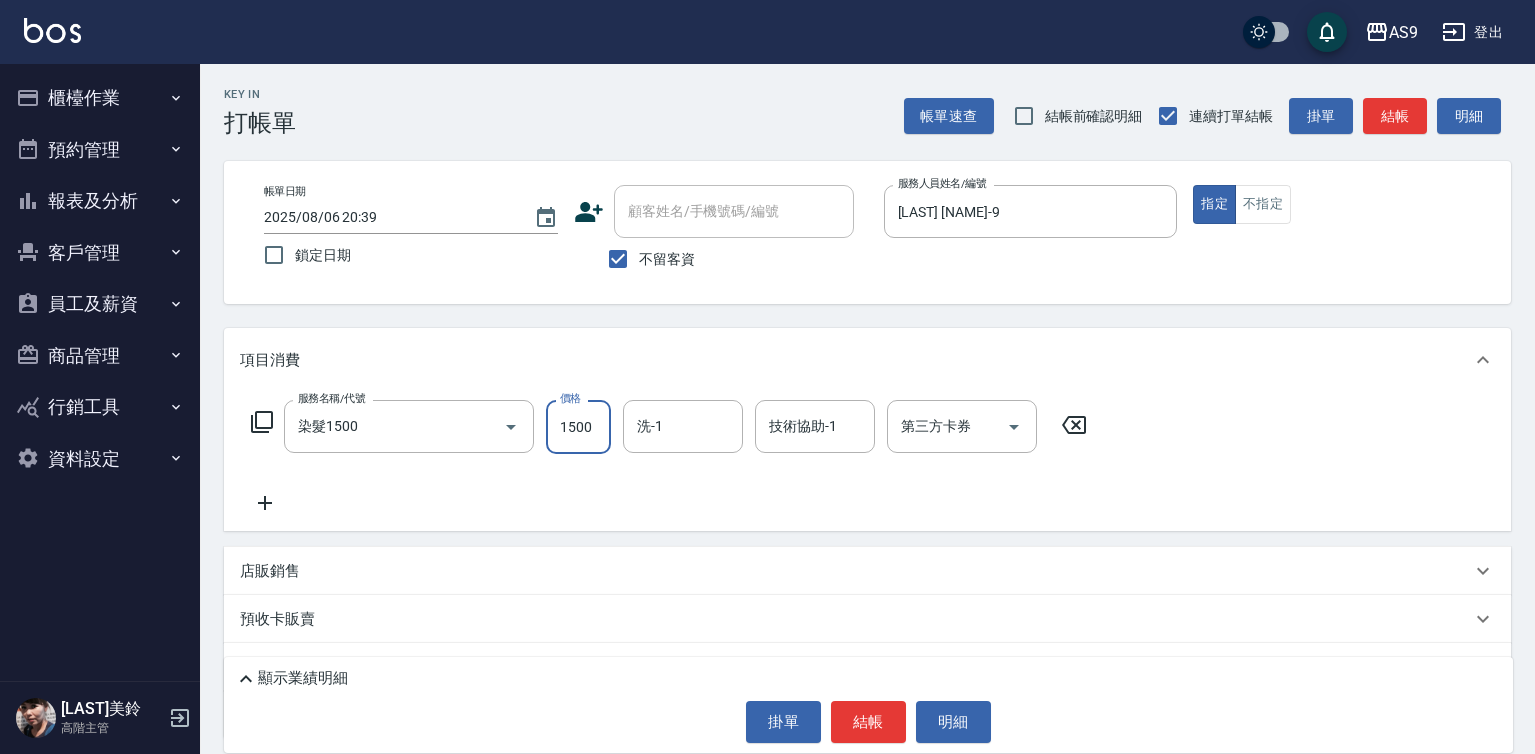 click on "1500" at bounding box center [578, 427] 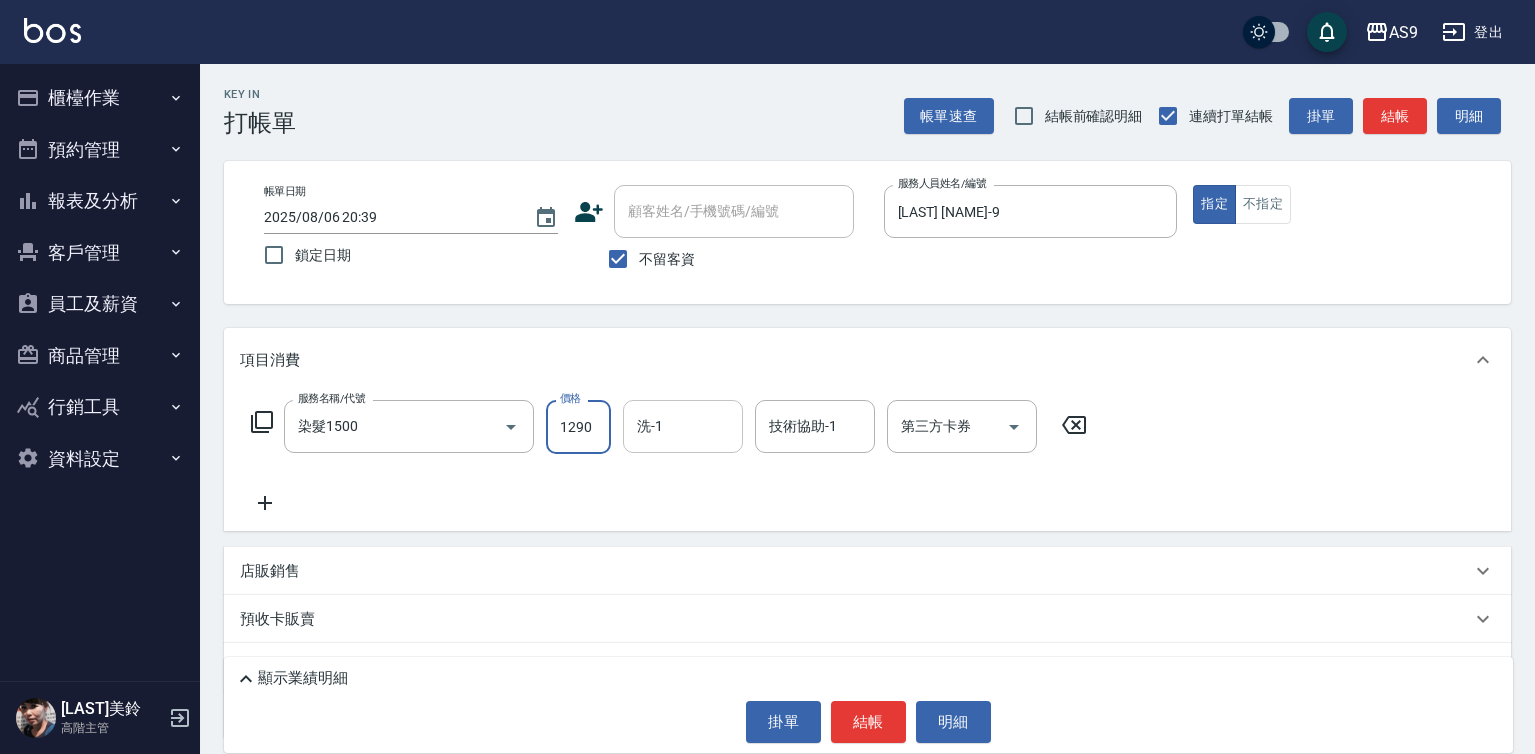 type on "1290" 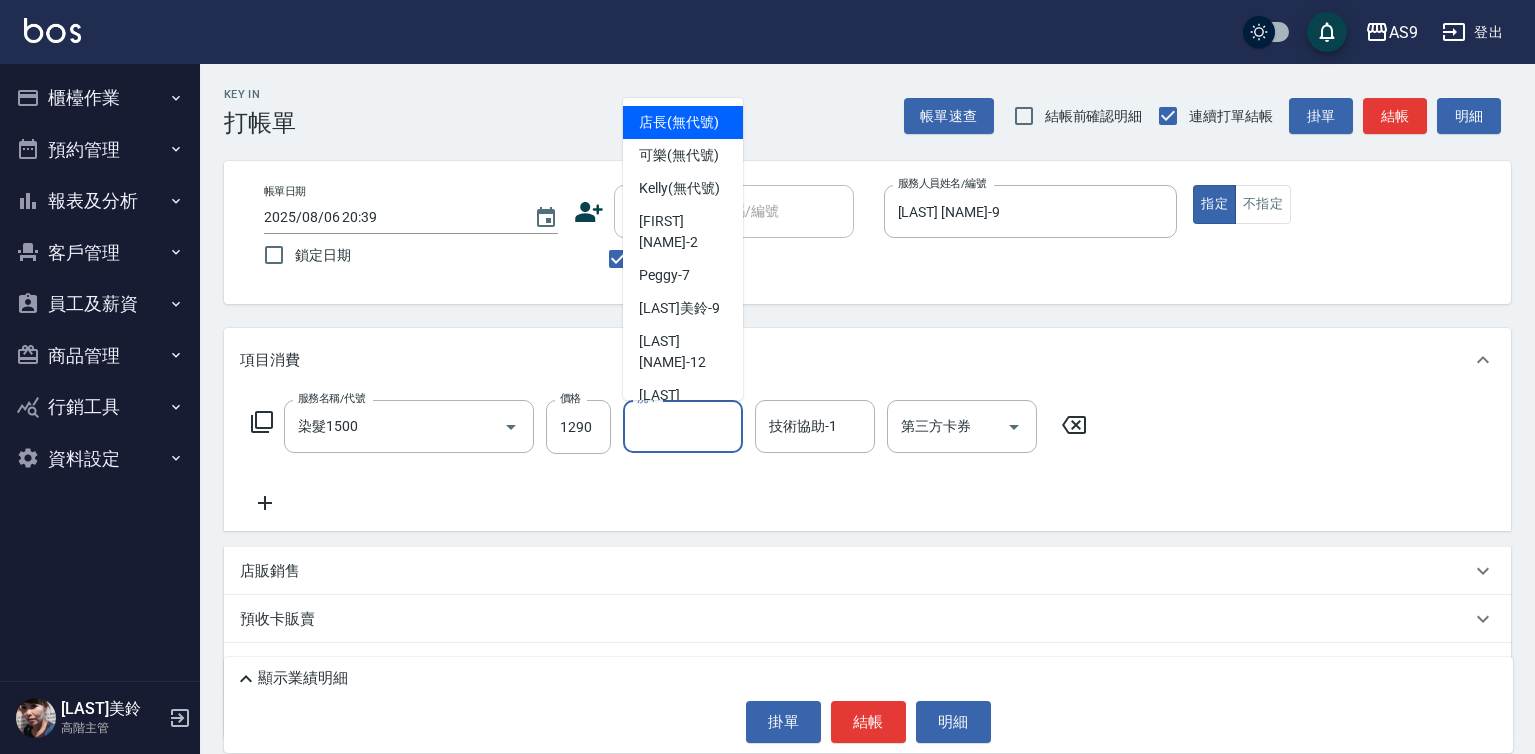 click on "洗-1" at bounding box center [683, 426] 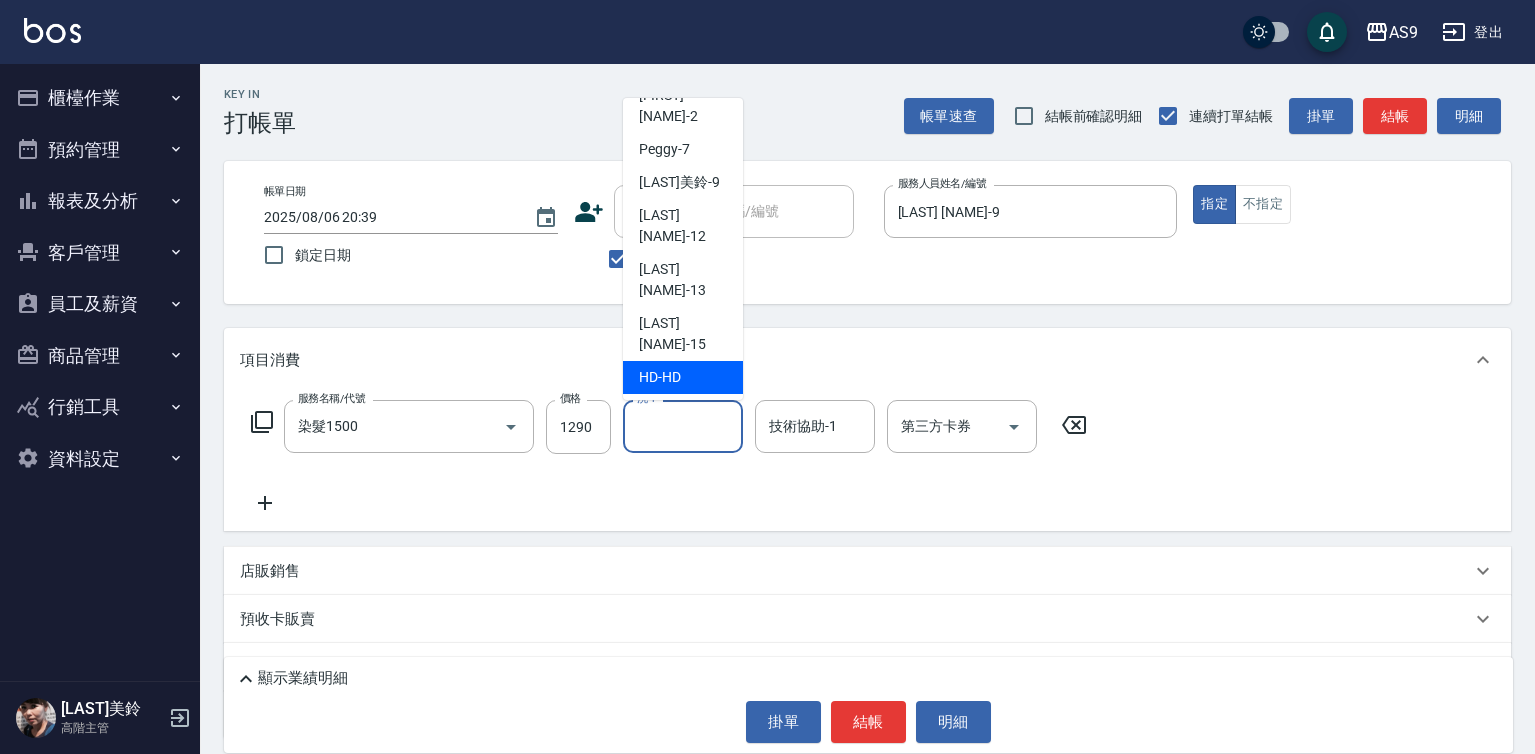 scroll, scrollTop: 128, scrollLeft: 0, axis: vertical 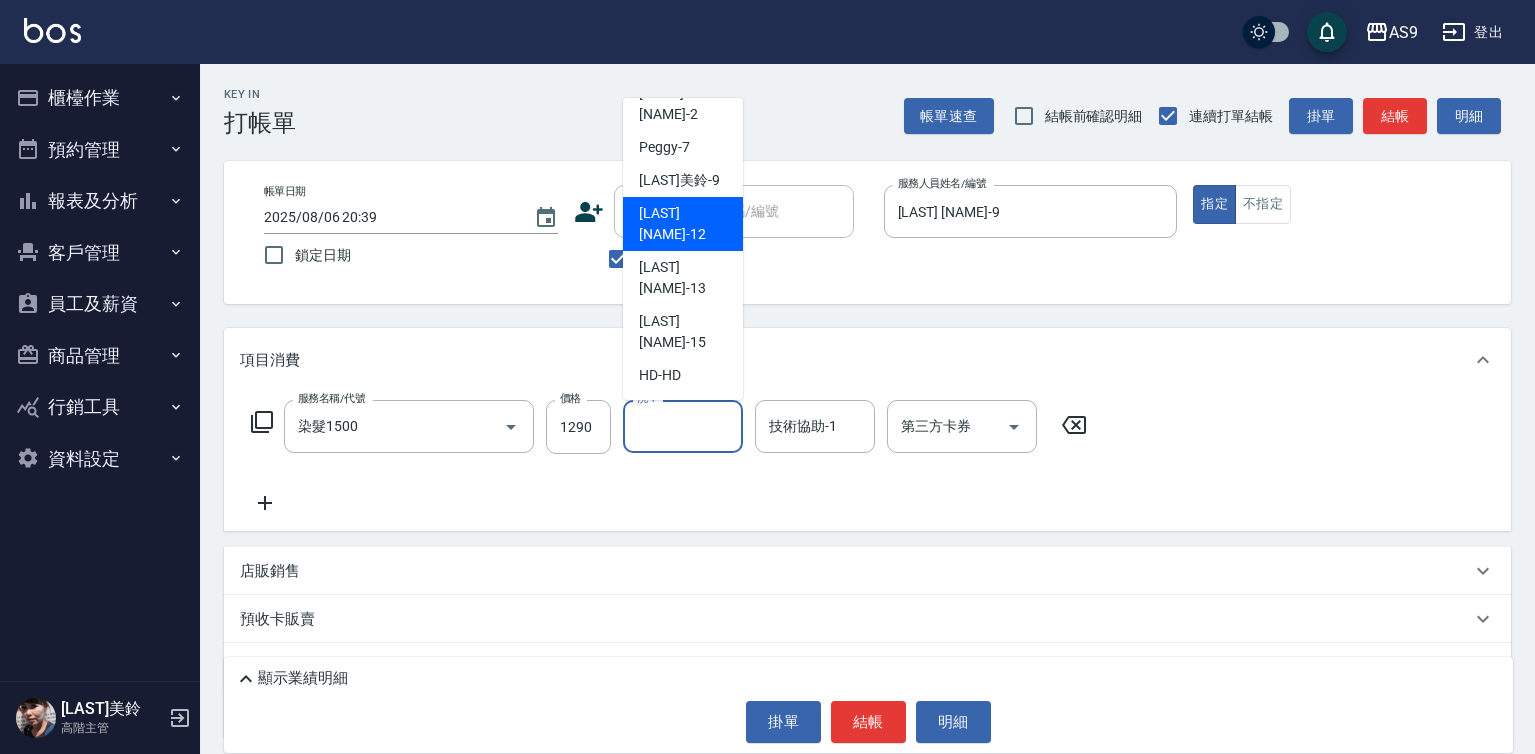click on "[LAST] [NAME] -12" at bounding box center [683, 224] 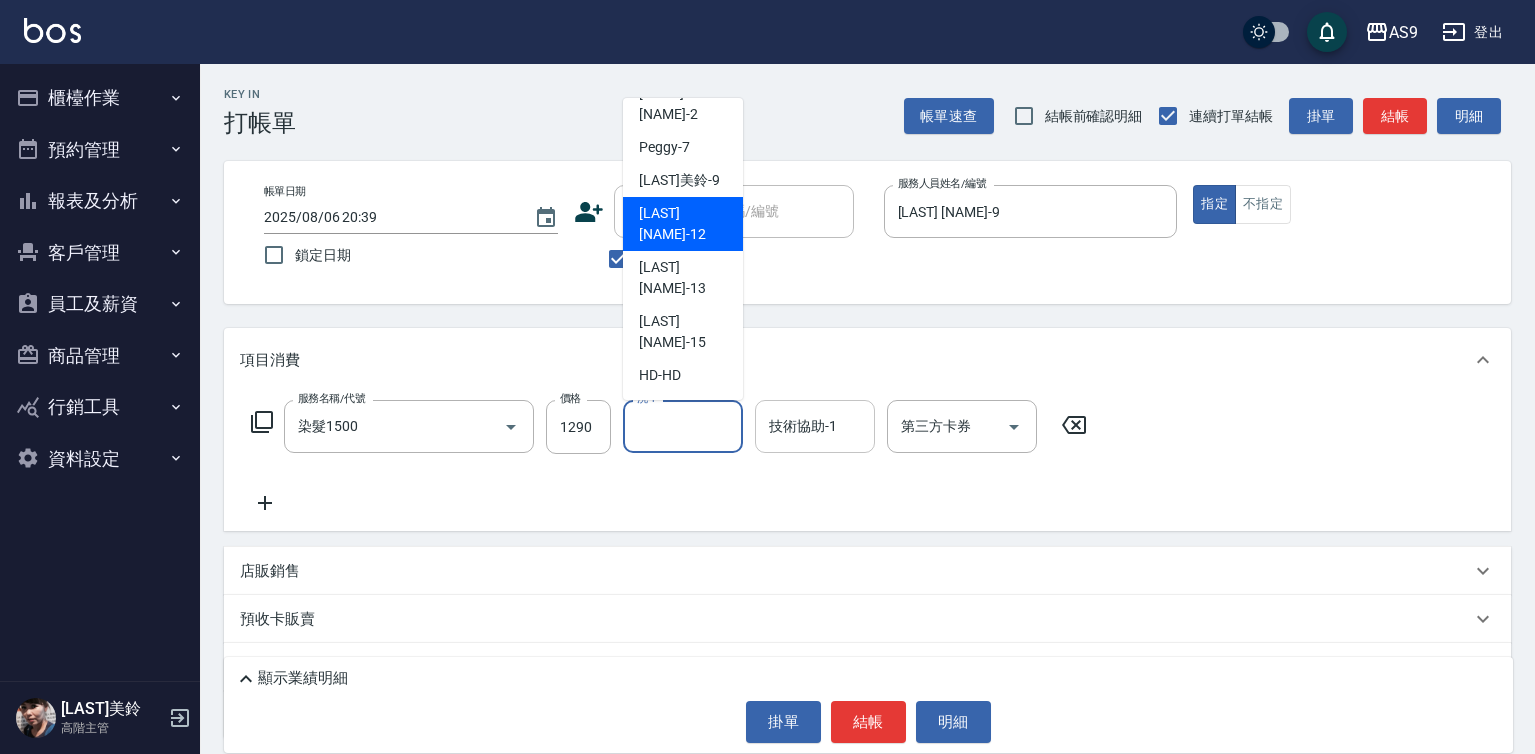 type on "[LAST] [NAME]-12" 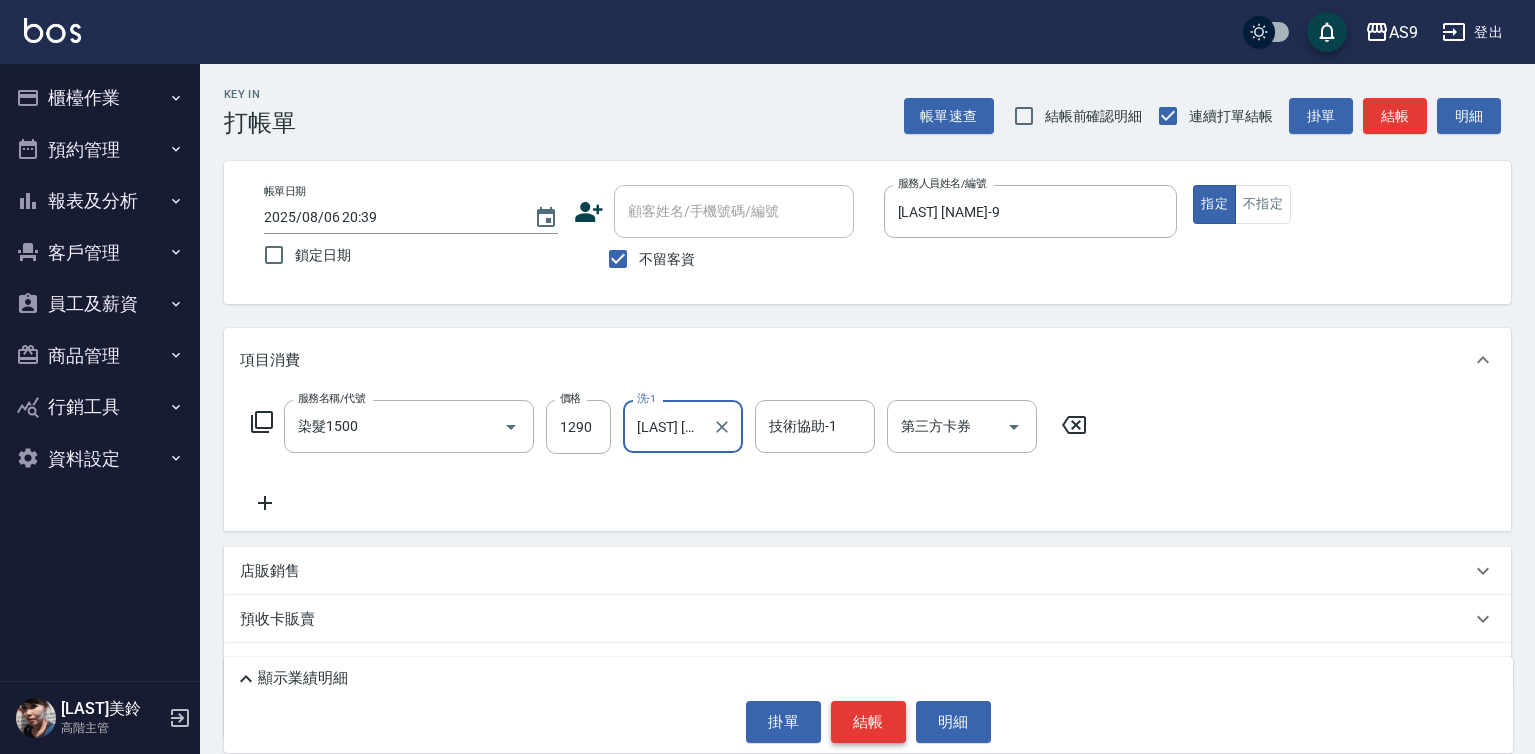 click on "結帳" at bounding box center [868, 722] 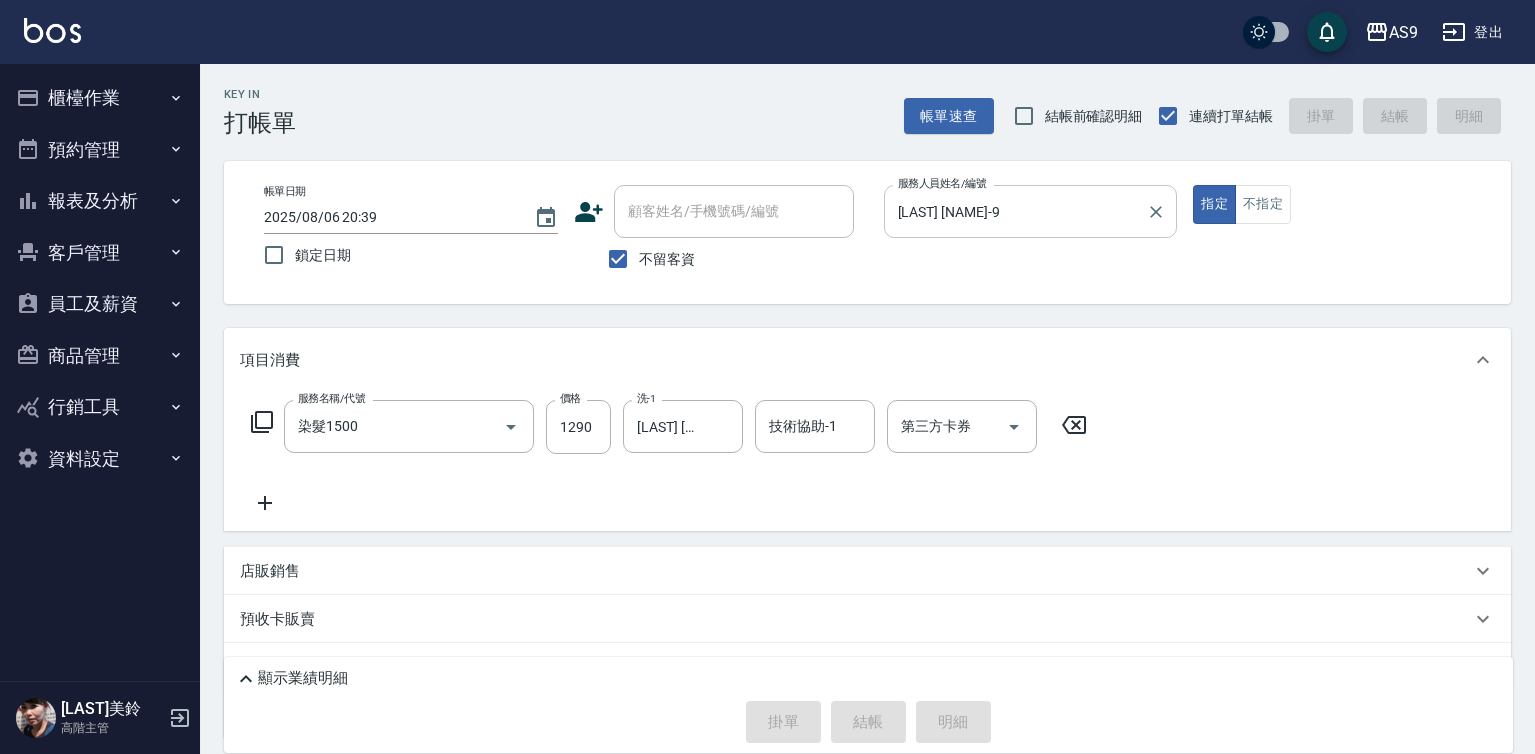 click on "[LAST] [NAME]-9" at bounding box center [1016, 211] 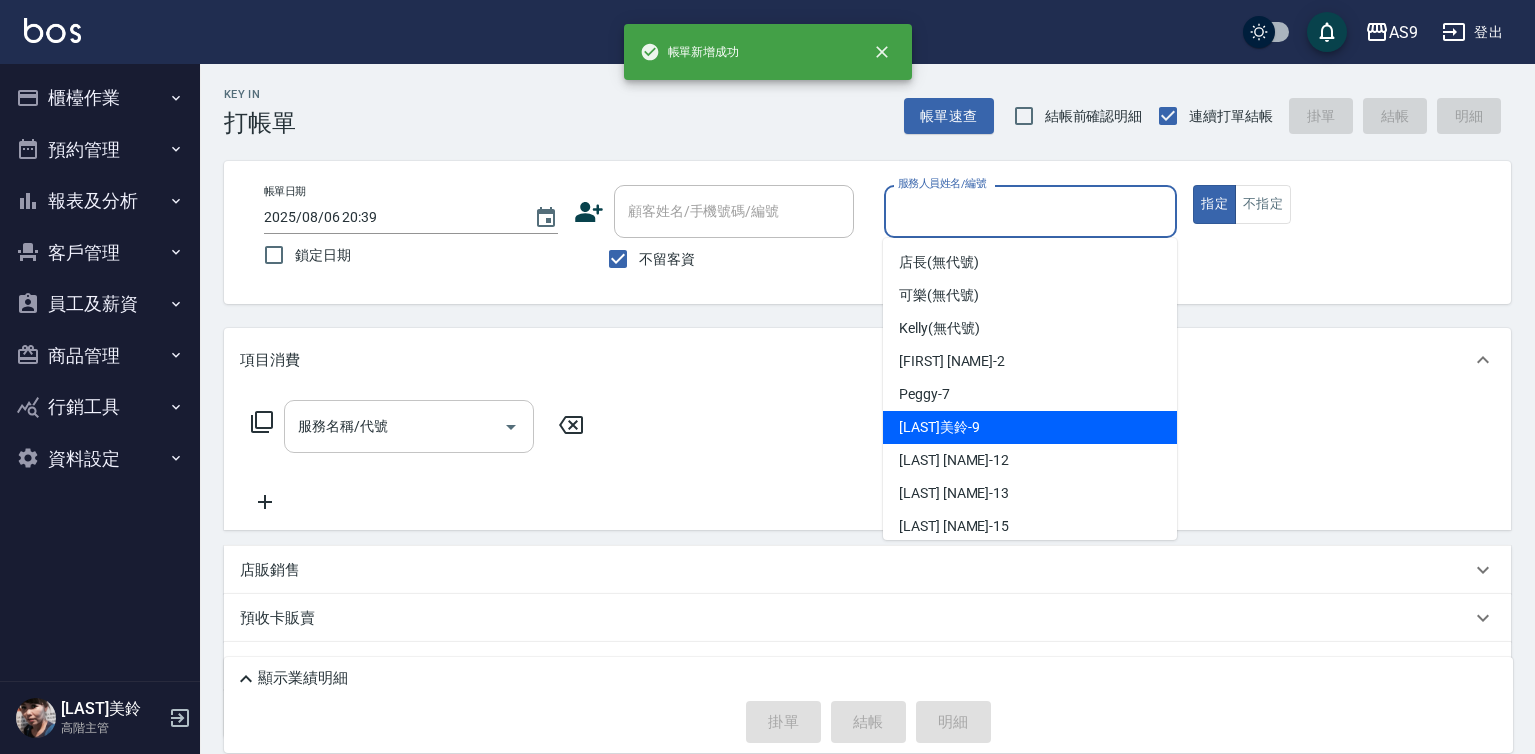 drag, startPoint x: 948, startPoint y: 433, endPoint x: 511, endPoint y: 438, distance: 437.0286 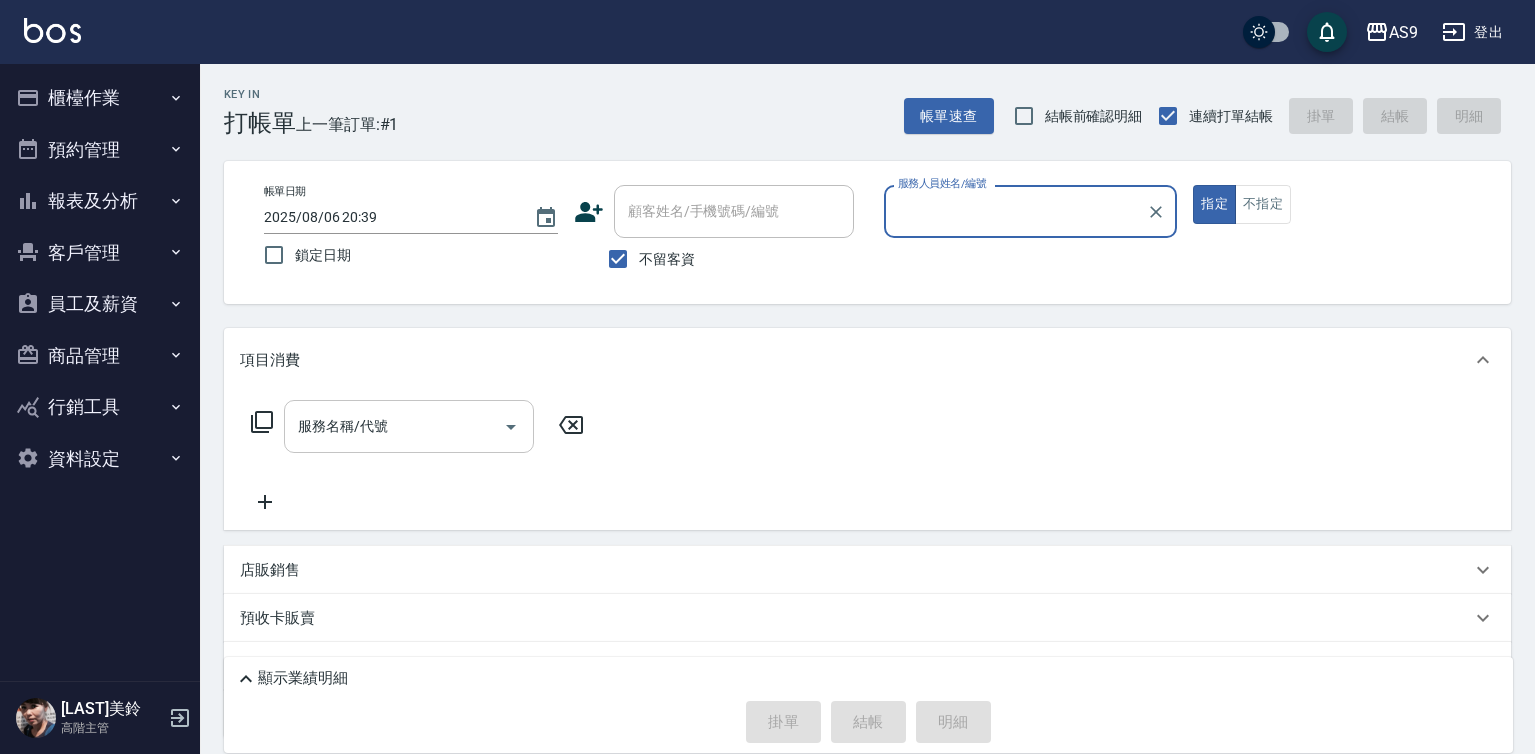 type on "[LAST] [NAME]-9" 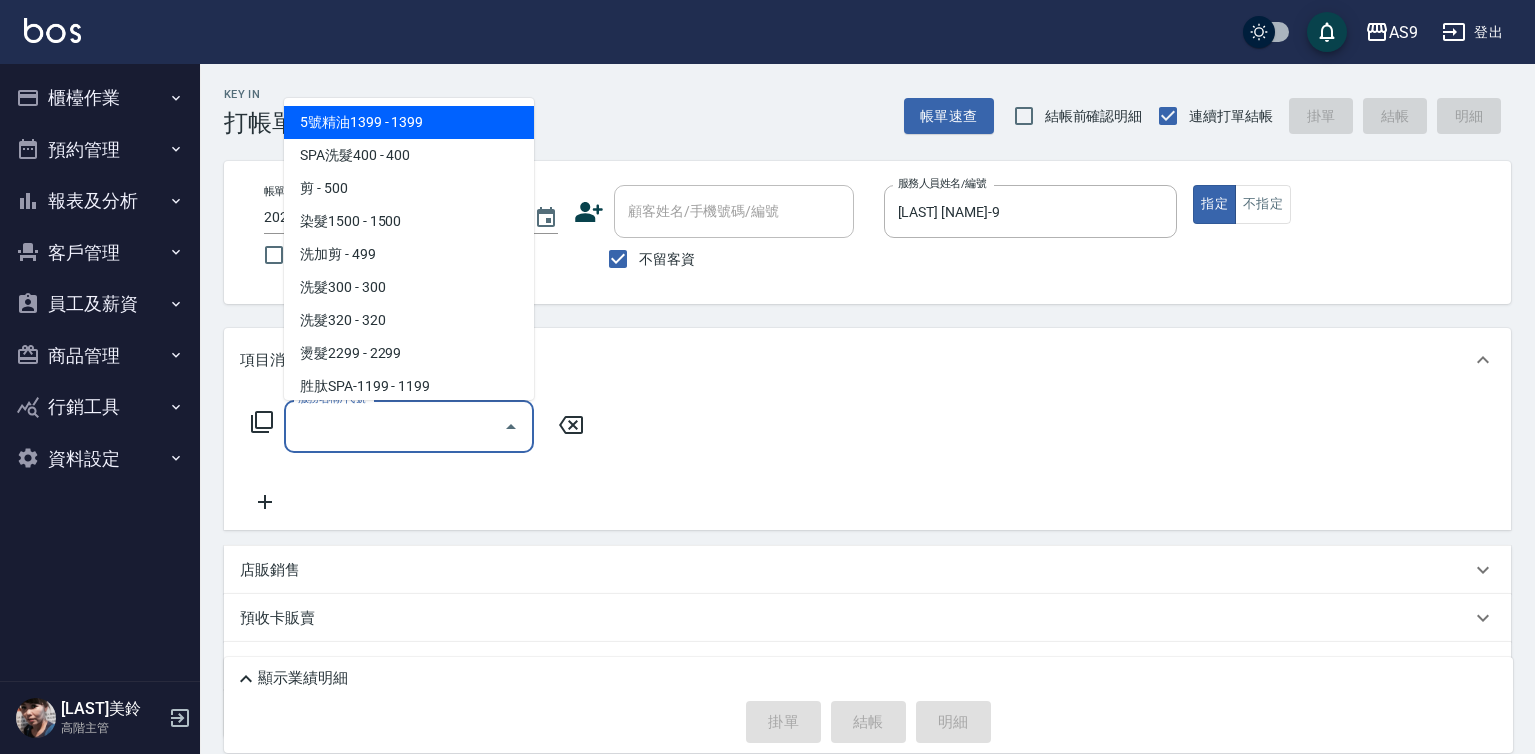 click on "服務名稱/代號" at bounding box center [394, 426] 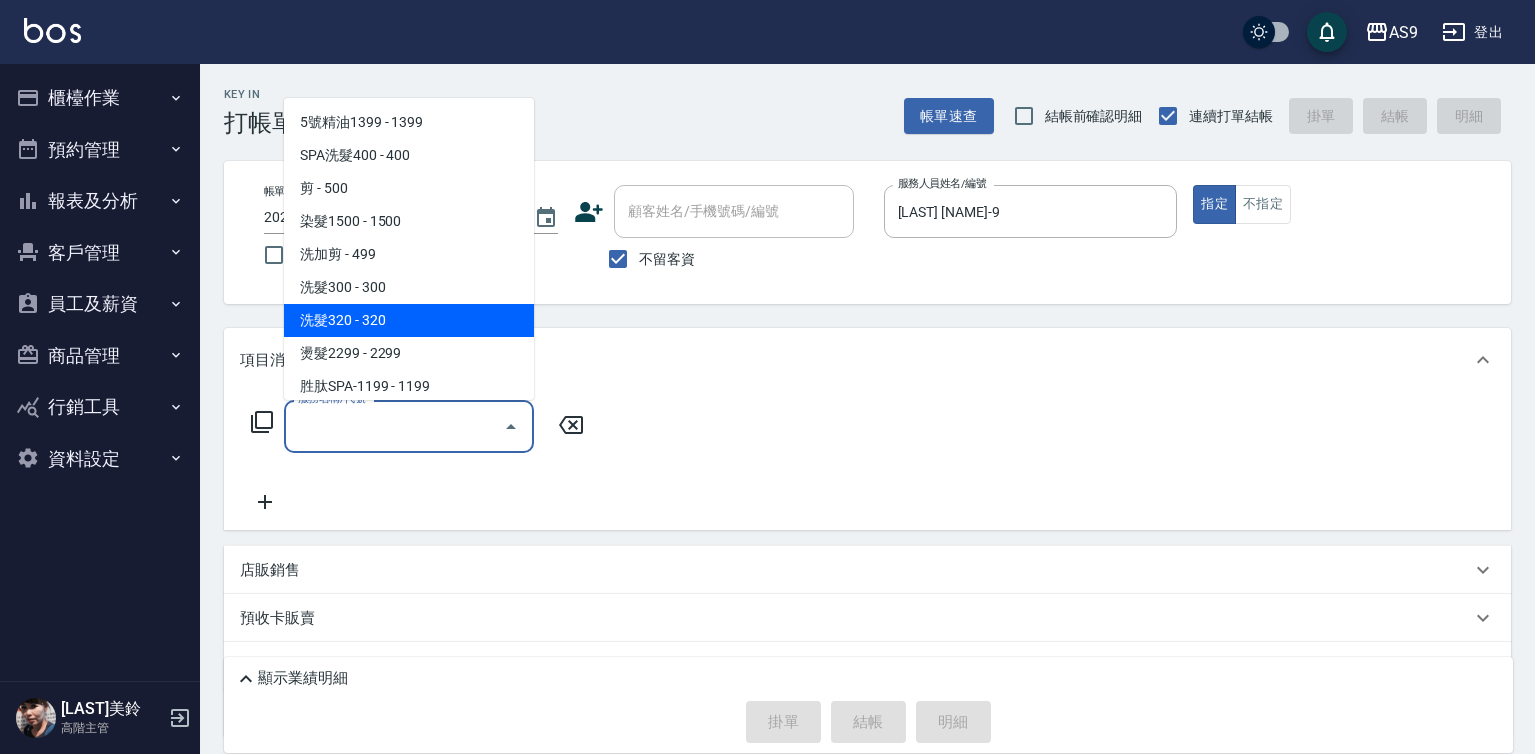 click on "洗髮320 - 320" at bounding box center (409, 320) 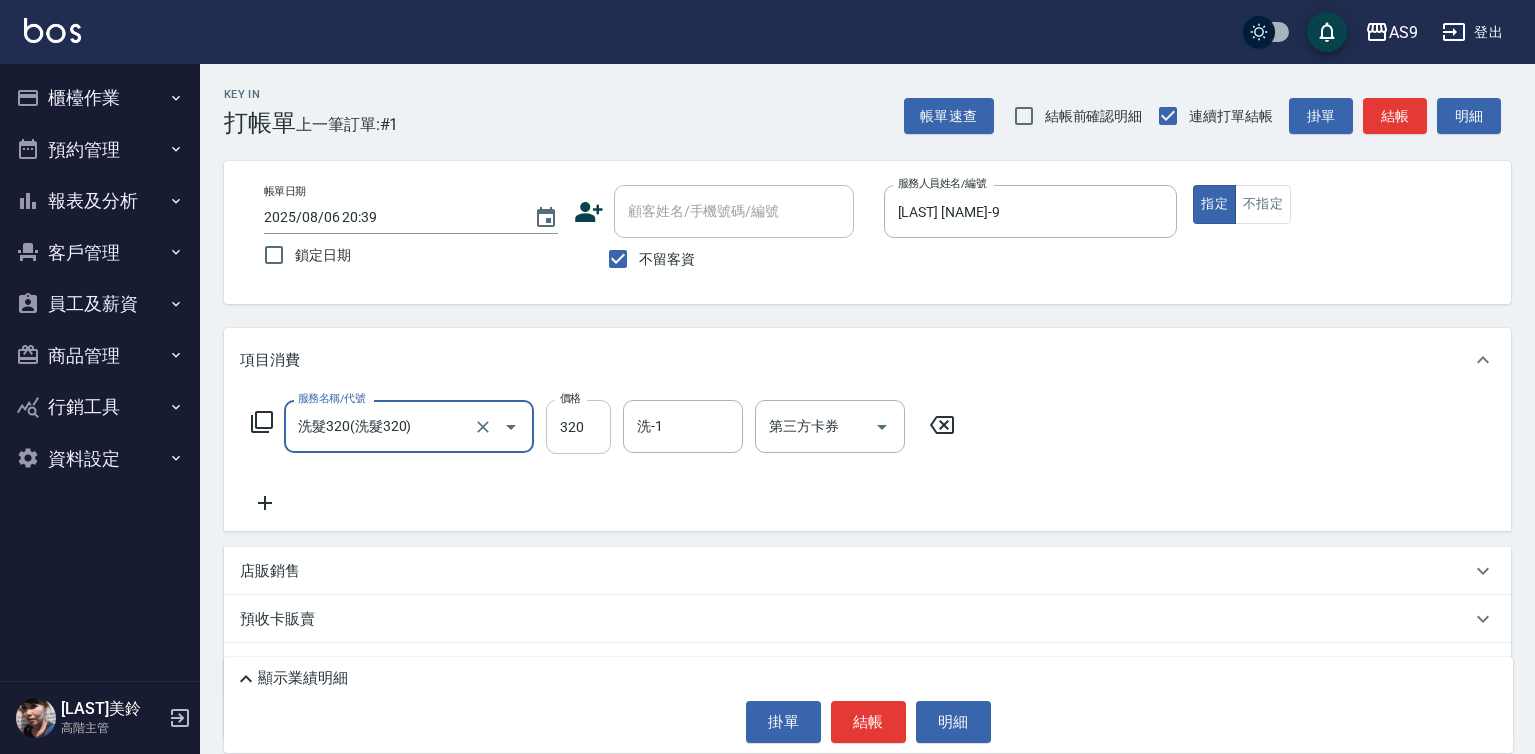 click on "320" at bounding box center [578, 427] 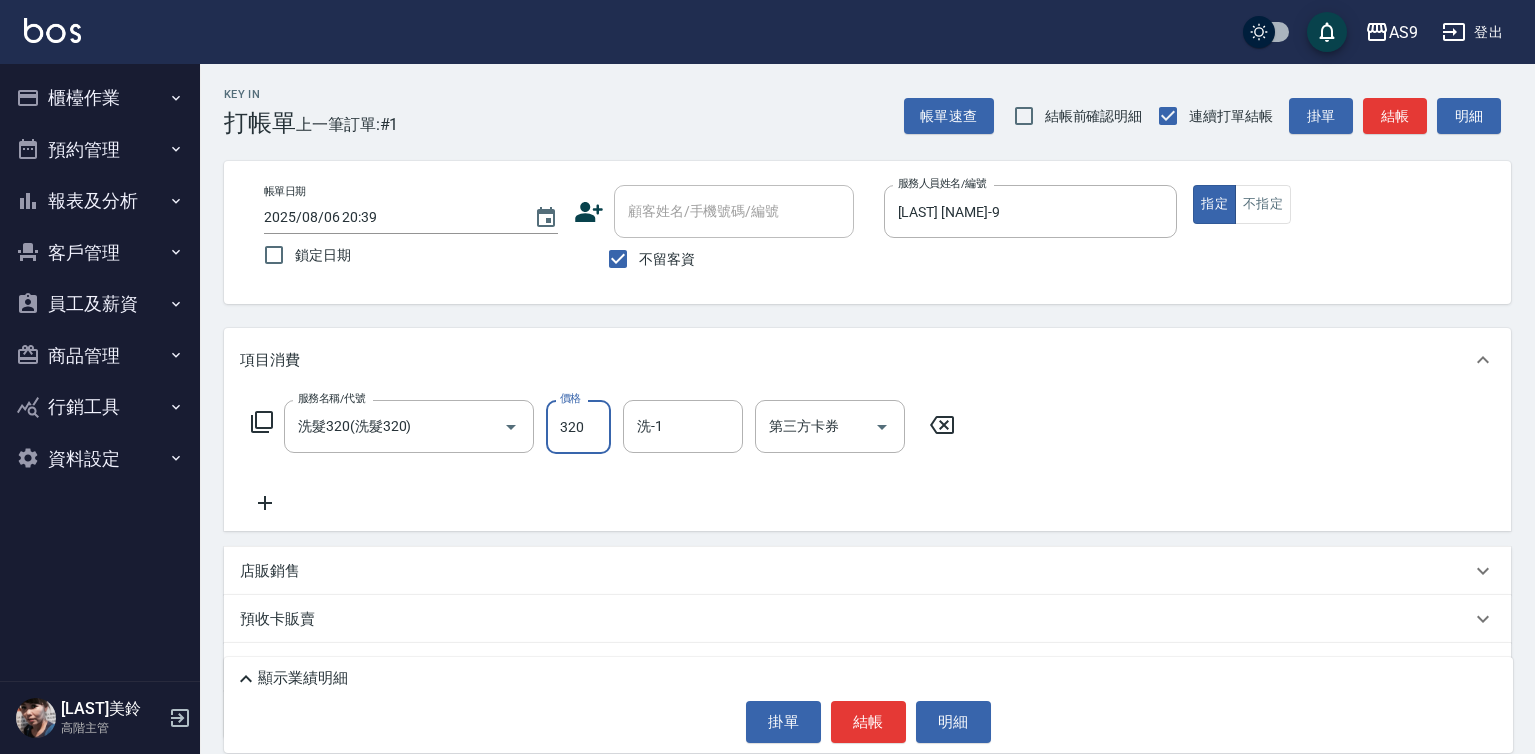click on "320" at bounding box center (578, 427) 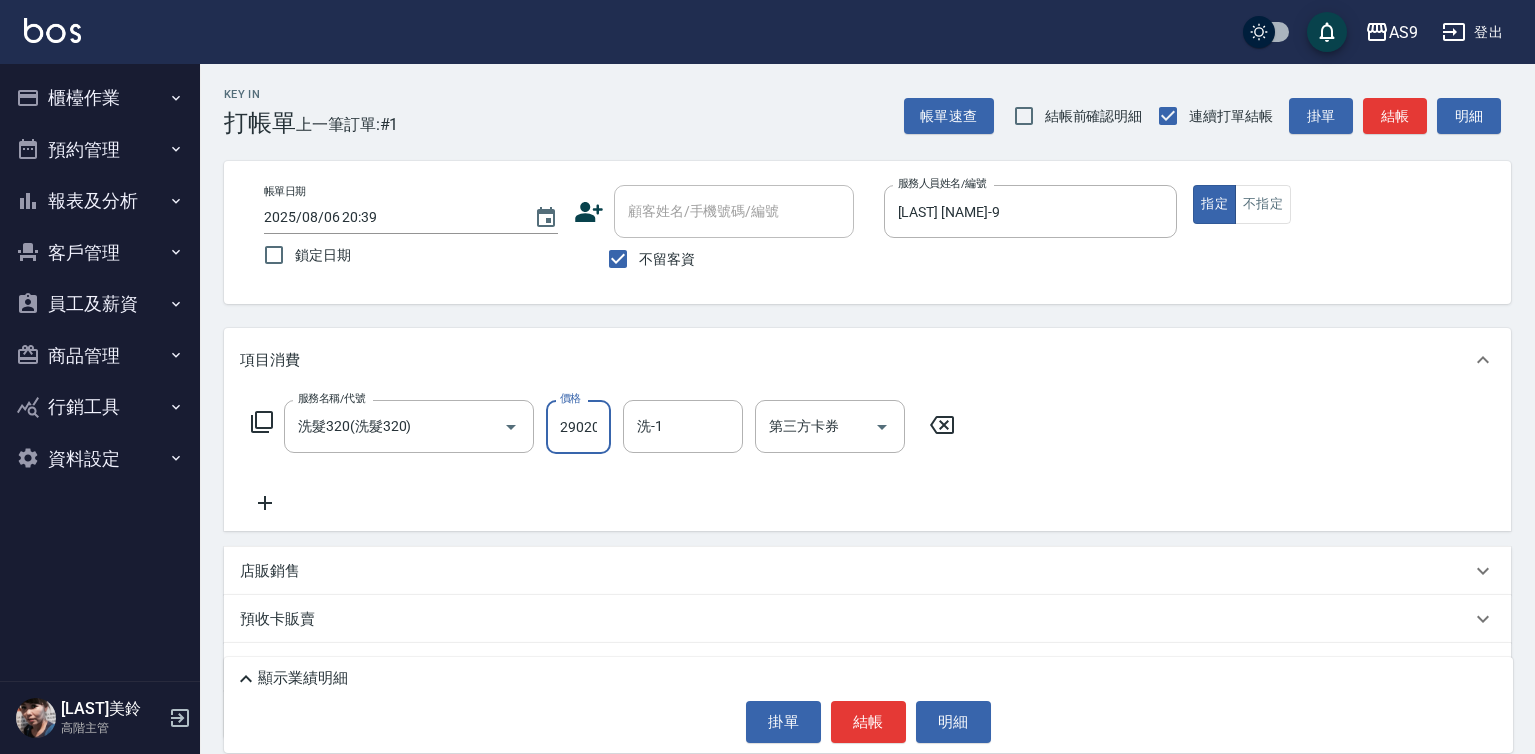 click on "29020" at bounding box center [578, 427] 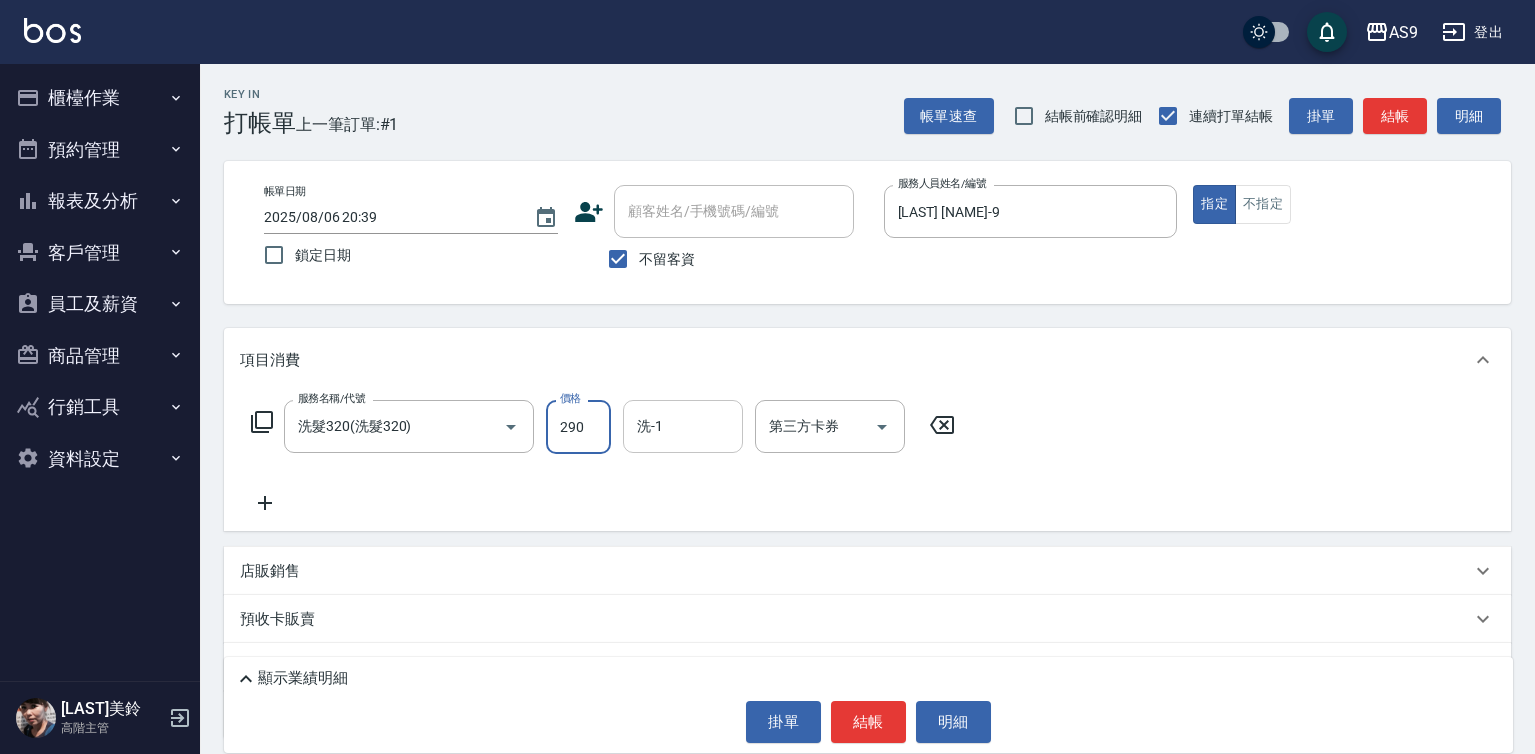 type on "290" 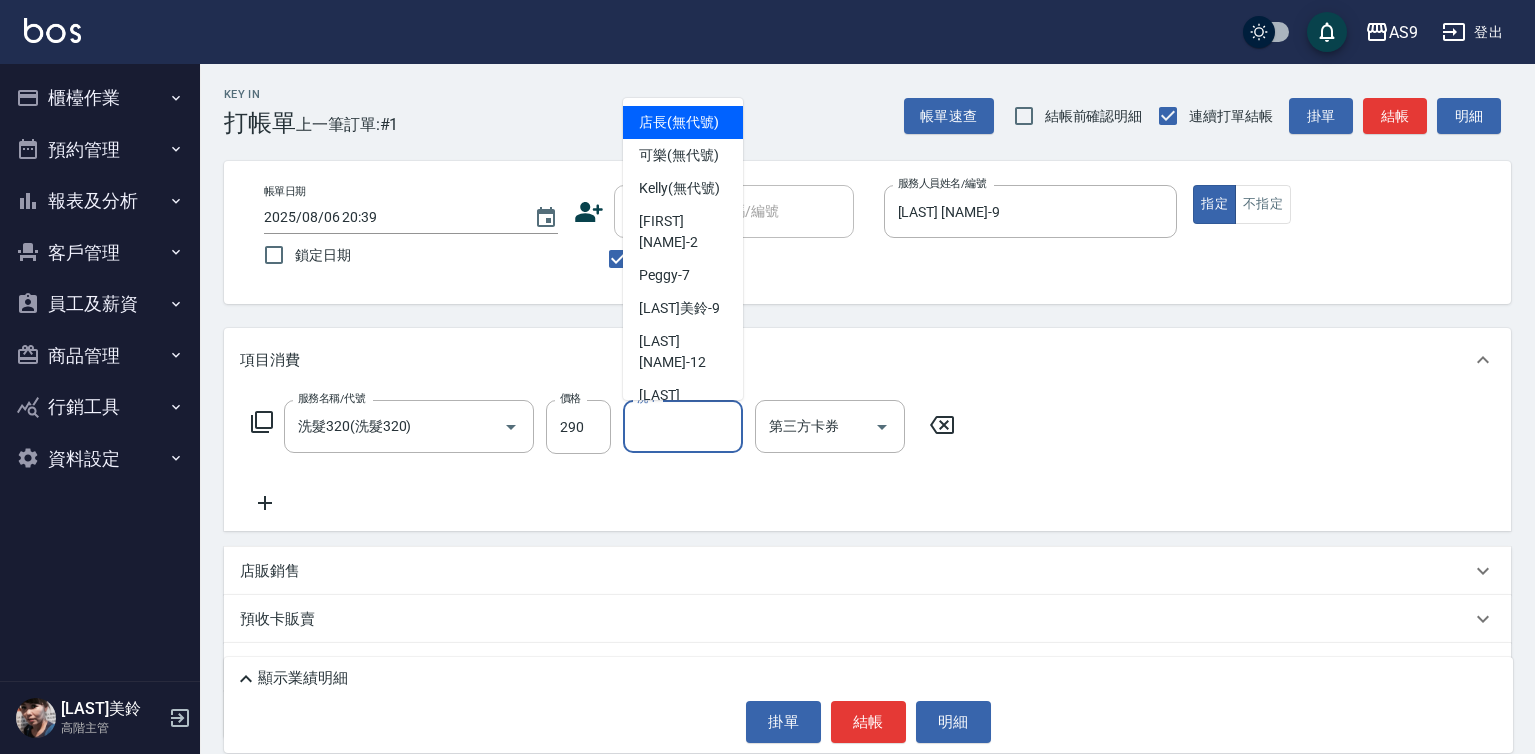 click on "洗-1" at bounding box center (683, 426) 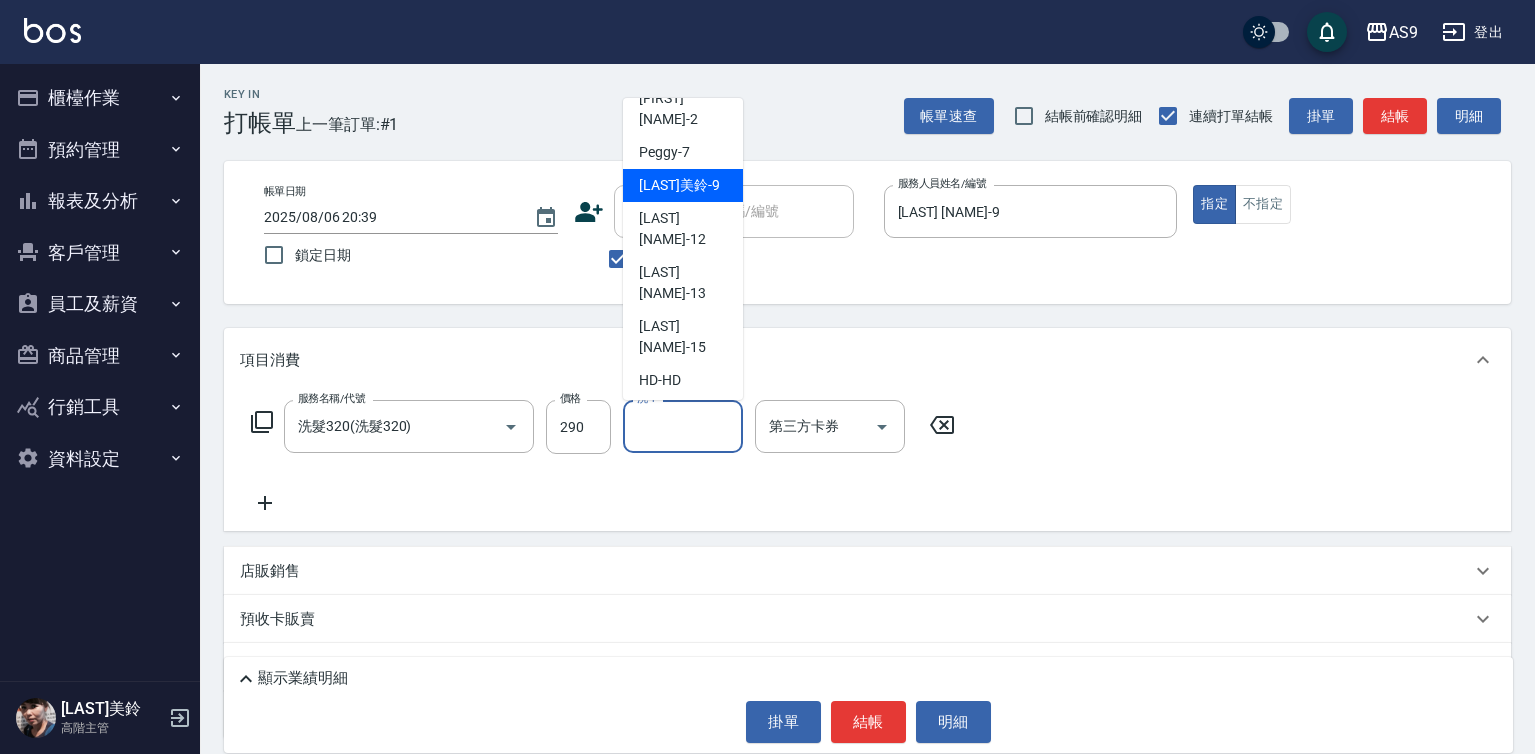 scroll, scrollTop: 128, scrollLeft: 0, axis: vertical 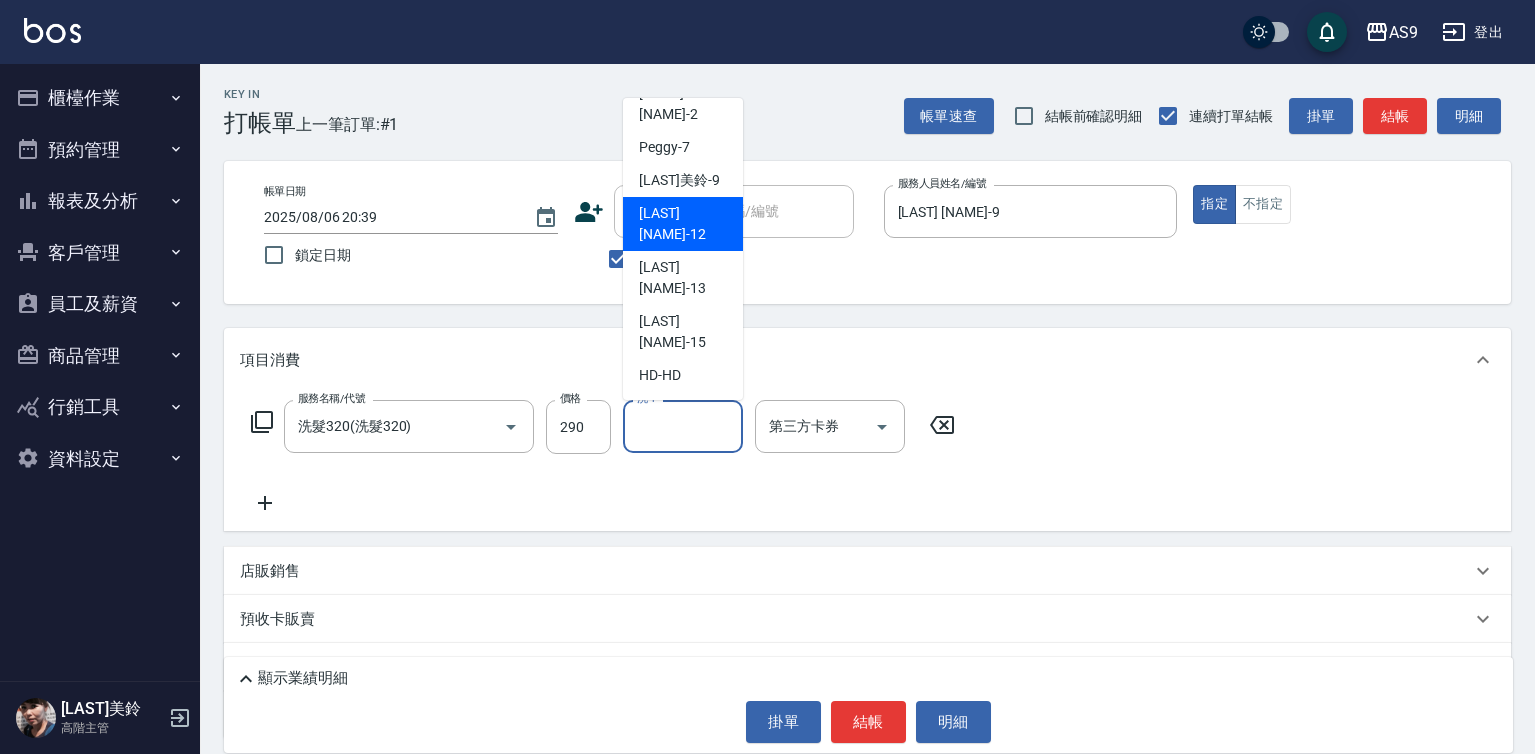 click on "[LAST] [NAME] -12" at bounding box center [683, 224] 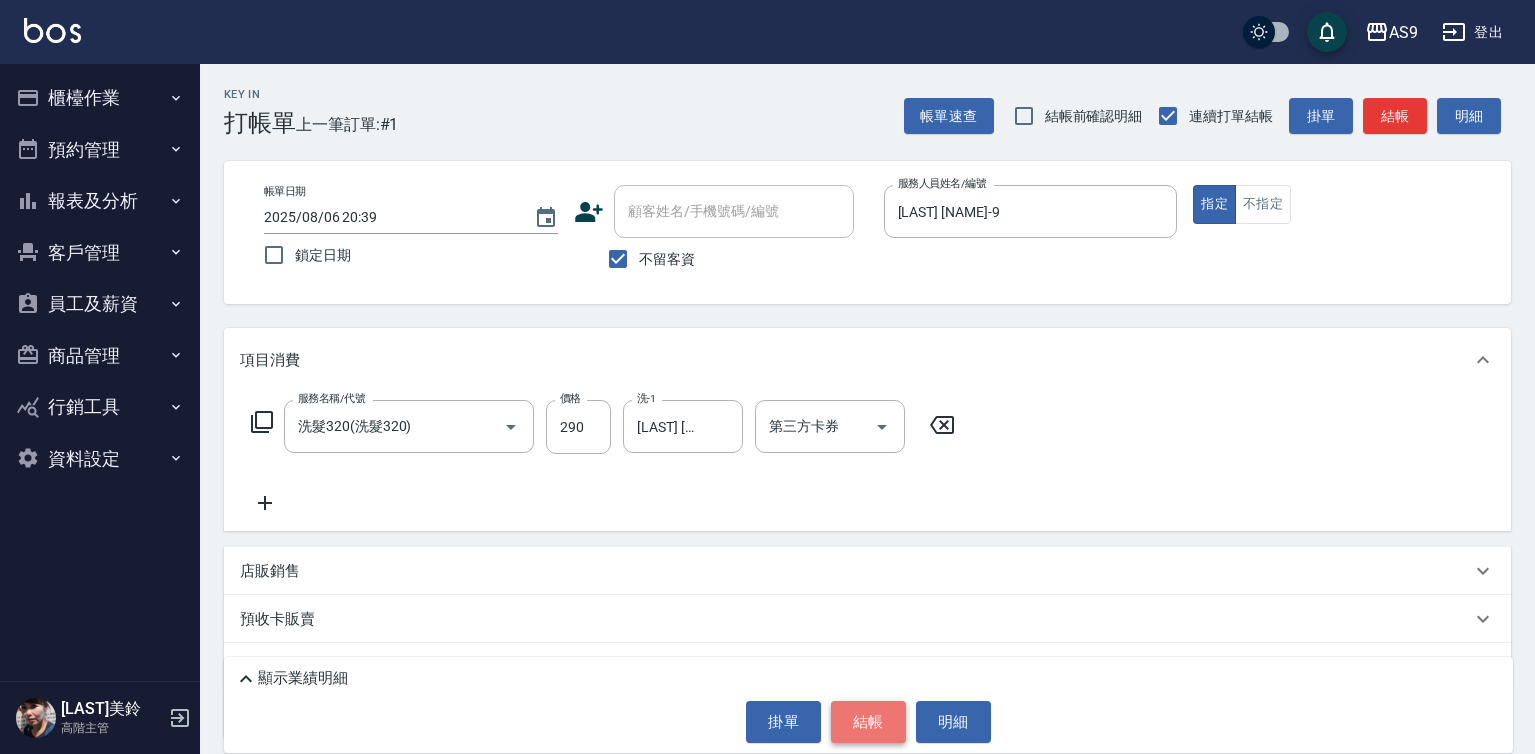 click on "結帳" at bounding box center (868, 722) 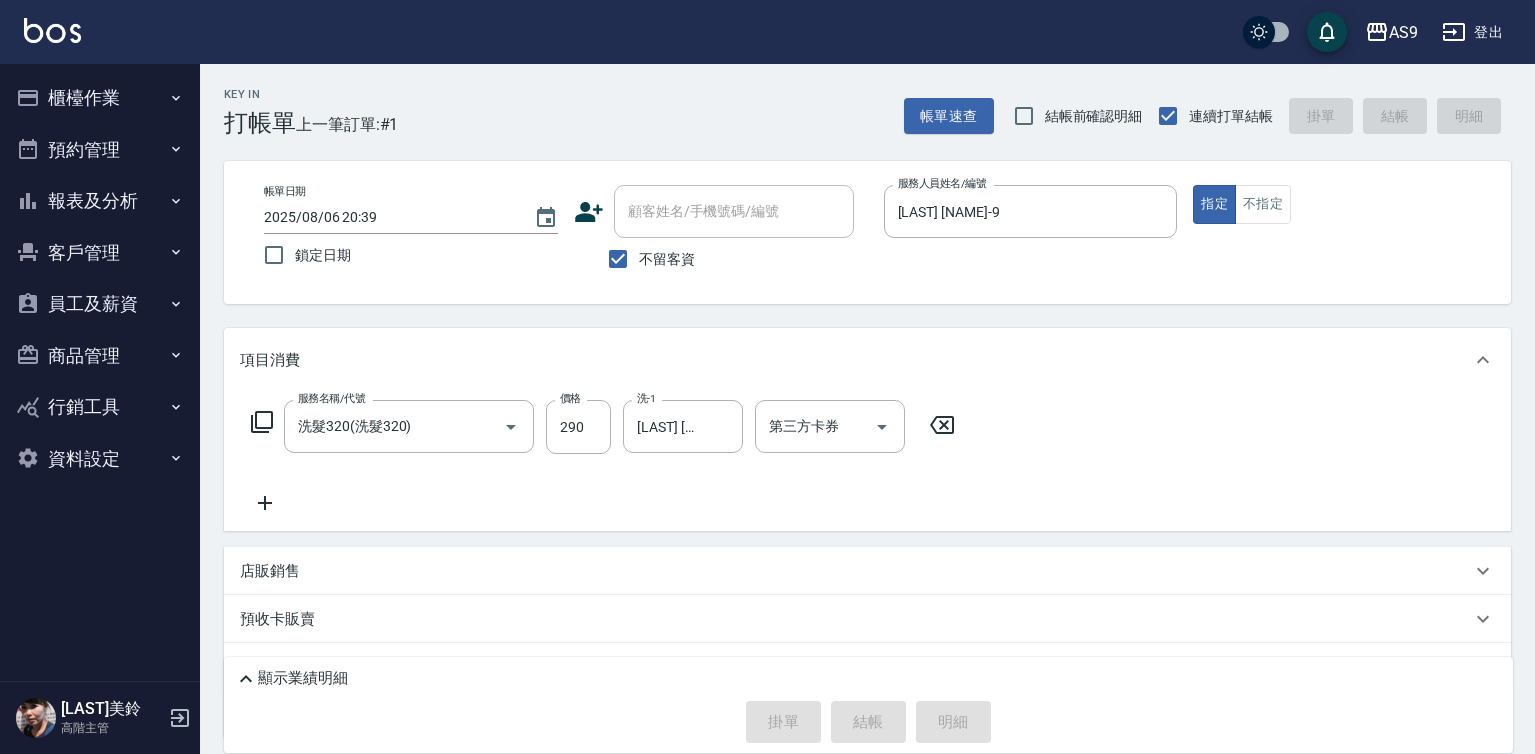 type on "2025/08/06 20:40" 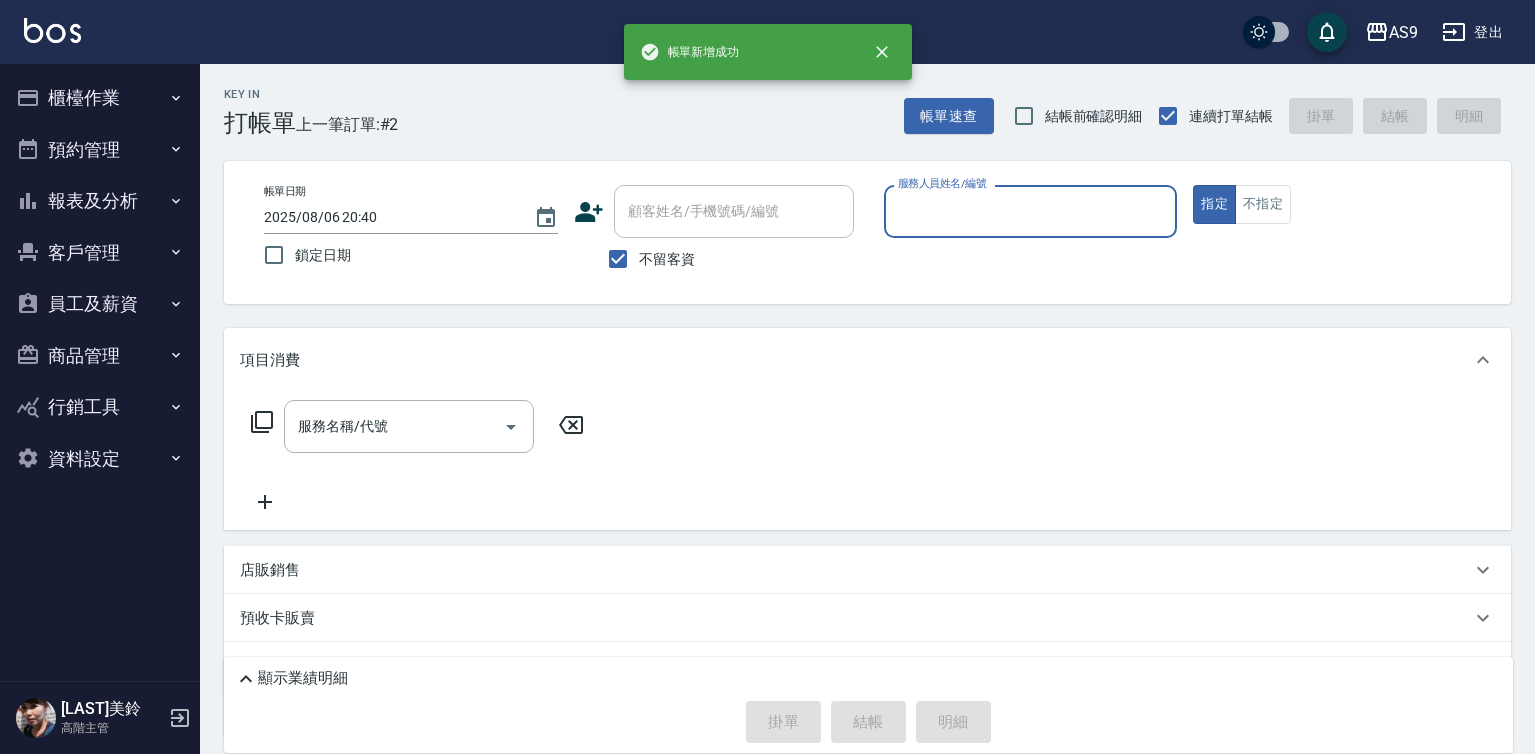 click on "服務人員姓名/編號" at bounding box center [1031, 211] 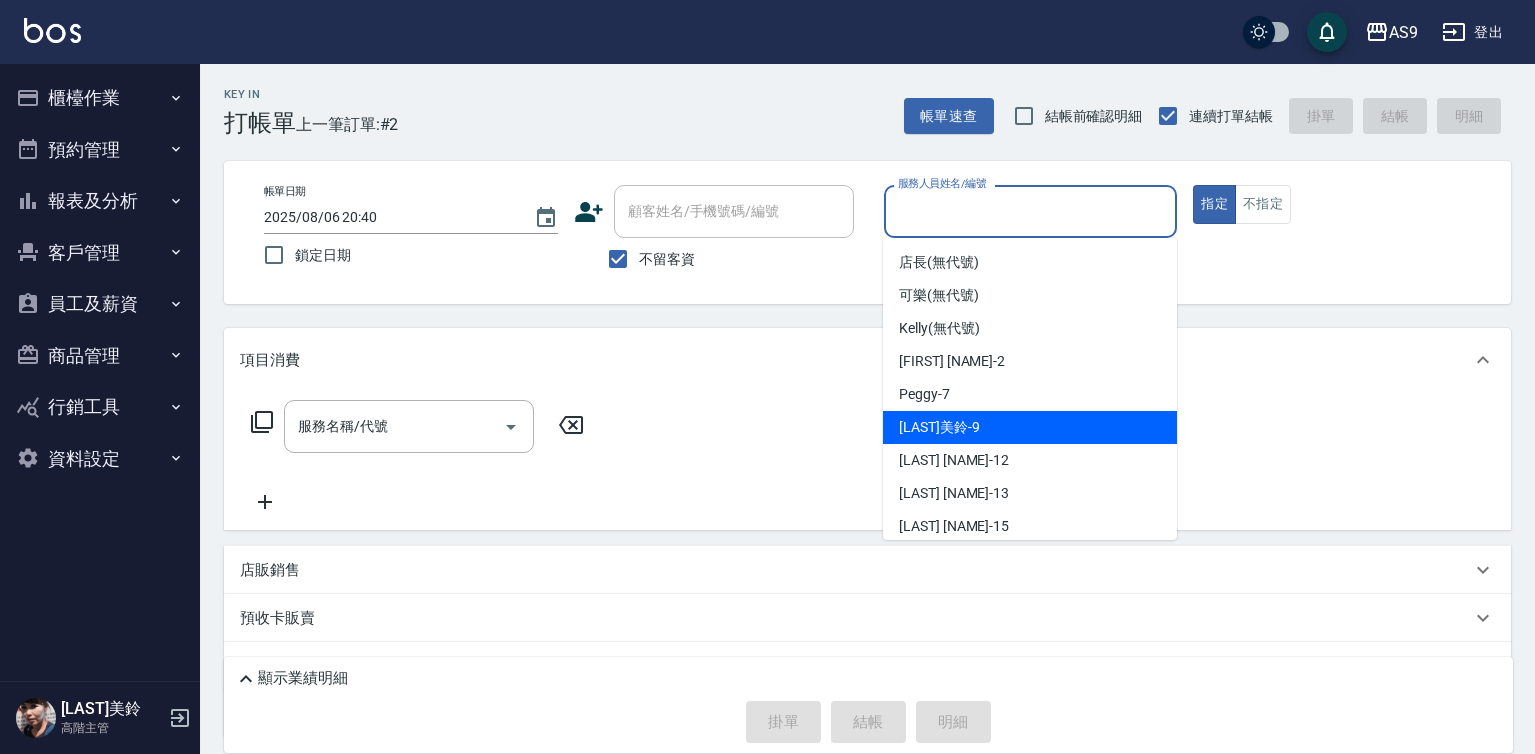 drag, startPoint x: 944, startPoint y: 421, endPoint x: 842, endPoint y: 431, distance: 102.48902 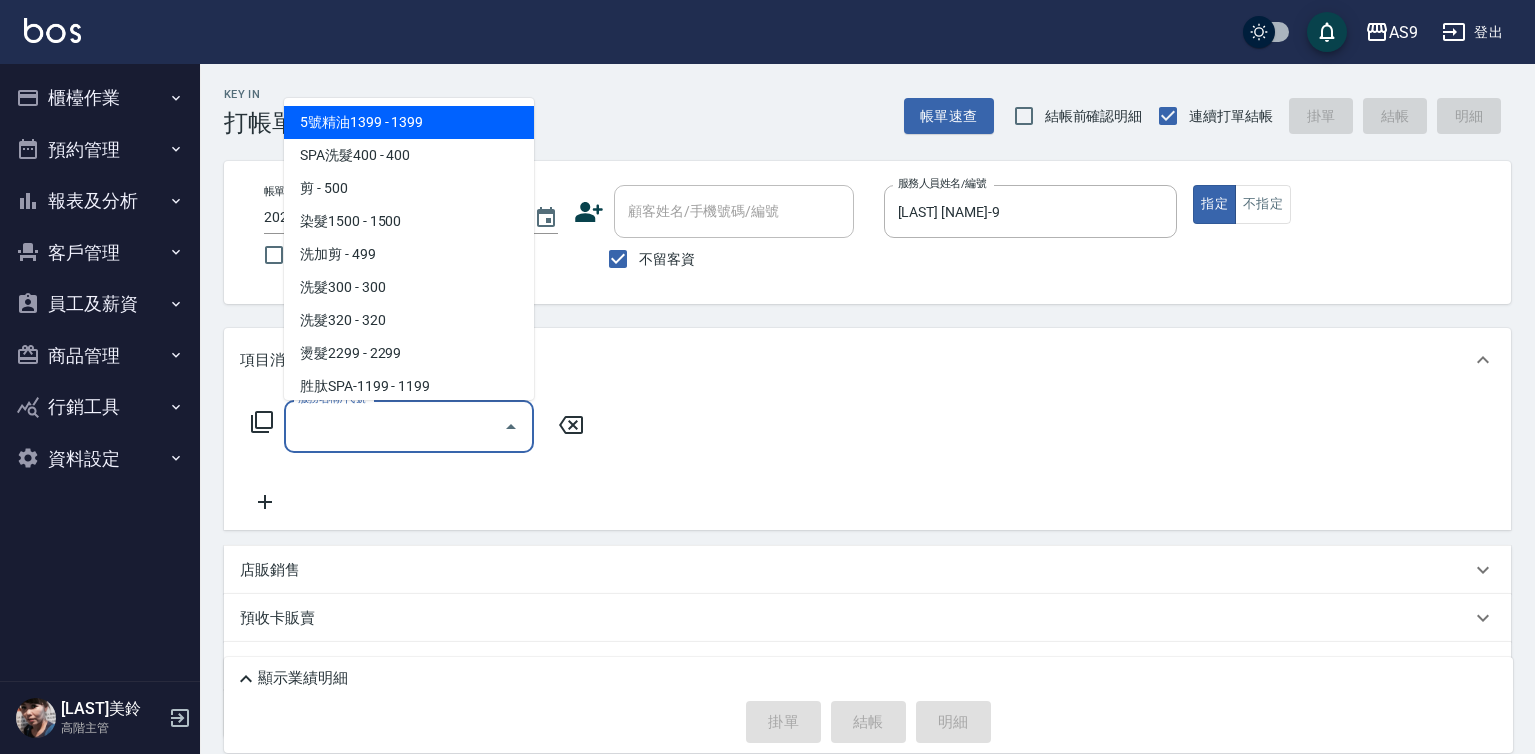 click on "服務名稱/代號" at bounding box center [394, 426] 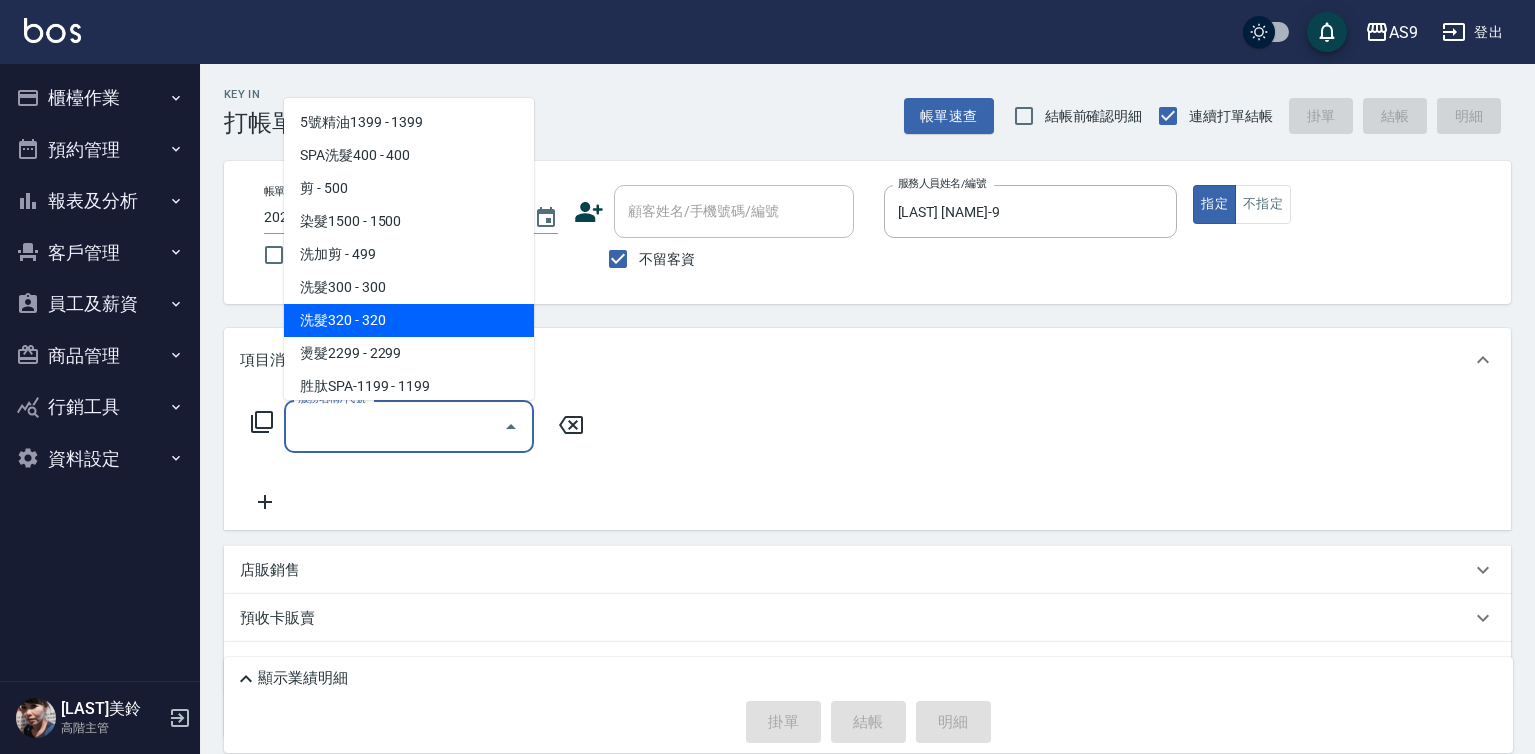 click on "洗髮320 - 320" at bounding box center (409, 320) 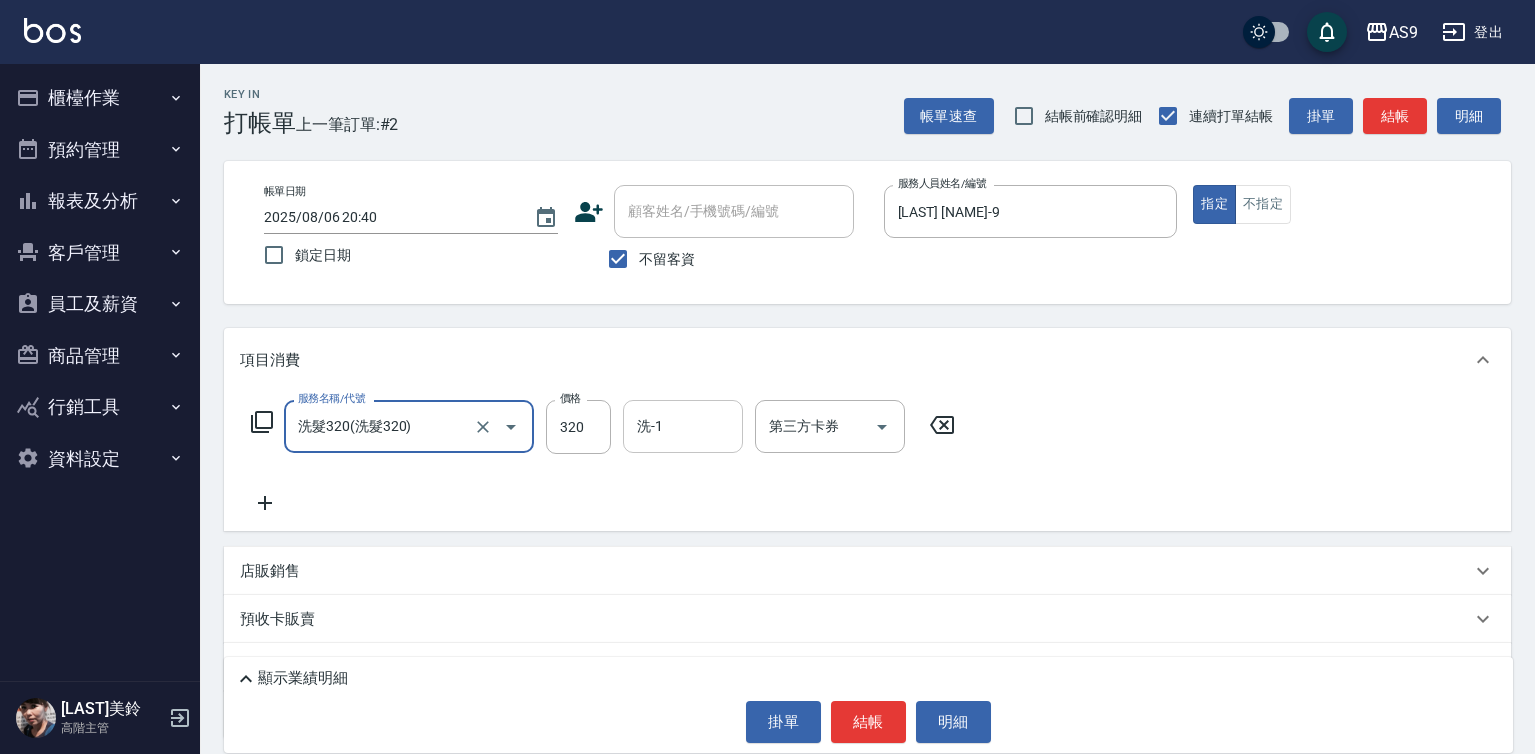 click on "洗-1" at bounding box center [683, 426] 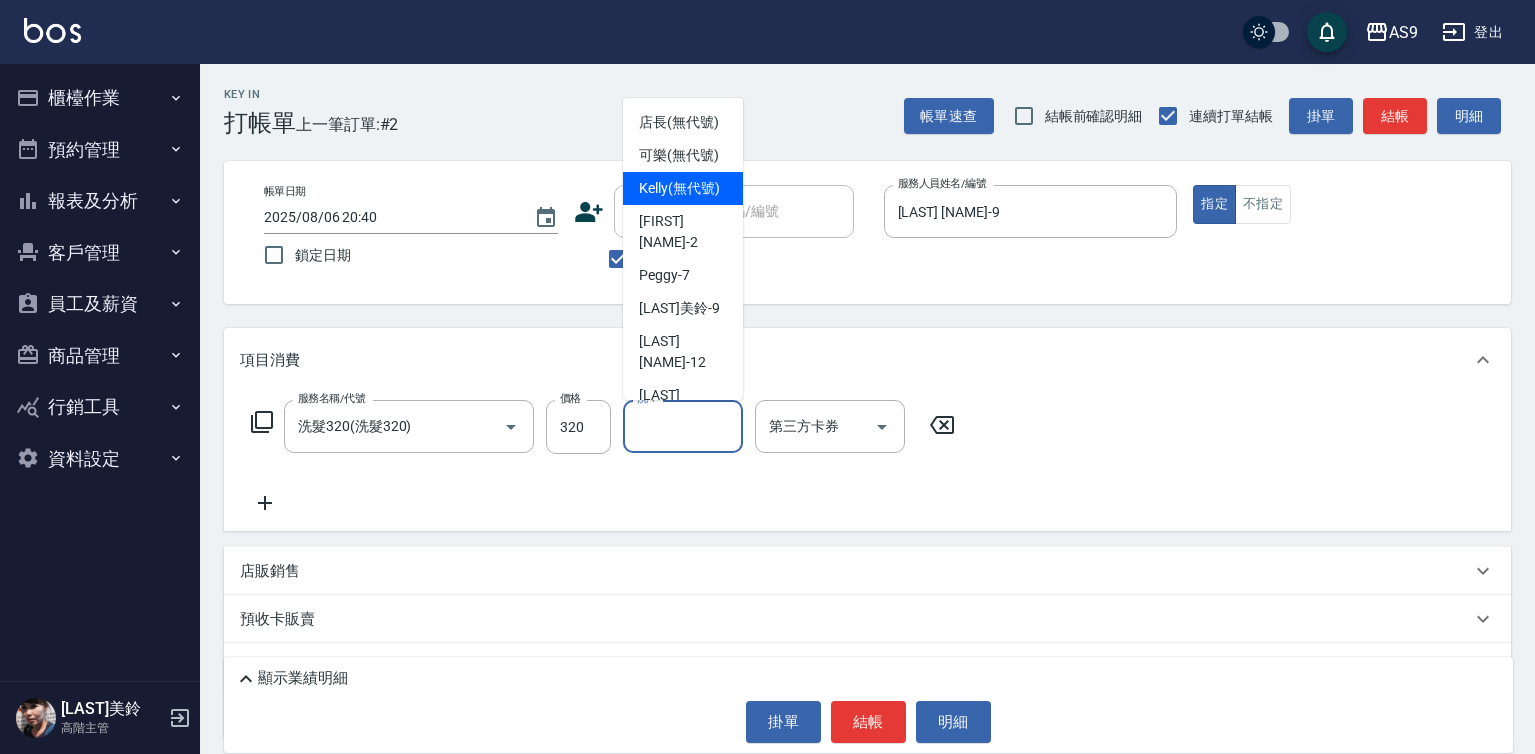 click on "[FIRST] (無代號)" at bounding box center [679, 188] 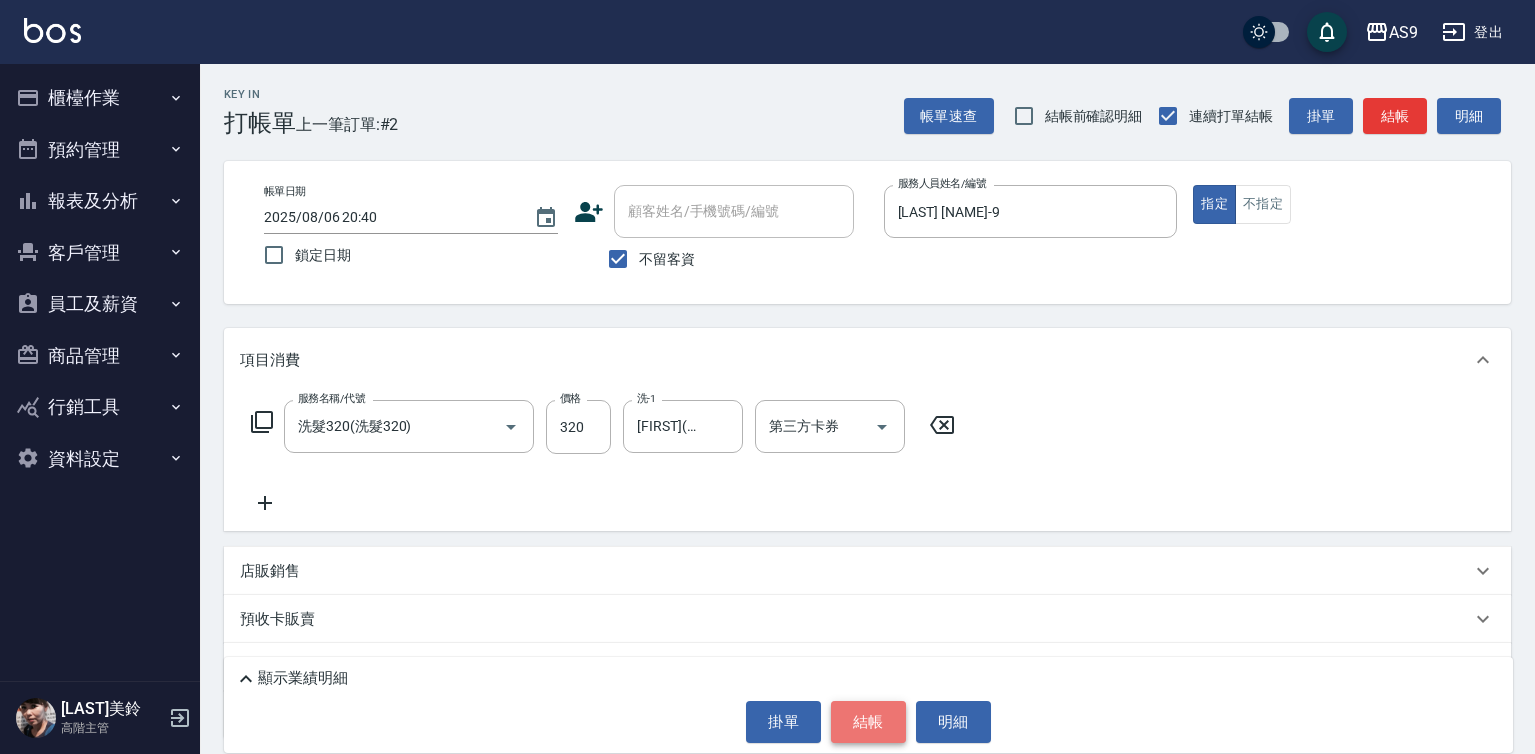 click on "結帳" at bounding box center [868, 722] 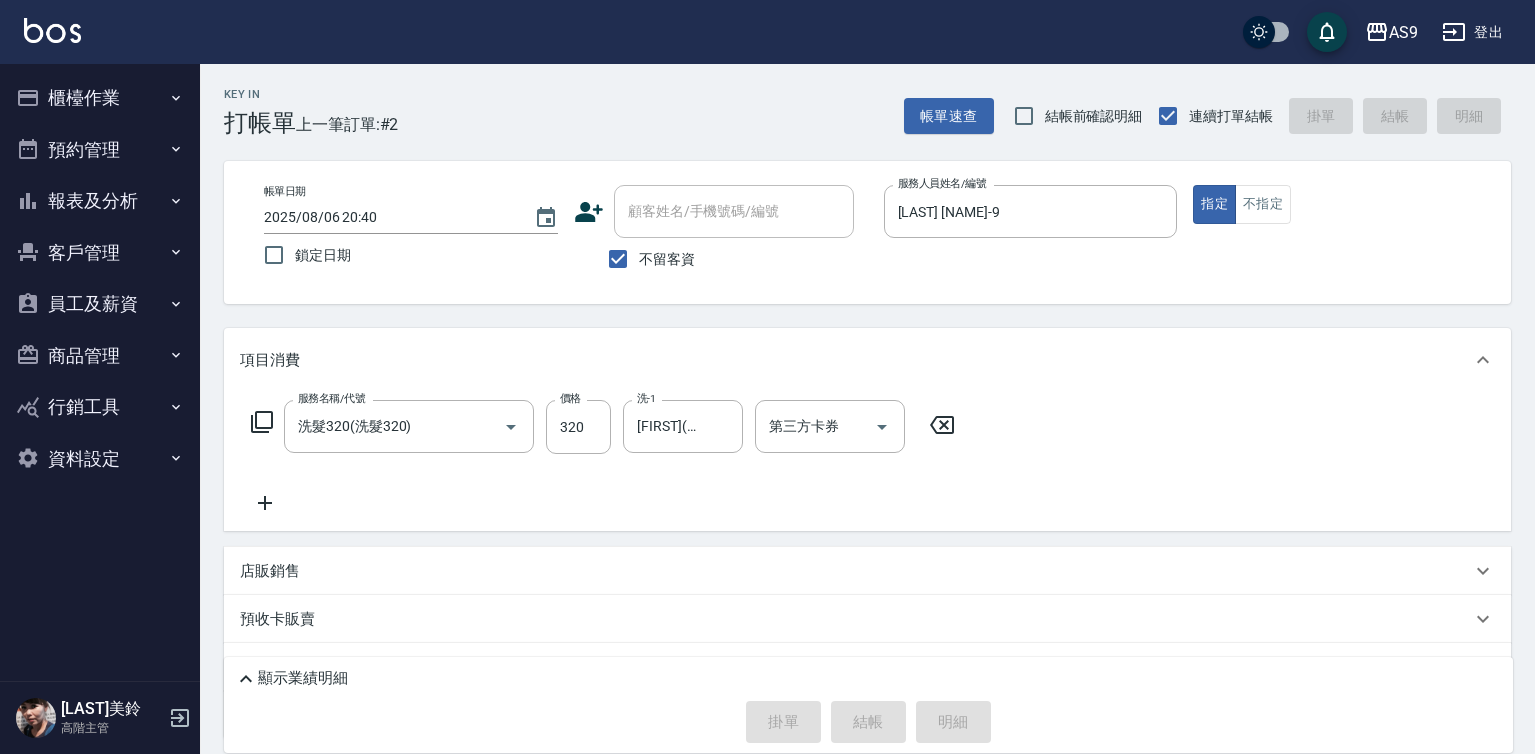type 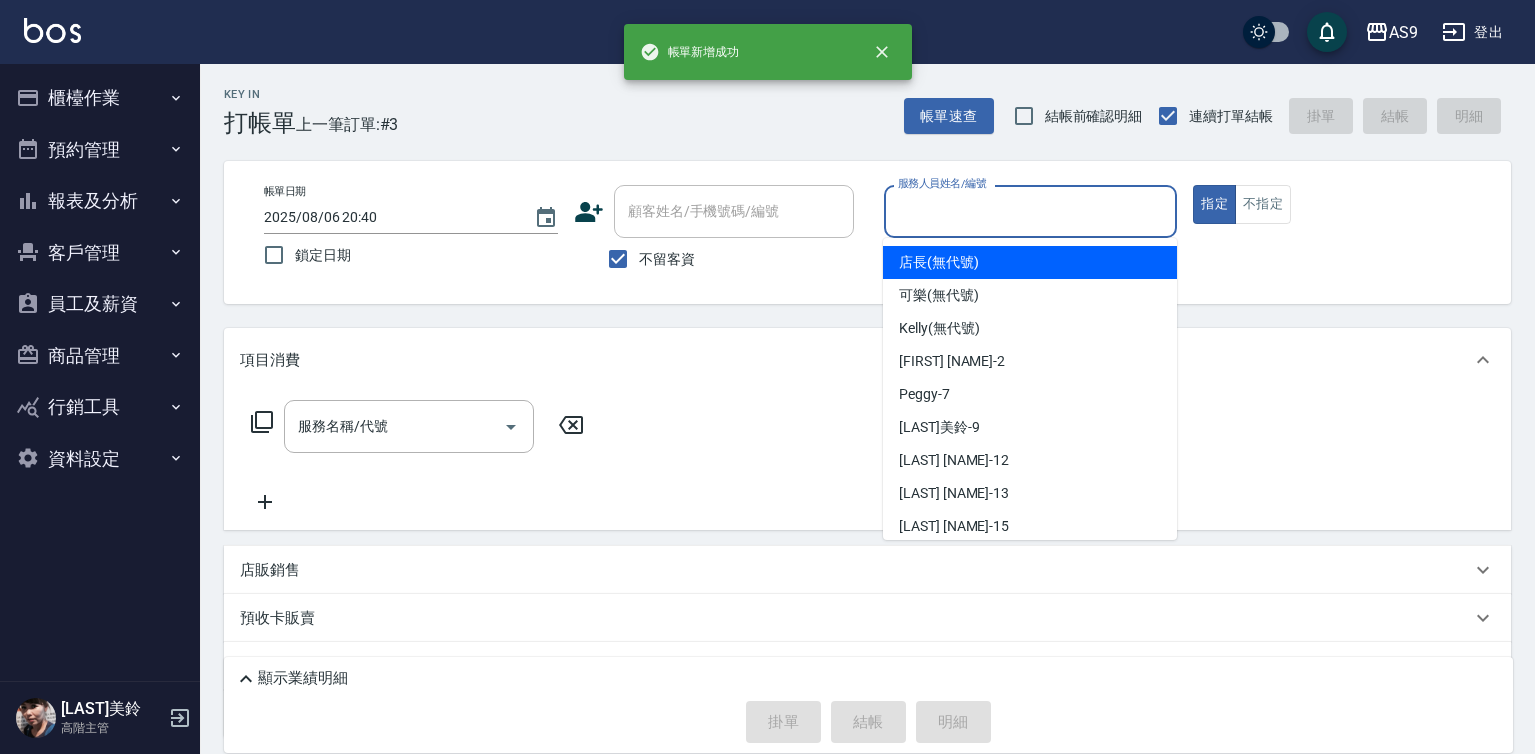 click on "服務人員姓名/編號" at bounding box center (1031, 211) 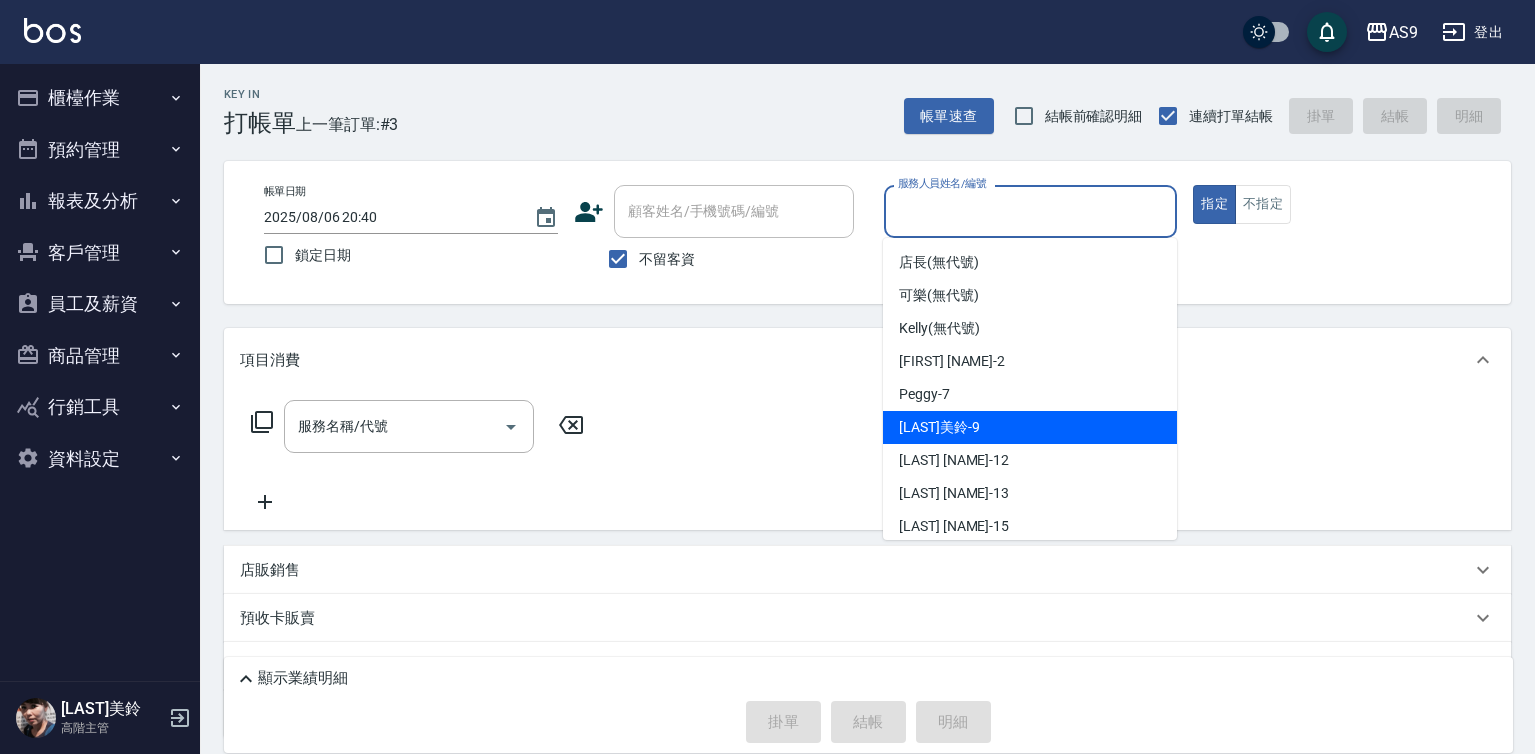 click on "[LAST] [NAME] -9" at bounding box center (939, 427) 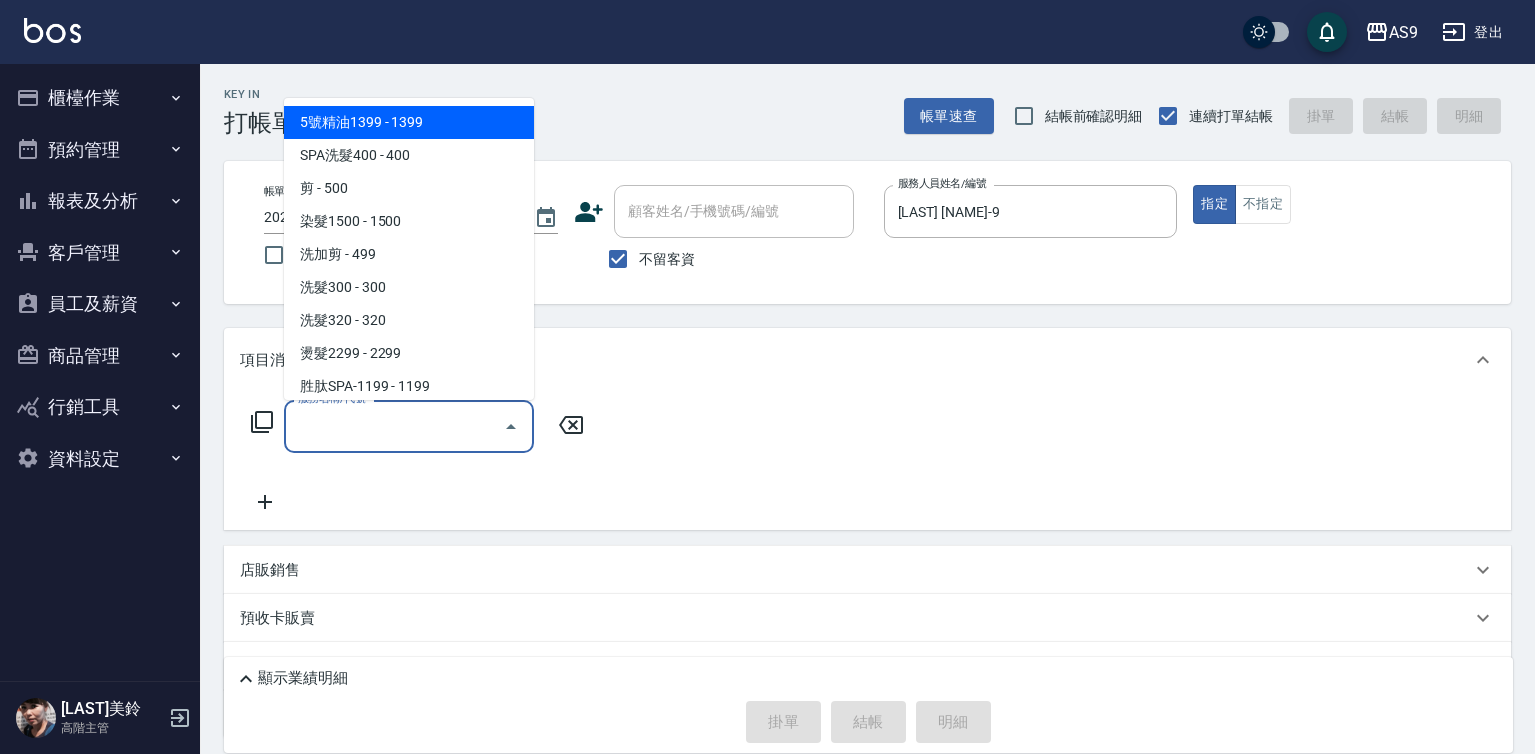 click on "服務名稱/代號" at bounding box center [394, 426] 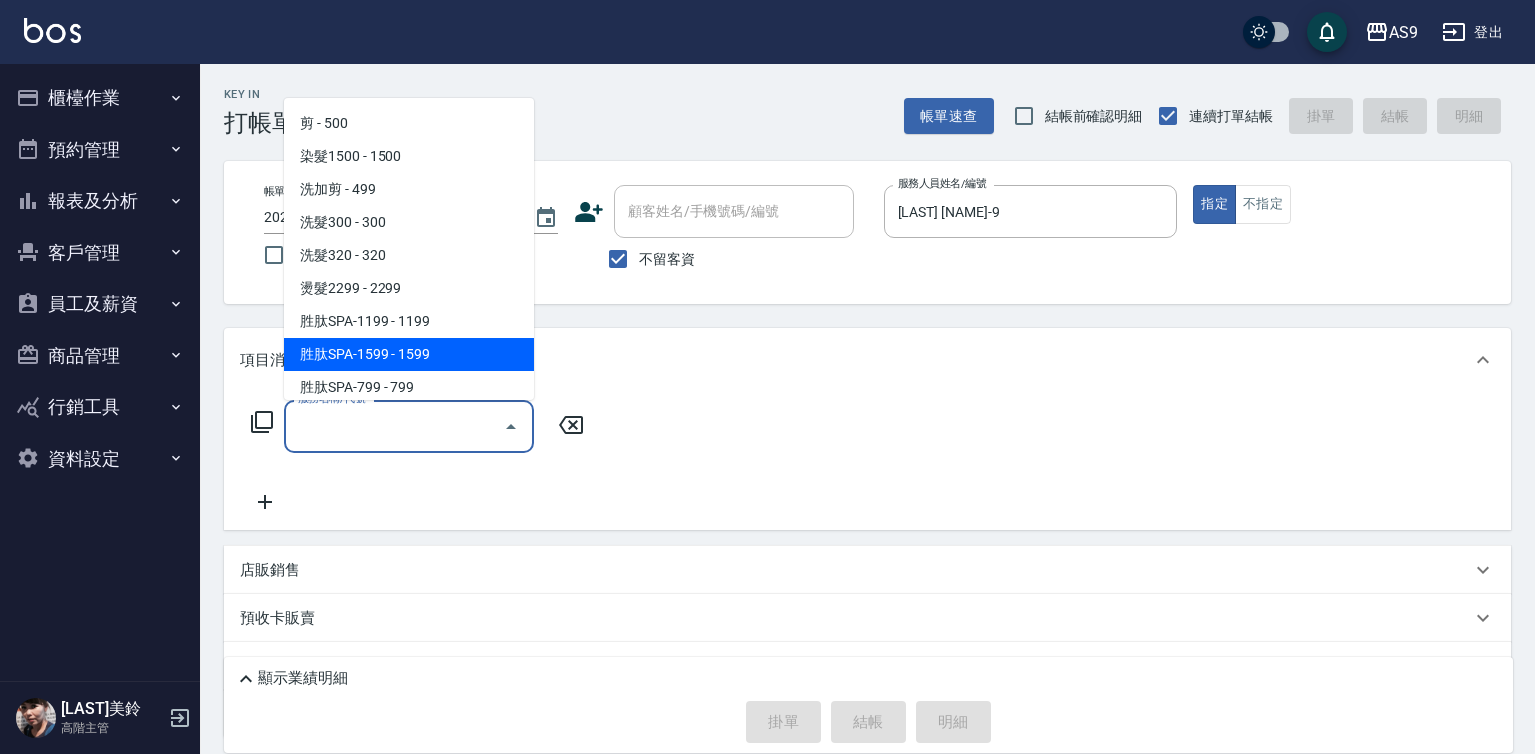 scroll, scrollTop: 100, scrollLeft: 0, axis: vertical 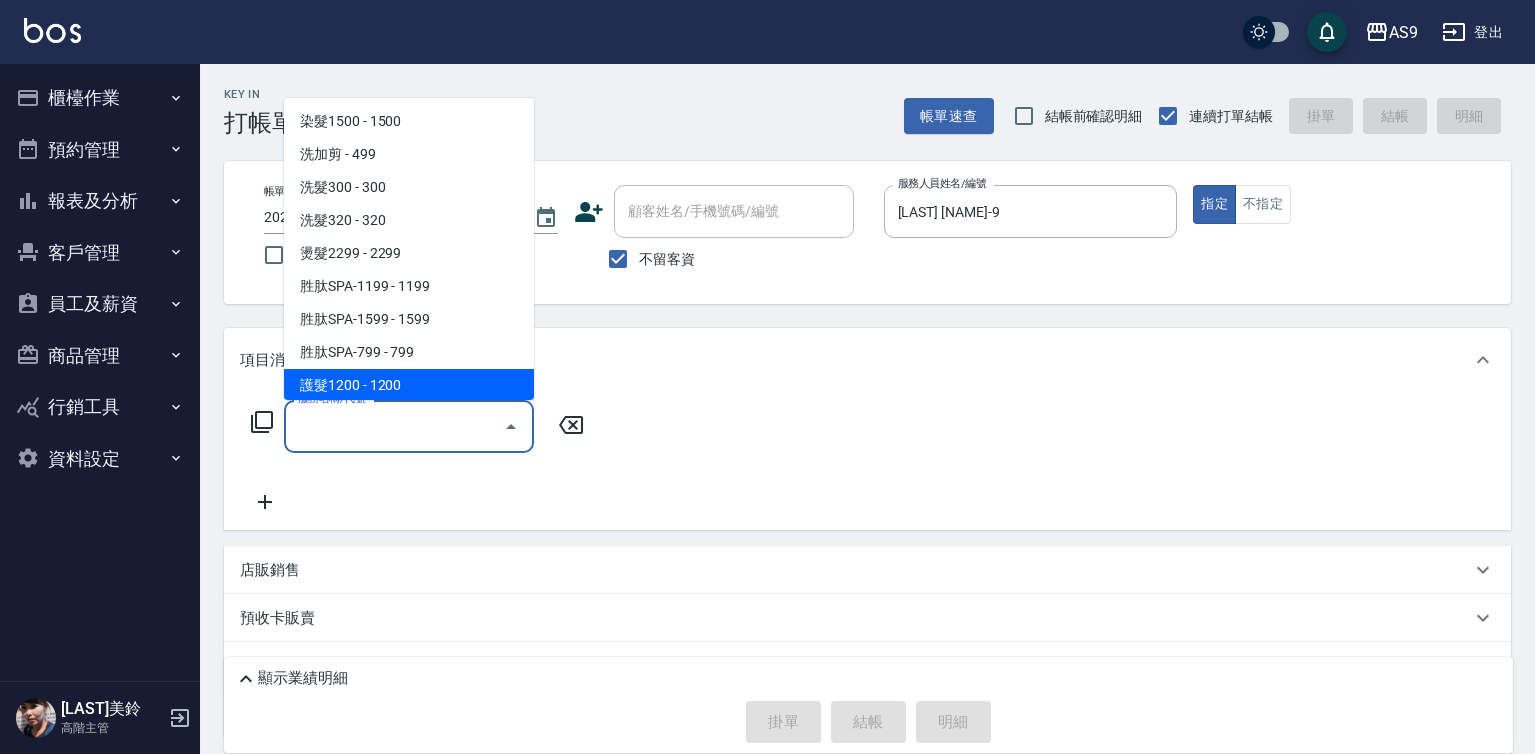 click on "護髮1200 - 1200" at bounding box center (409, 385) 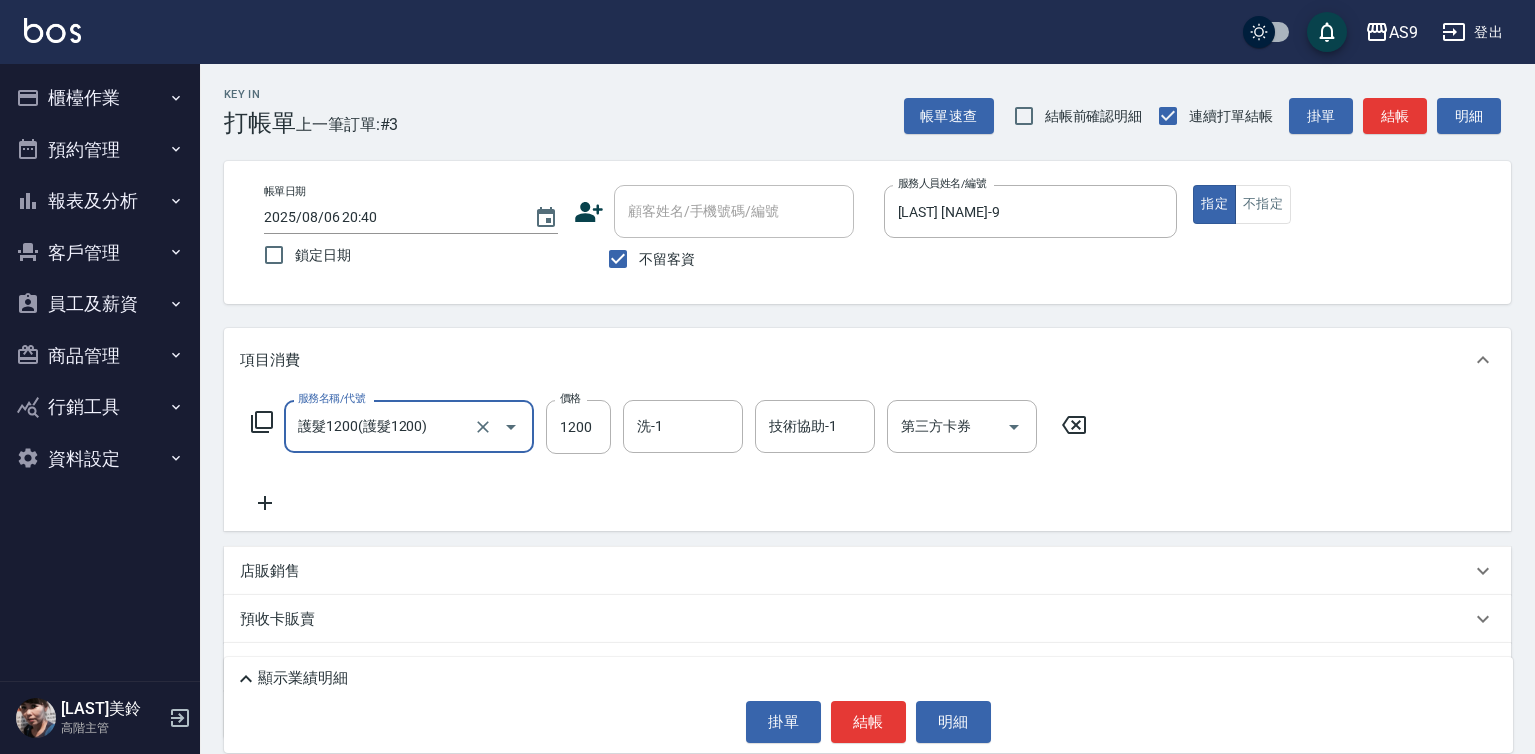 click 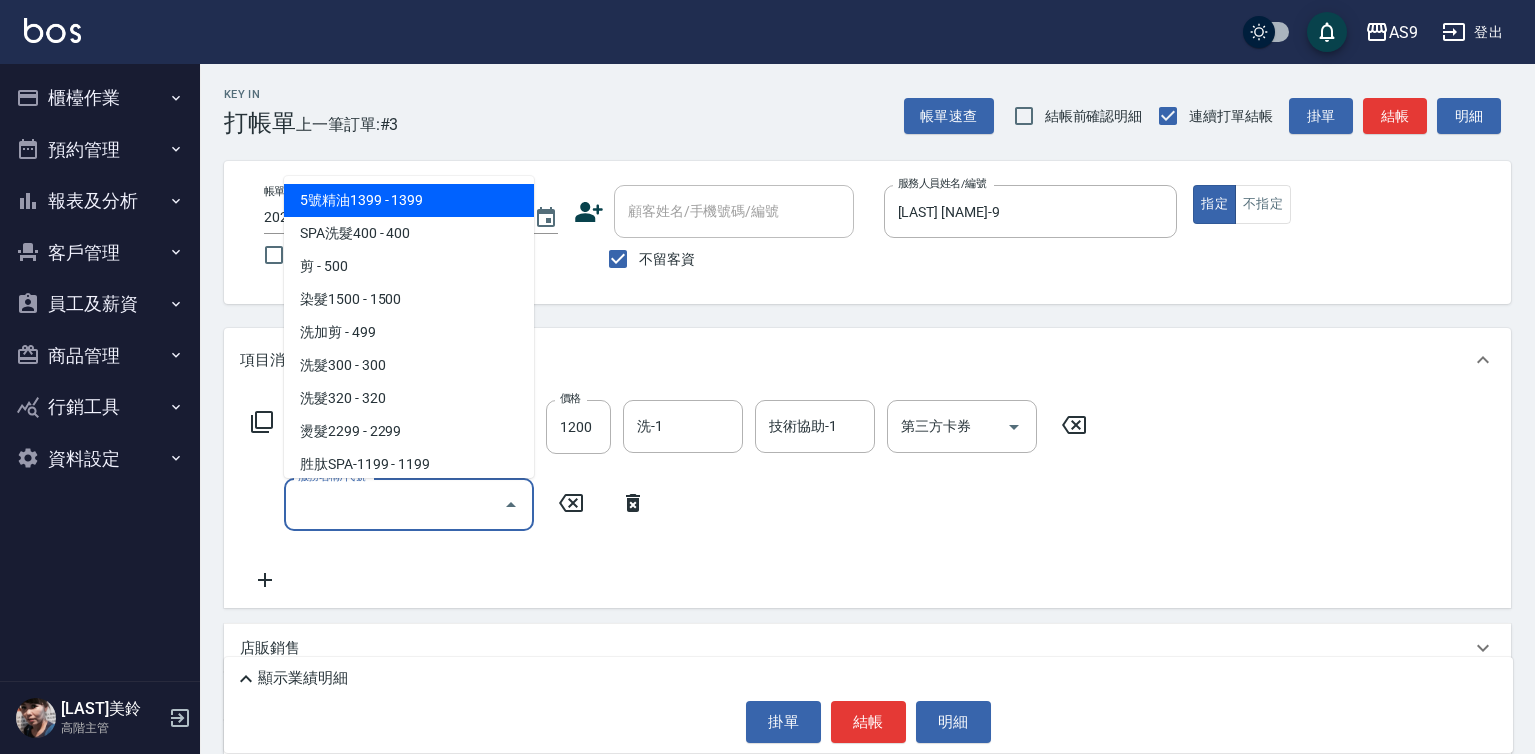drag, startPoint x: 301, startPoint y: 505, endPoint x: 312, endPoint y: 505, distance: 11 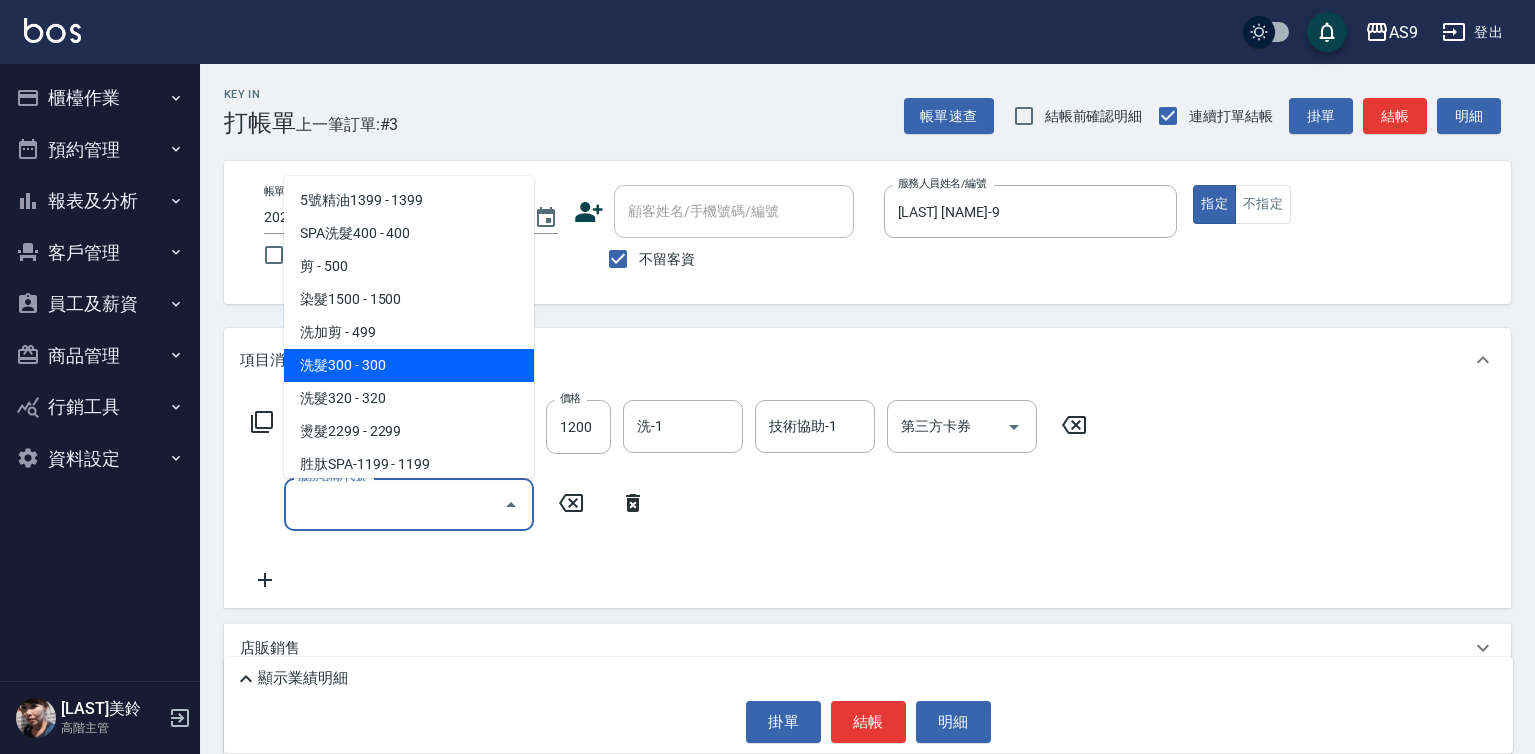 click on "洗髮300 - 300" at bounding box center [409, 365] 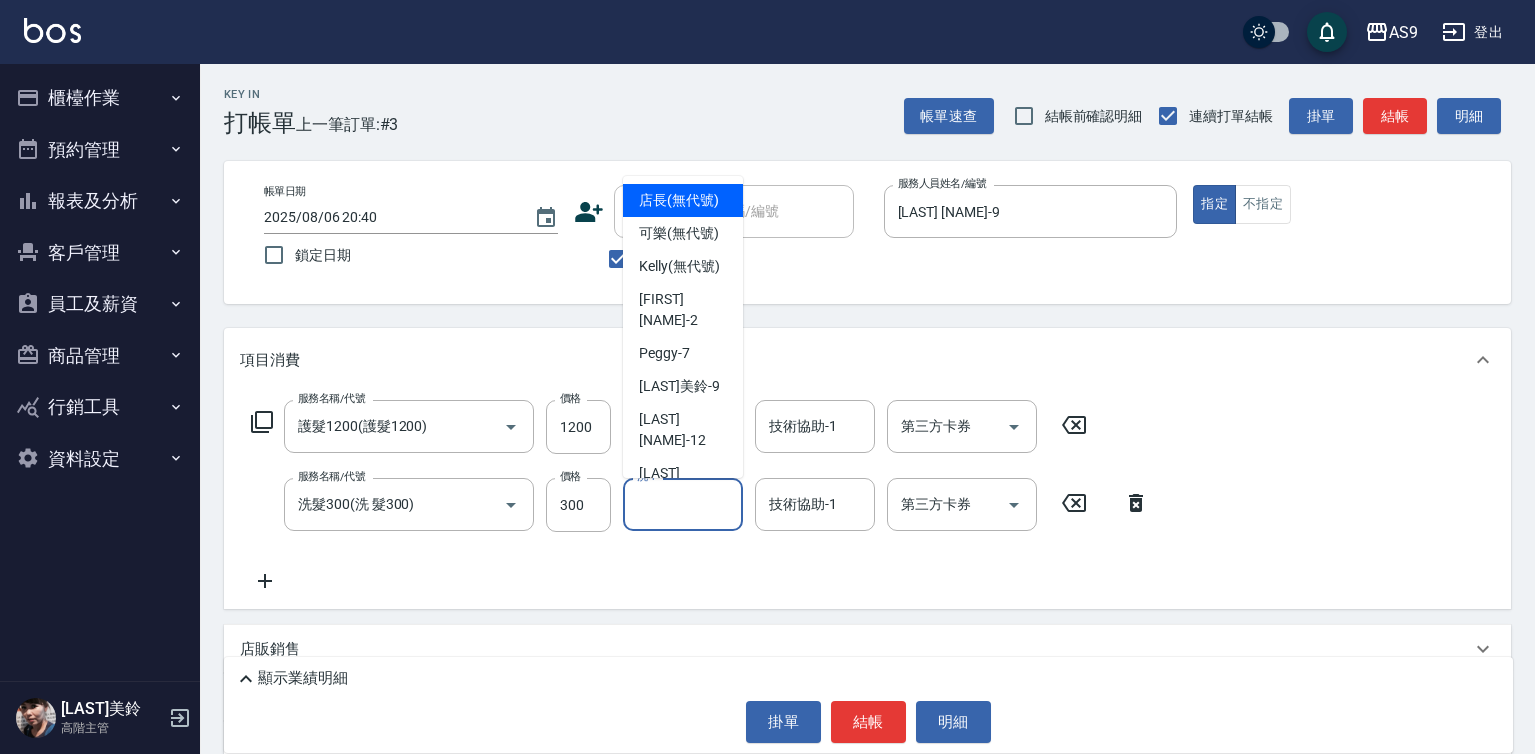 click on "洗-1" at bounding box center [683, 504] 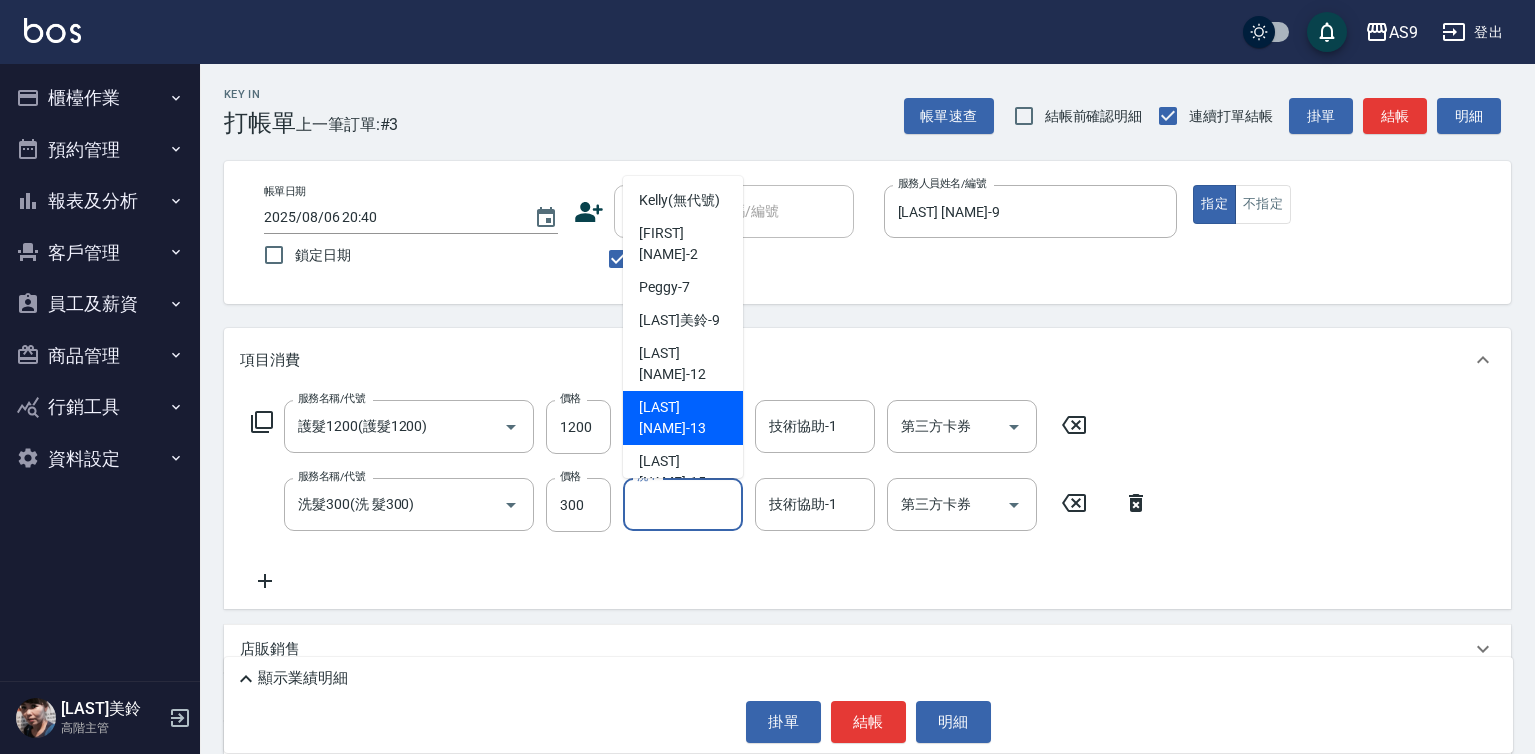 scroll, scrollTop: 100, scrollLeft: 0, axis: vertical 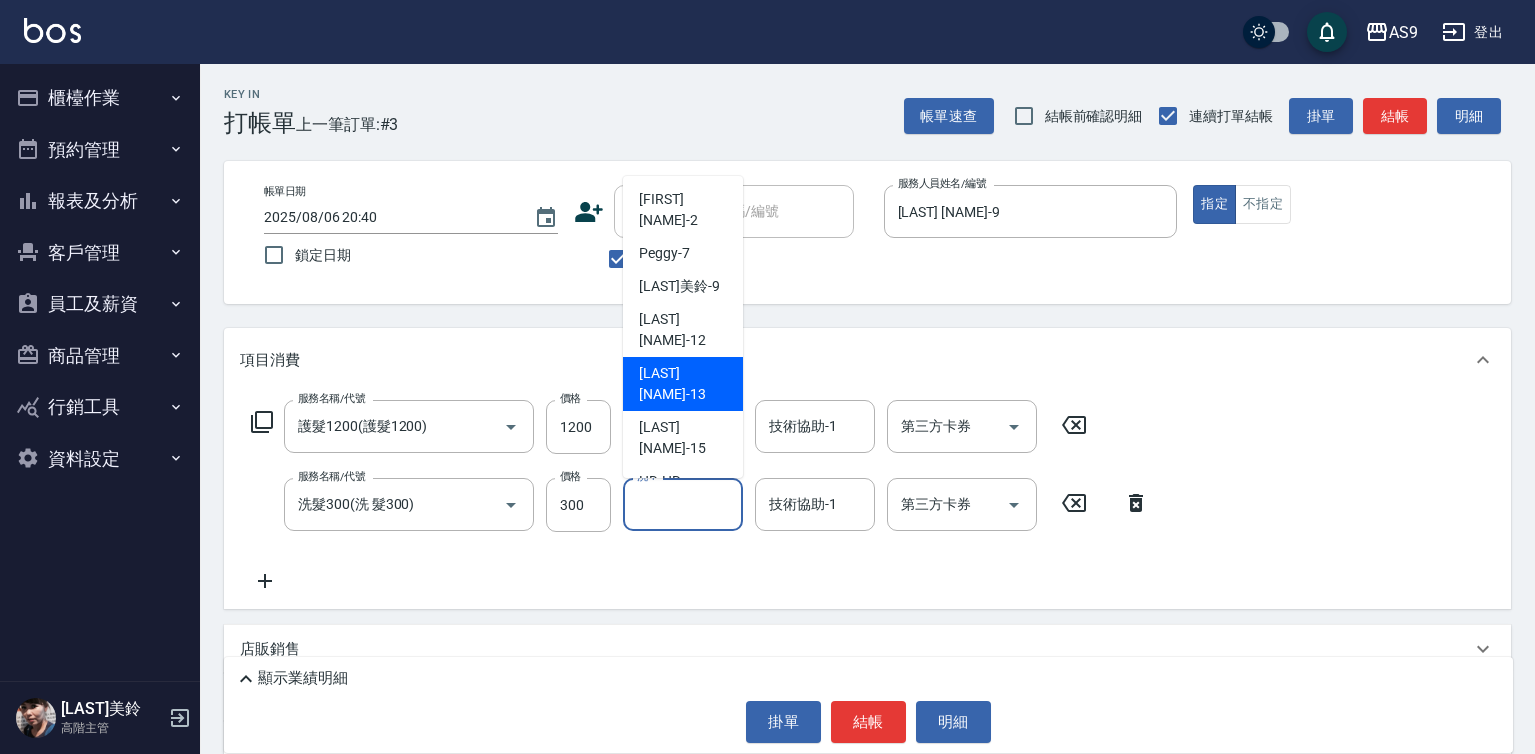 click on "[LAST] [NAME] -13" at bounding box center (683, 384) 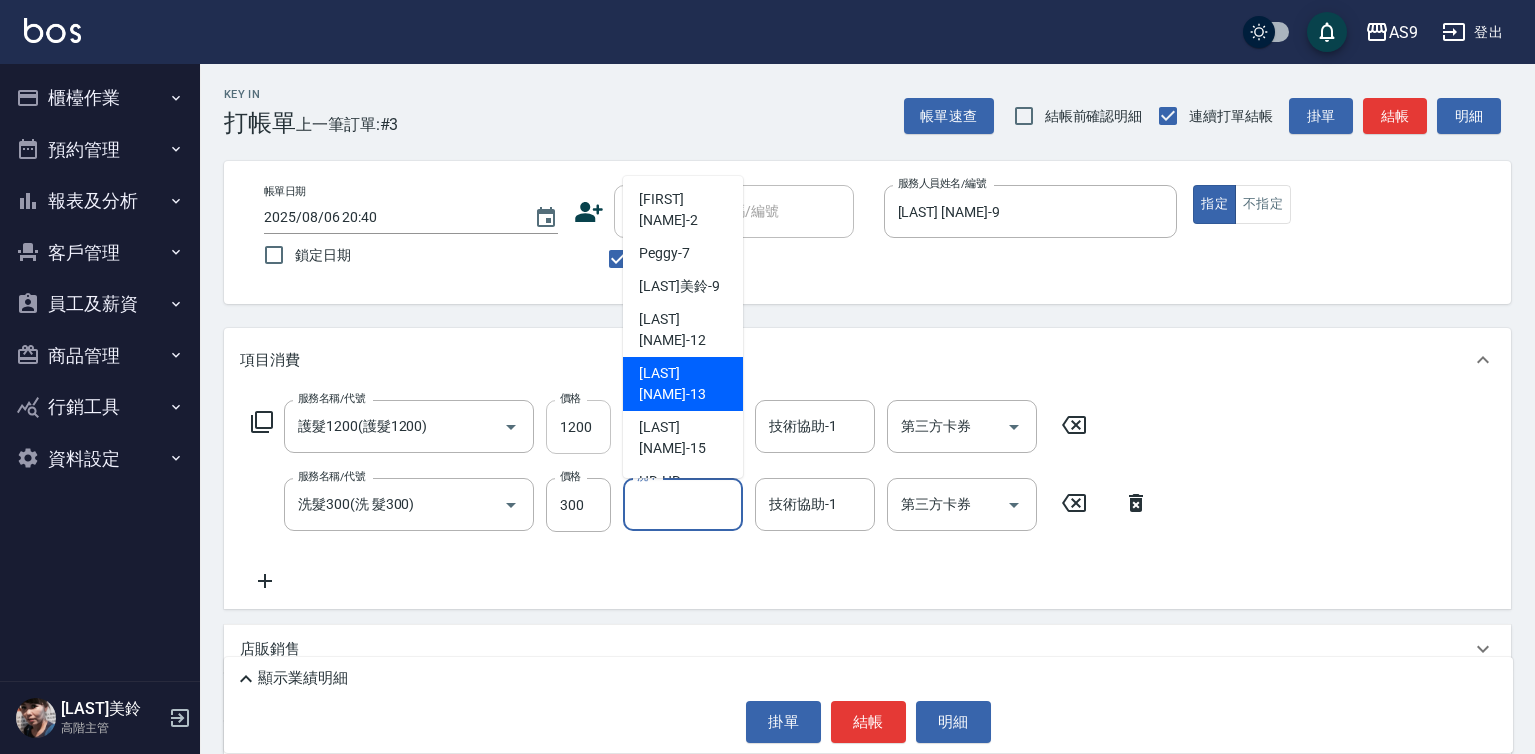 type on "[LAST] [NAME]-13" 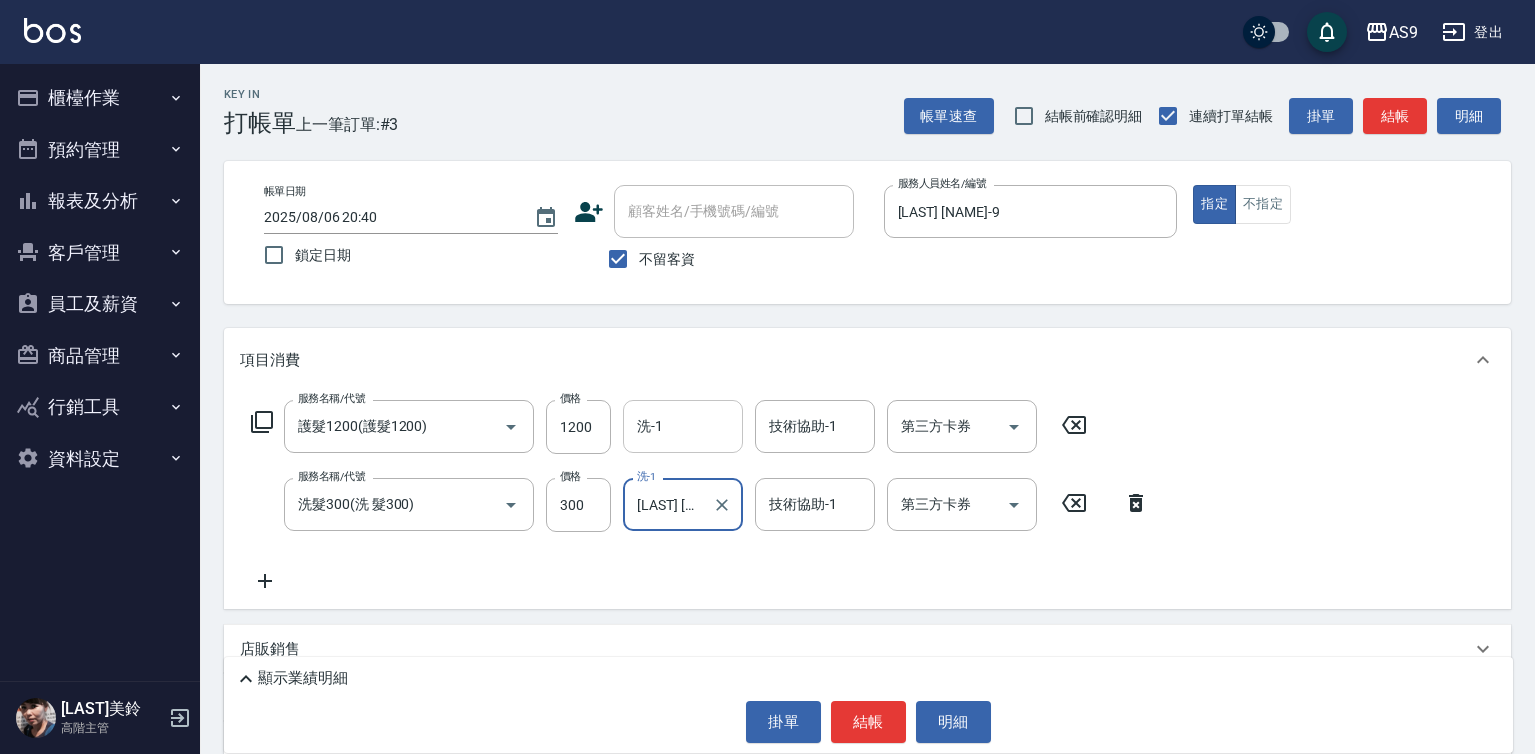 click on "洗-1" at bounding box center (683, 426) 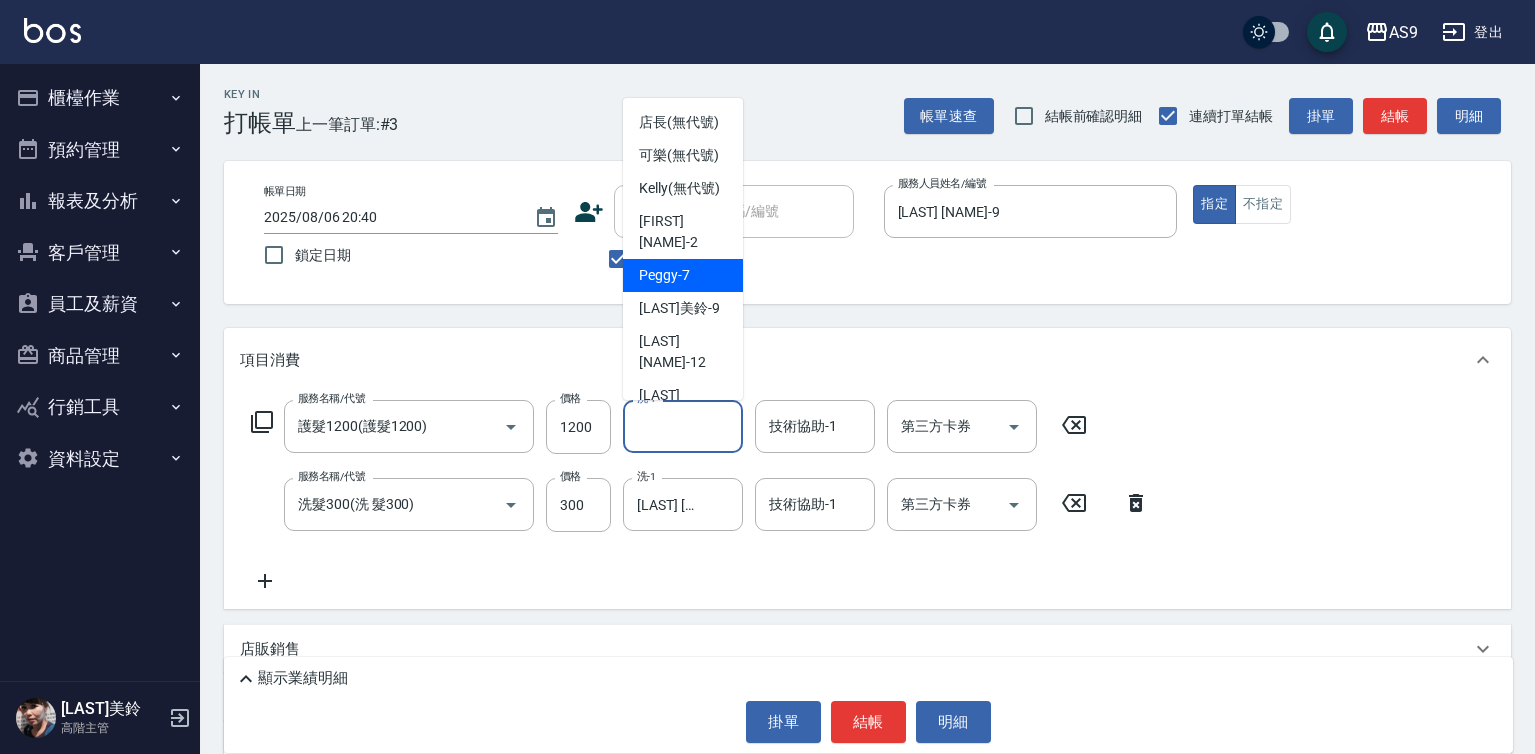 scroll, scrollTop: 100, scrollLeft: 0, axis: vertical 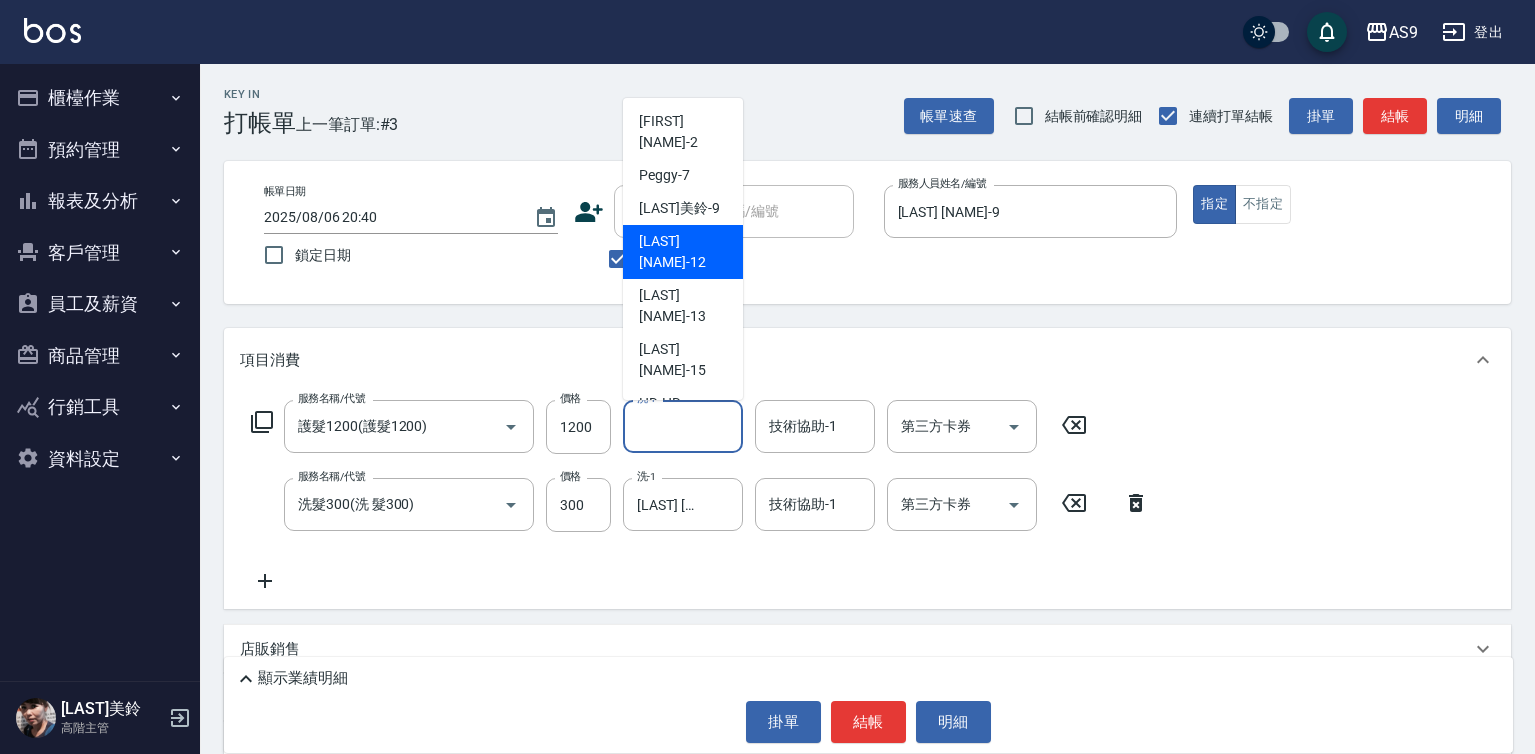 click on "[LAST] [NAME] -12" at bounding box center (683, 252) 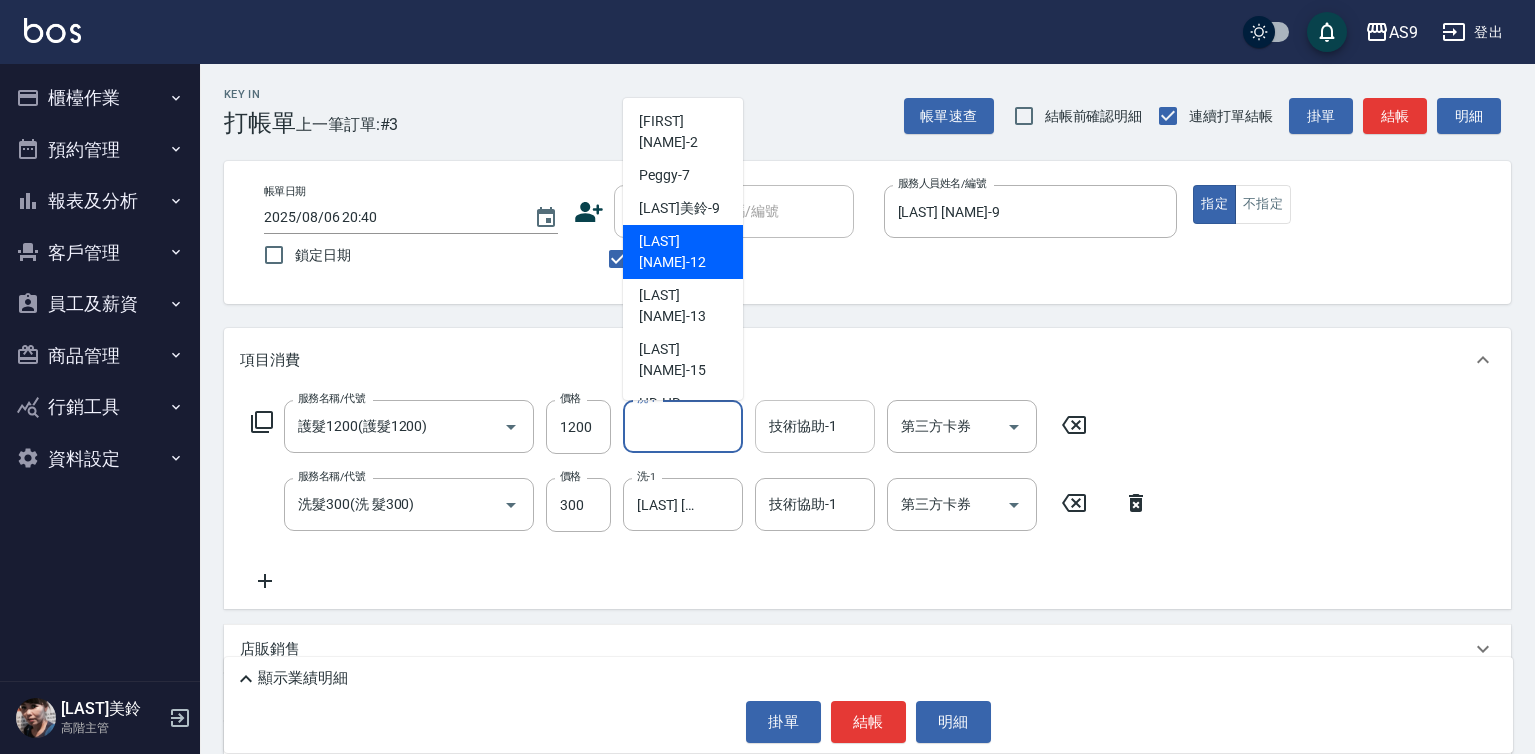 type on "[LAST] [NAME]-12" 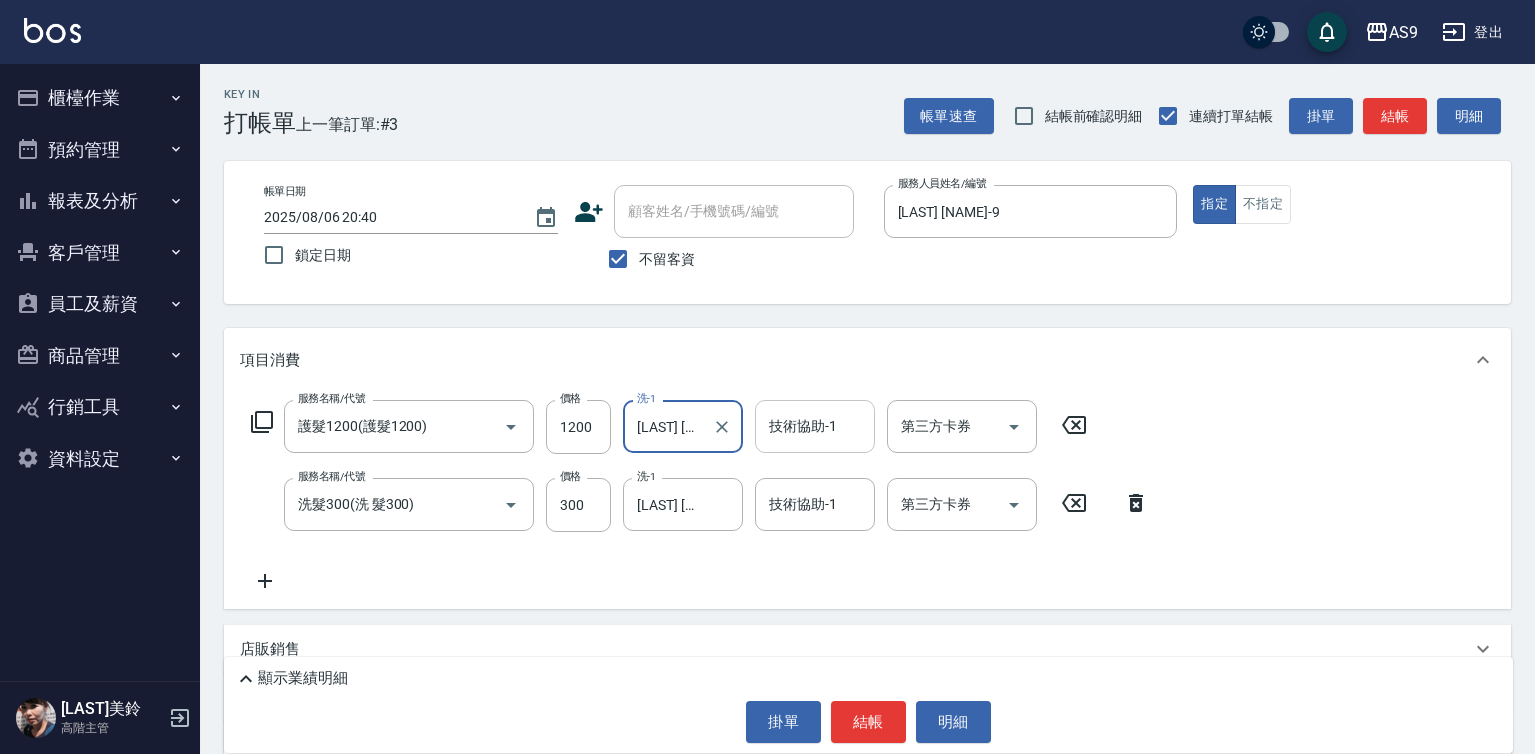 click on "技術協助-1 技術協助-1" at bounding box center [815, 426] 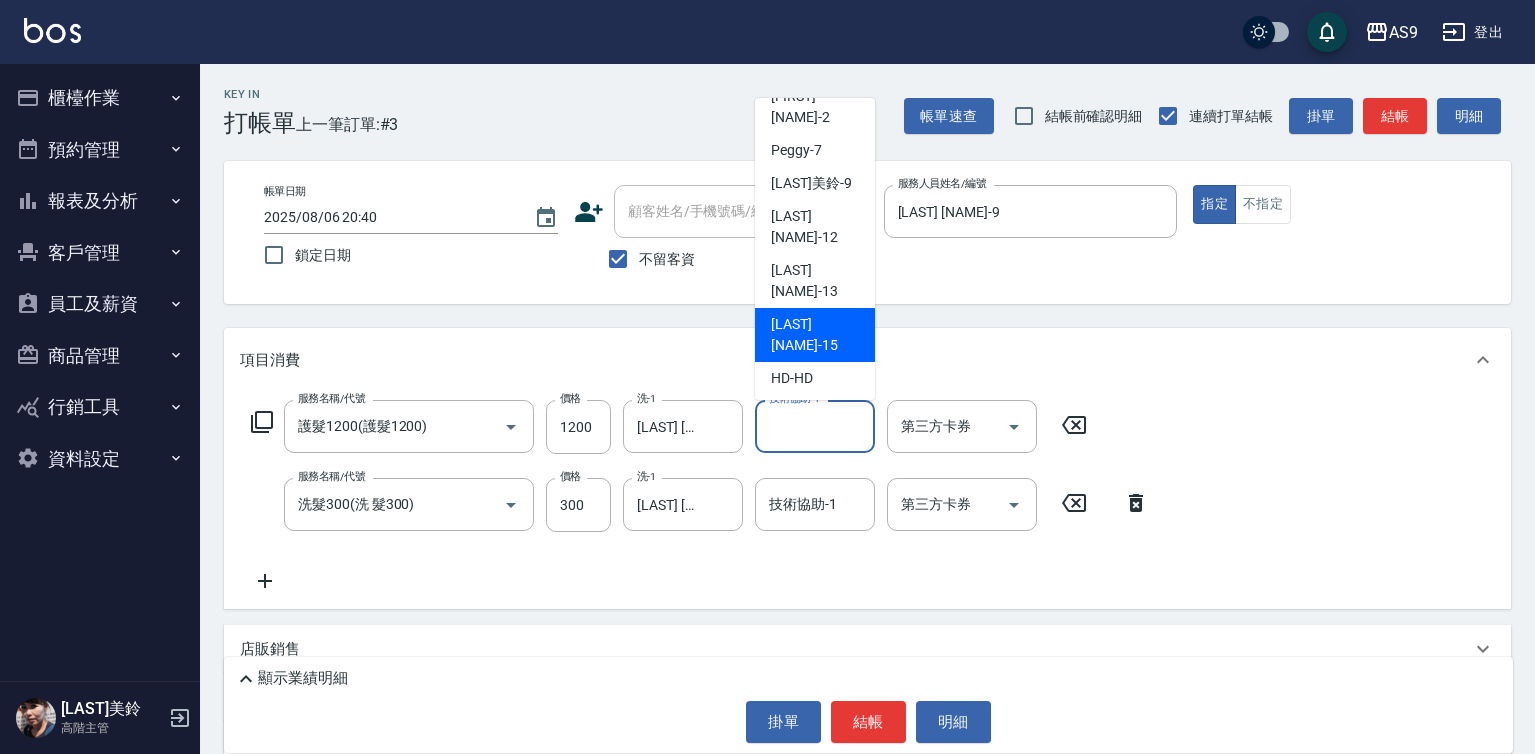 scroll, scrollTop: 128, scrollLeft: 0, axis: vertical 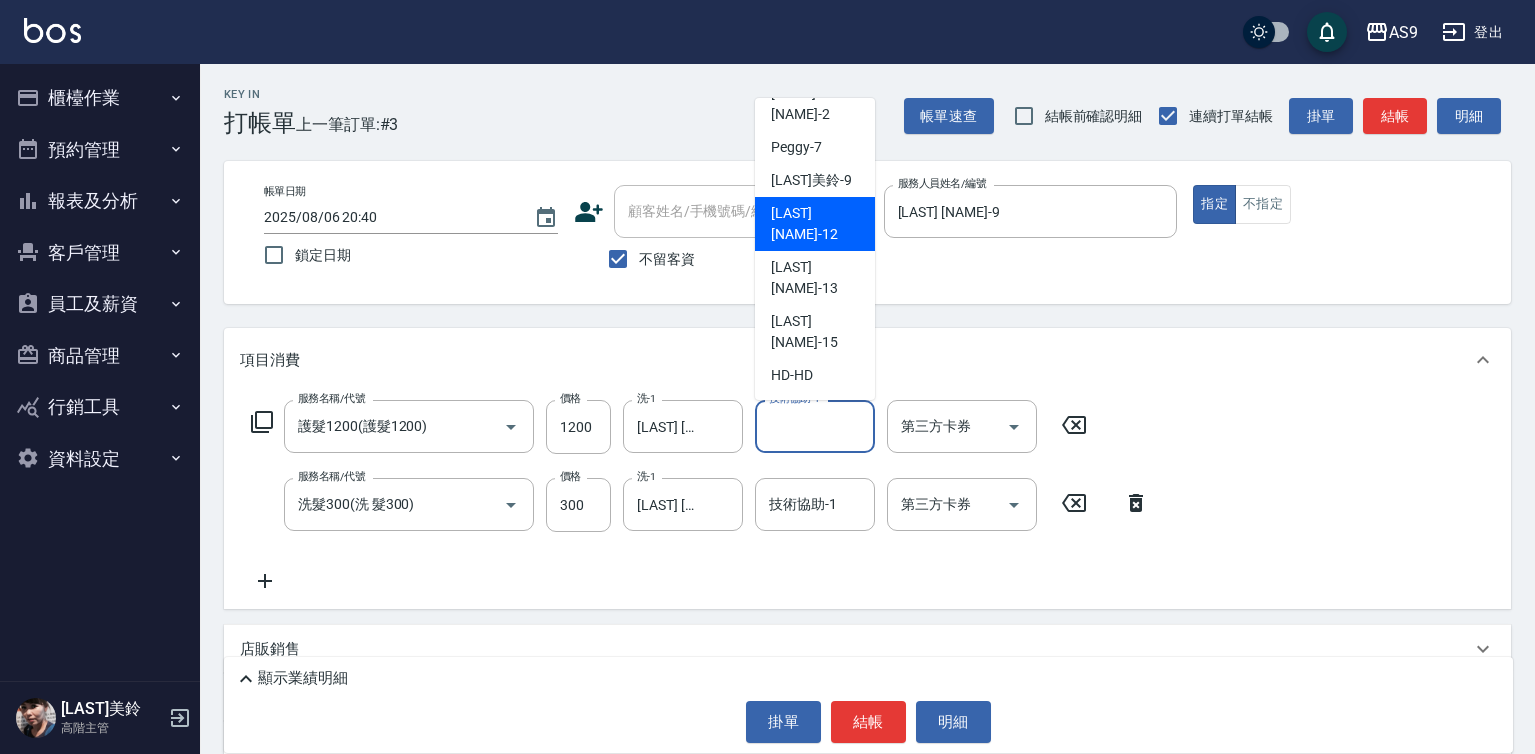 click on "[LAST] [NAME] -12" at bounding box center [815, 224] 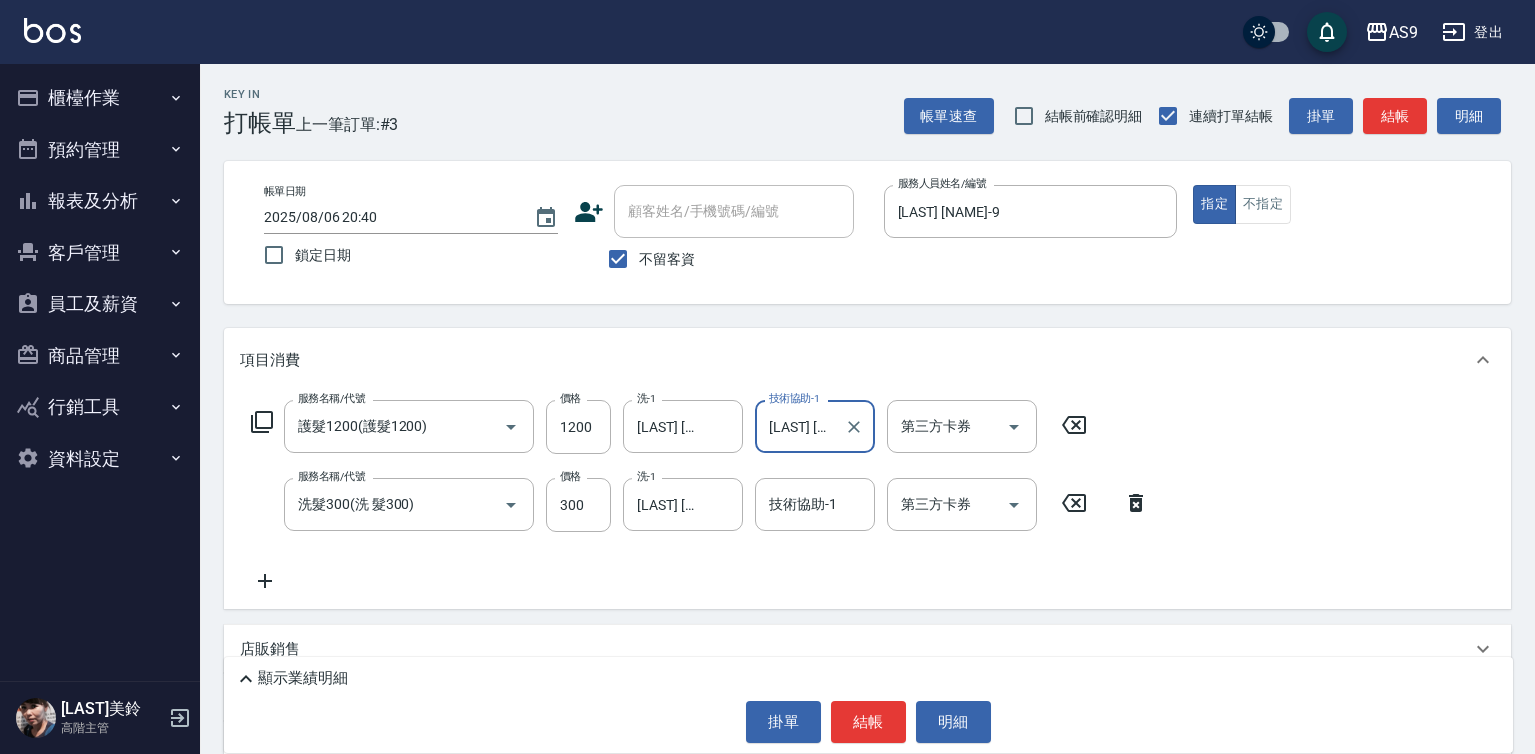 type on "[LAST] [NAME]-12" 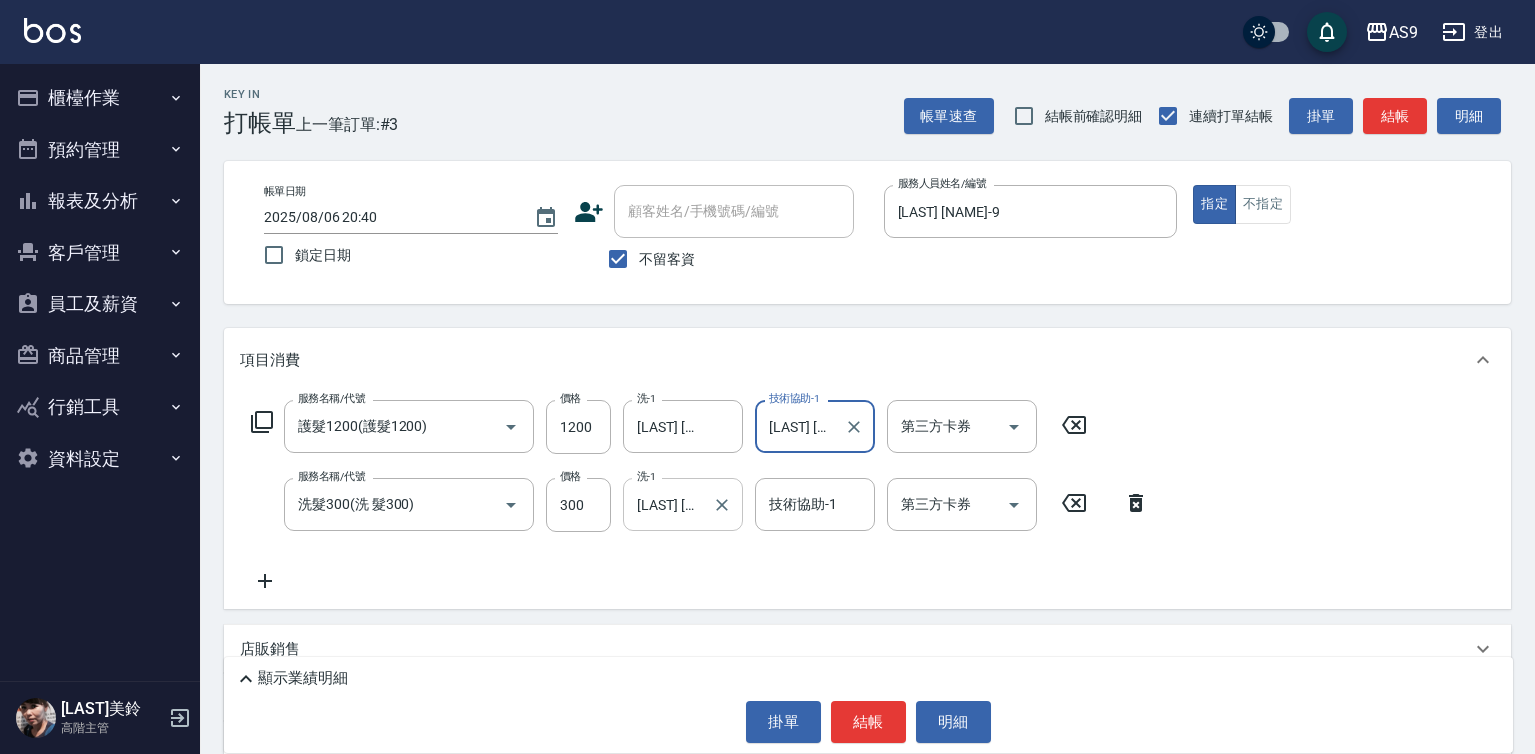click on "[LAST] [NAME]-13 洗-1" at bounding box center [683, 504] 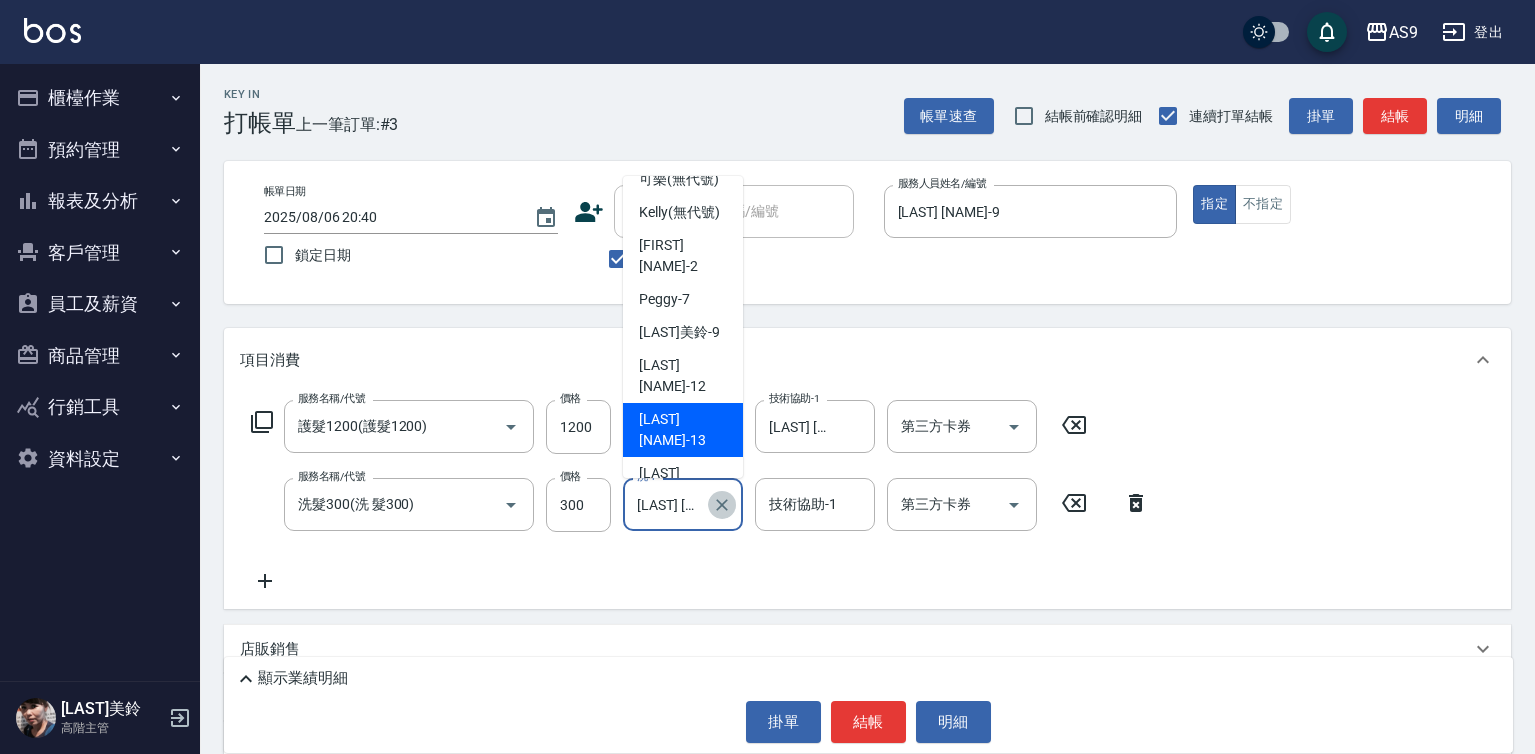 click 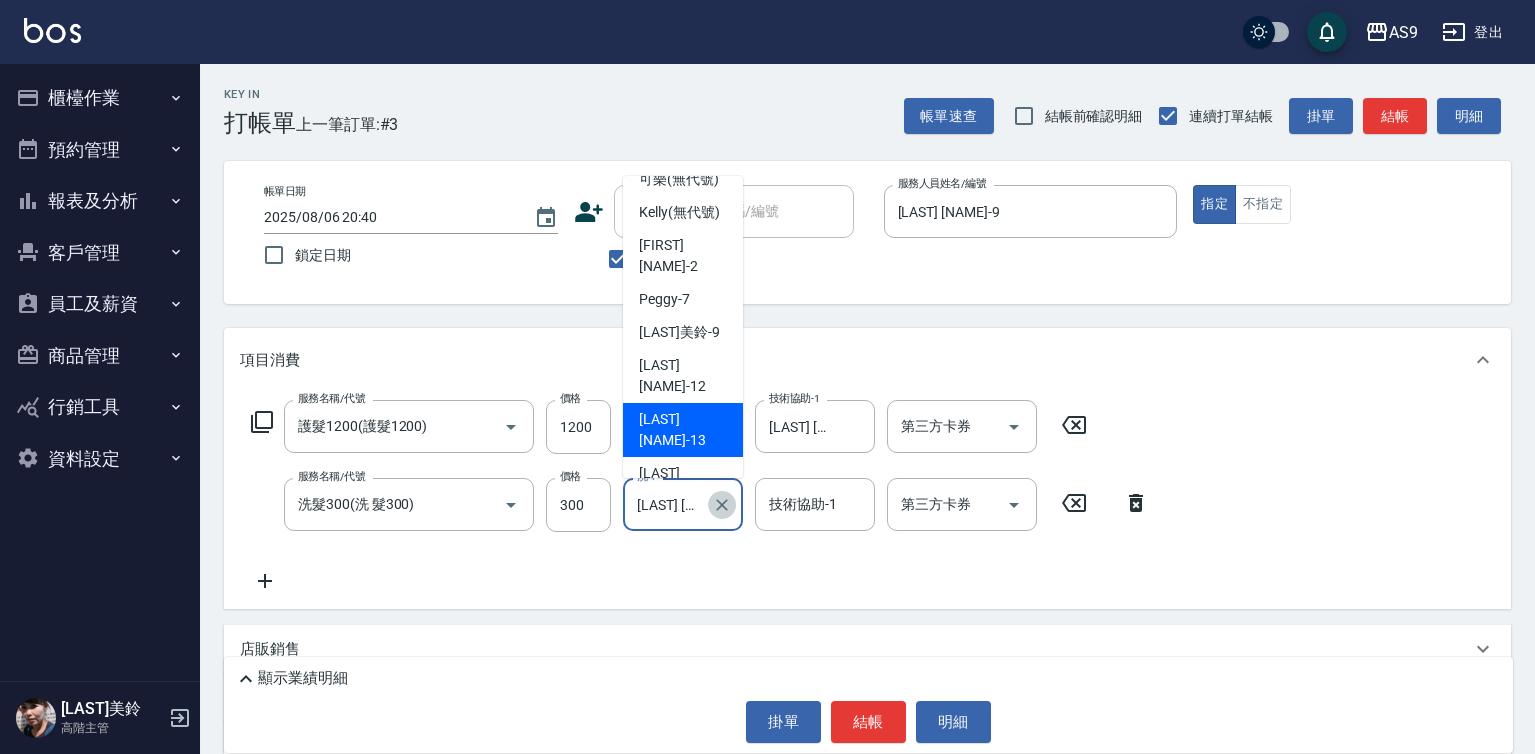 type 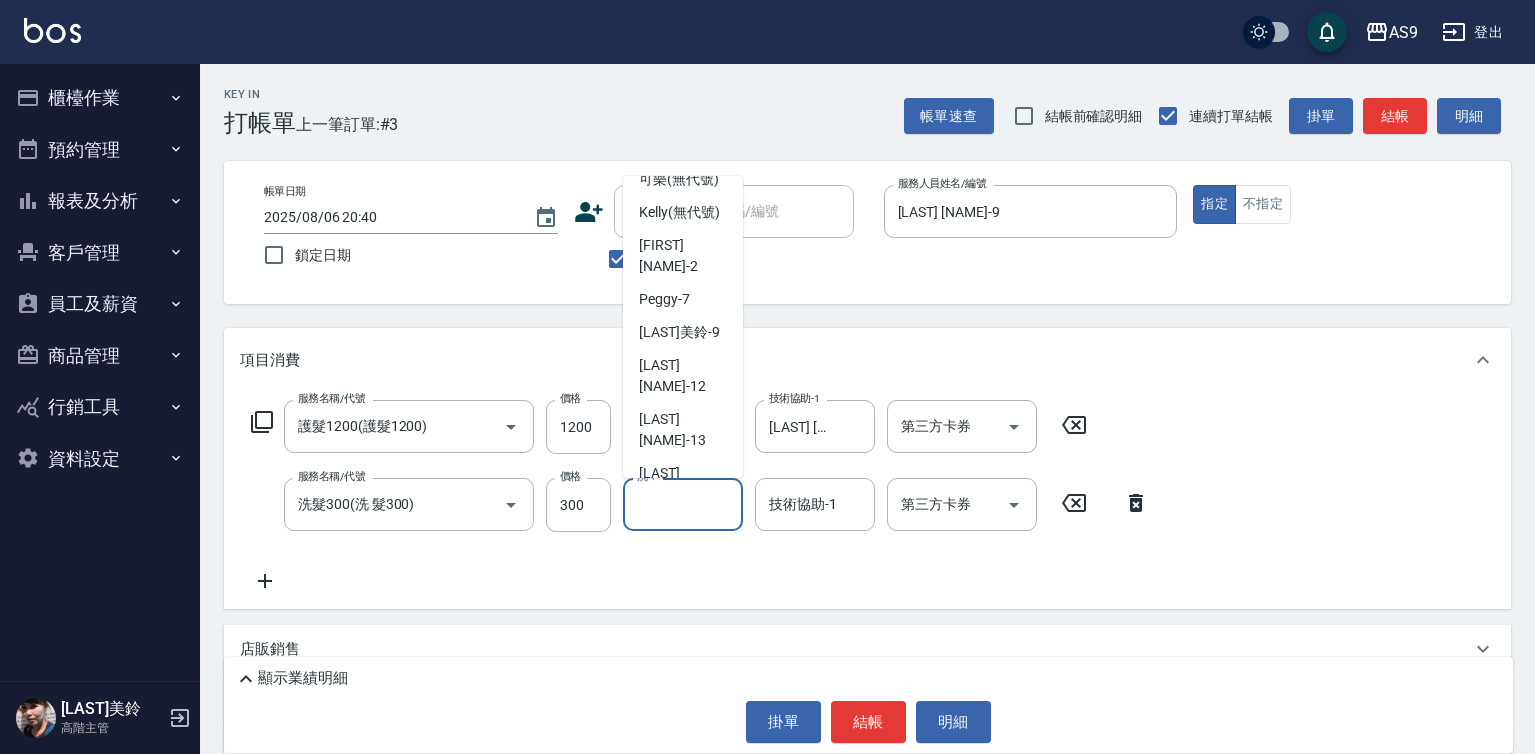 scroll, scrollTop: 8, scrollLeft: 0, axis: vertical 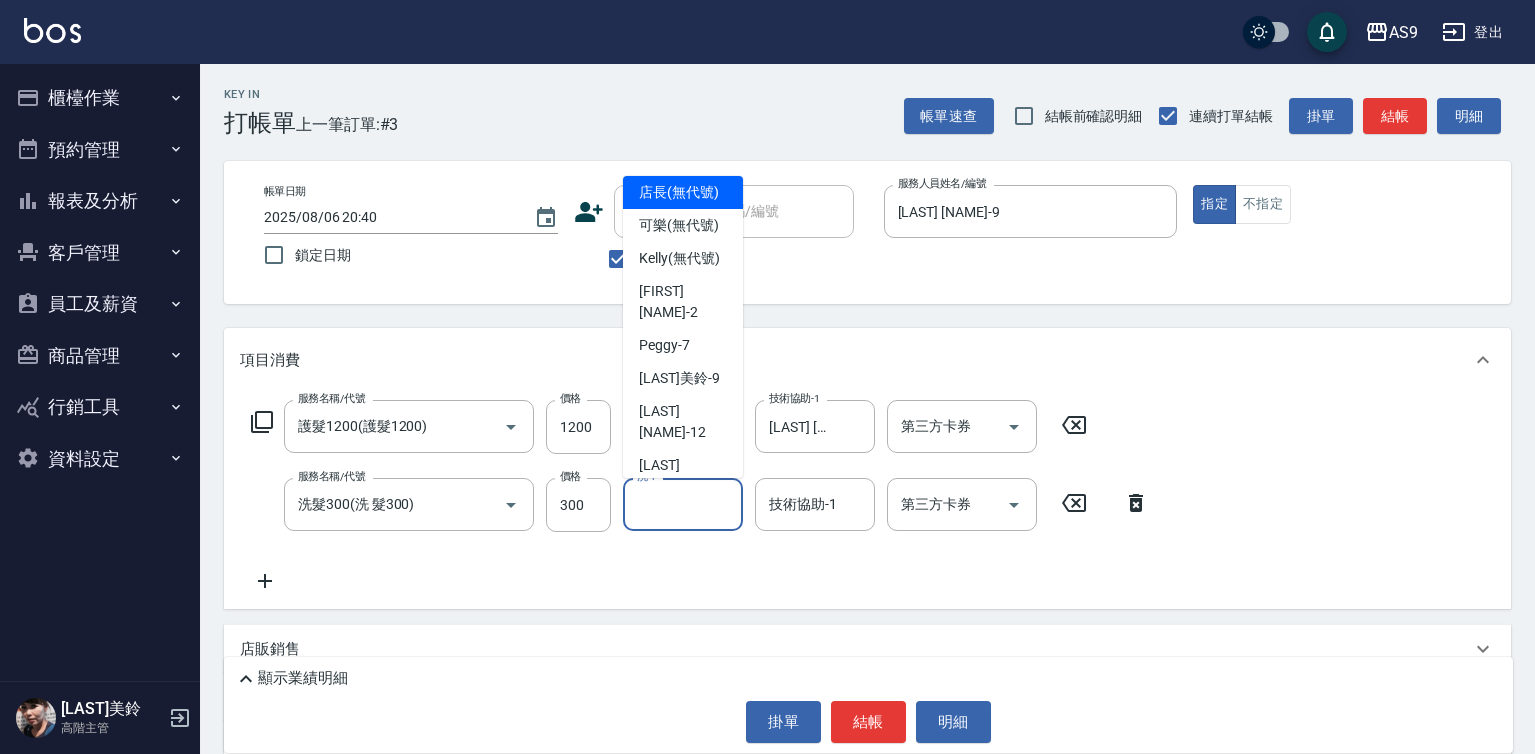click on "項目消費" at bounding box center [867, 360] 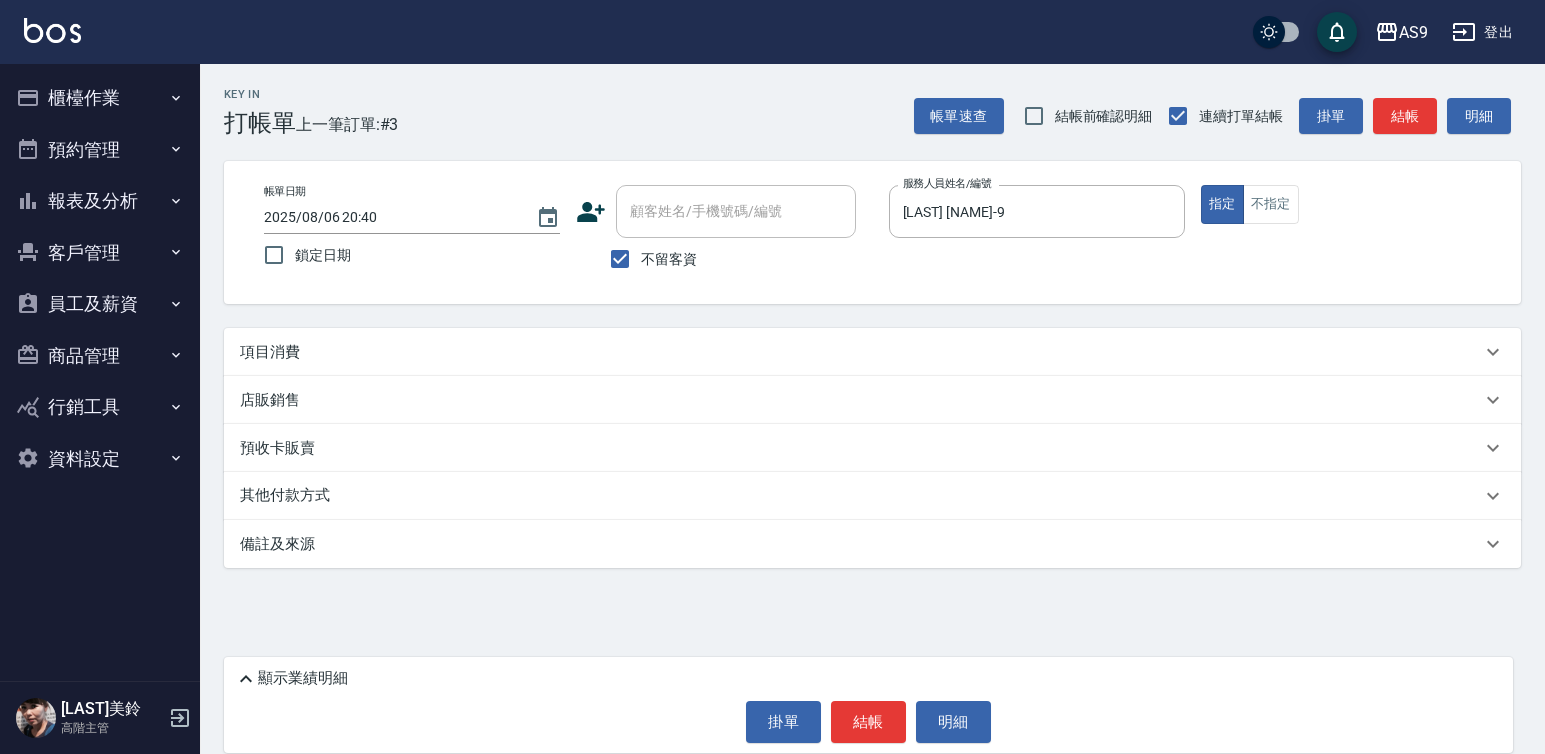 click on "項目消費" at bounding box center (860, 352) 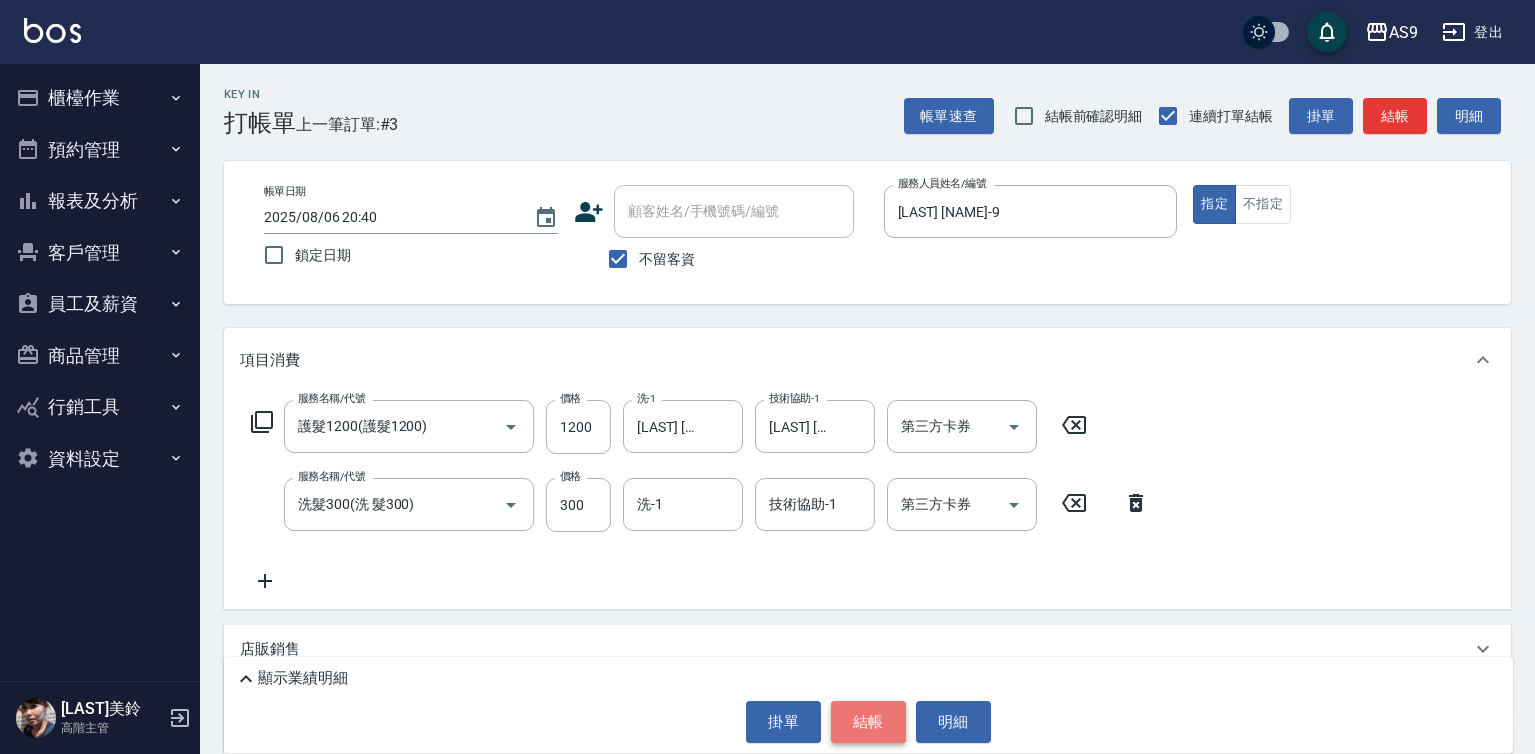 click on "結帳" at bounding box center (868, 722) 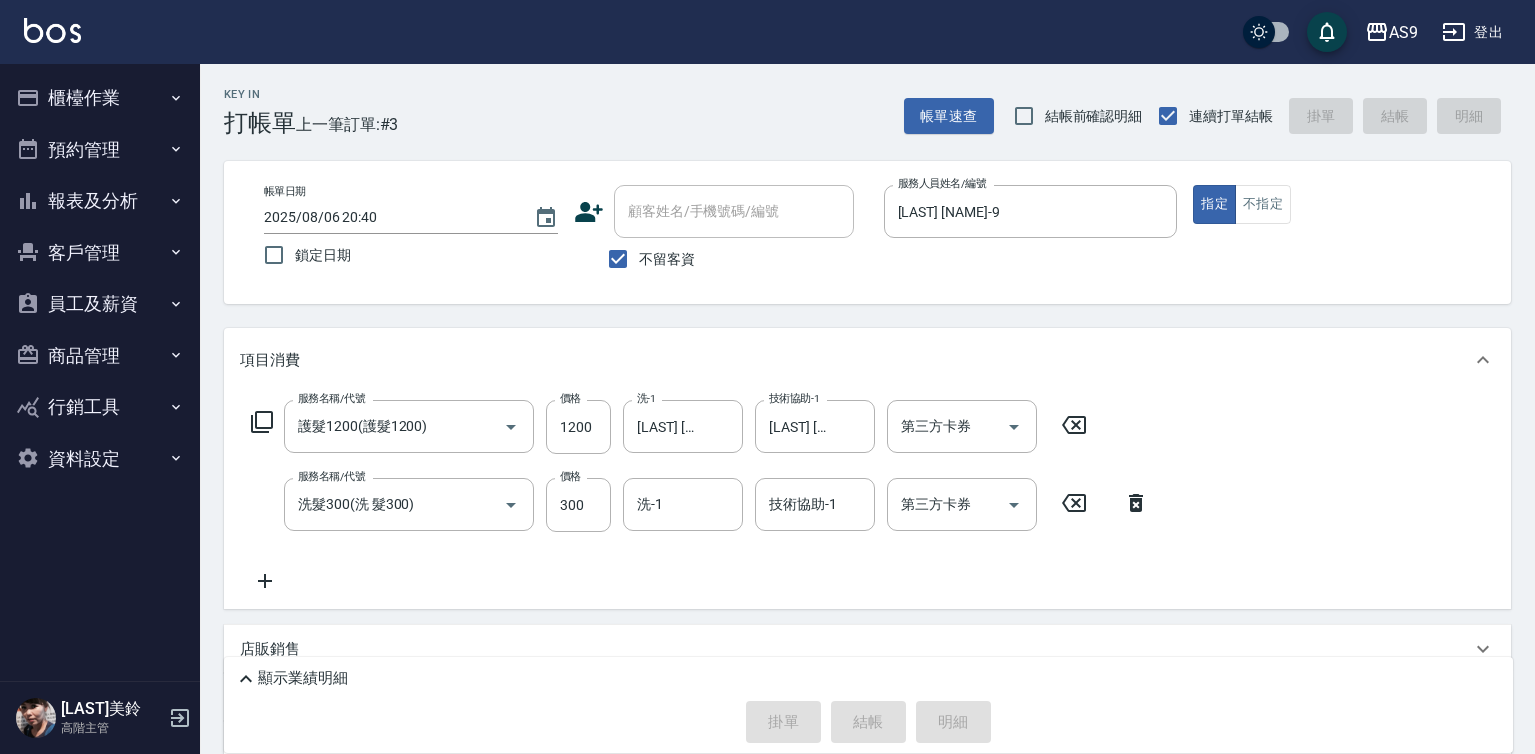 type 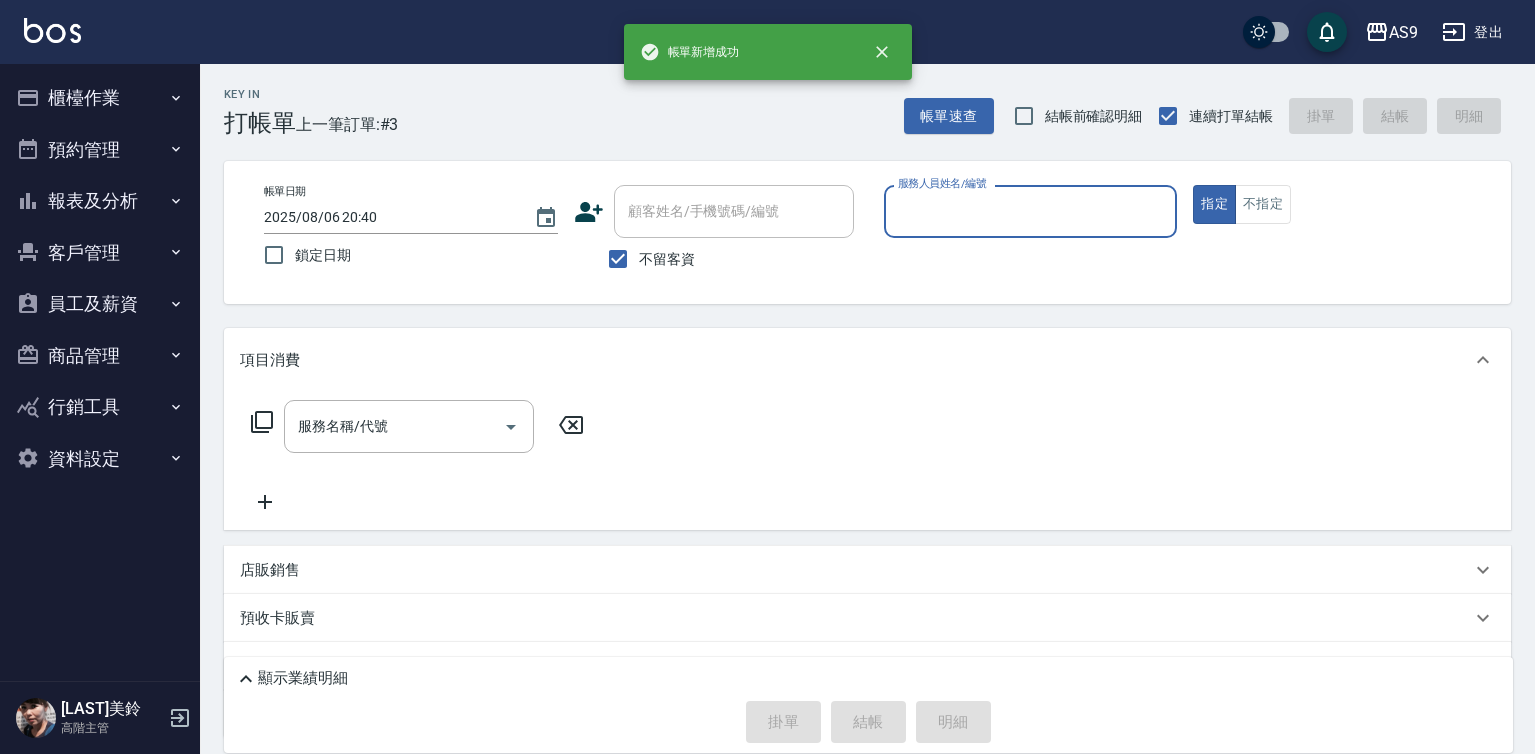 click on "服務人員姓名/編號" at bounding box center (1031, 211) 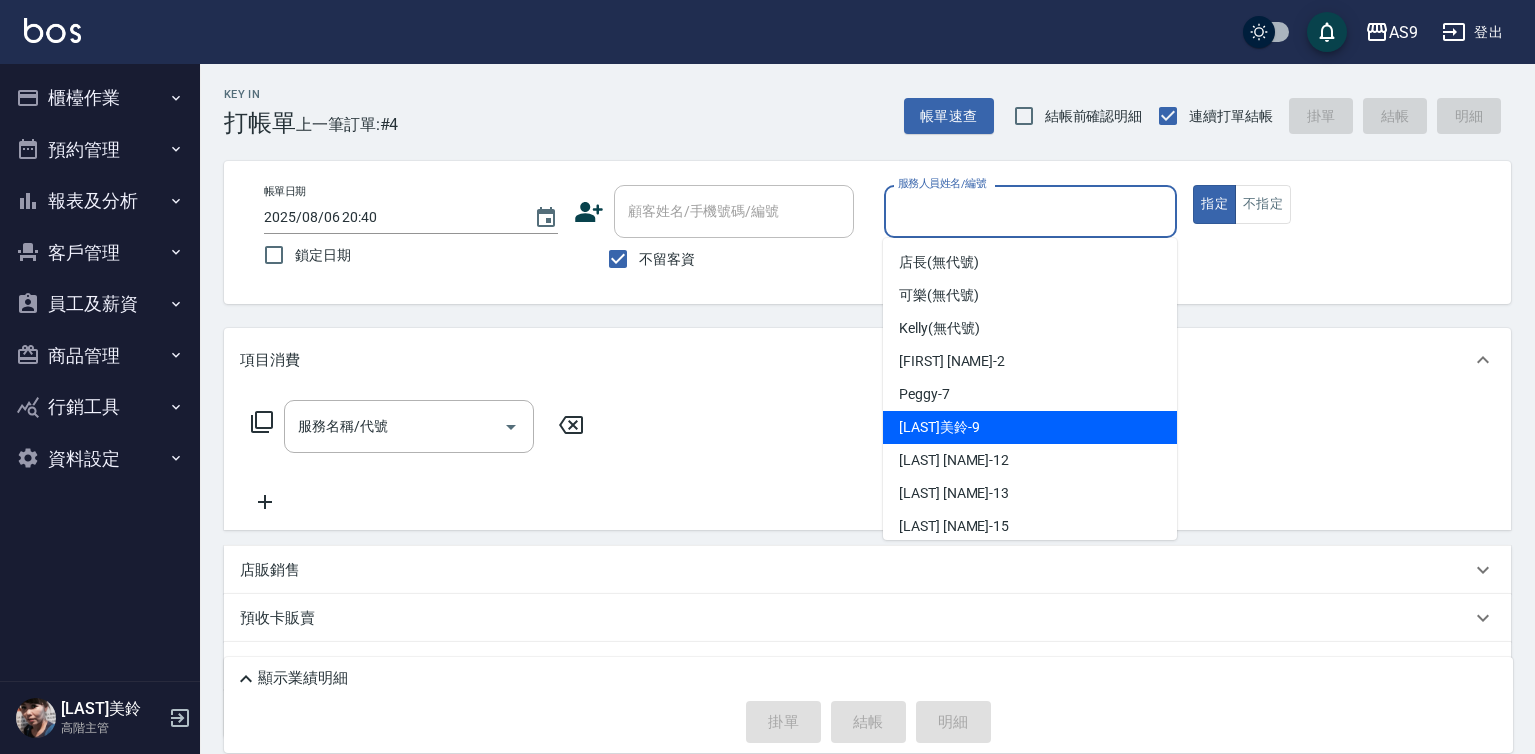 click on "[LAST] [NAME] -9" at bounding box center (1030, 427) 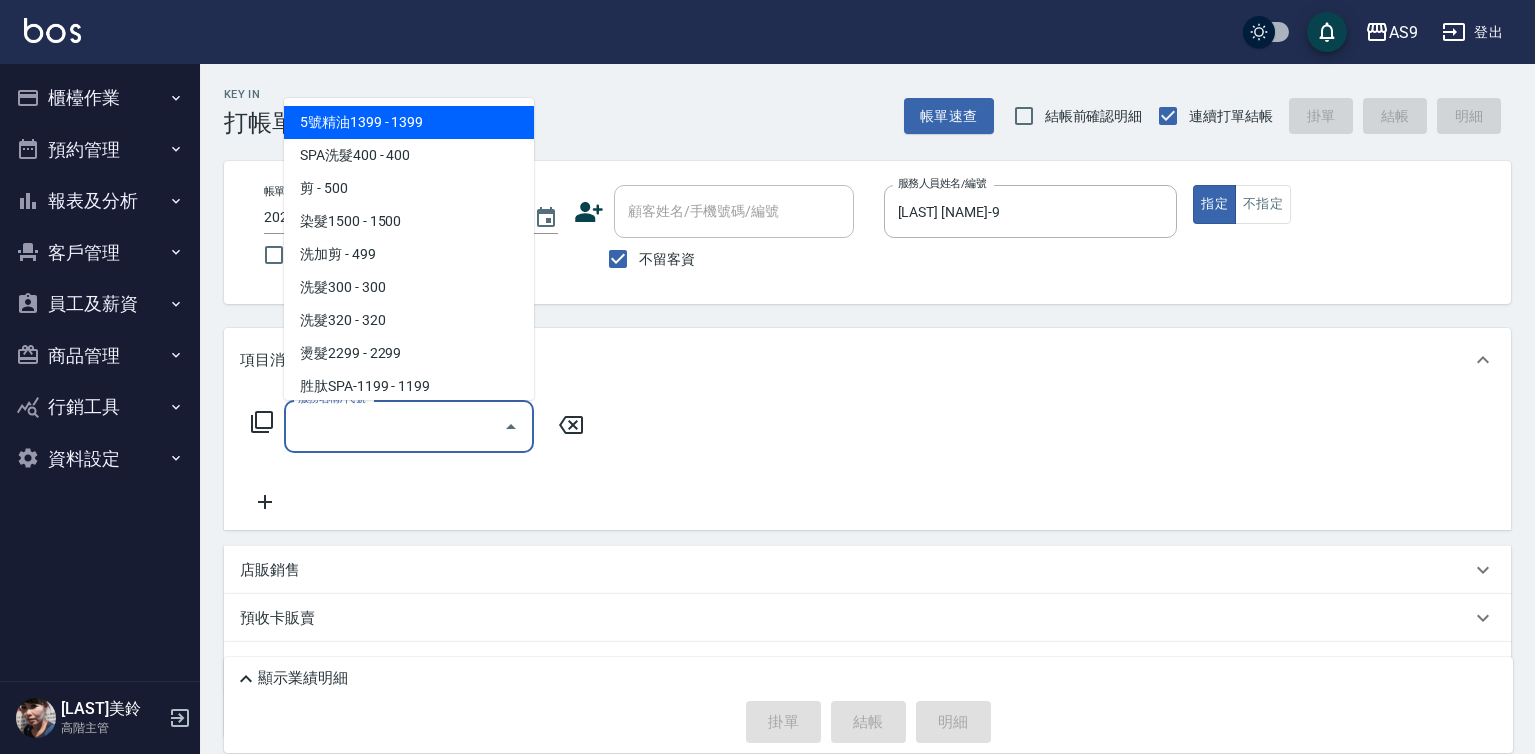 click on "服務名稱/代號" at bounding box center [394, 426] 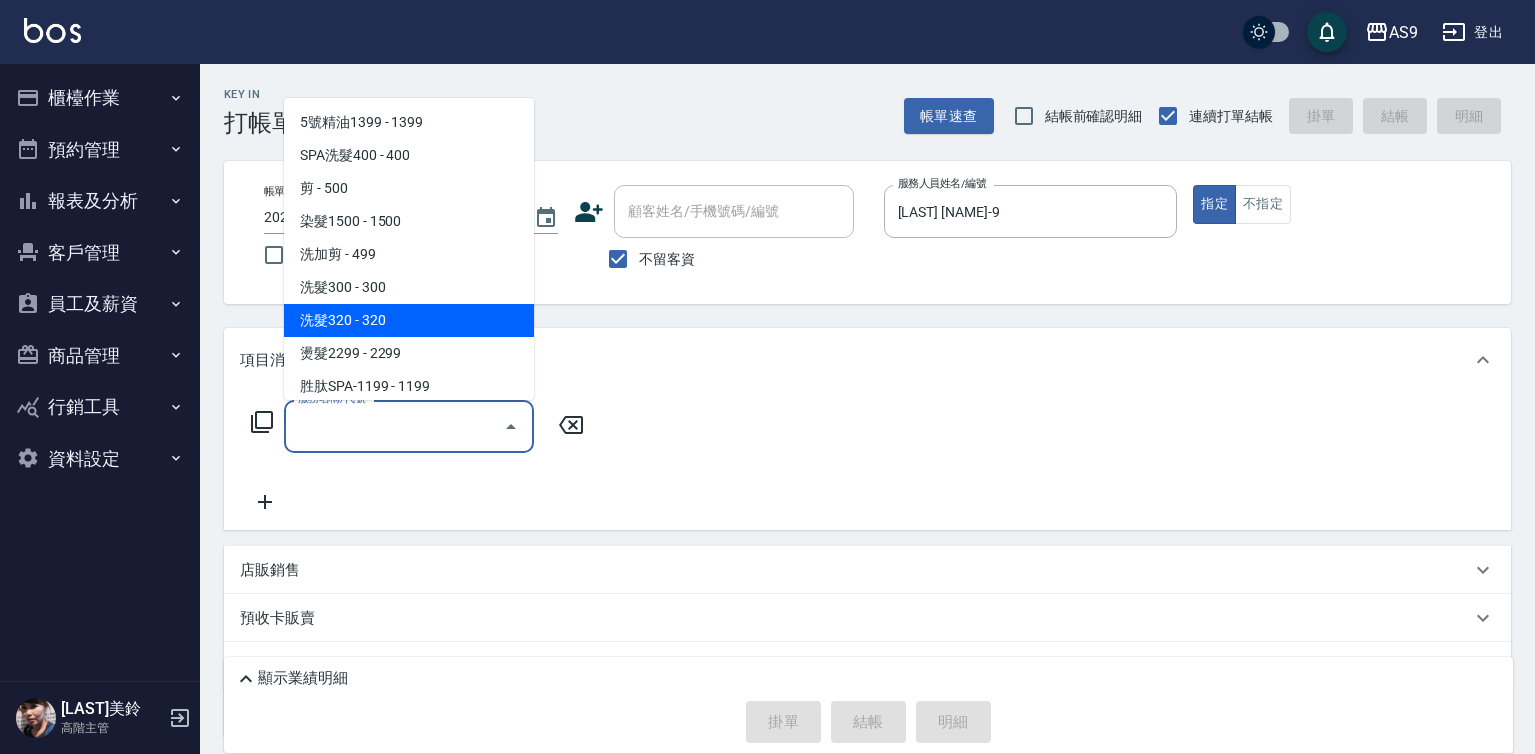 click on "洗髮320 - 320" at bounding box center [409, 320] 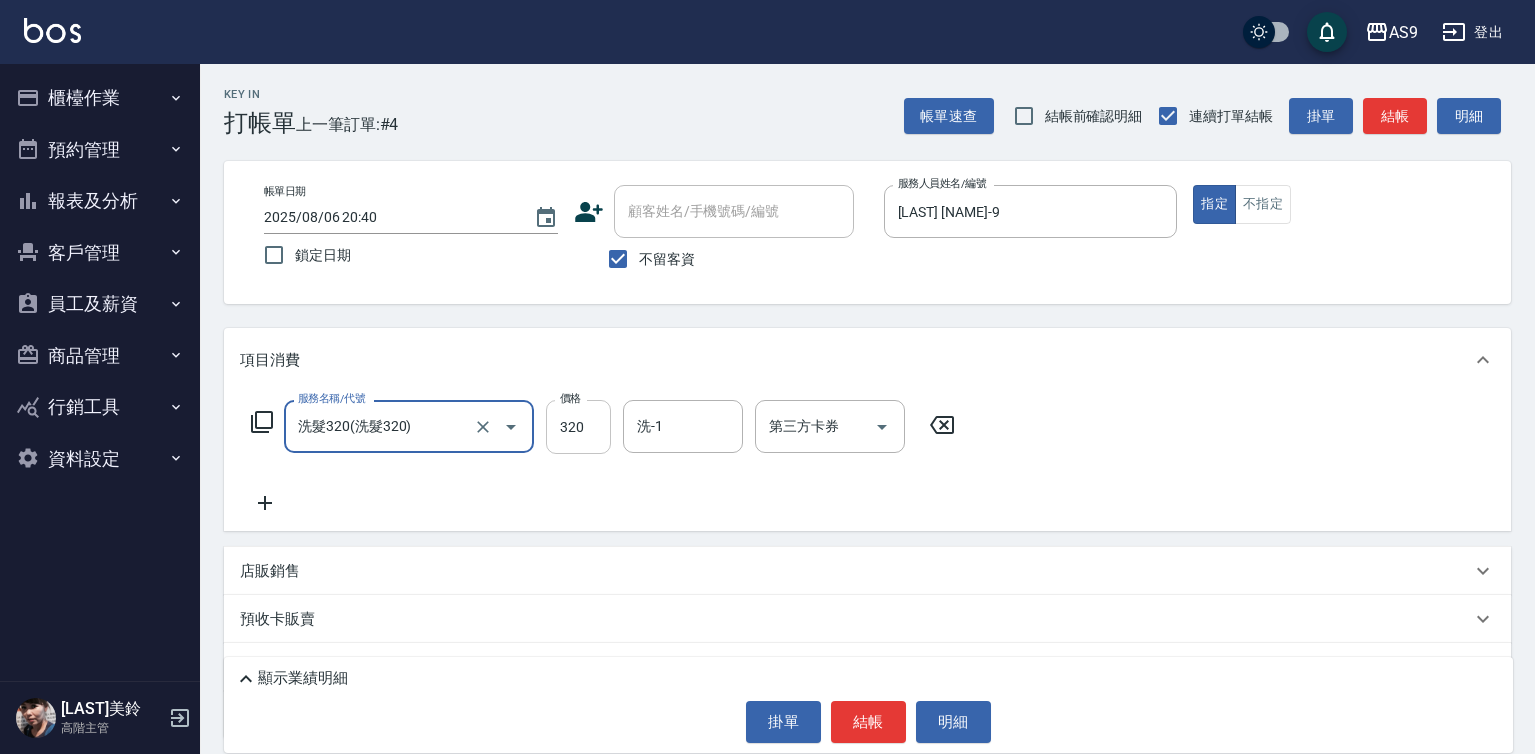 click on "320" at bounding box center [578, 427] 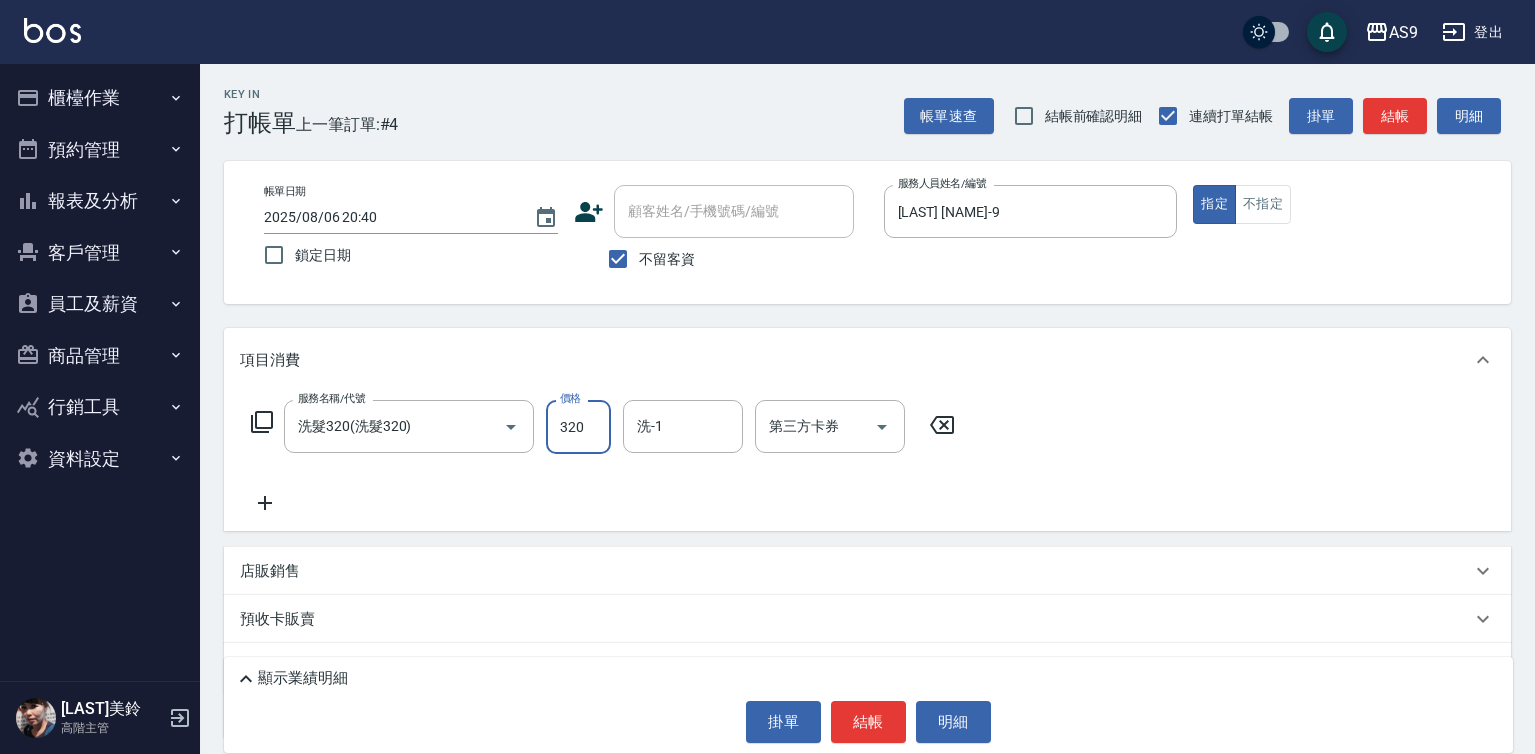 click on "320" at bounding box center [578, 427] 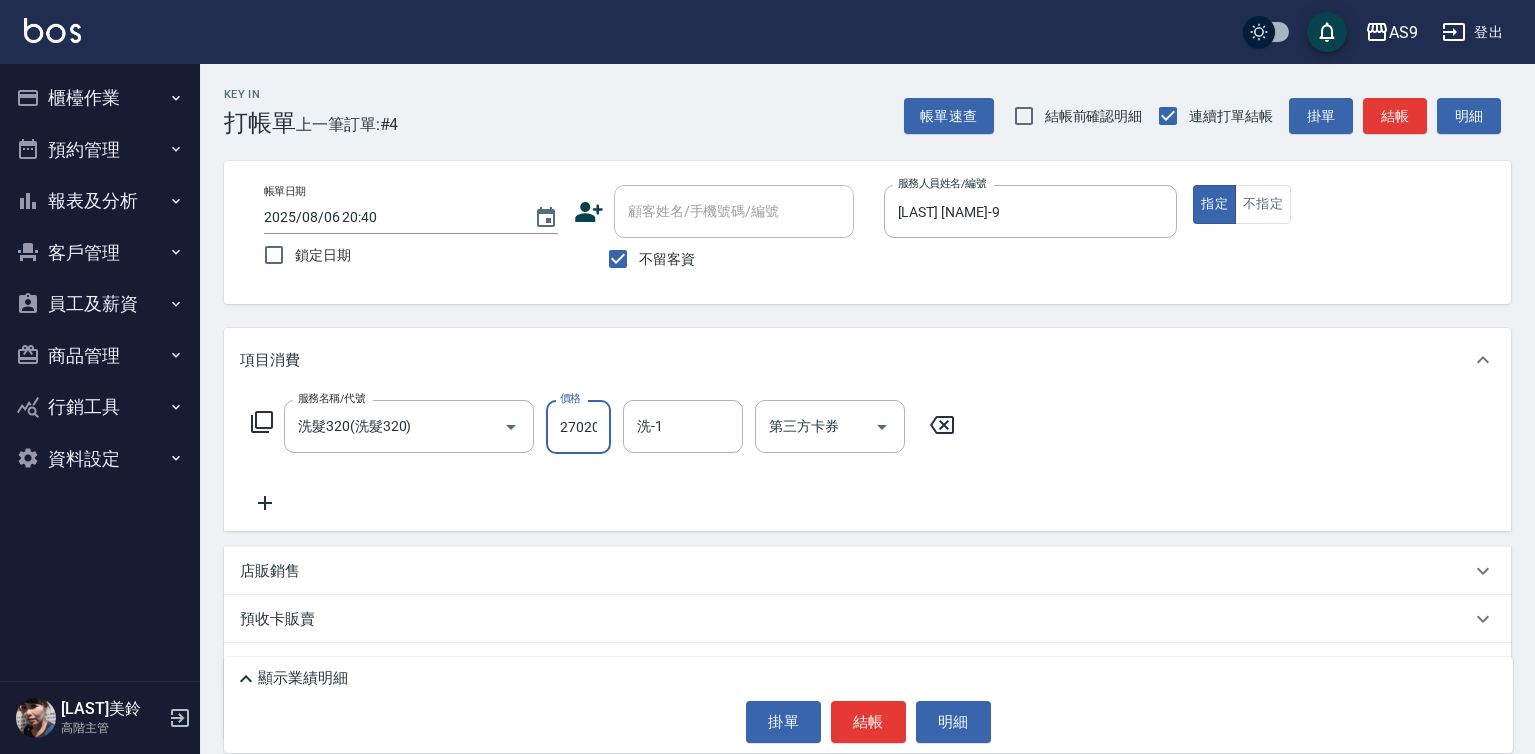 click on "服務名稱/代號 洗髮320(洗髮320) 服務名稱/代號 價格 27020 價格 洗-1 洗-1 第三方卡券 第三方卡券" at bounding box center [603, 427] 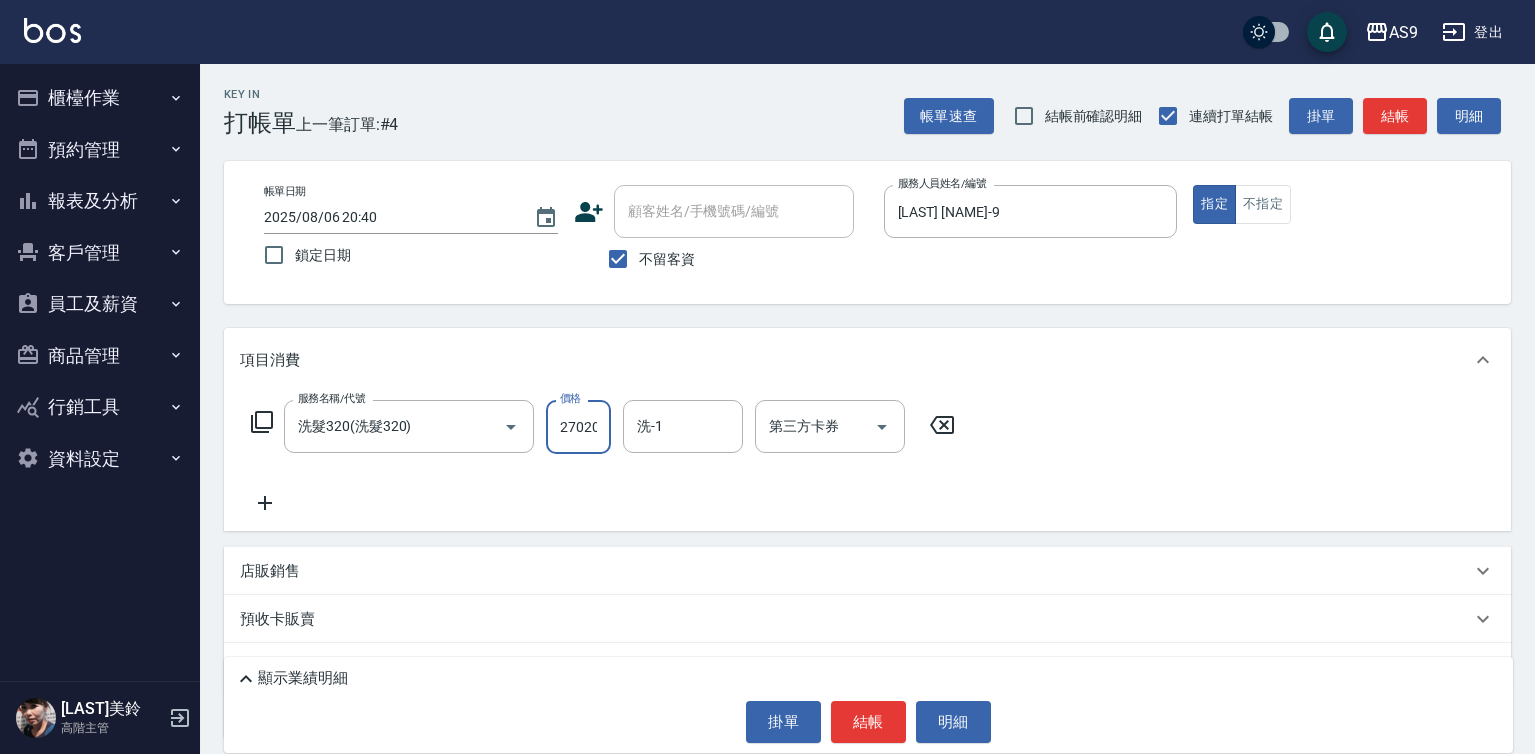 click on "27020" at bounding box center (578, 427) 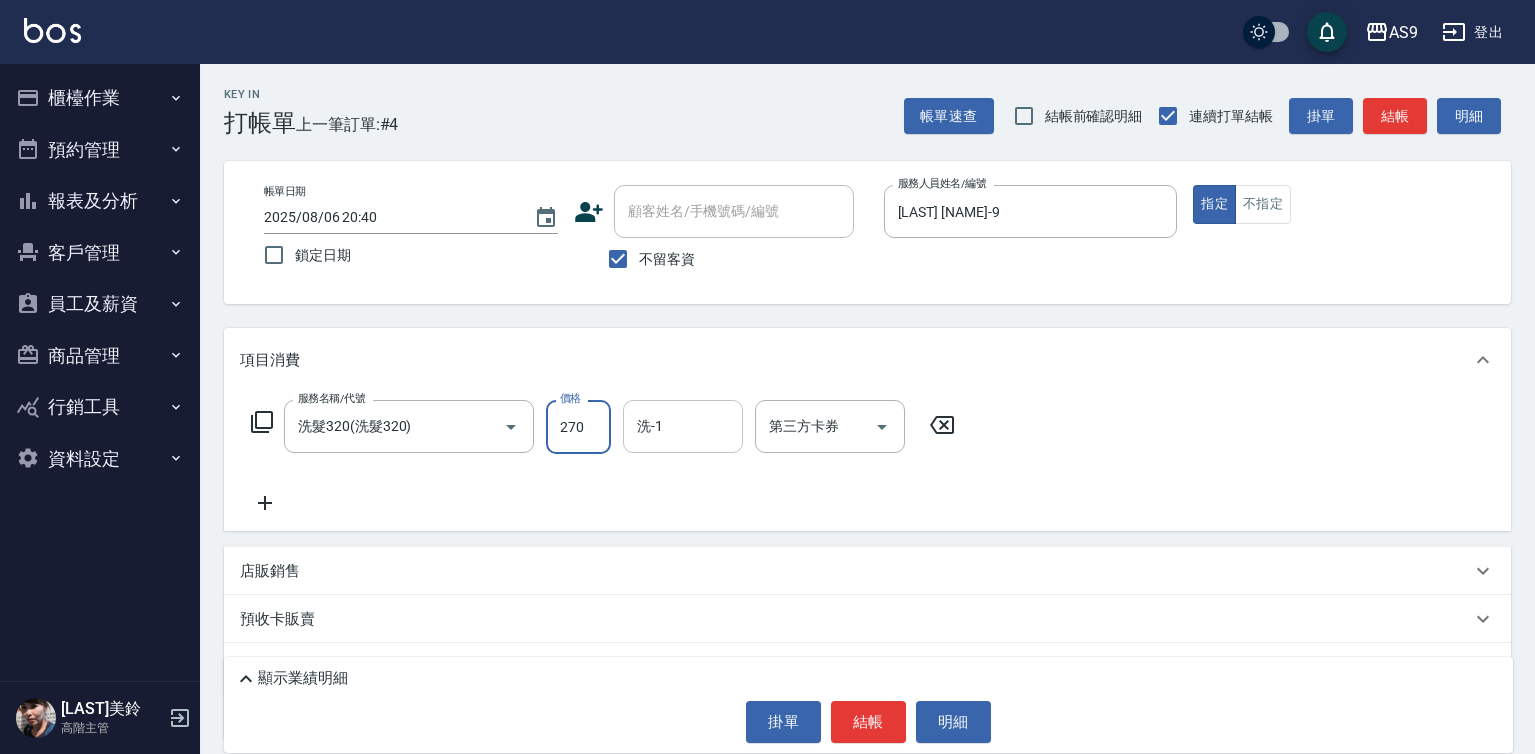 type on "270" 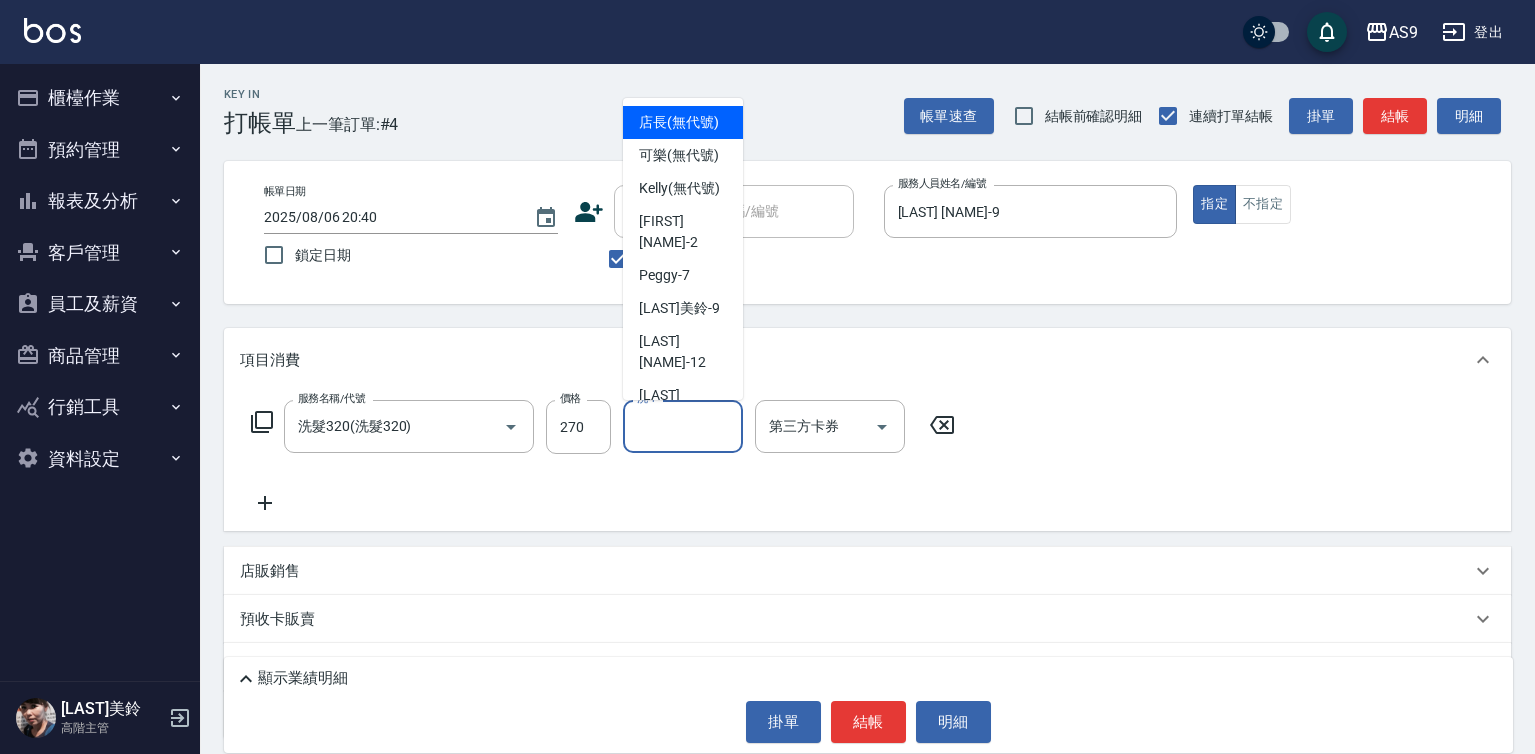click on "洗-1" at bounding box center (683, 426) 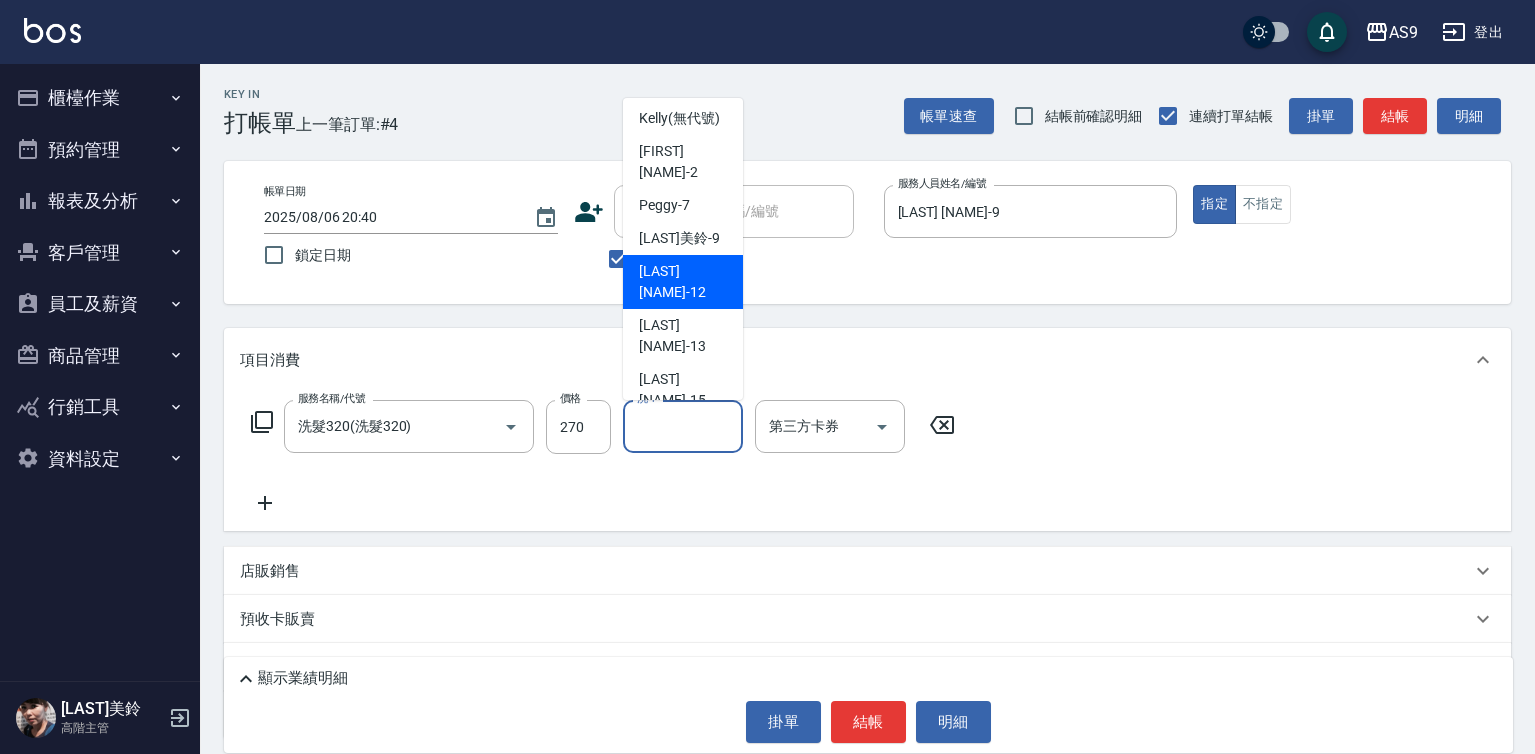 scroll, scrollTop: 100, scrollLeft: 0, axis: vertical 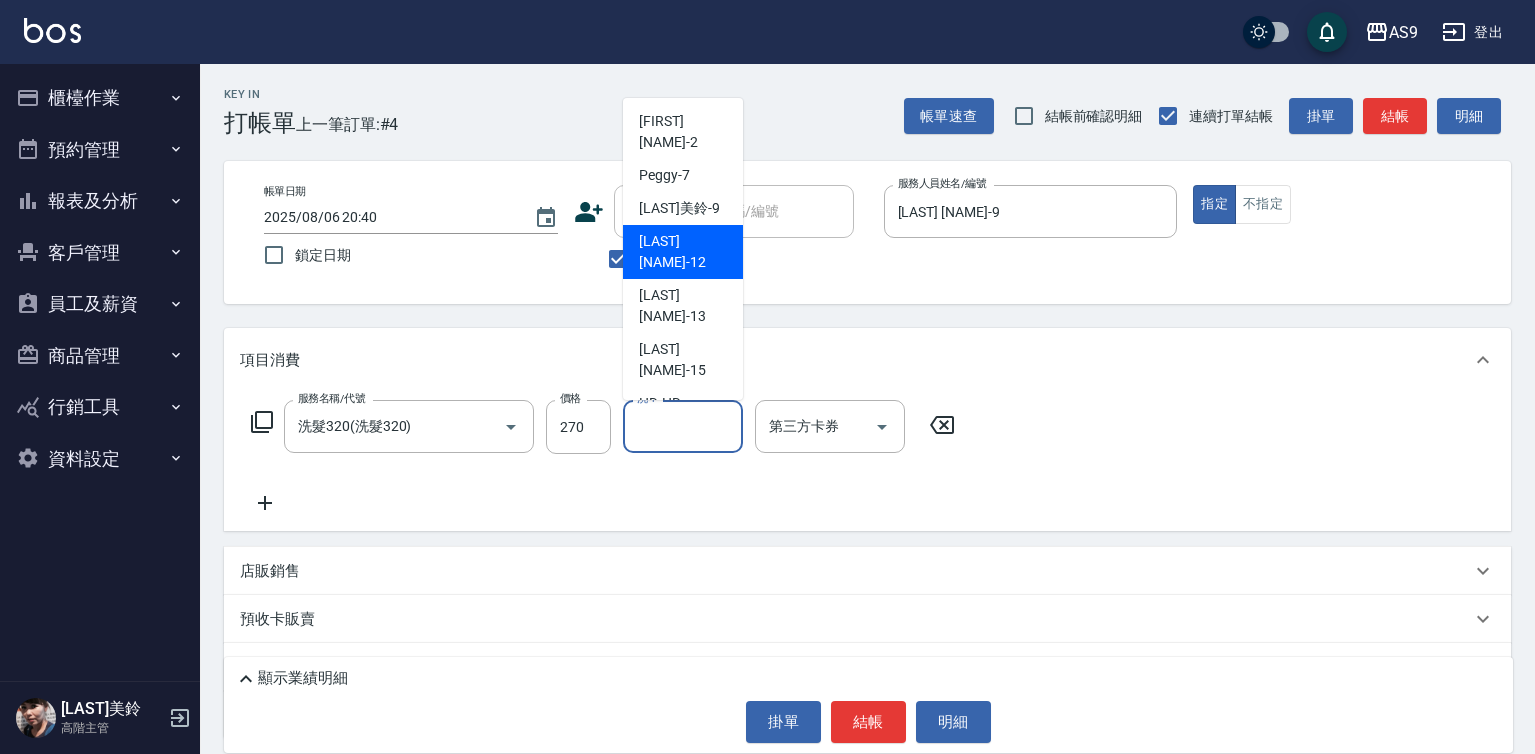 click on "[LAST] [NAME] -12" at bounding box center (683, 252) 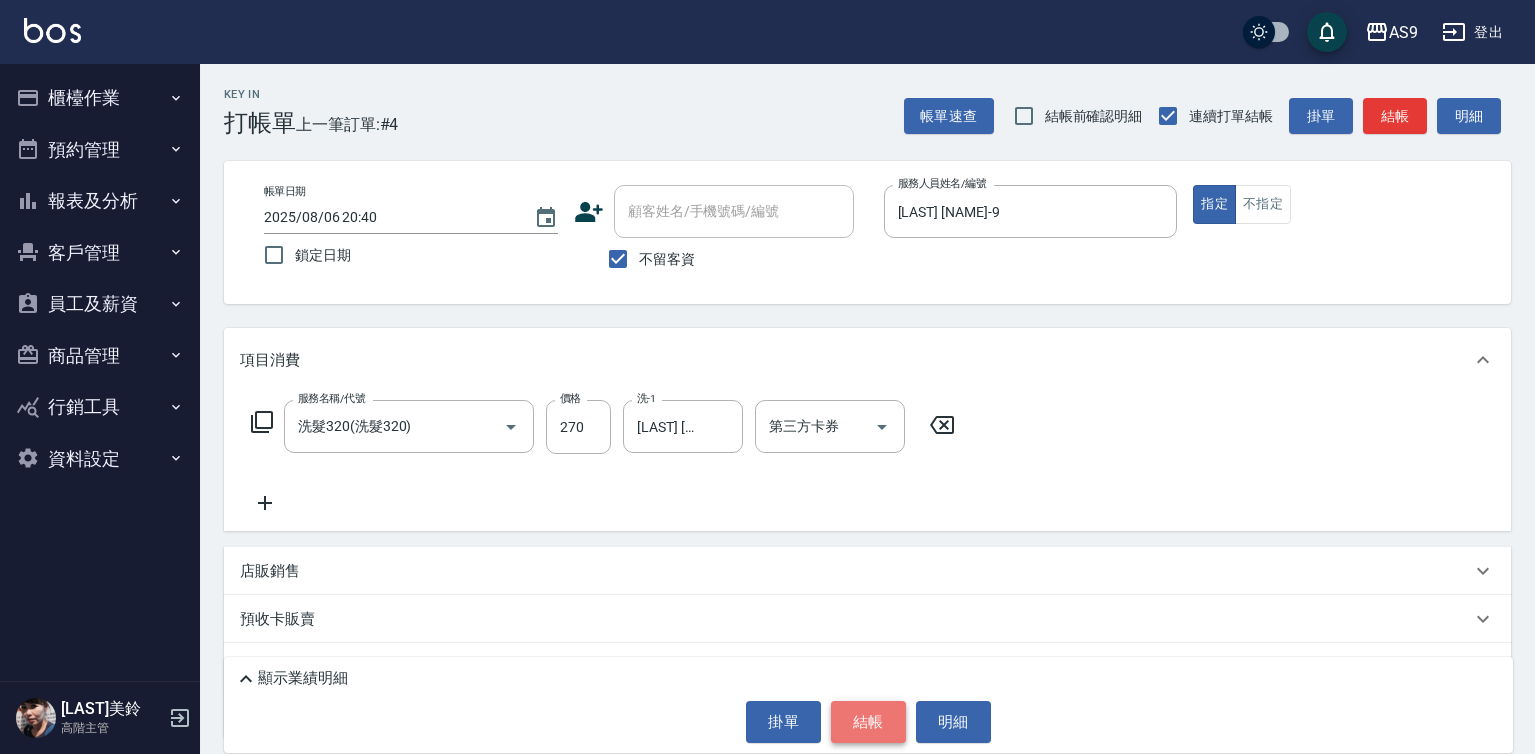 click on "結帳" at bounding box center (868, 722) 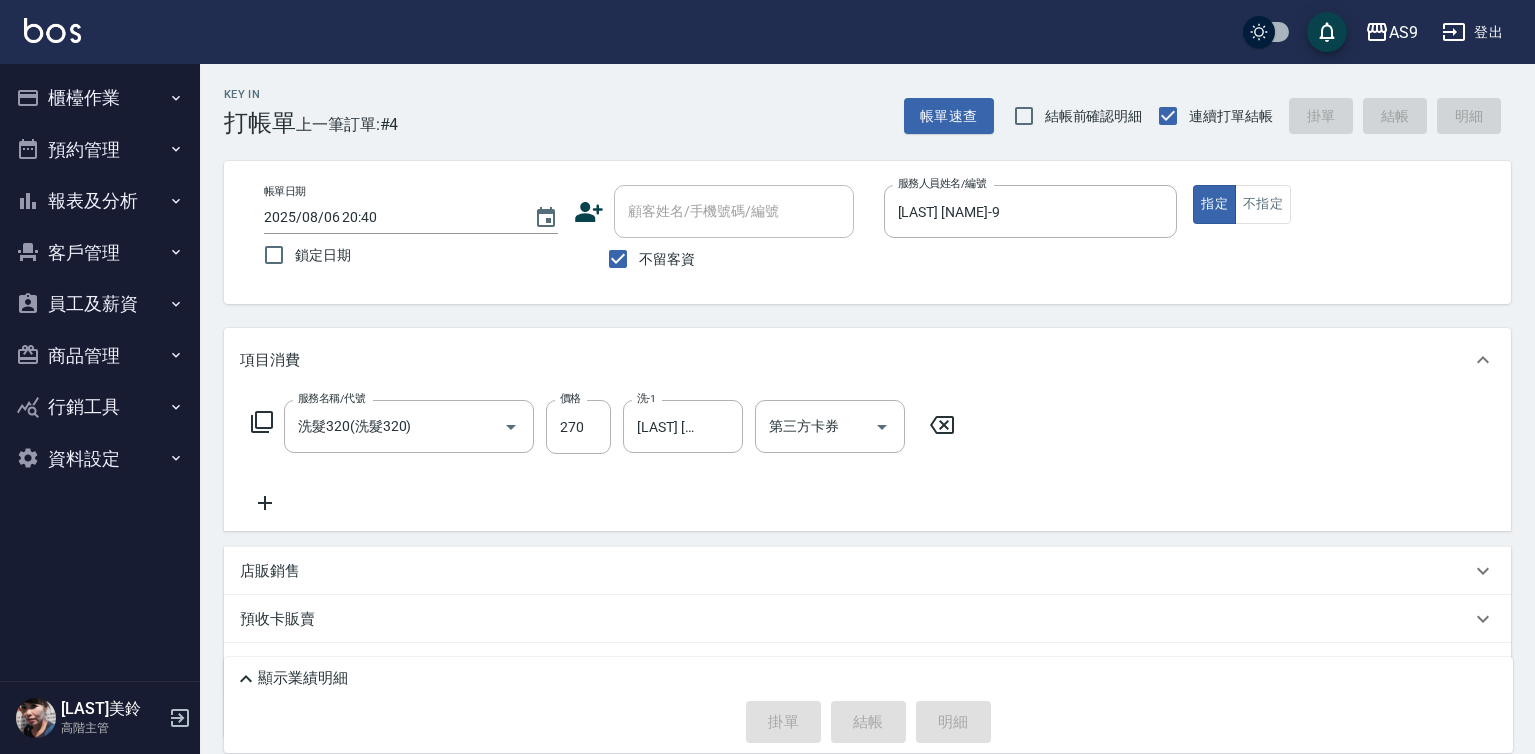 type on "2025/08/06 20:41" 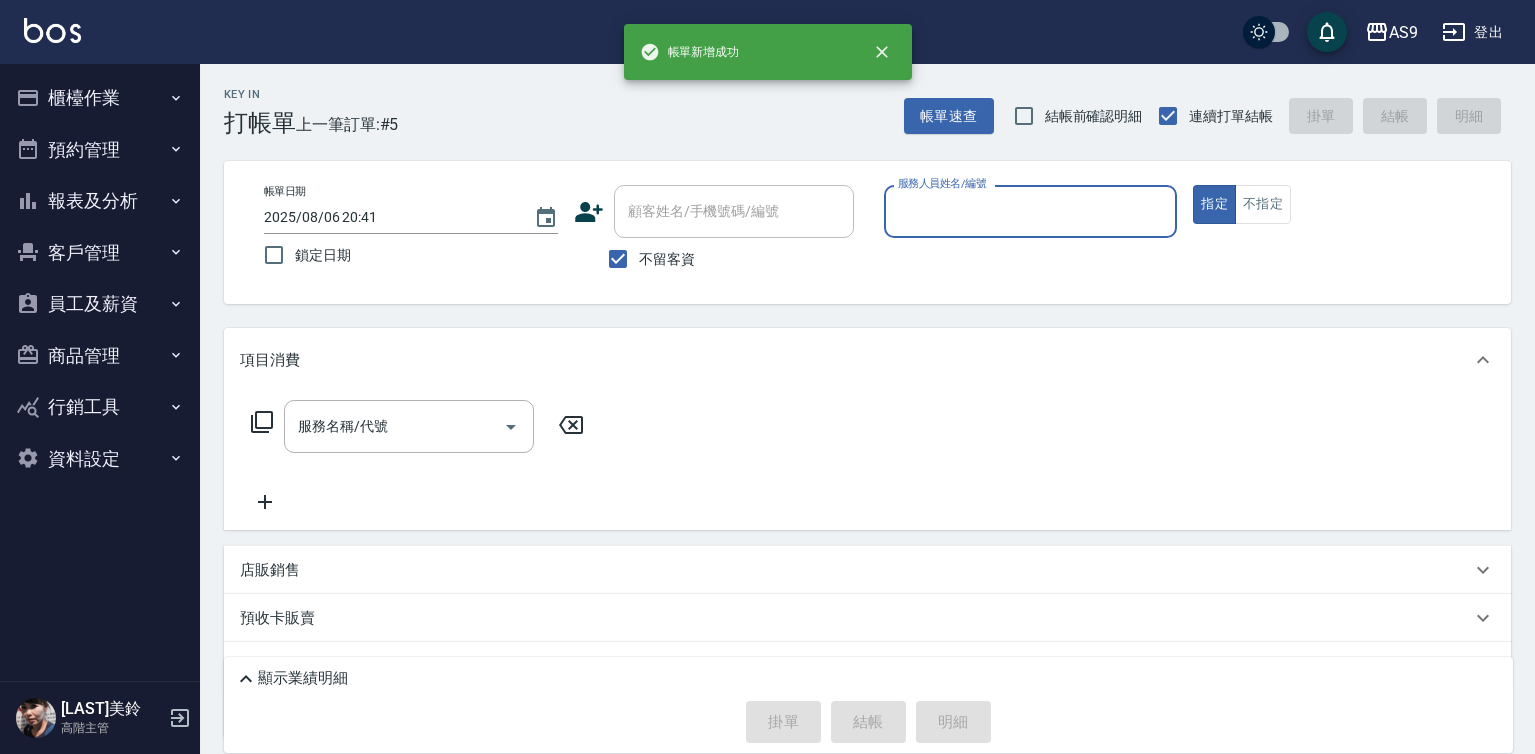 click on "服務人員姓名/編號" at bounding box center [1031, 211] 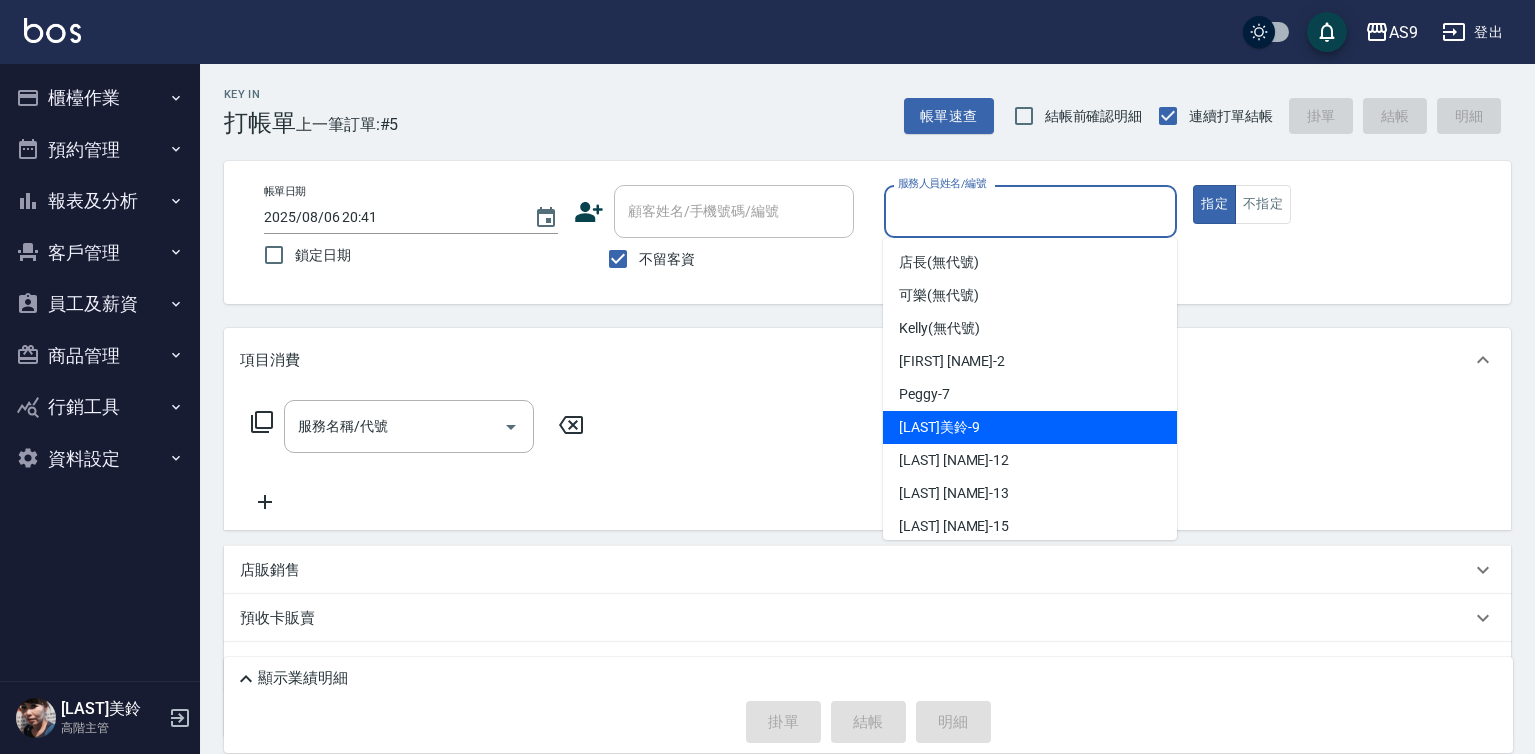 drag, startPoint x: 956, startPoint y: 430, endPoint x: 785, endPoint y: 427, distance: 171.0263 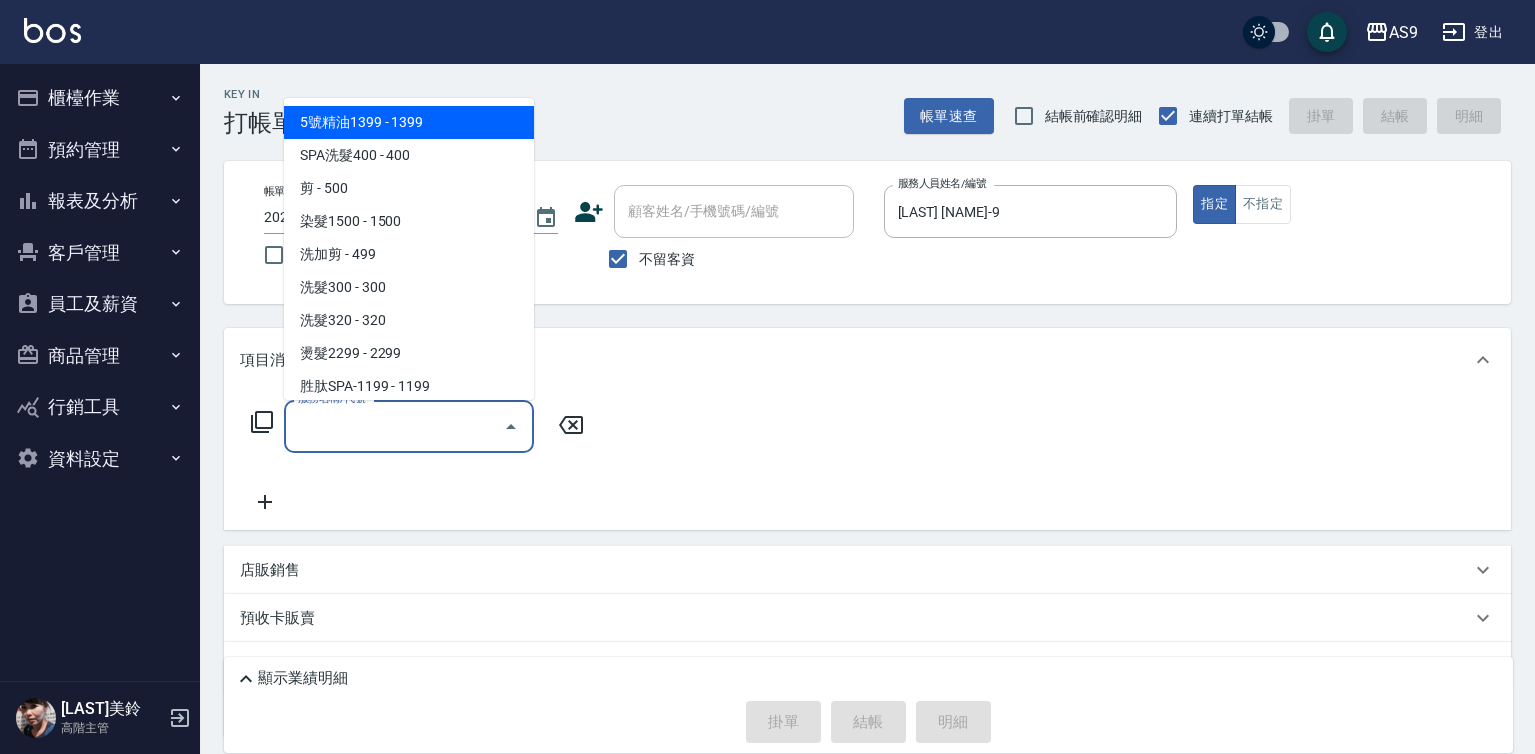 click on "服務名稱/代號" at bounding box center [394, 426] 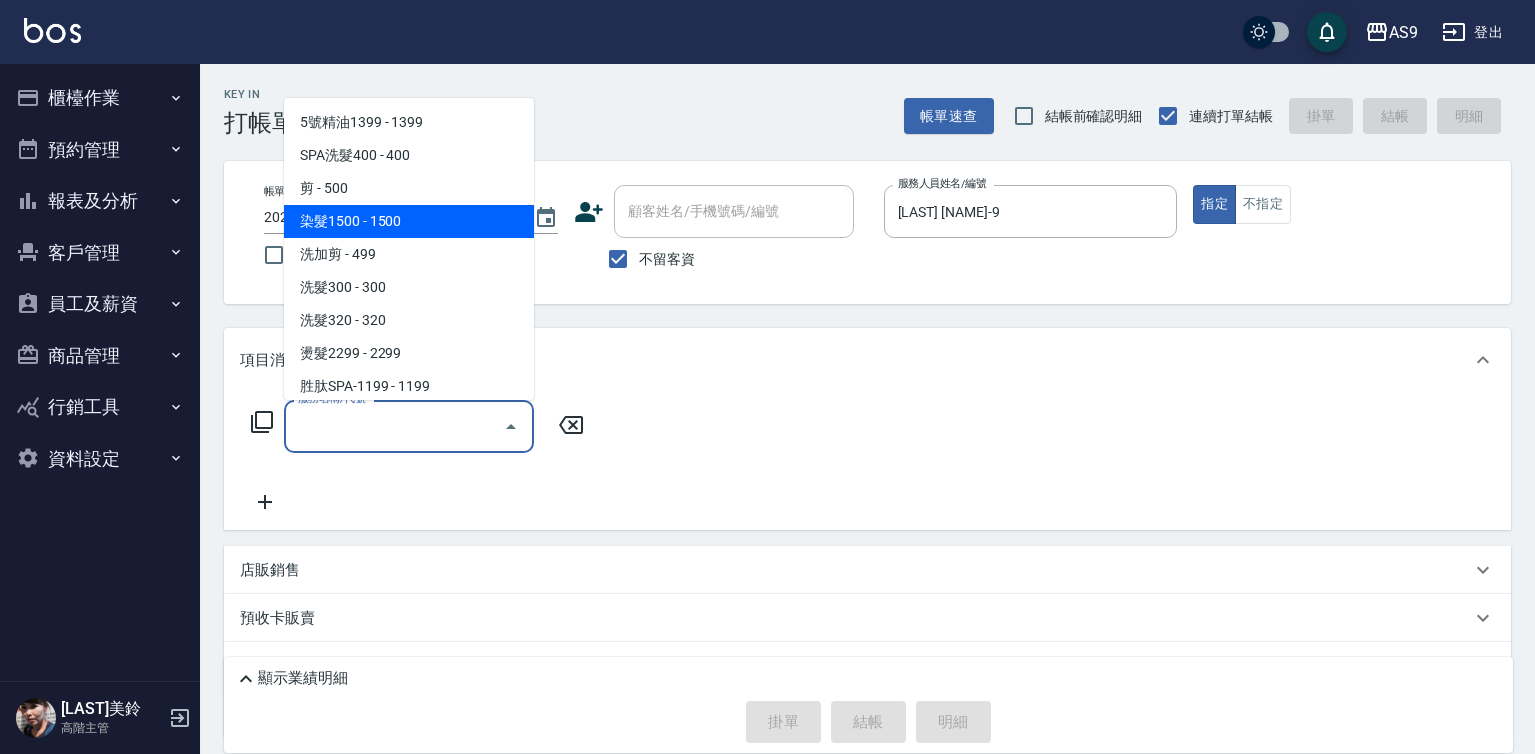 click on "染髮1500 - 1500" at bounding box center (409, 221) 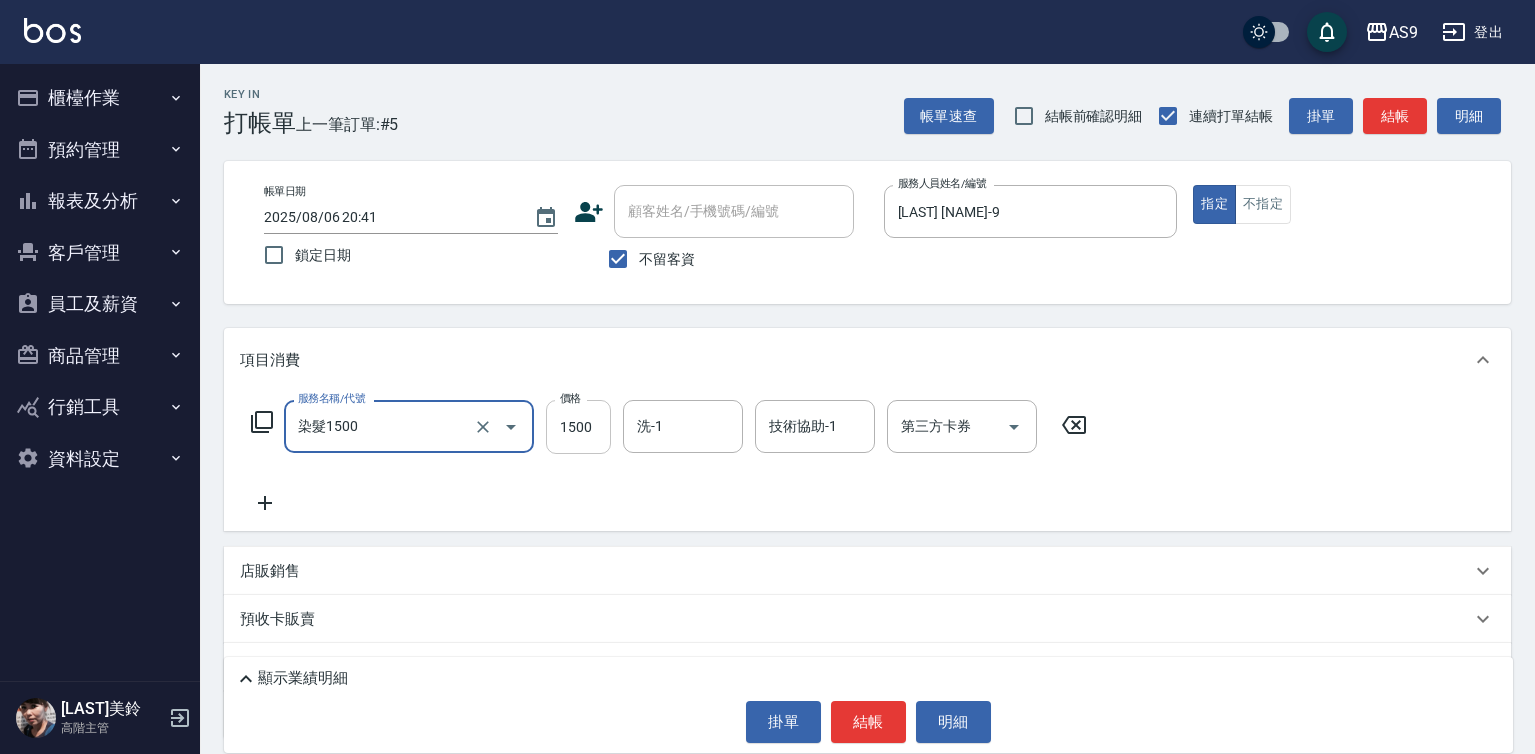 click on "1500" at bounding box center [578, 427] 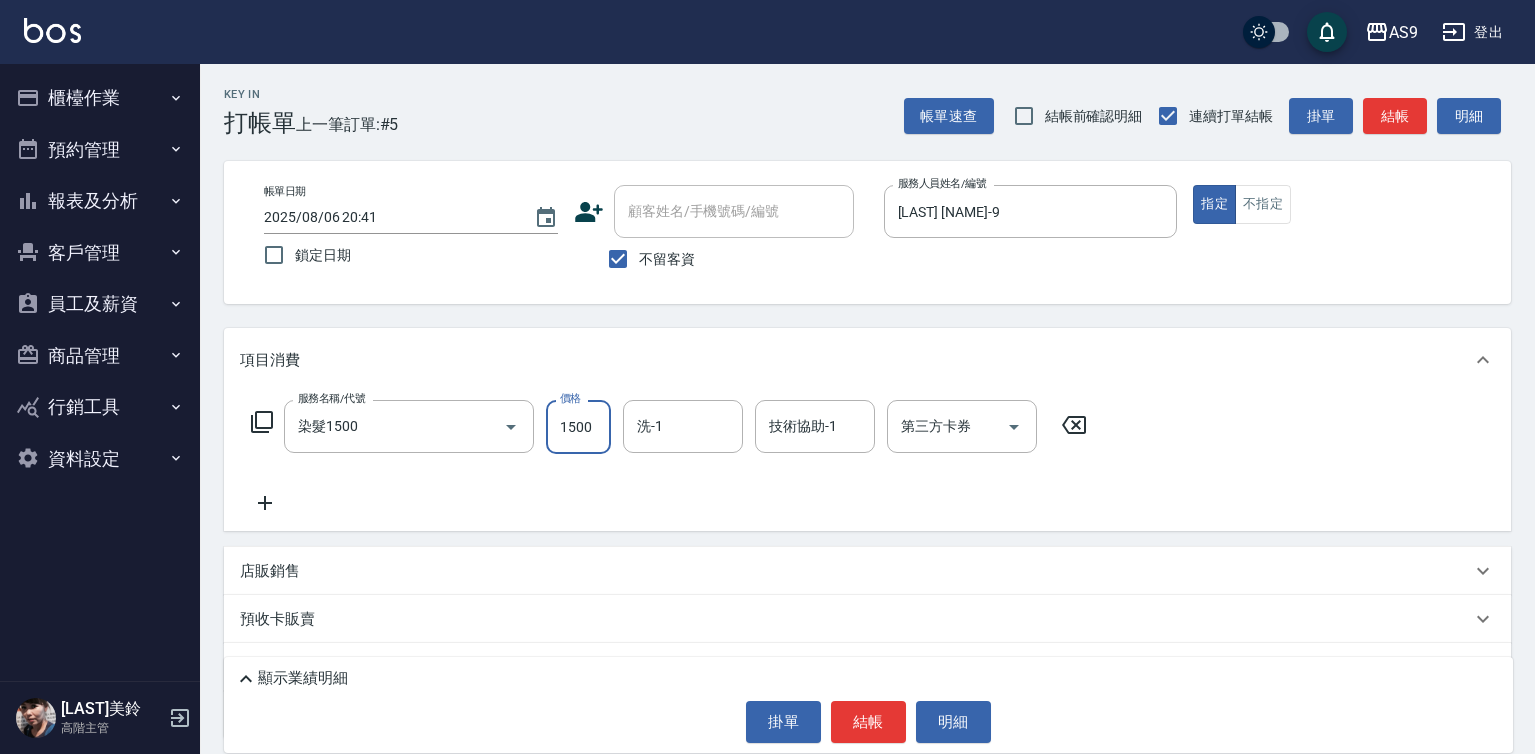 click on "1500" at bounding box center [578, 427] 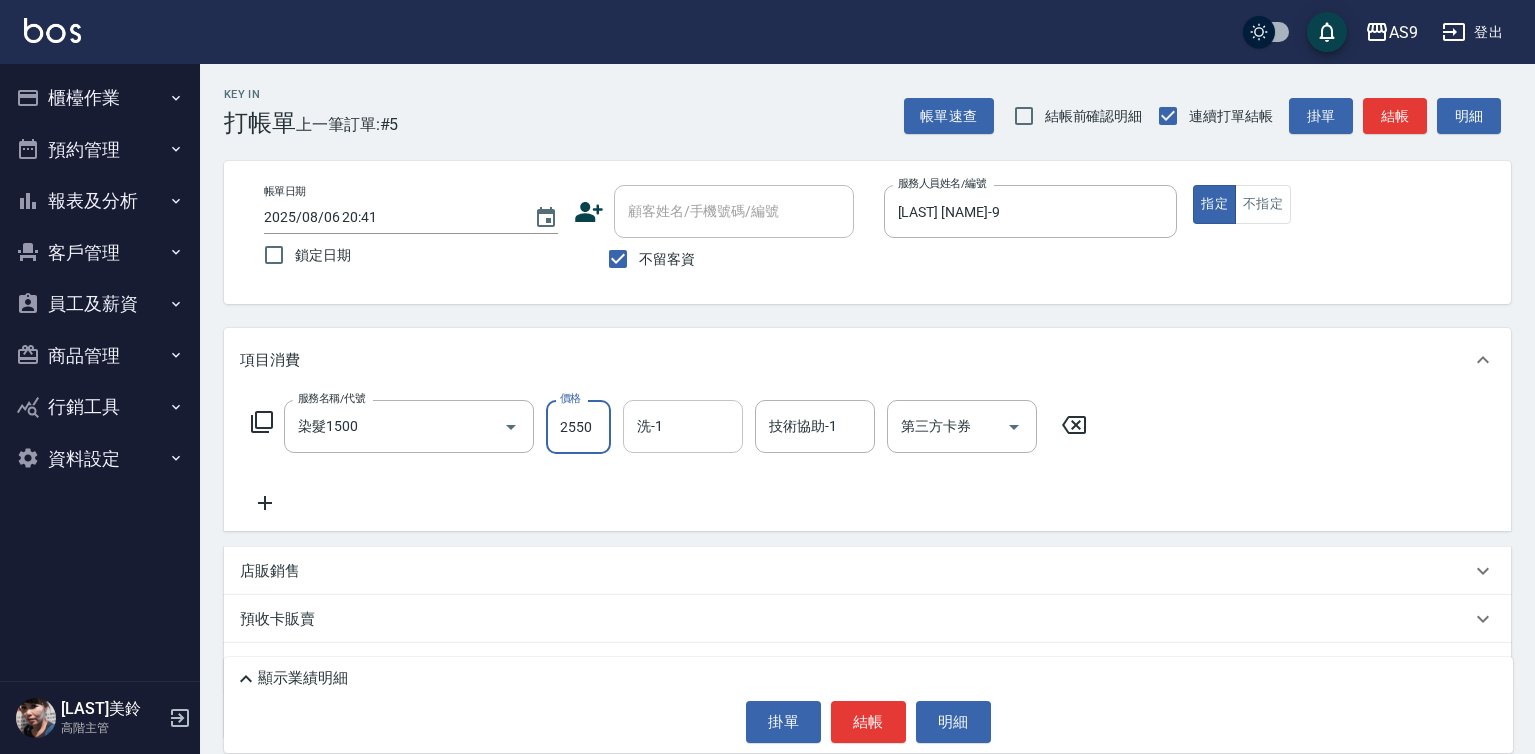 type on "2550" 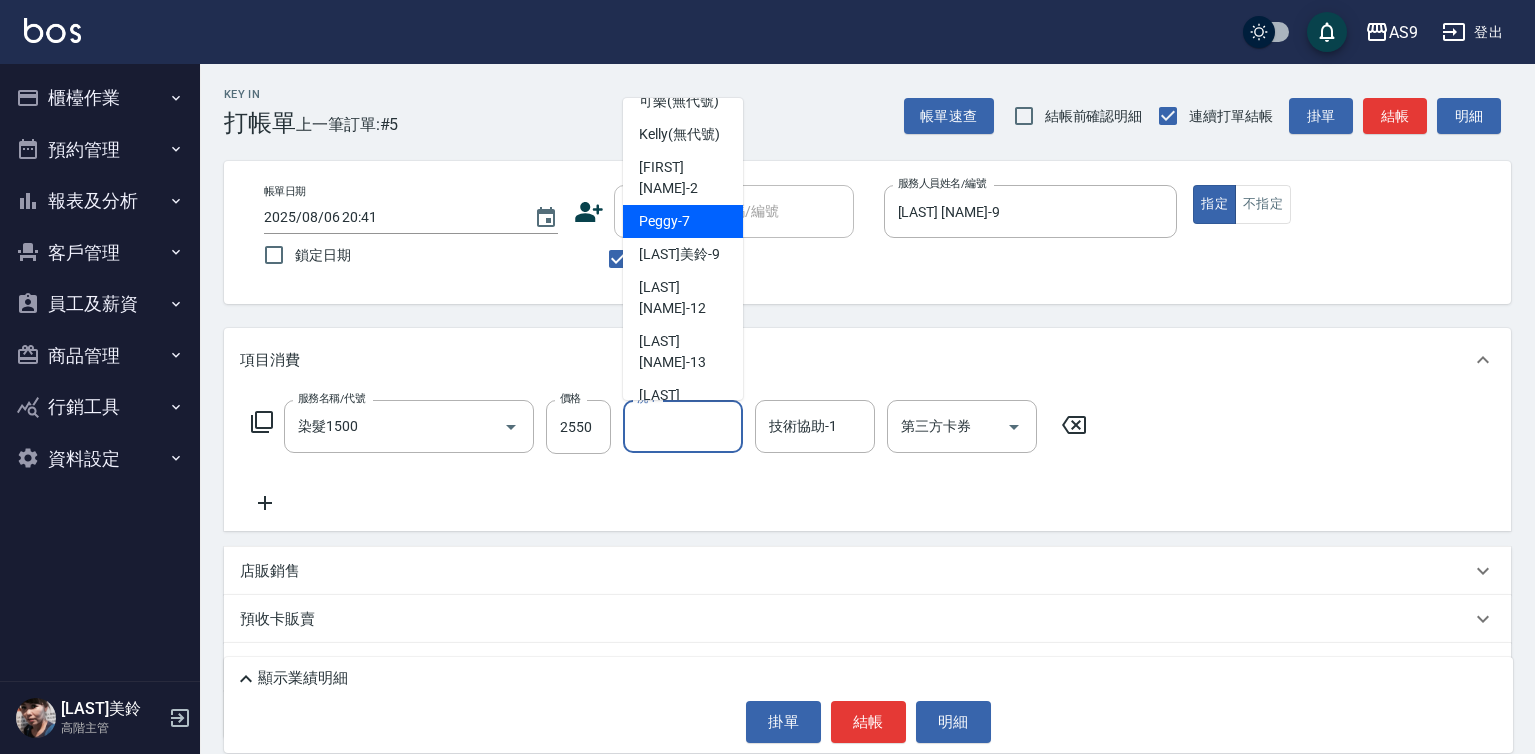 scroll, scrollTop: 100, scrollLeft: 0, axis: vertical 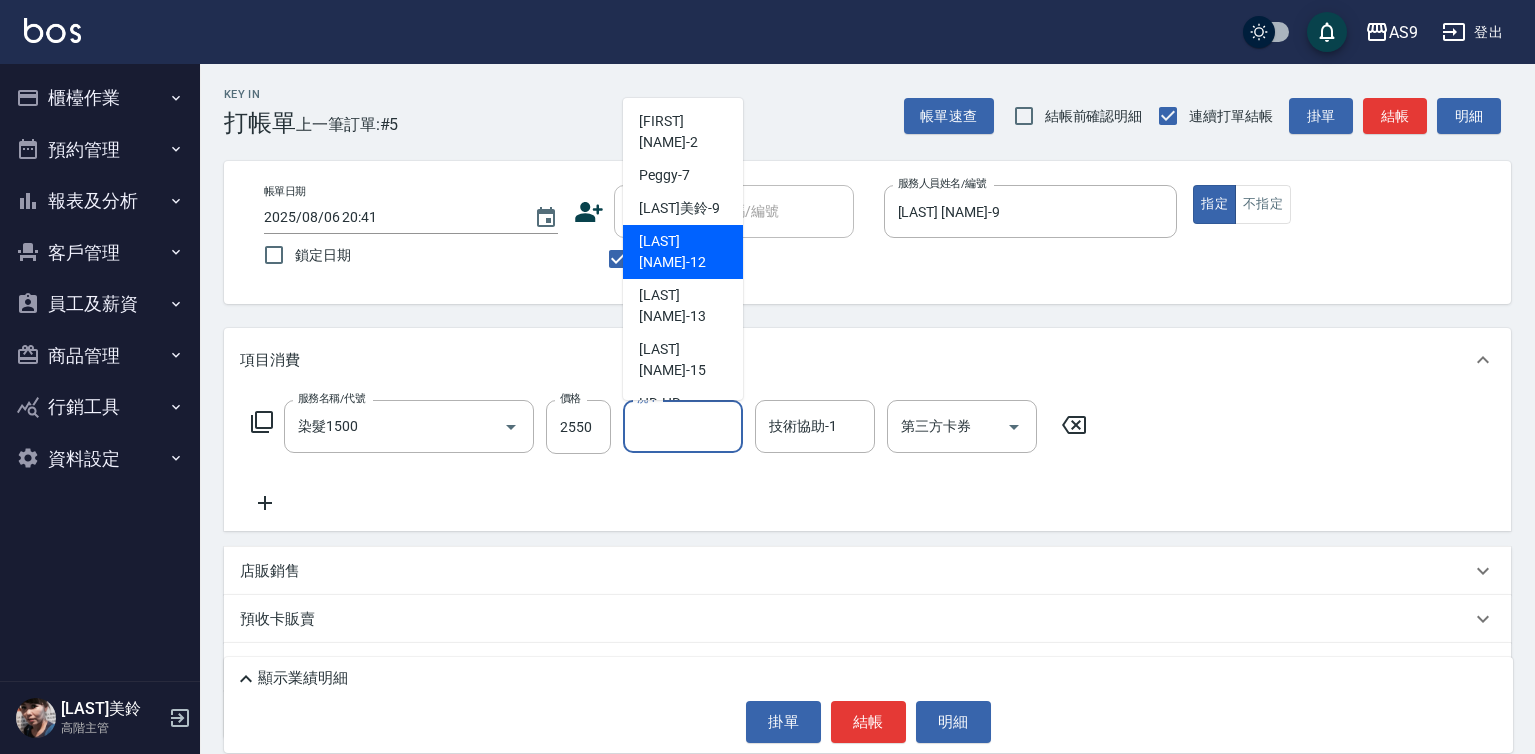 click on "[LAST] [NAME] -12" at bounding box center (683, 252) 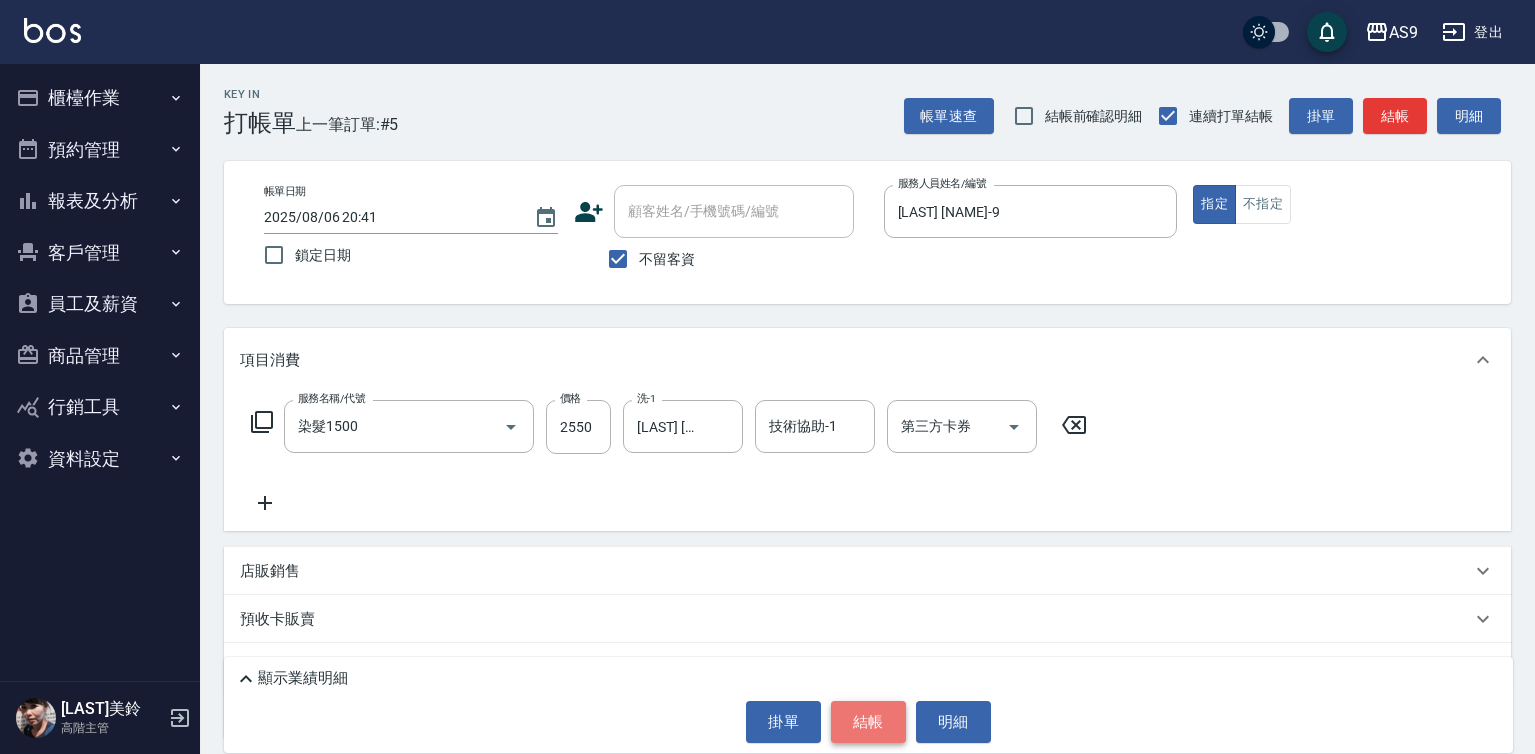 click on "結帳" at bounding box center [868, 722] 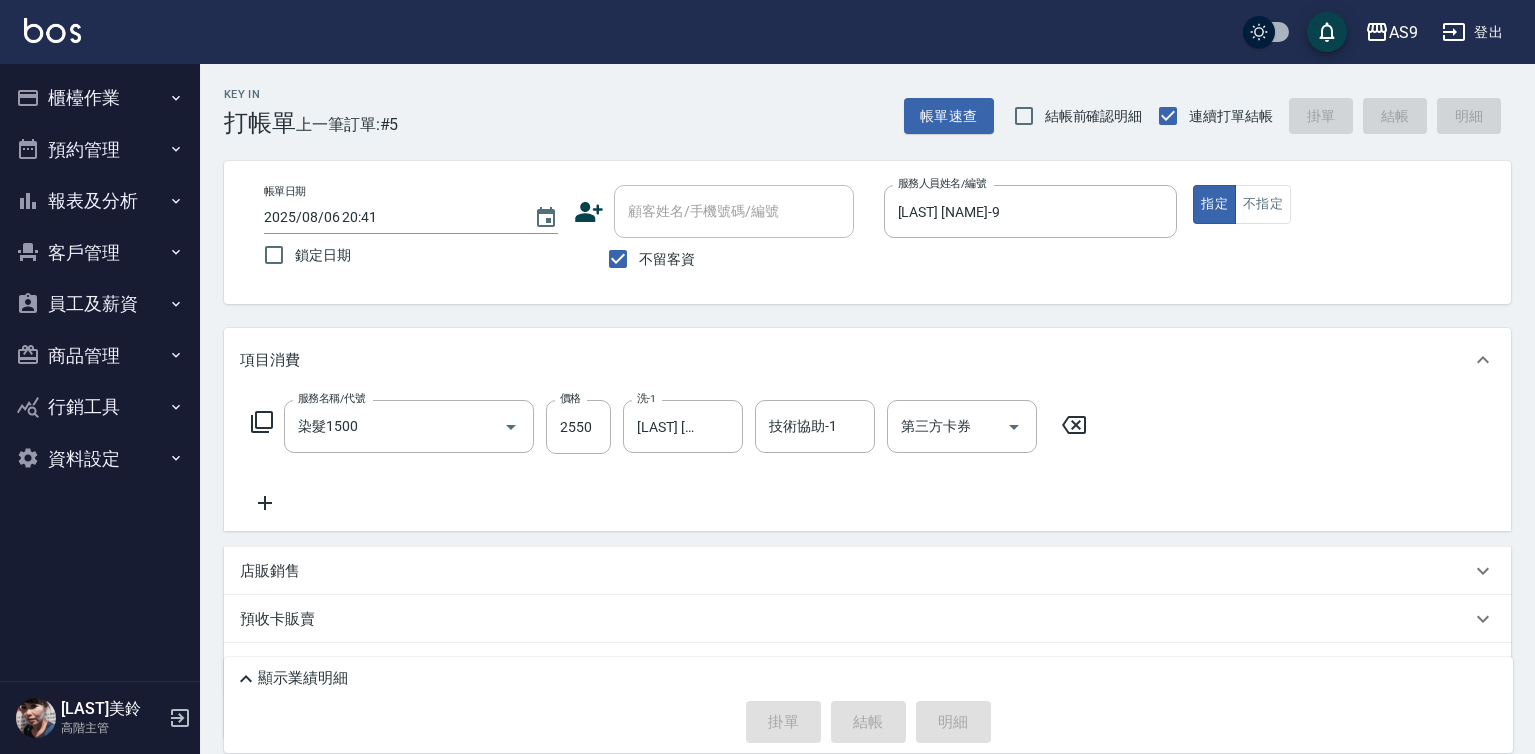 type 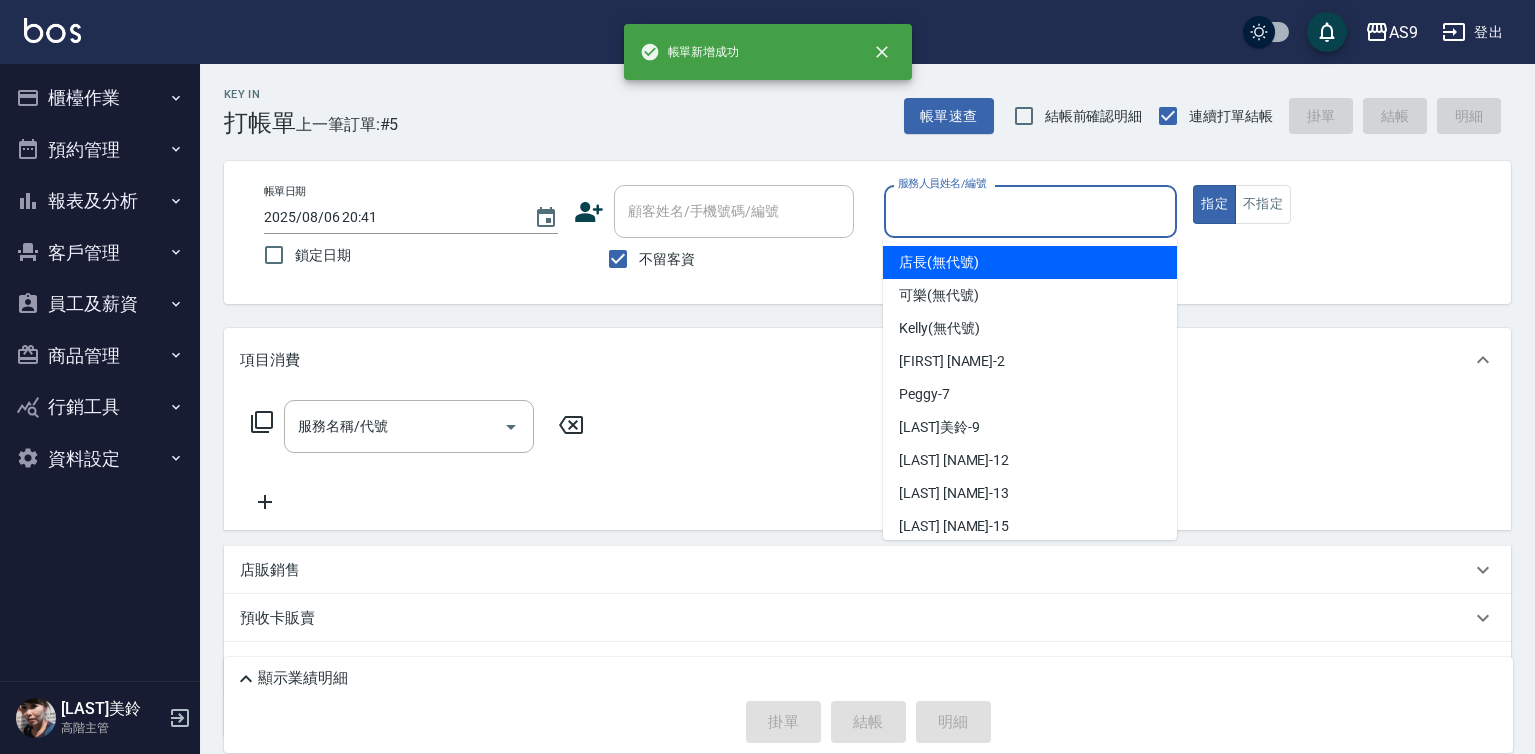 click on "服務人員姓名/編號" at bounding box center (1031, 211) 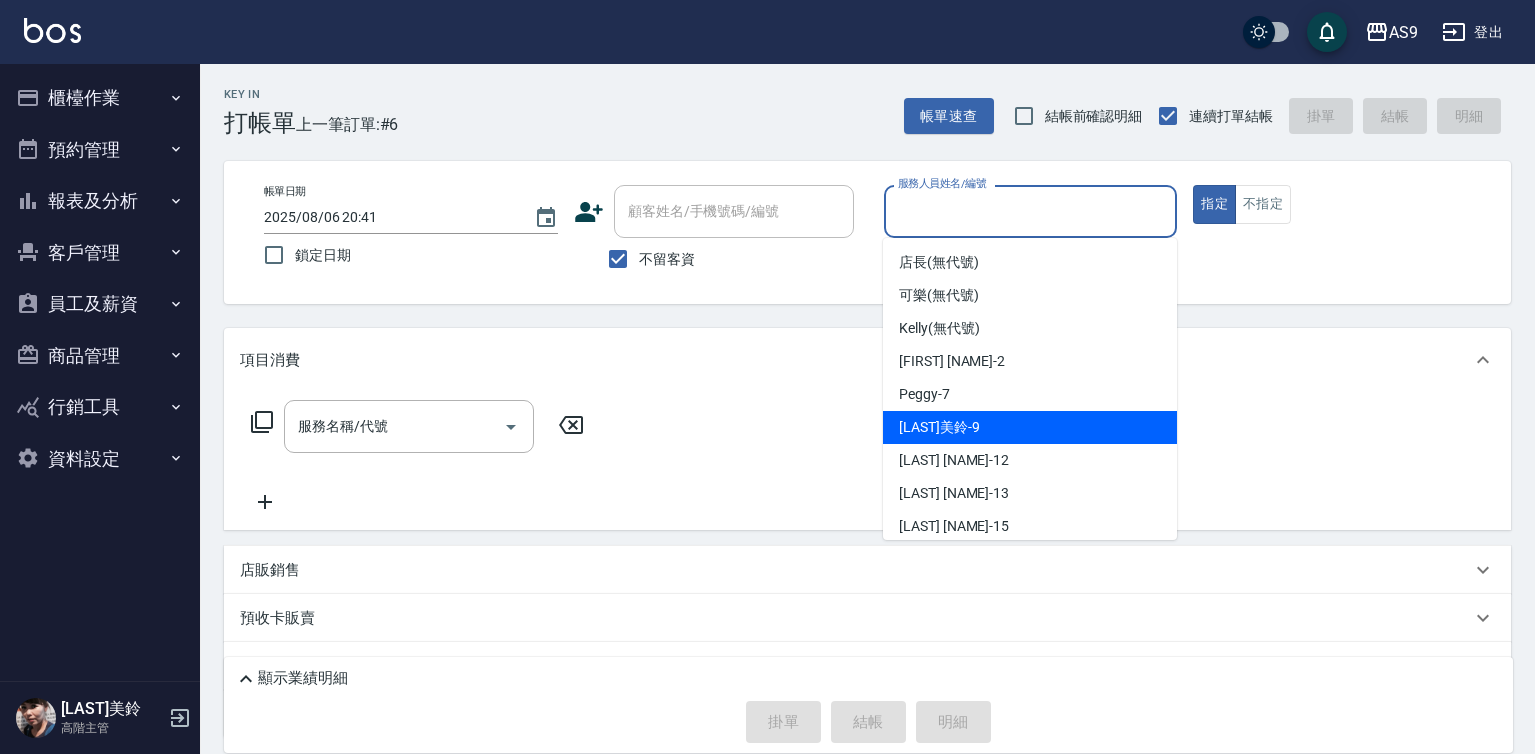 drag, startPoint x: 959, startPoint y: 412, endPoint x: 921, endPoint y: 429, distance: 41.62932 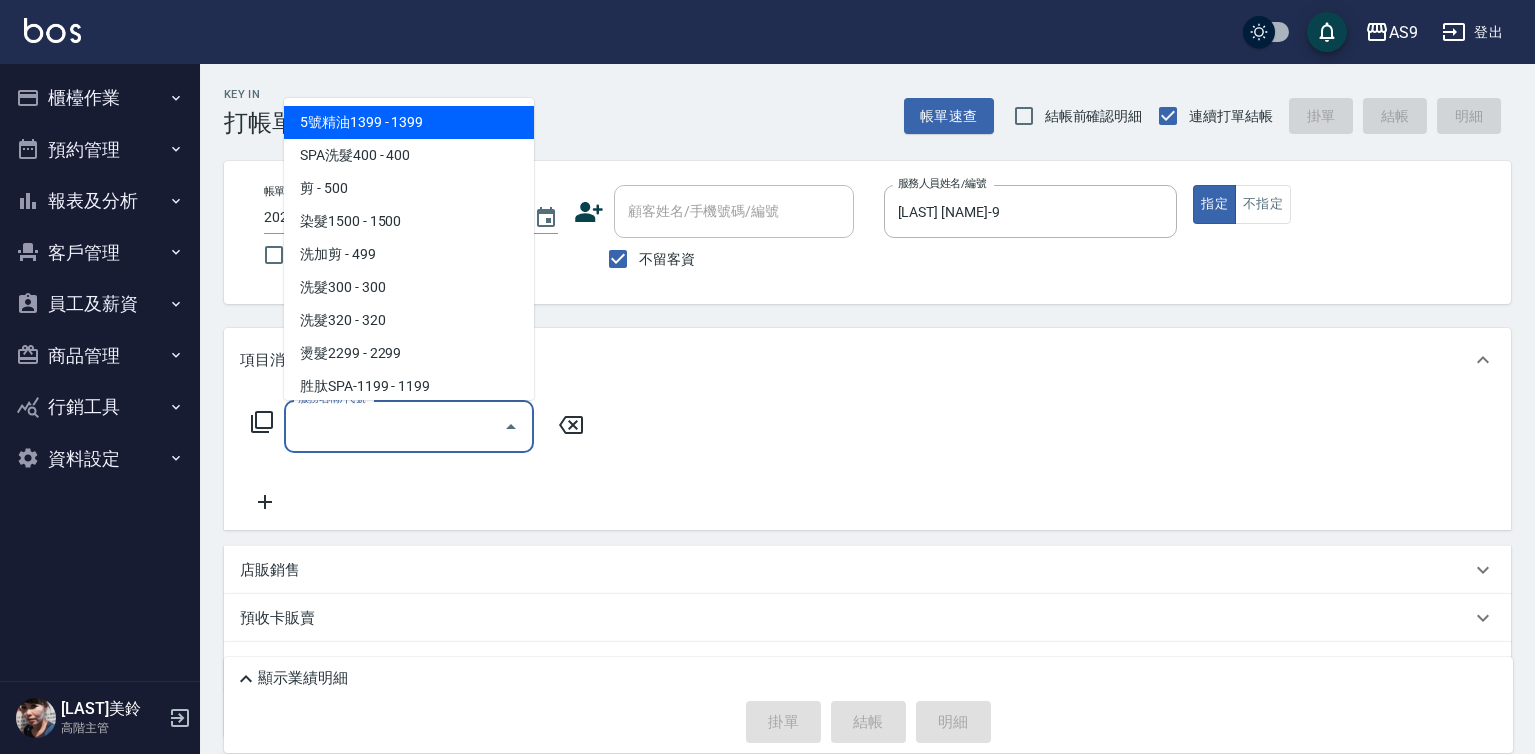click on "服務名稱/代號" at bounding box center (394, 426) 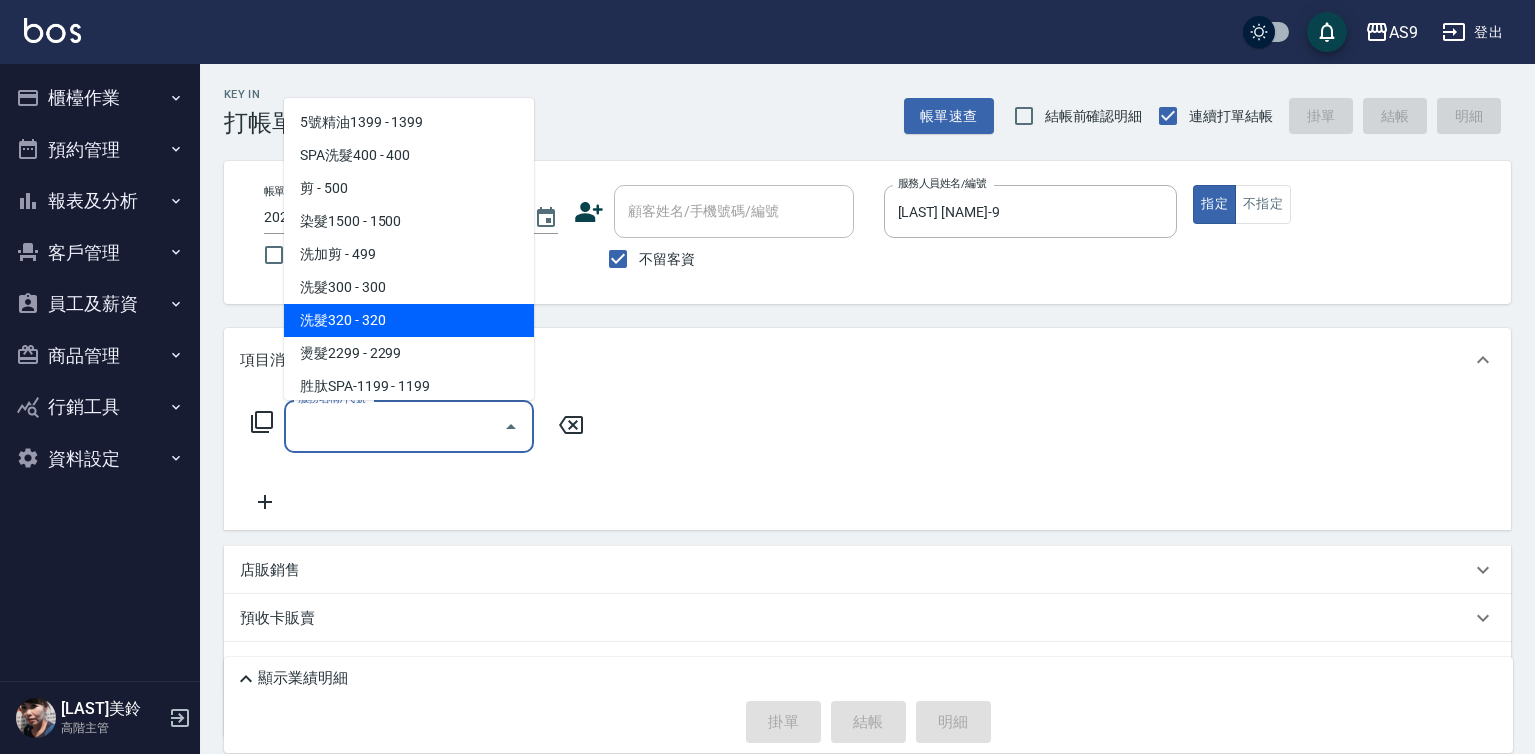click on "洗髮320 - 320" at bounding box center [409, 320] 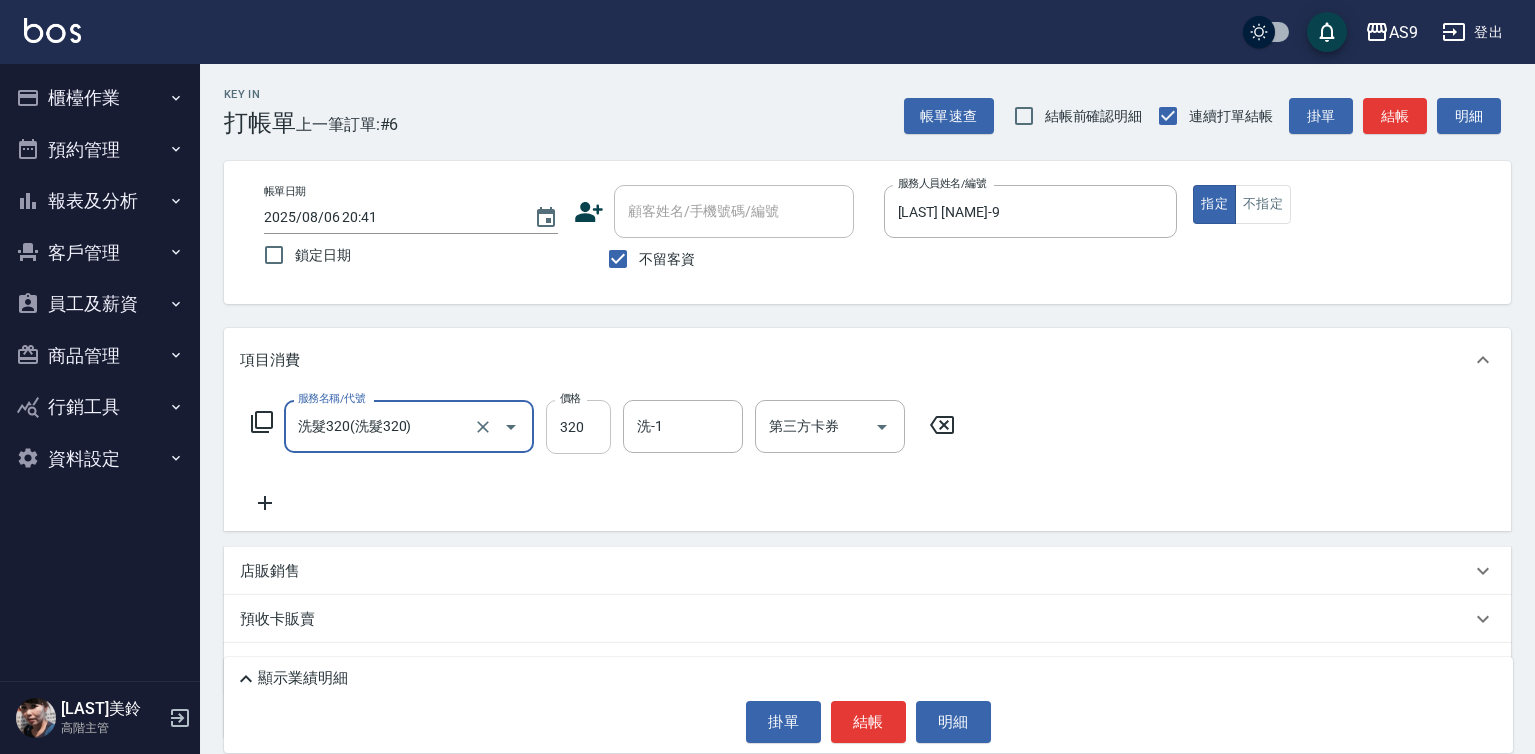 click on "320" at bounding box center (578, 427) 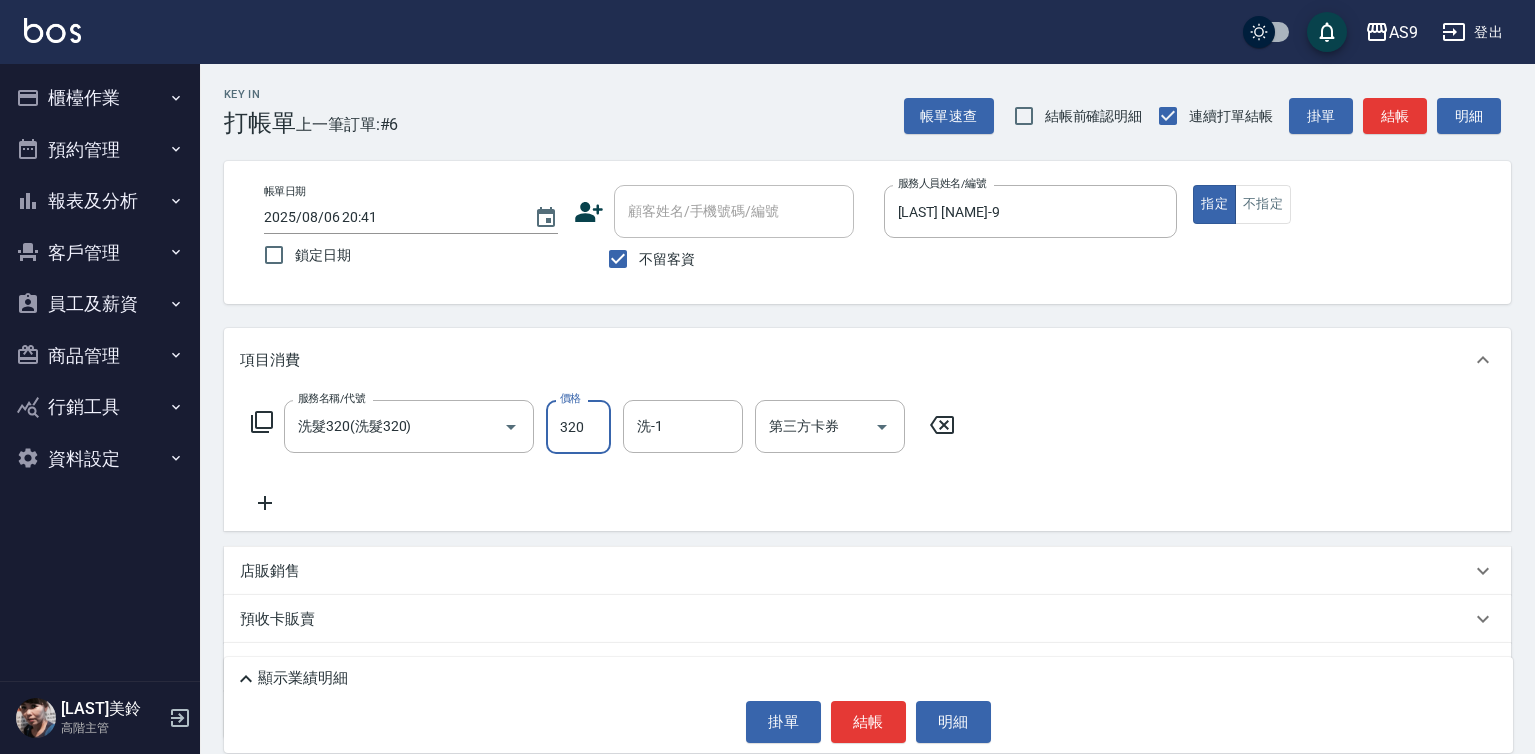 click on "320" at bounding box center (578, 427) 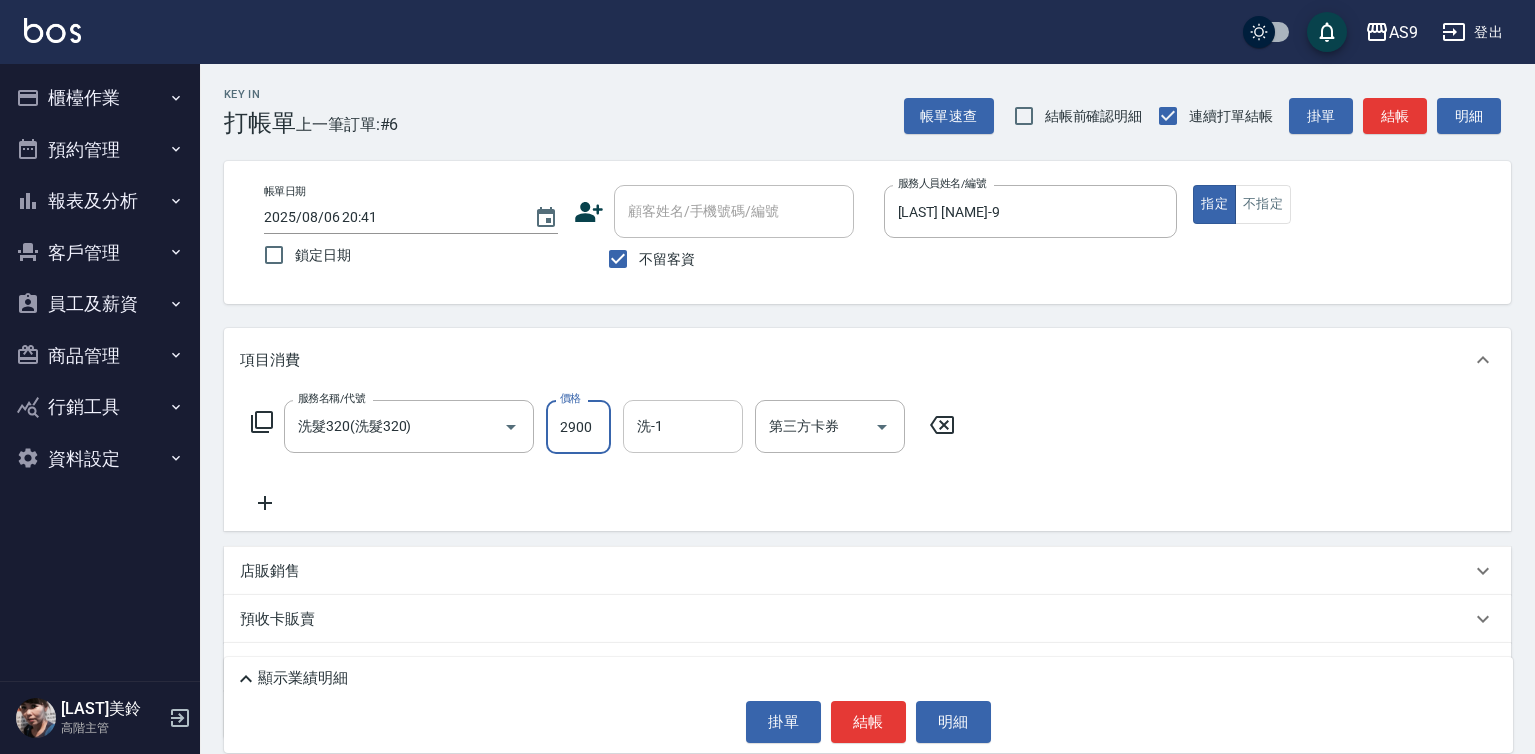 type on "2900" 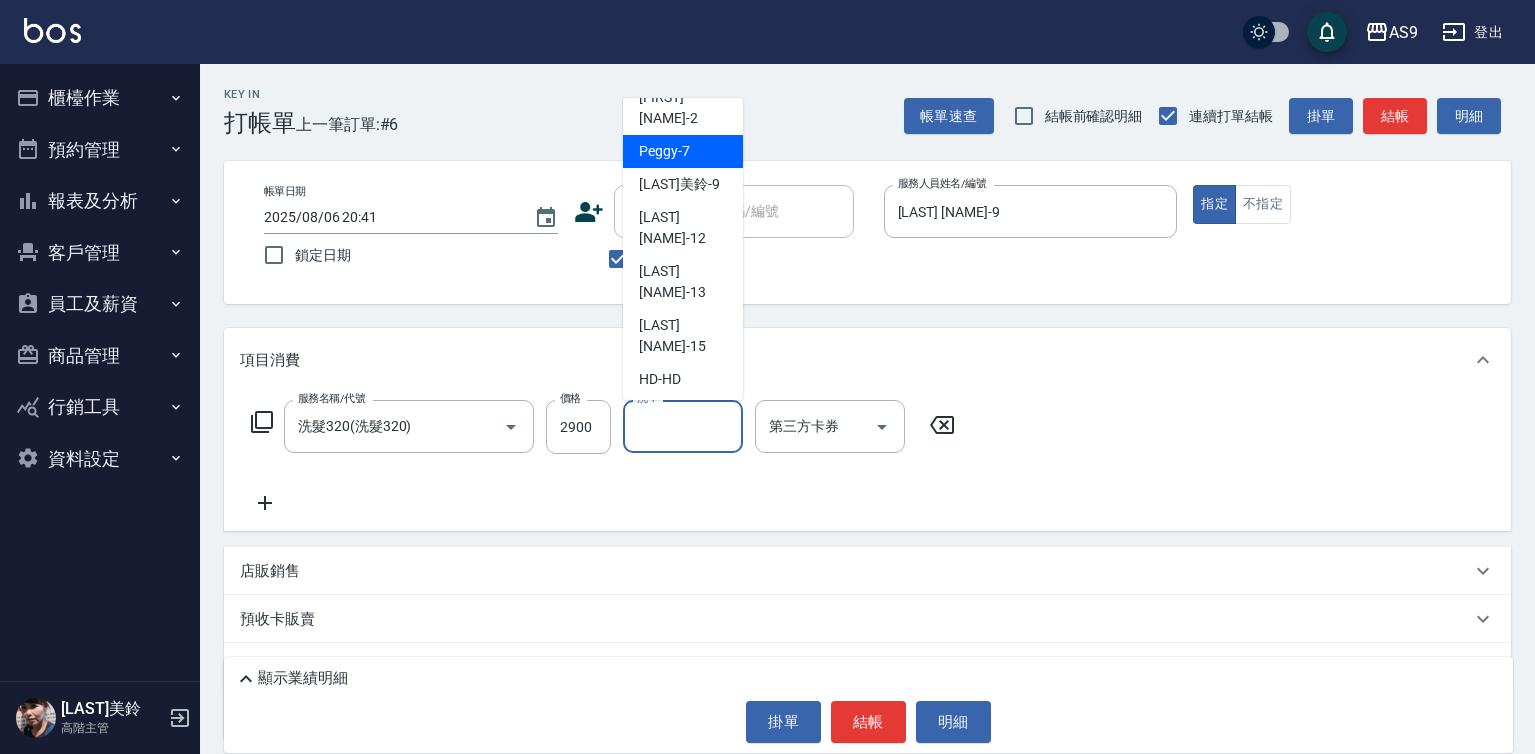 scroll, scrollTop: 128, scrollLeft: 0, axis: vertical 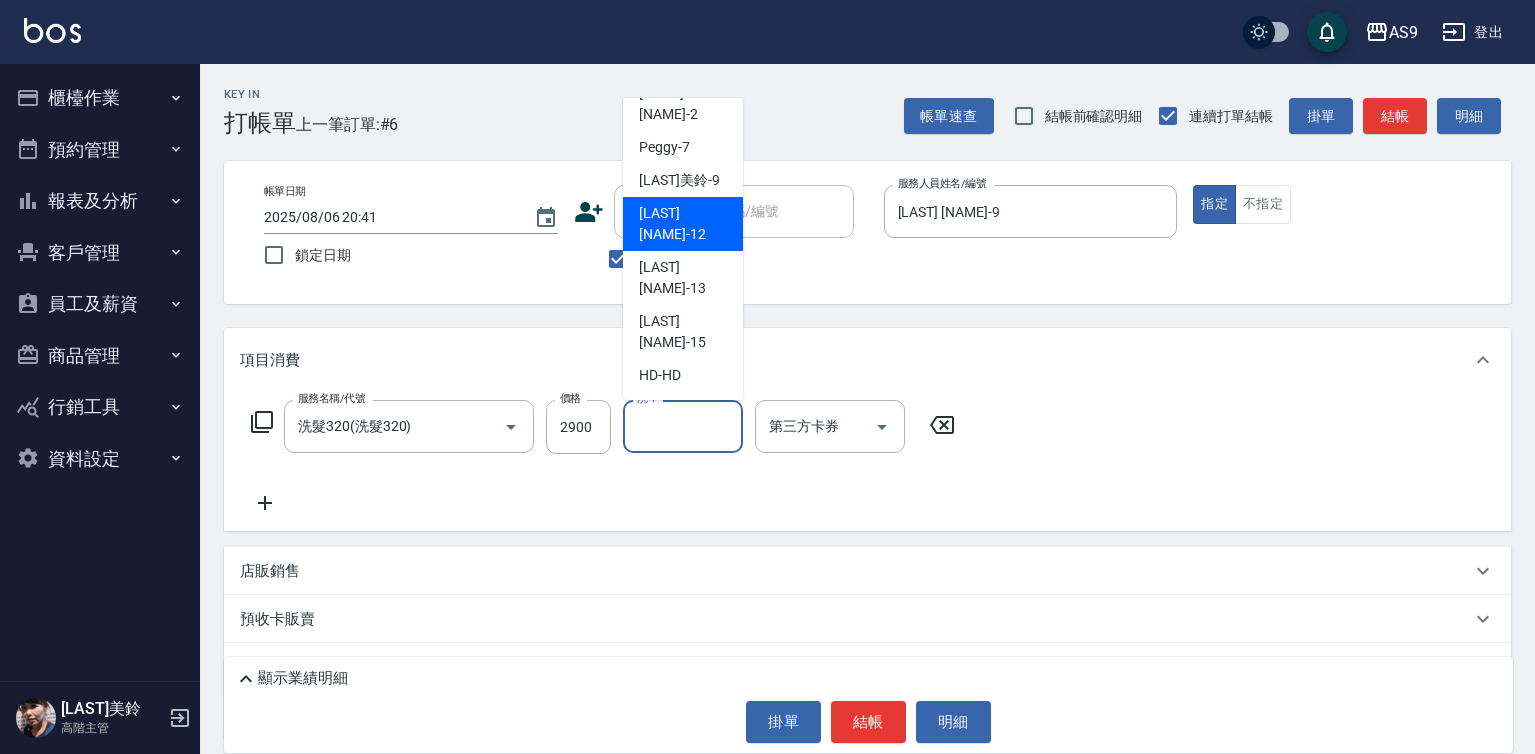 click on "[LAST] [NAME] -12" at bounding box center (683, 224) 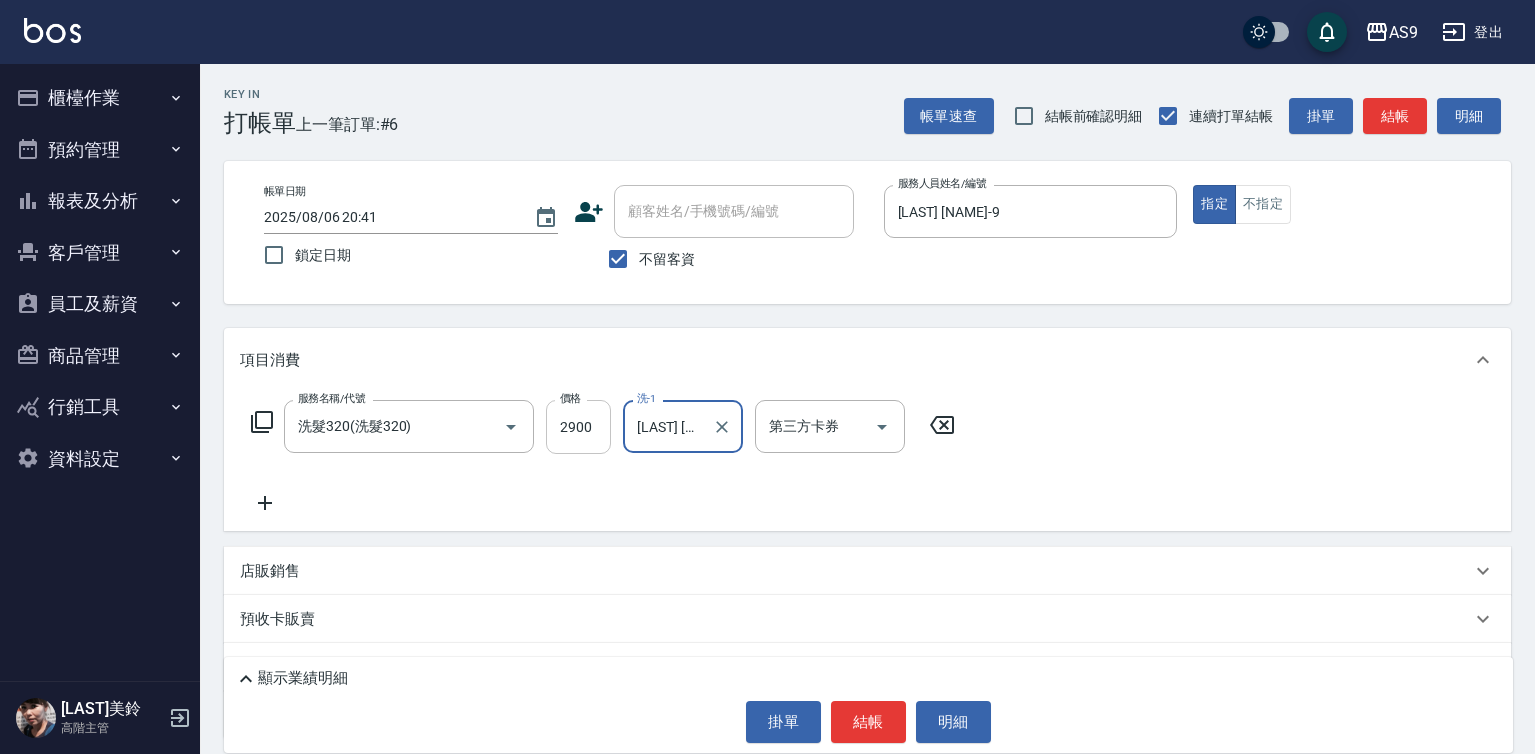 click on "2900" at bounding box center (578, 427) 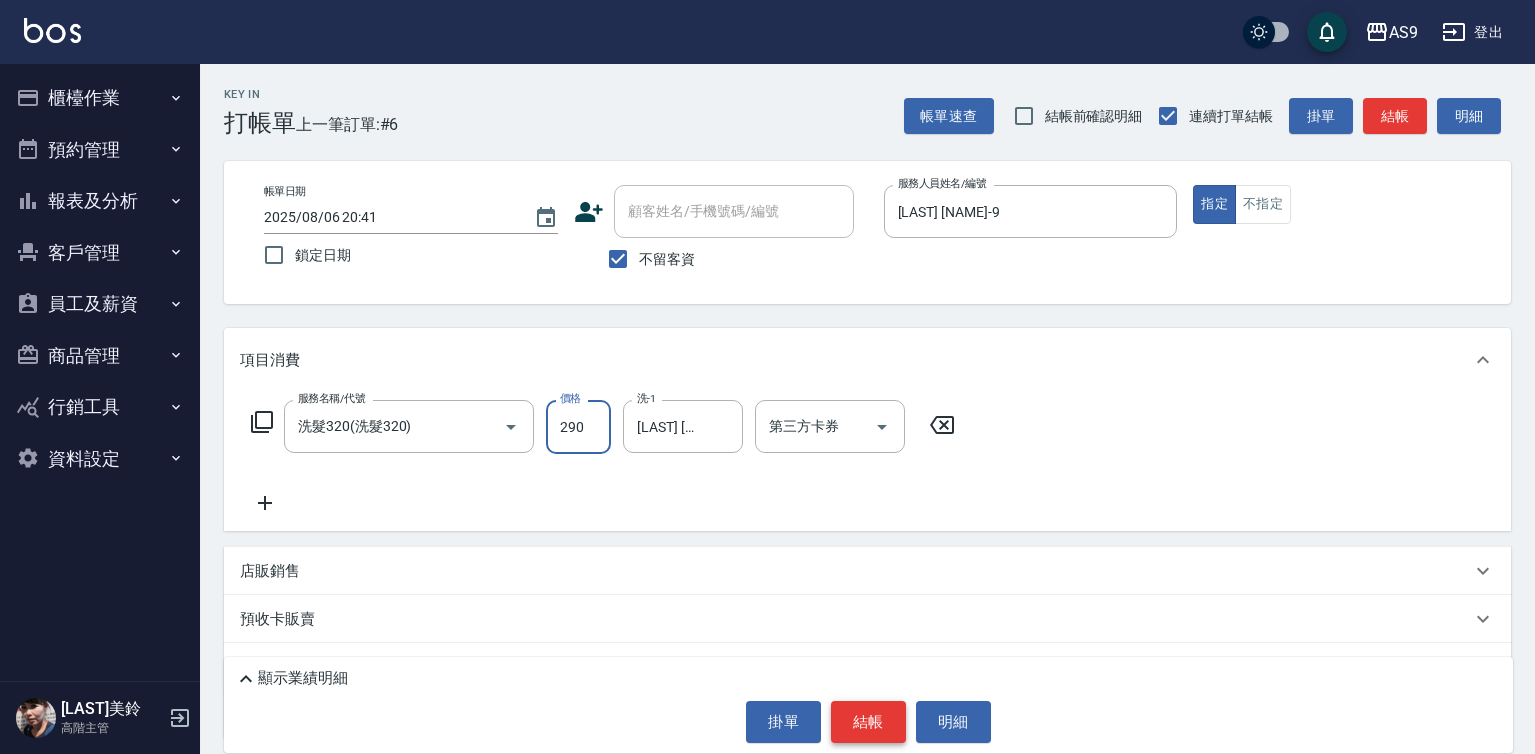 type on "290" 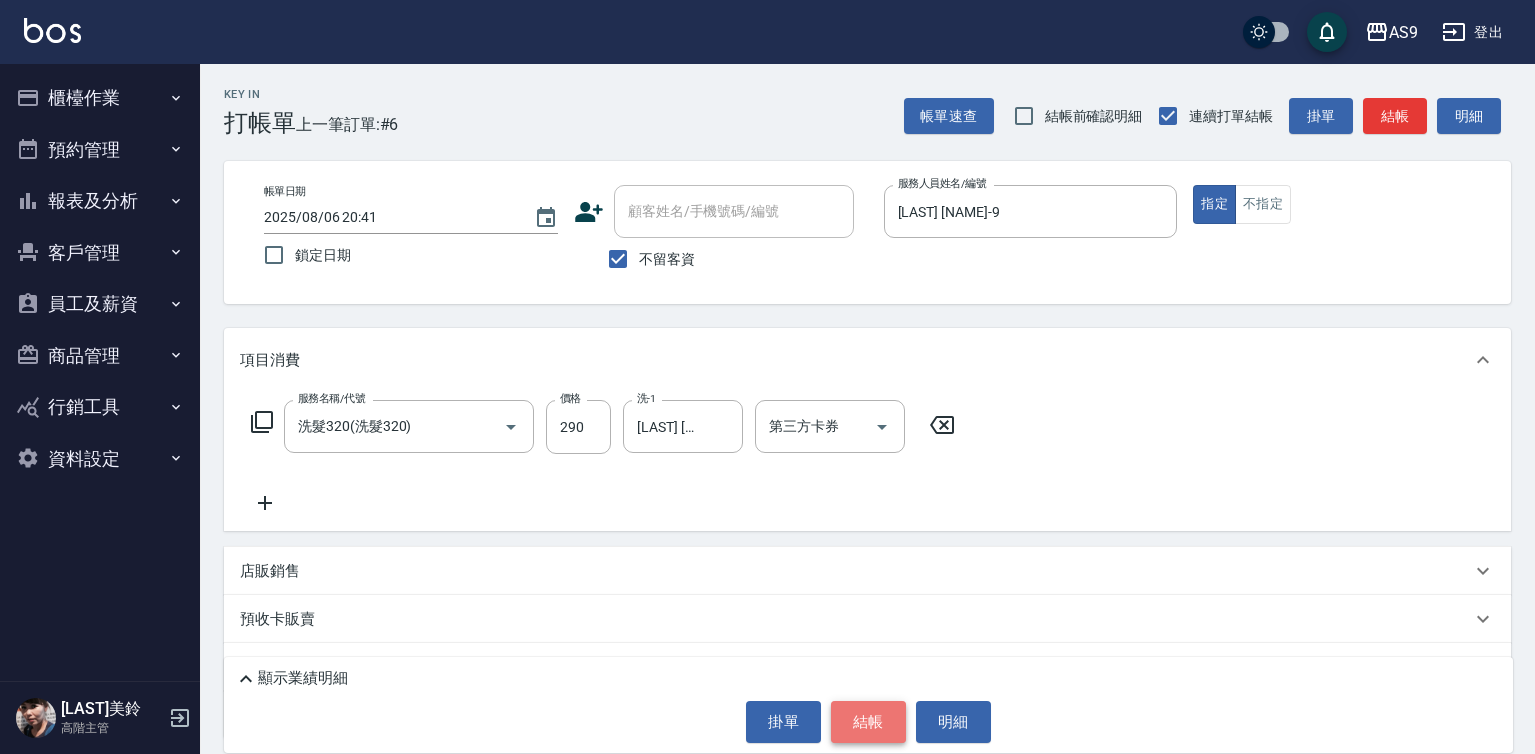click on "結帳" at bounding box center (868, 722) 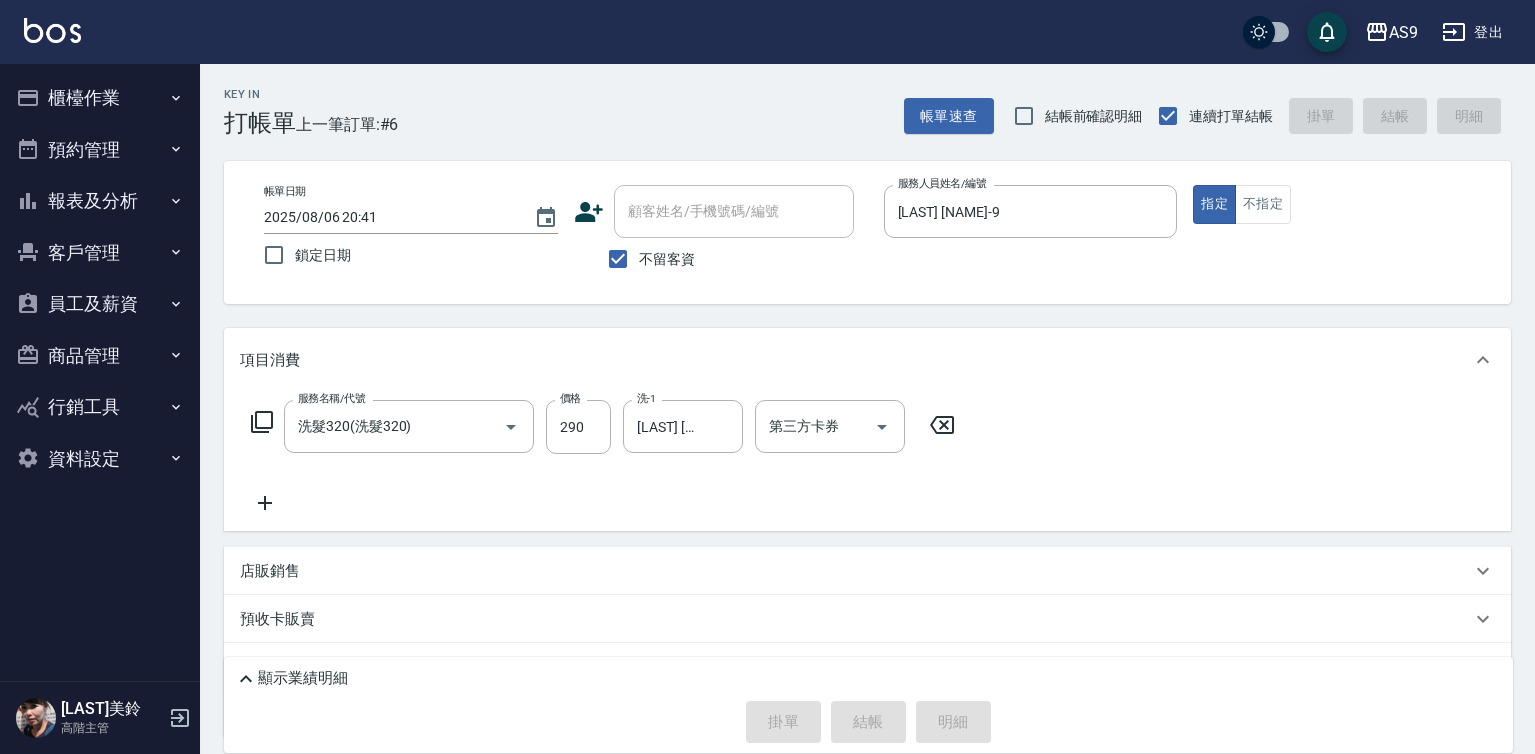 type 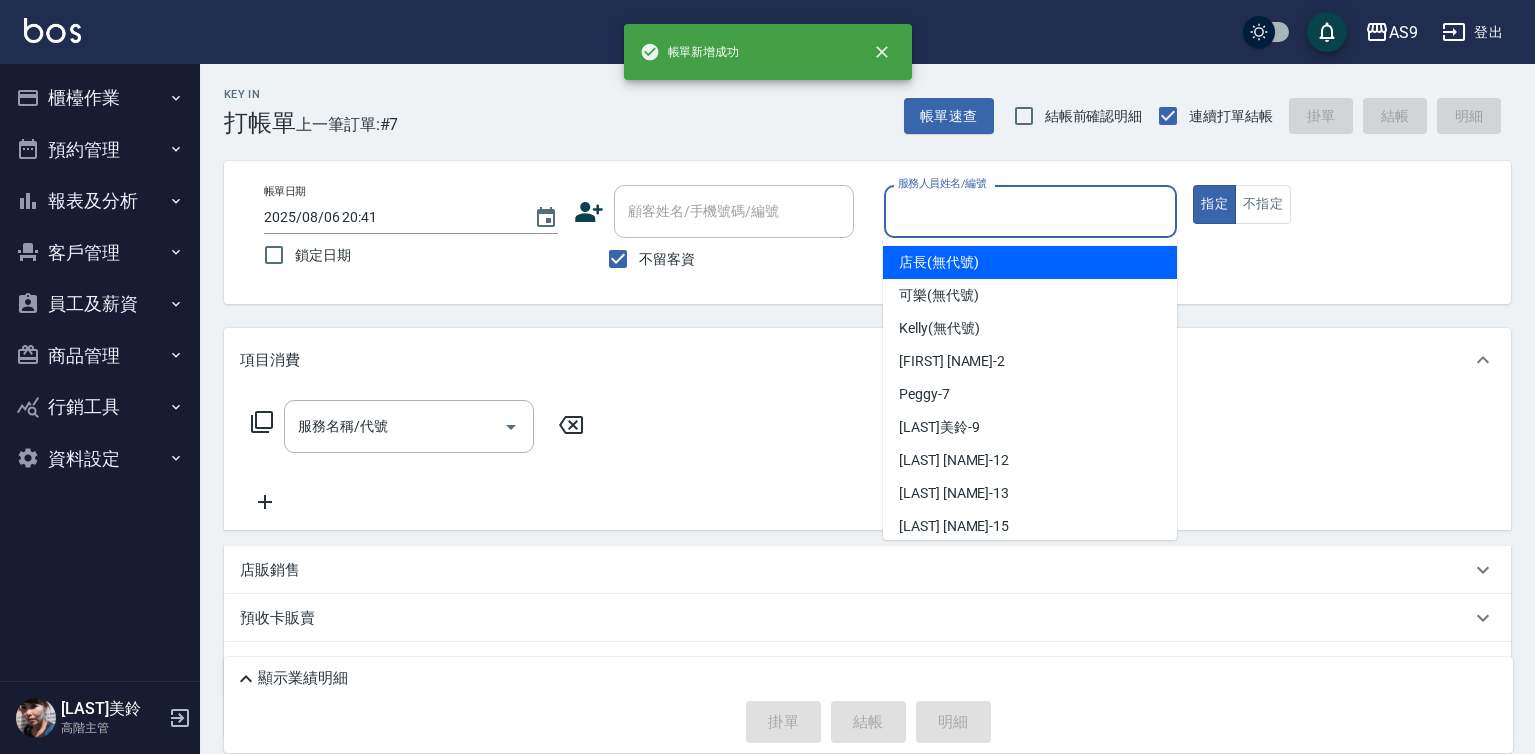 drag, startPoint x: 967, startPoint y: 209, endPoint x: 942, endPoint y: 377, distance: 169.84993 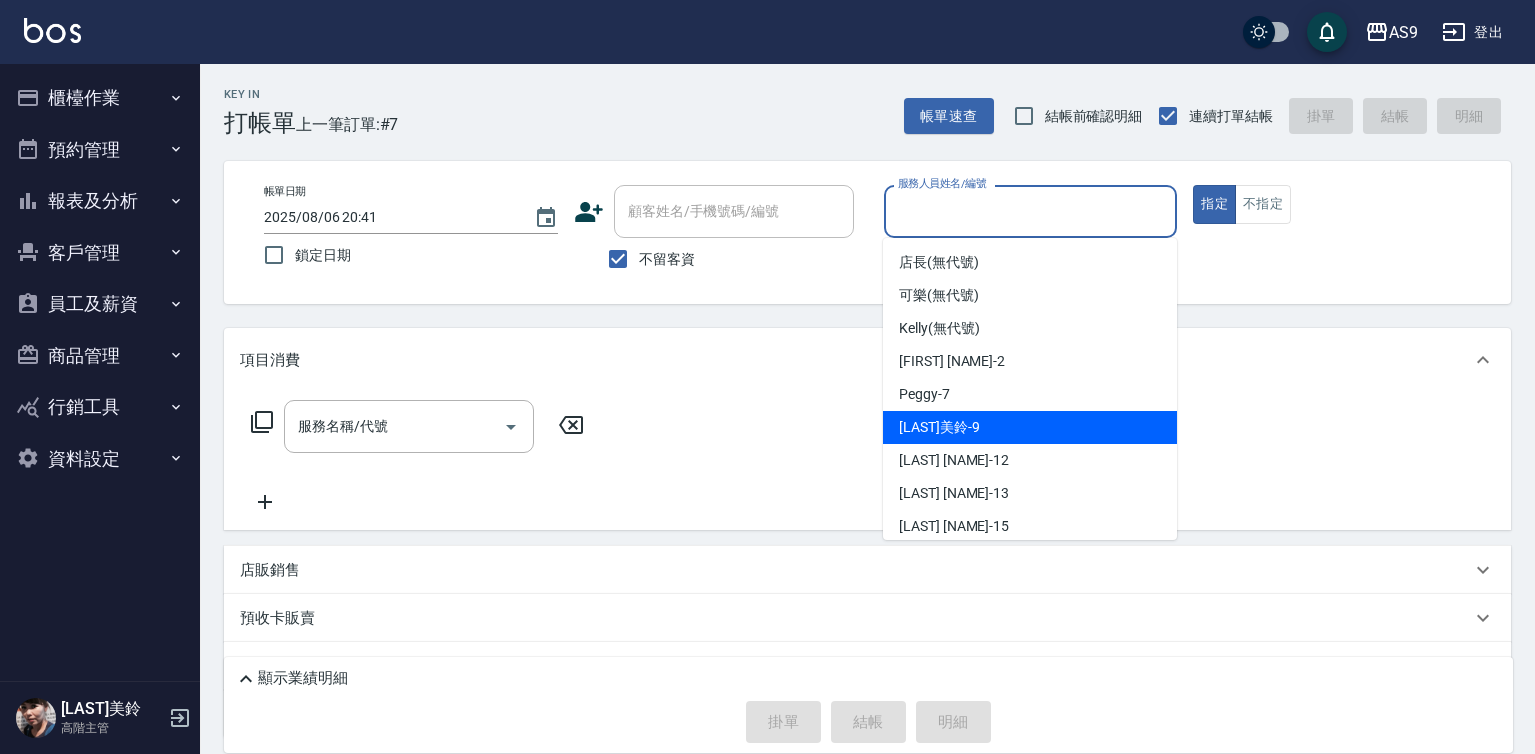 click on "[LAST] [NAME] -9" at bounding box center [939, 427] 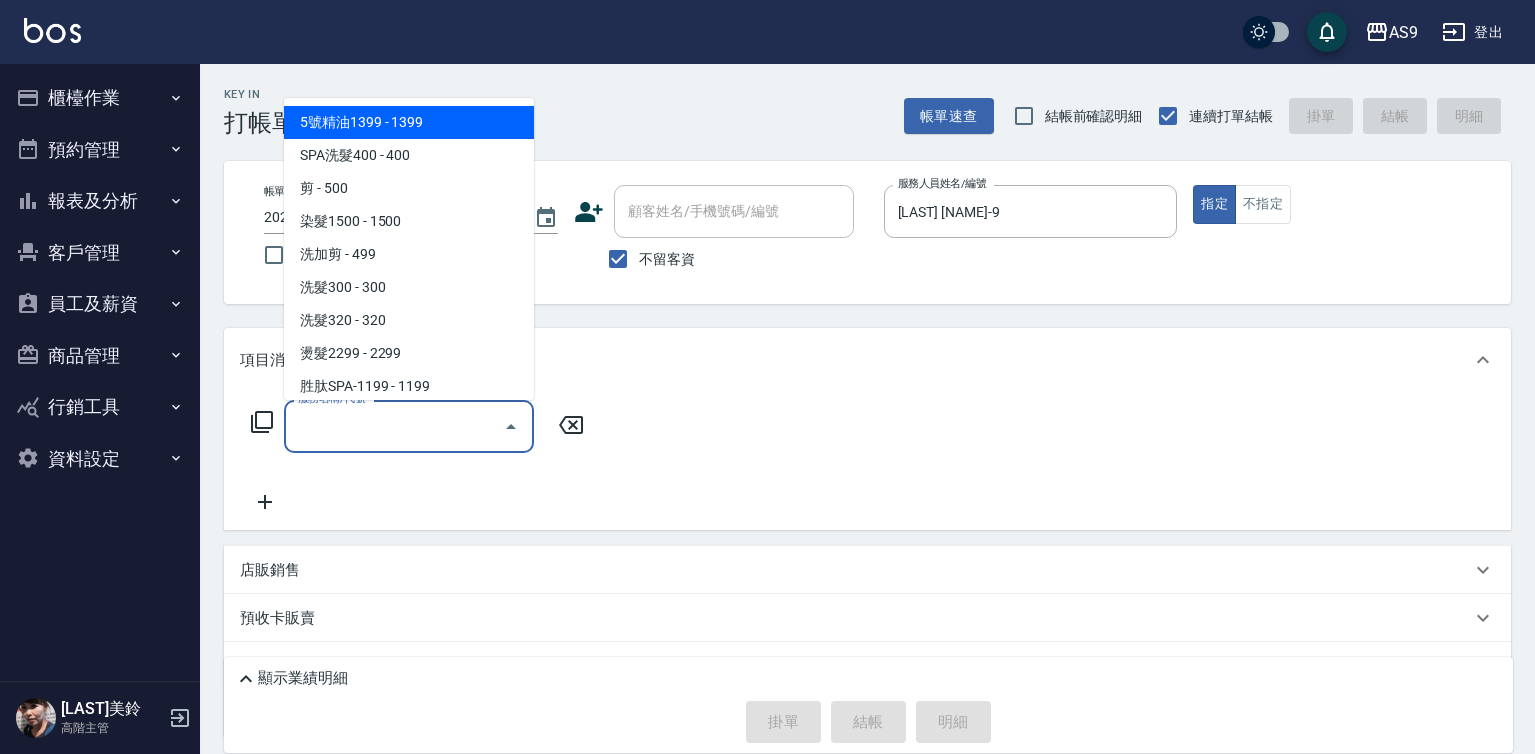 click on "服務名稱/代號" at bounding box center [394, 426] 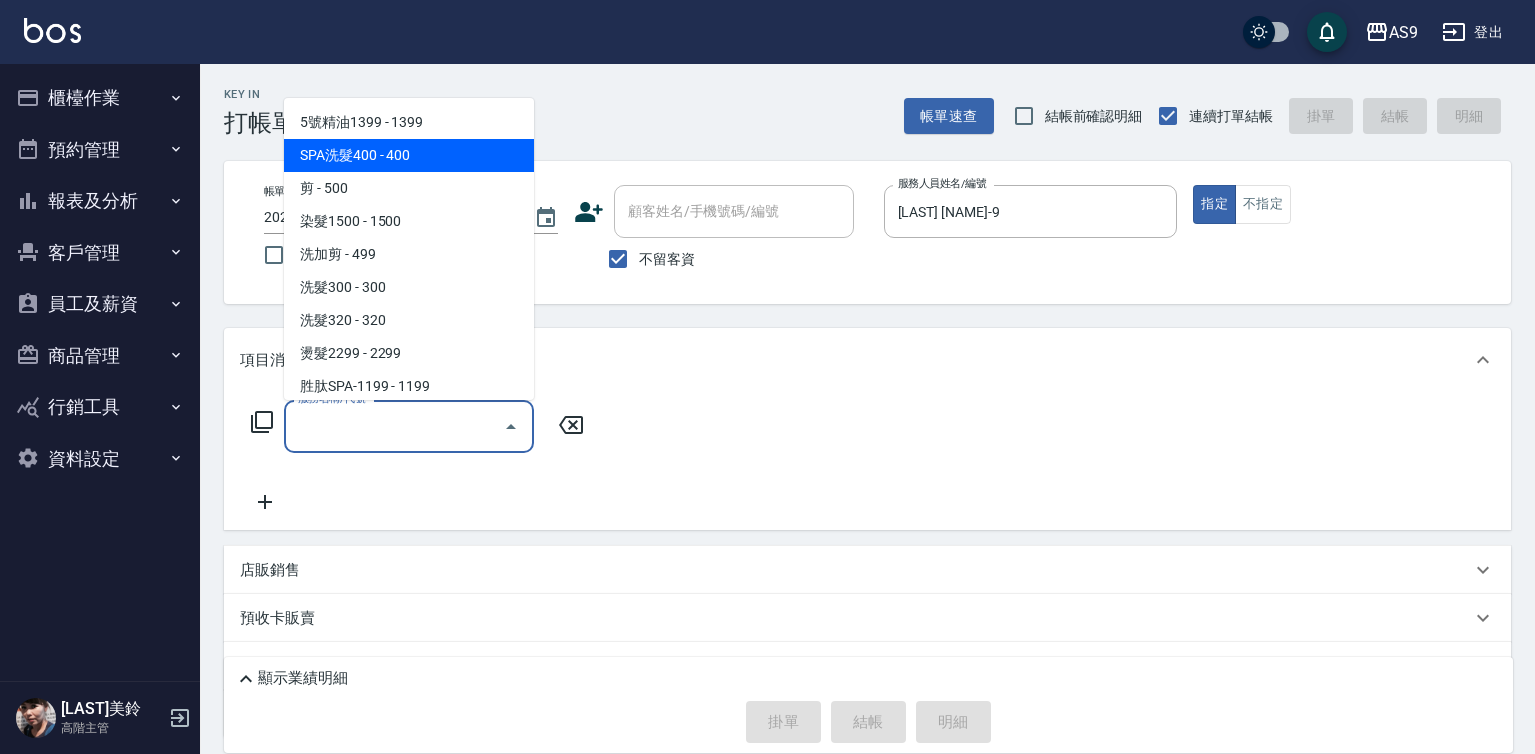 click on "SPA洗髮400 - 400" at bounding box center [409, 155] 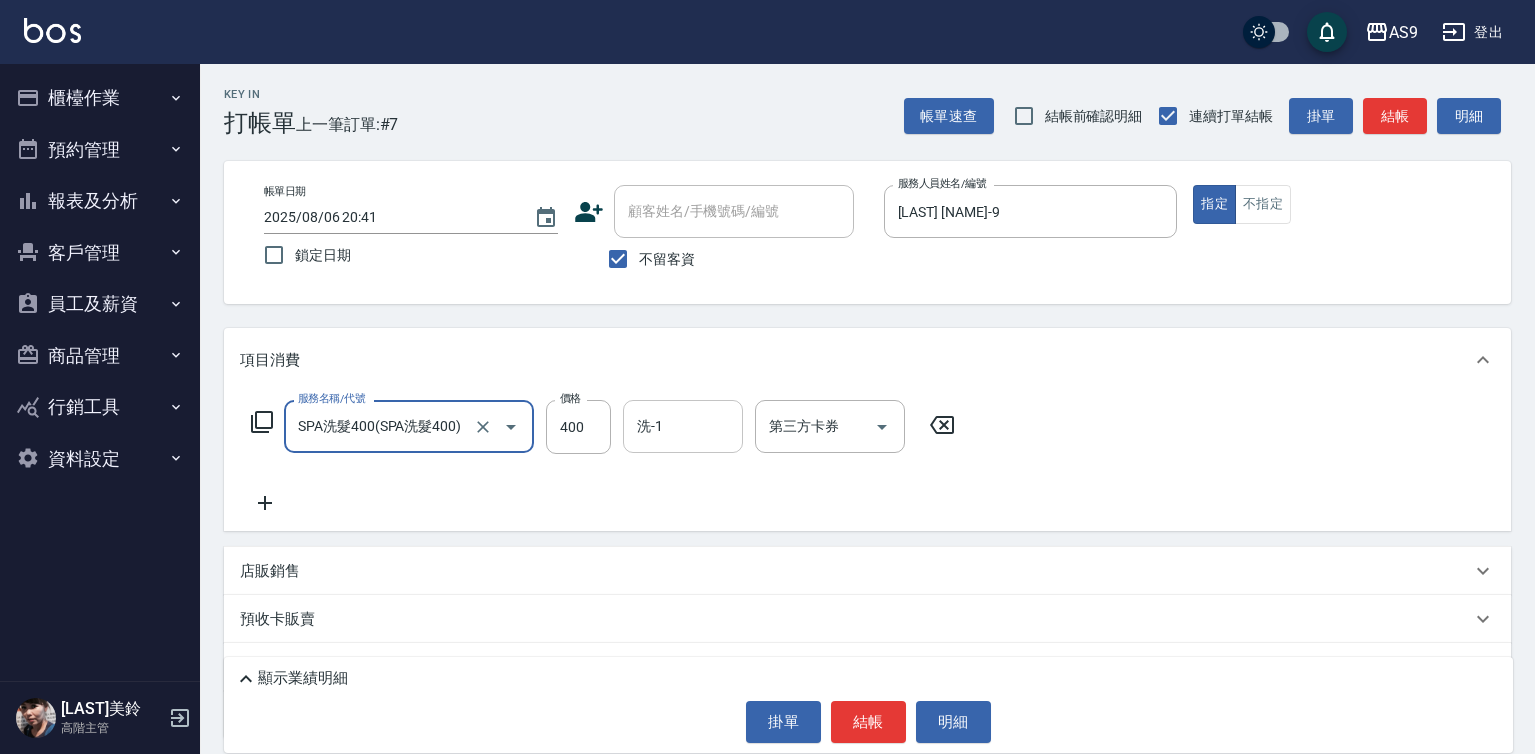 click on "洗-1 洗-1" at bounding box center (683, 426) 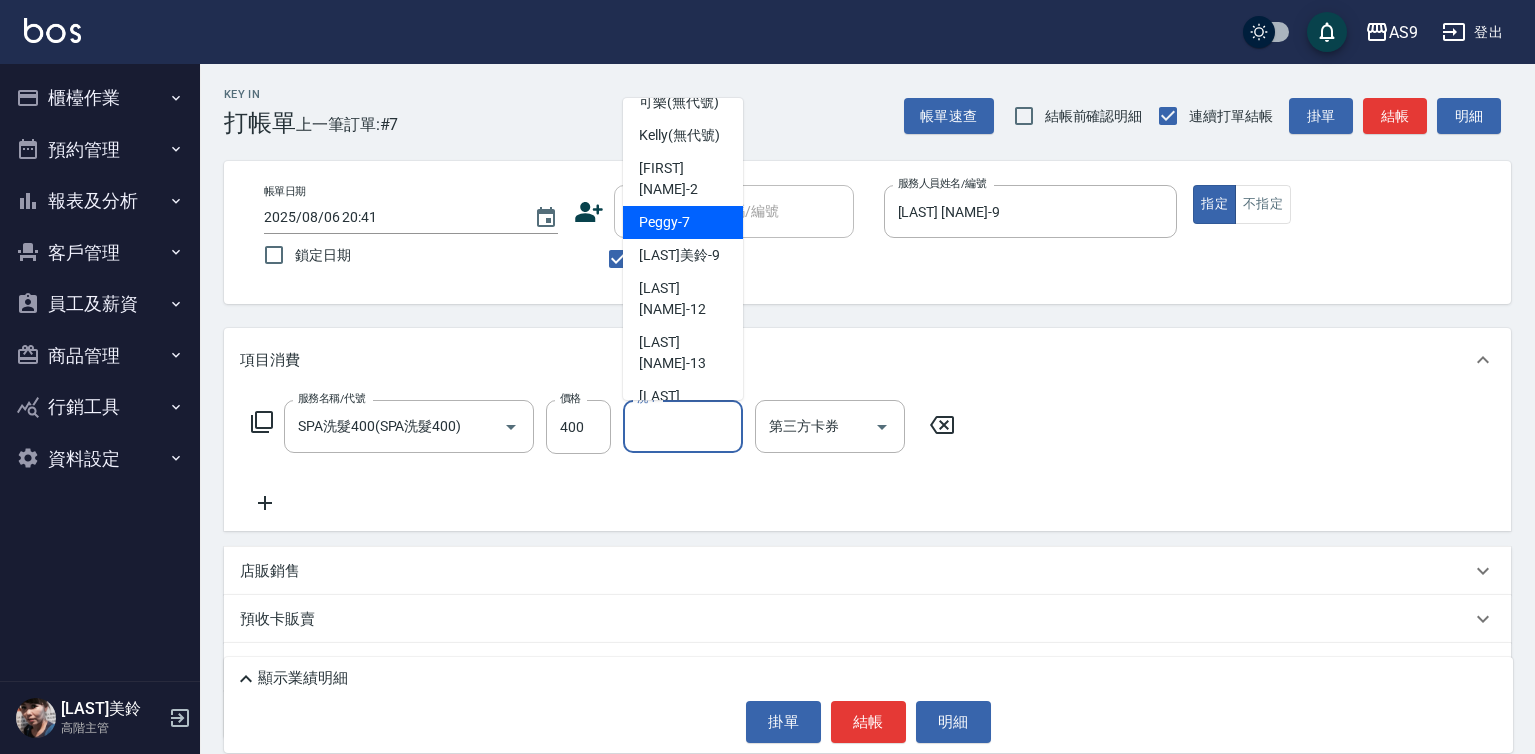 scroll, scrollTop: 100, scrollLeft: 0, axis: vertical 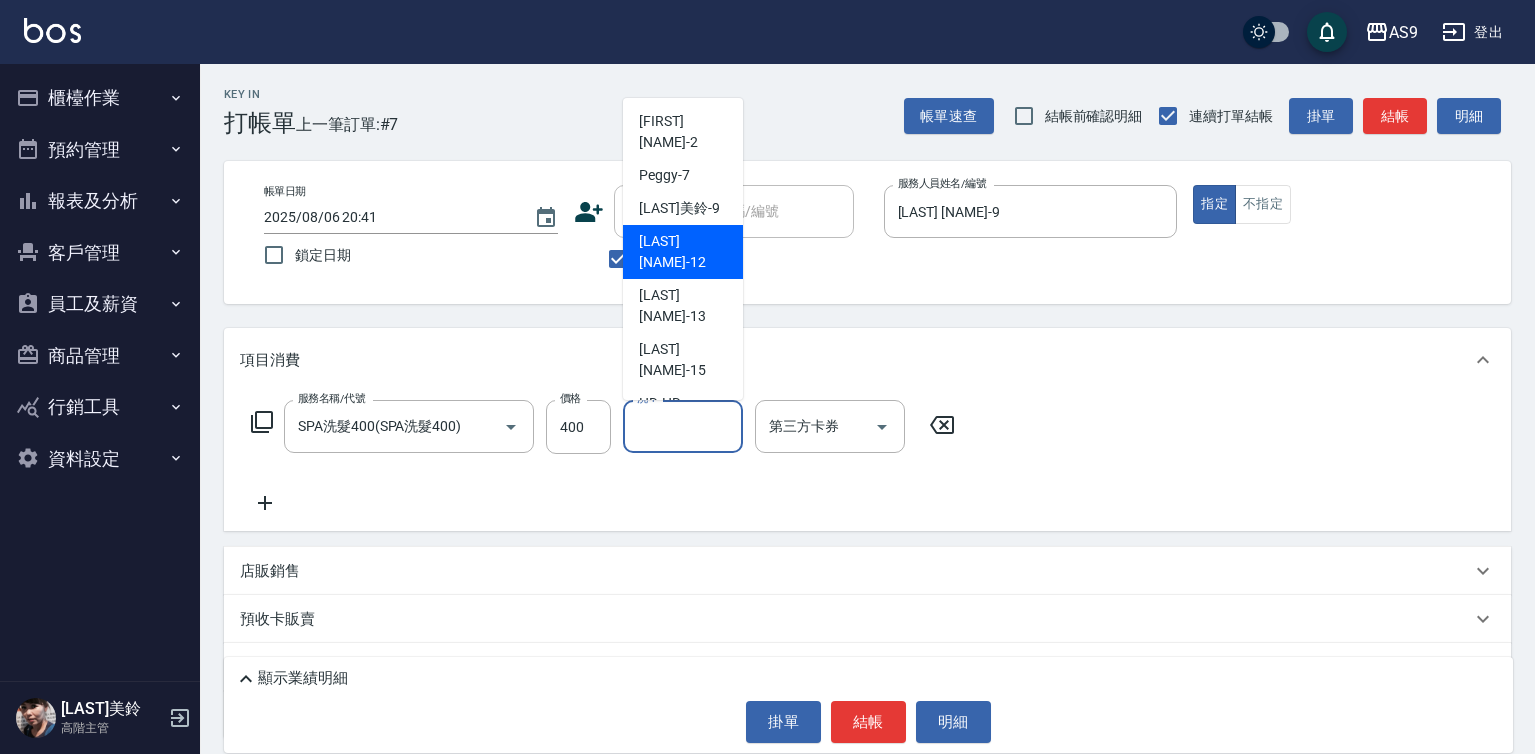 click on "[LAST] [NAME] -12" at bounding box center (683, 252) 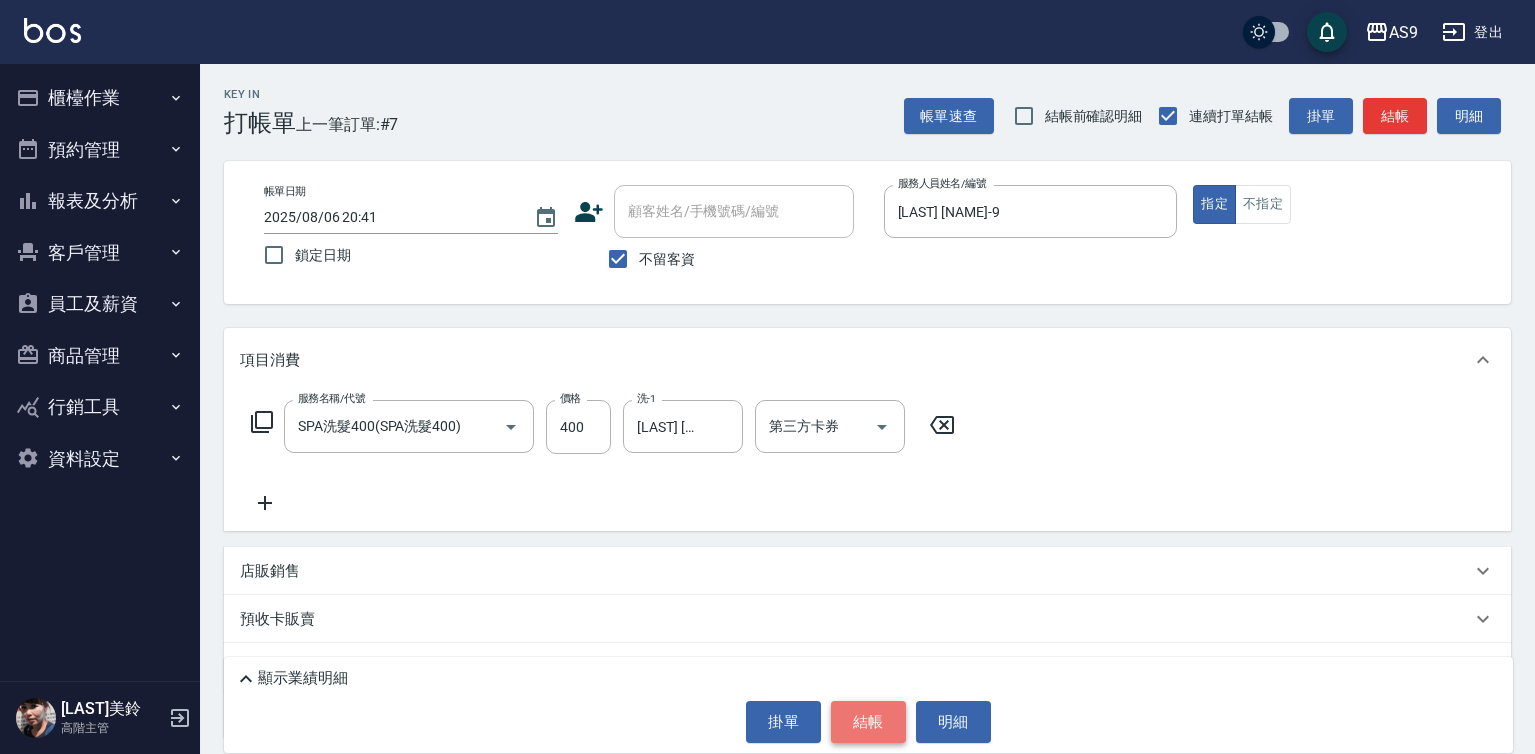 click on "結帳" at bounding box center (868, 722) 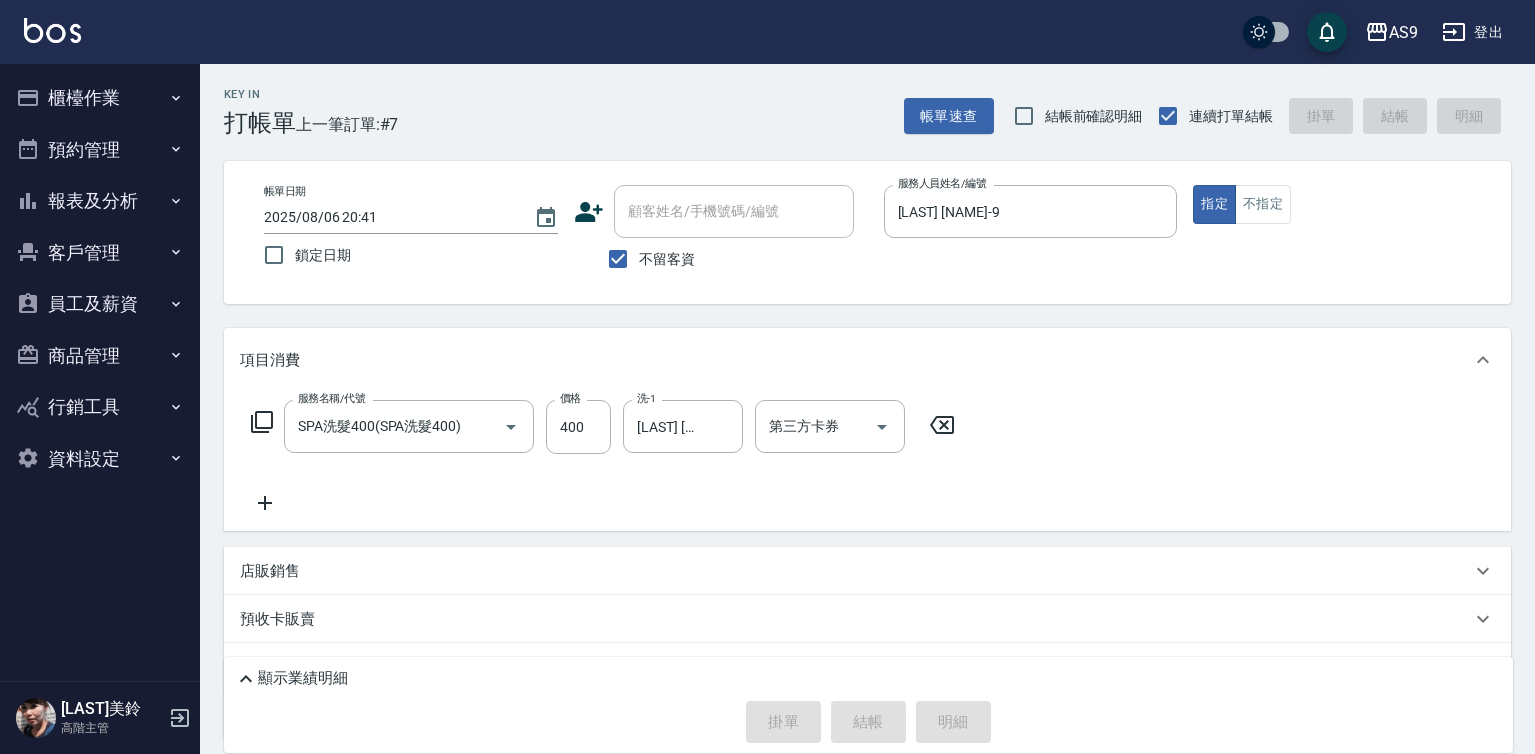 type 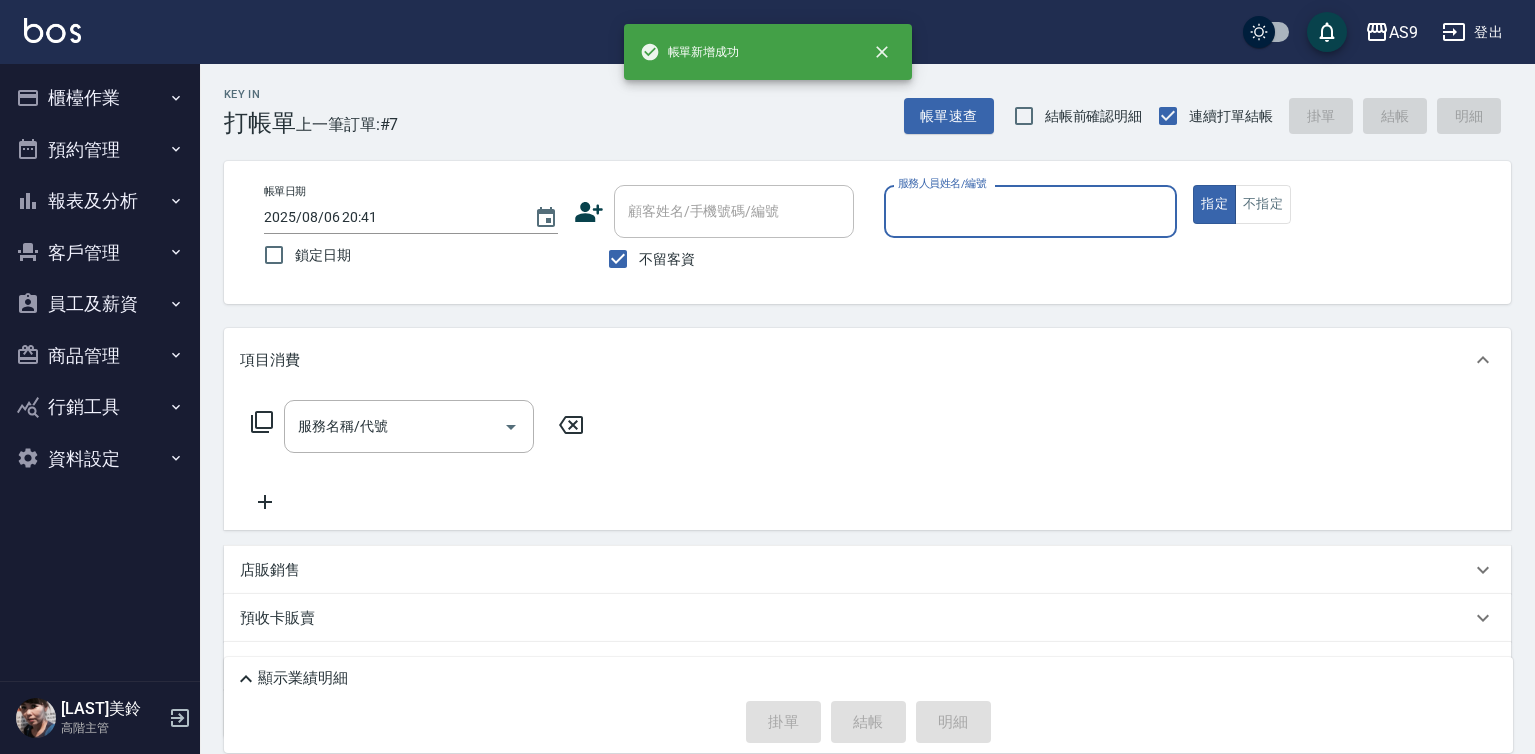 click on "服務人員姓名/編號" at bounding box center [1031, 211] 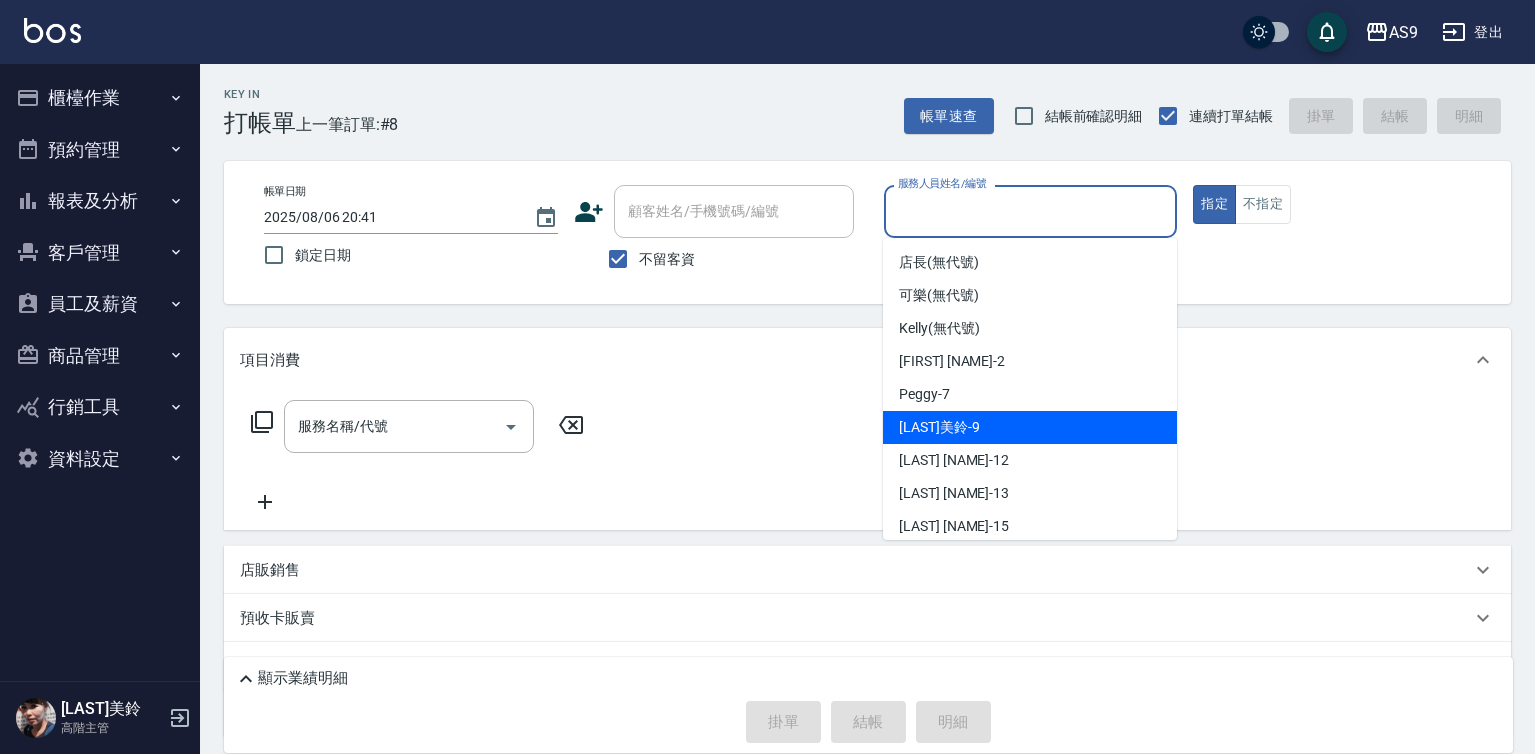 click on "[LAST] [NAME] -9" at bounding box center (939, 427) 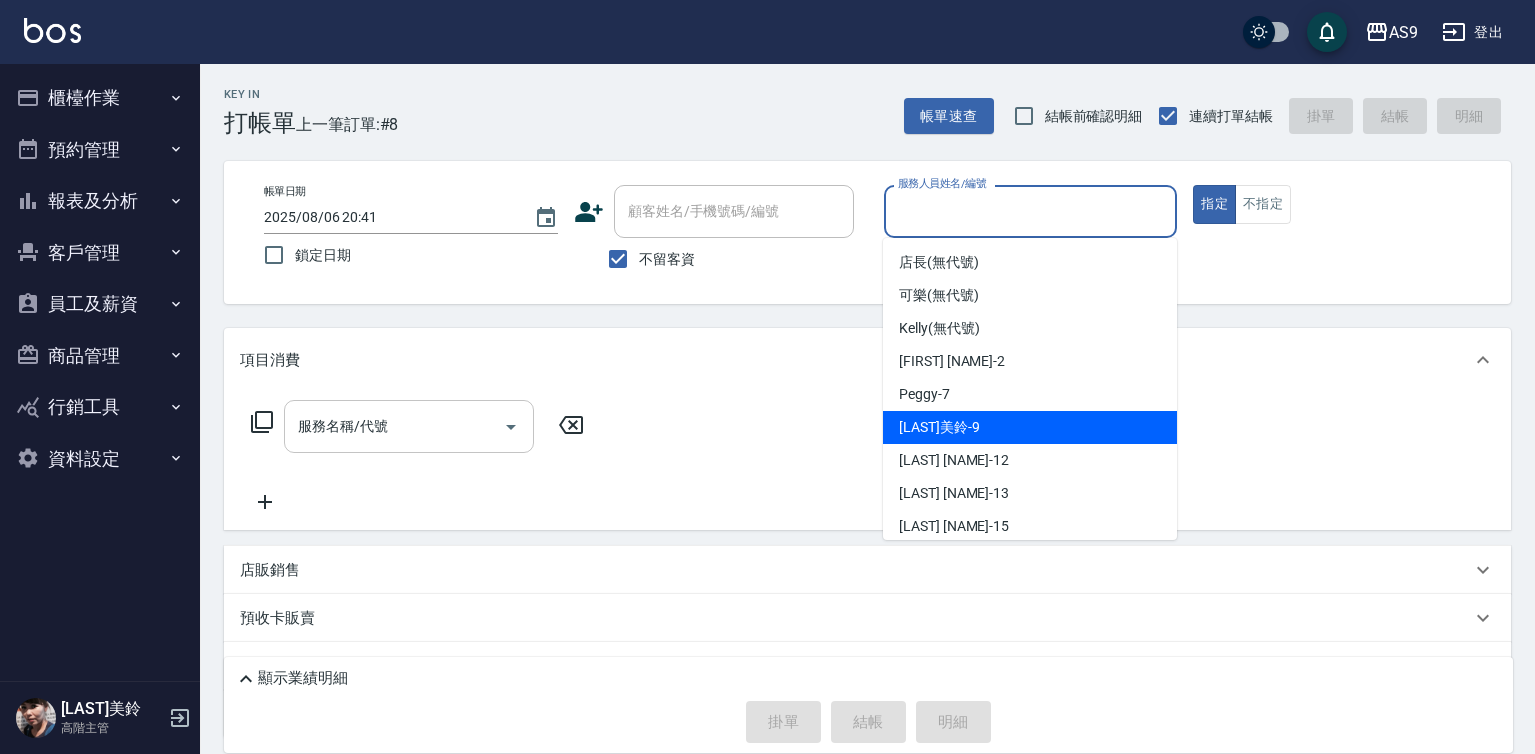type on "[LAST] [NAME]-9" 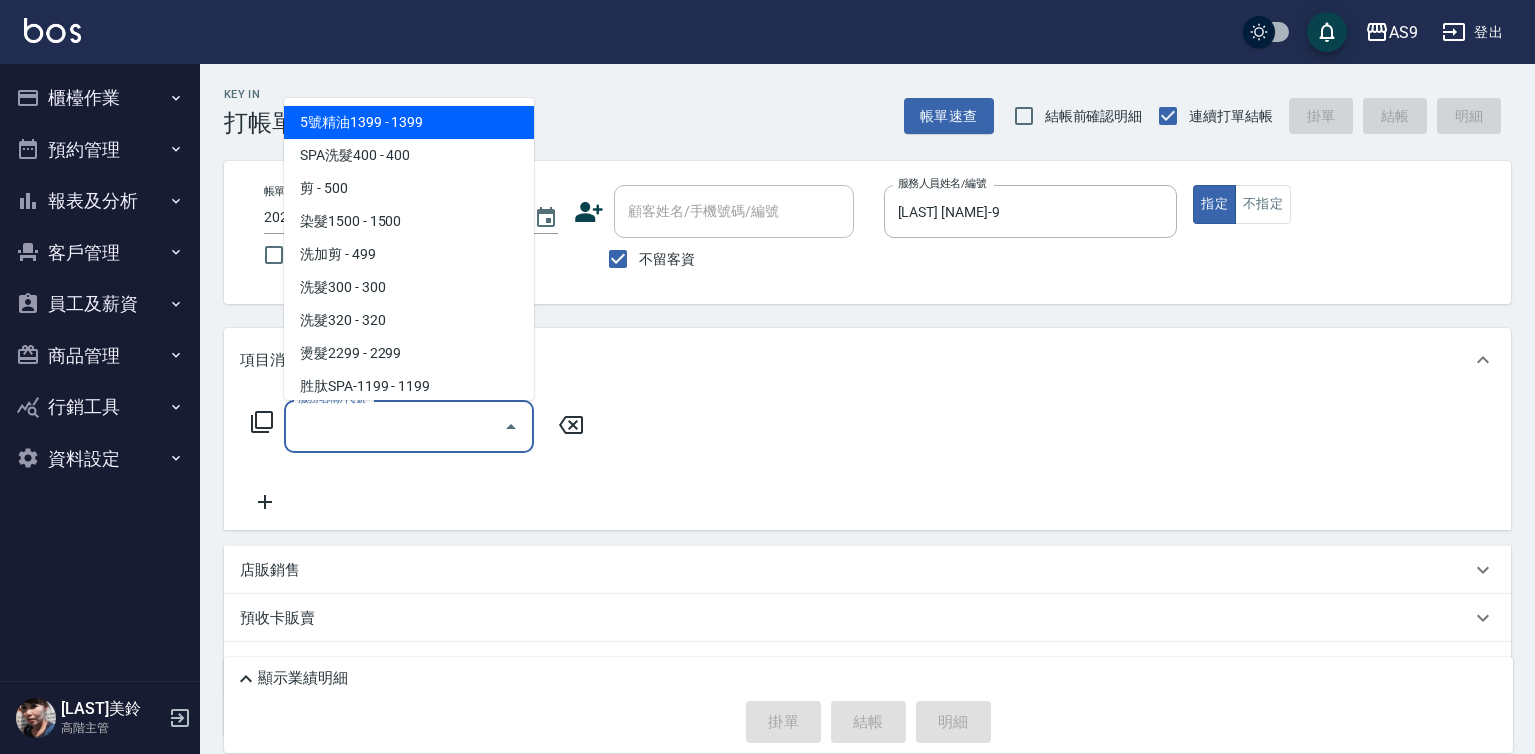click on "服務名稱/代號" at bounding box center (394, 426) 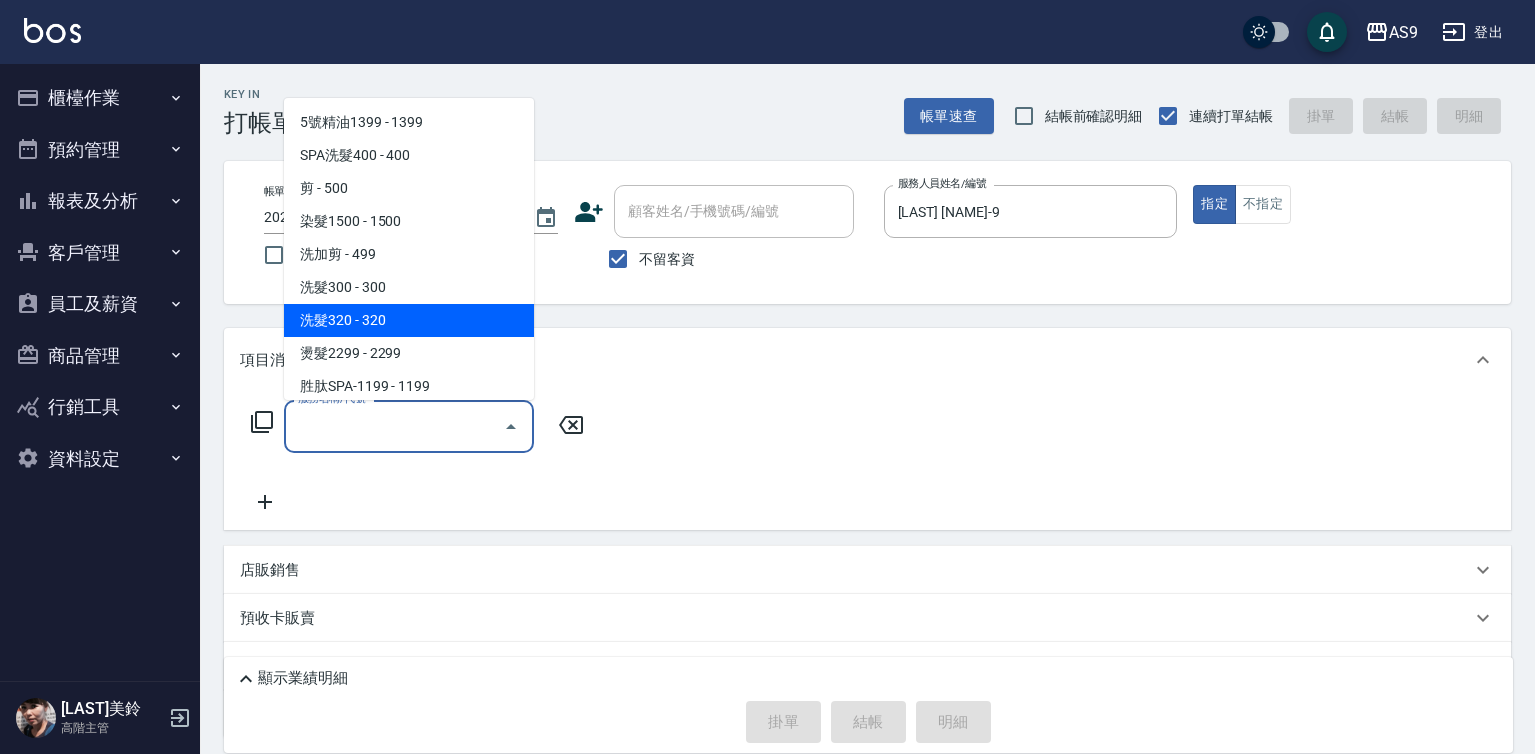 click on "洗髮320 - 320" at bounding box center [409, 320] 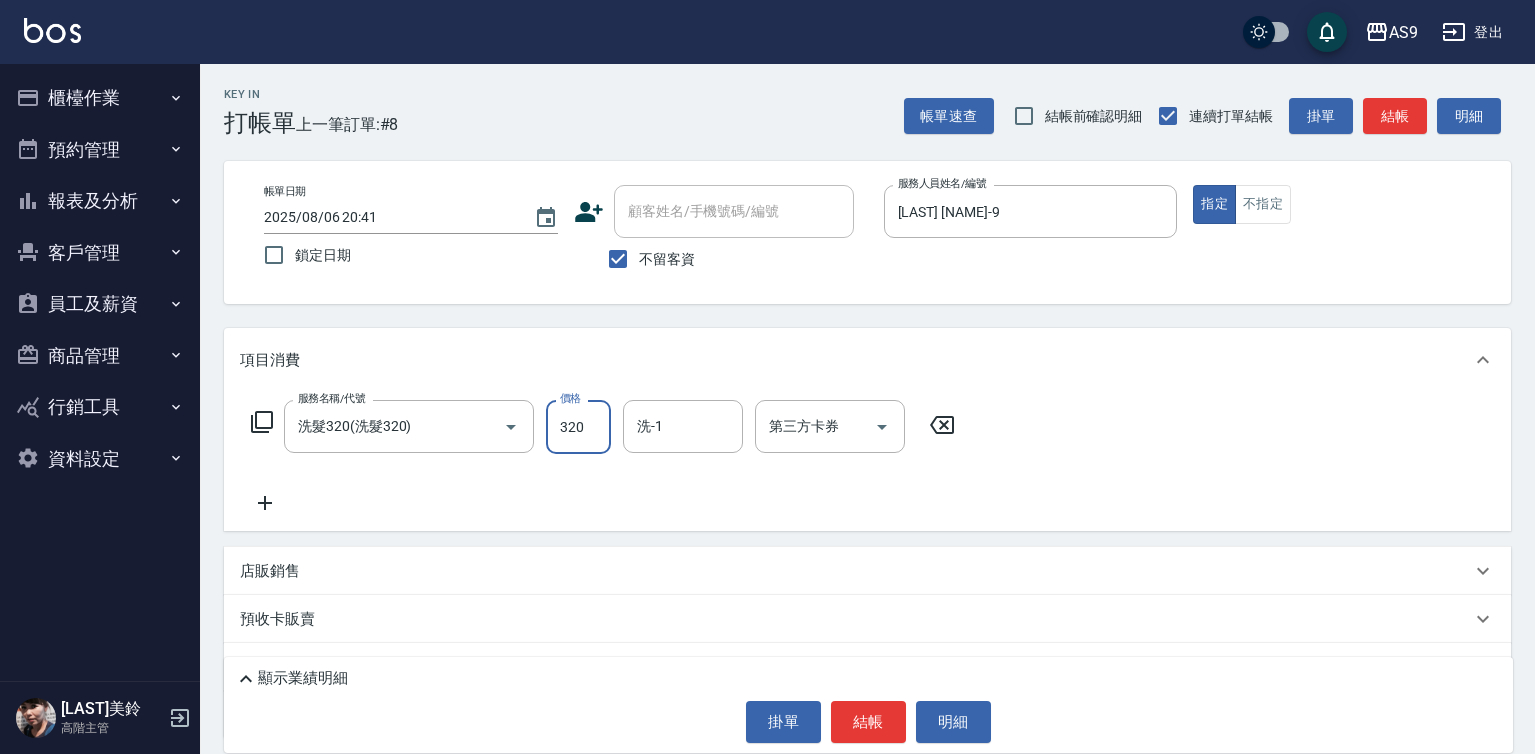 click on "320" at bounding box center [578, 427] 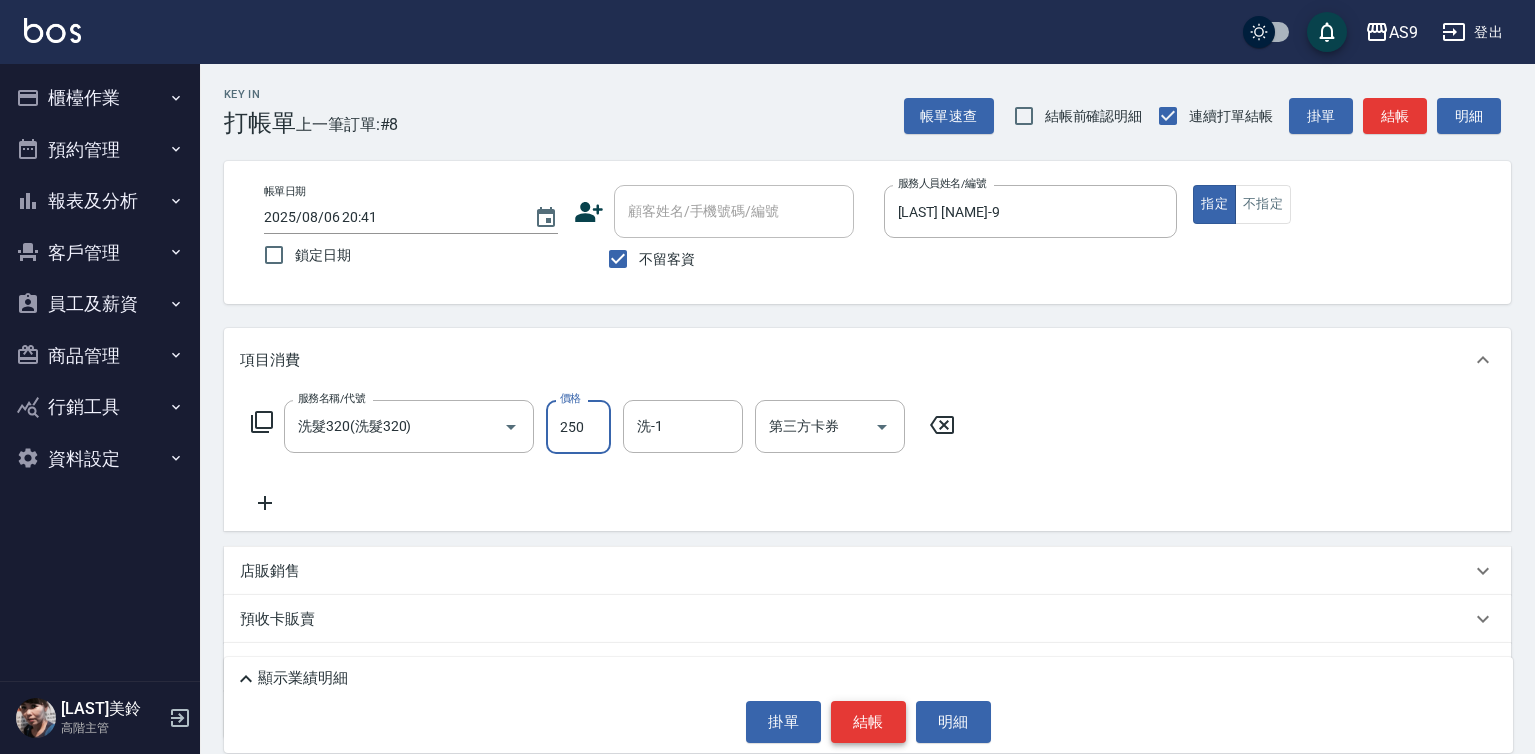 type on "250" 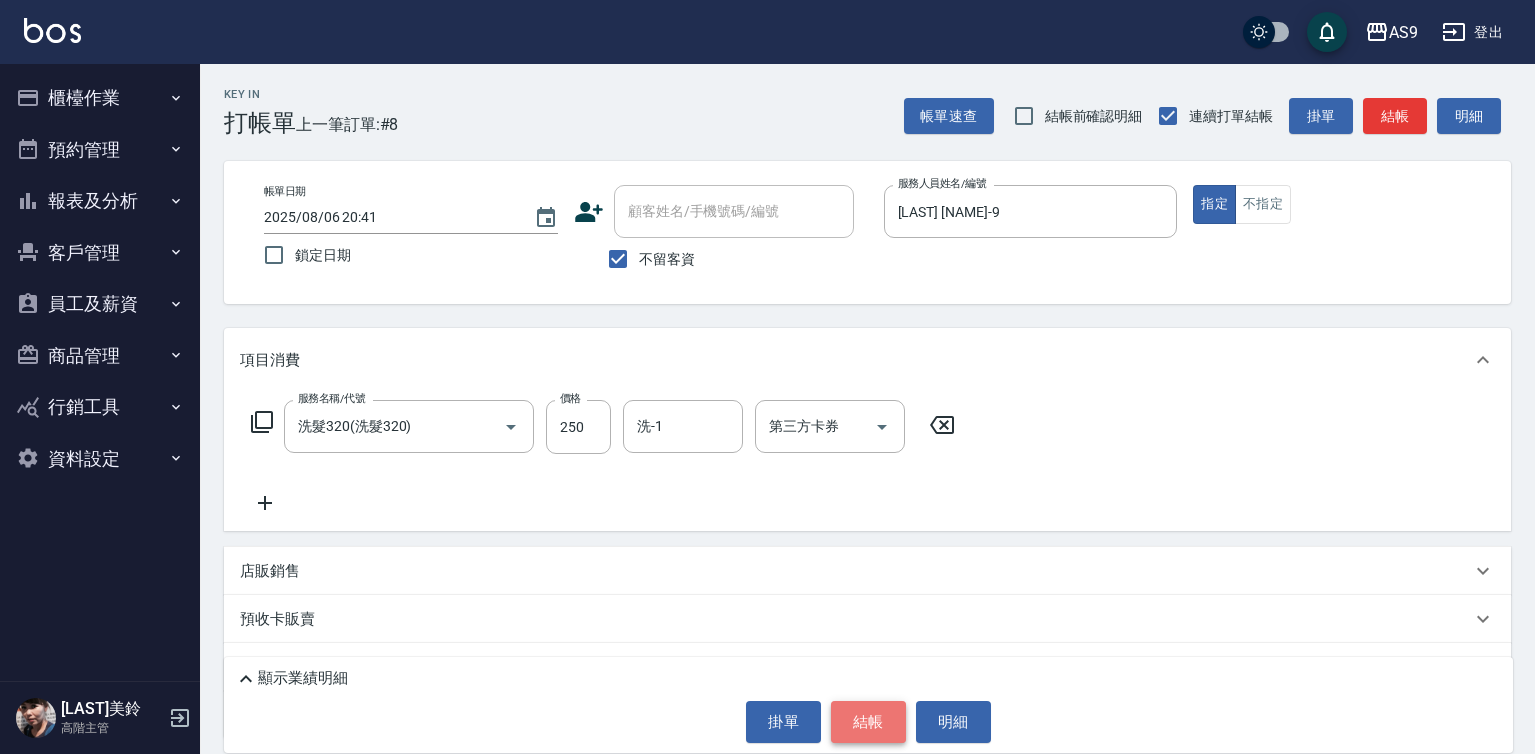 click on "結帳" at bounding box center (868, 722) 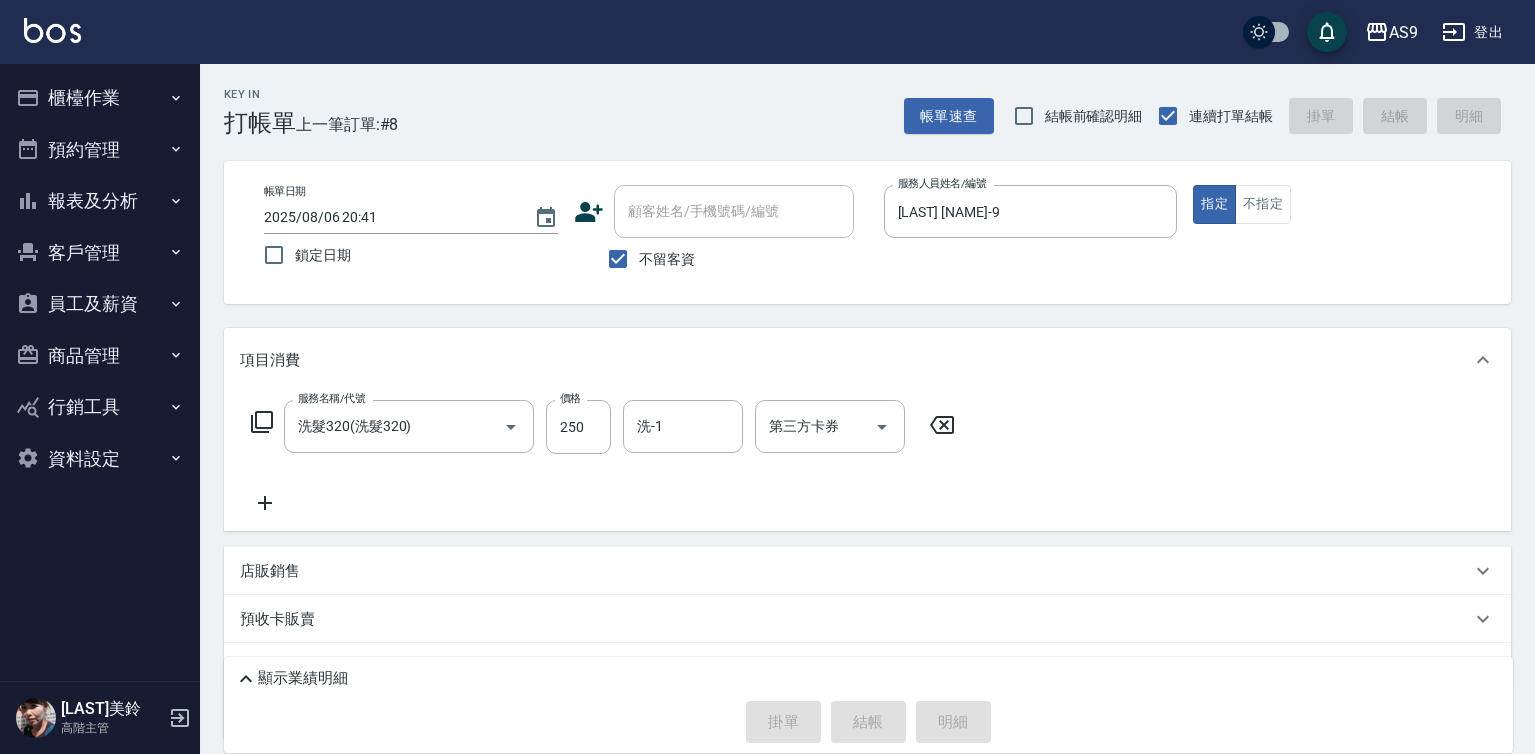 type 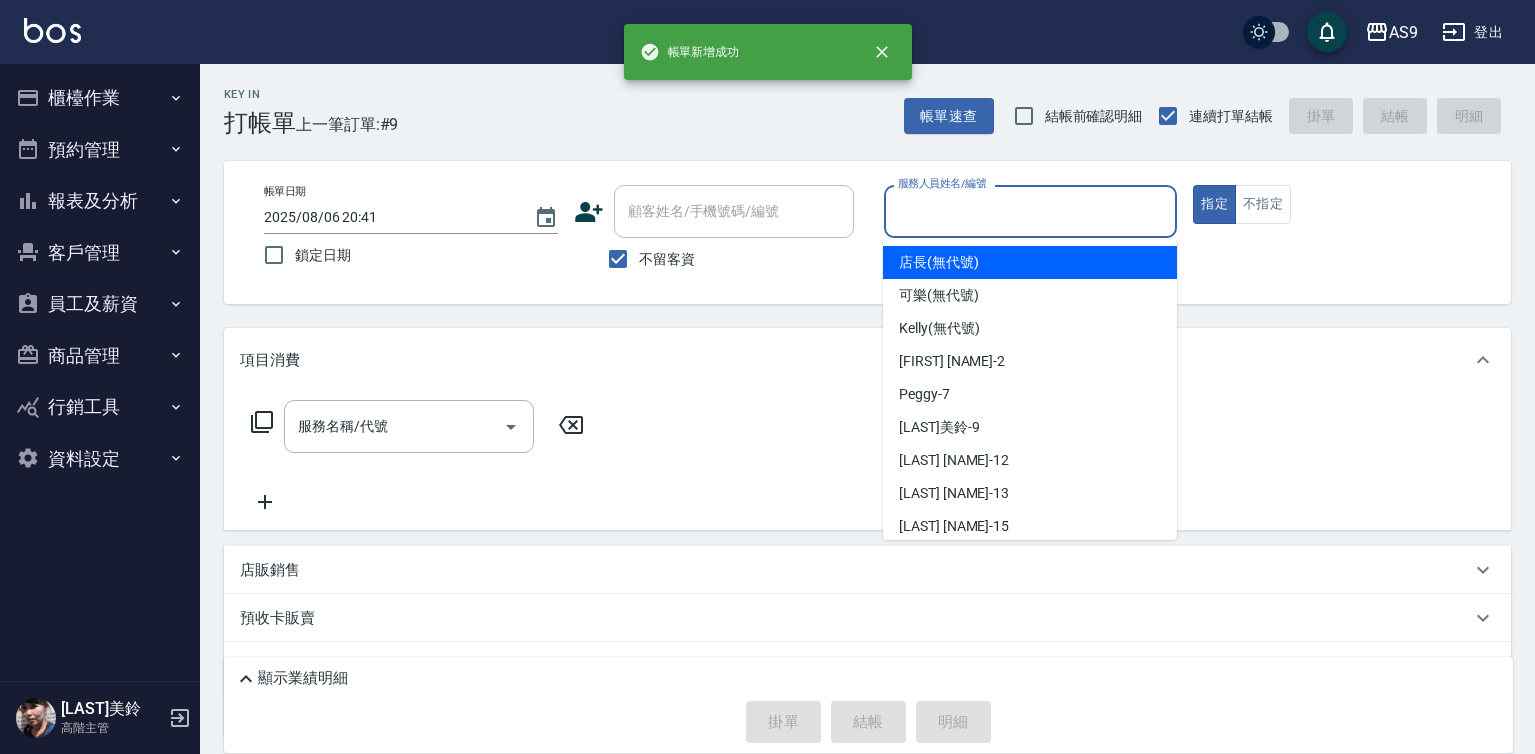 drag, startPoint x: 937, startPoint y: 208, endPoint x: 935, endPoint y: 249, distance: 41.04875 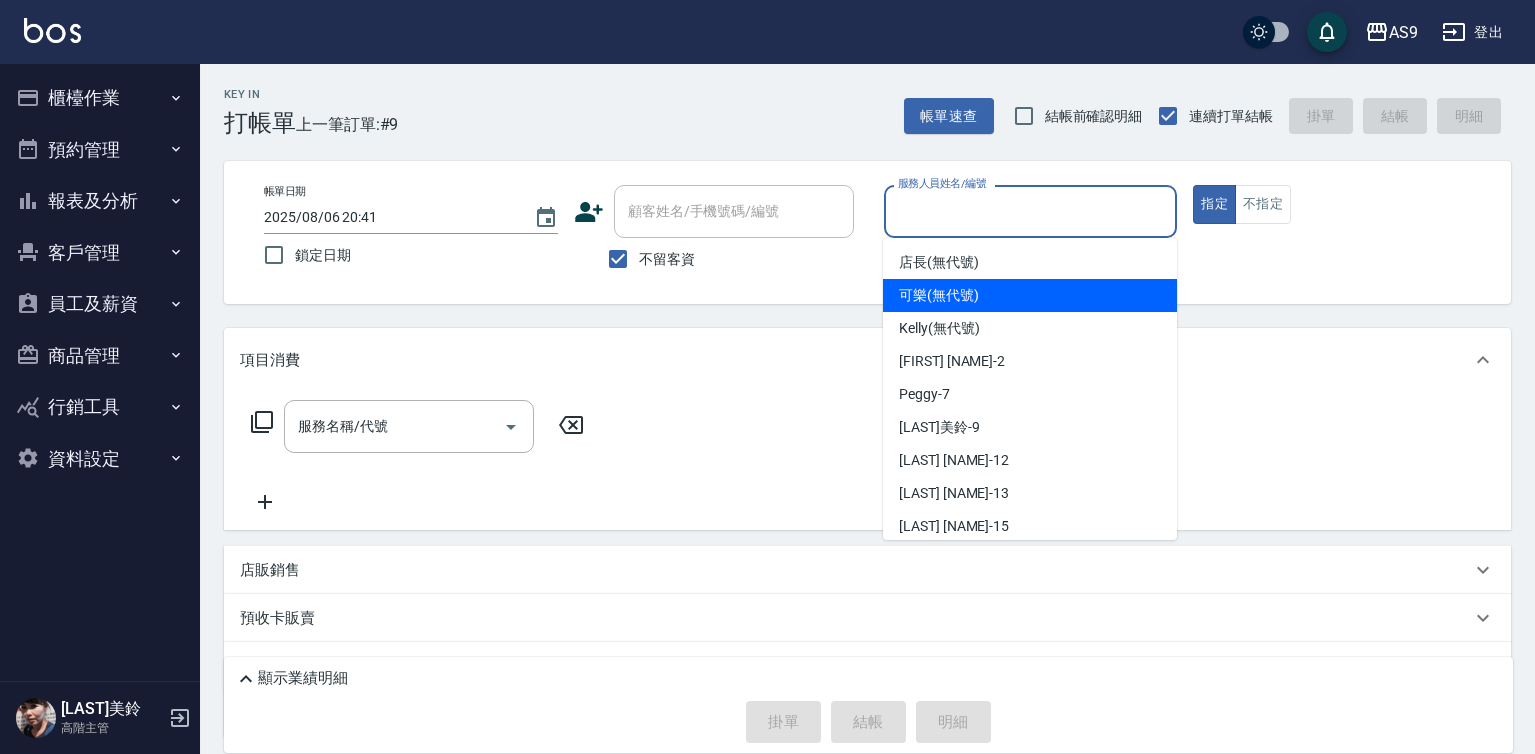 drag, startPoint x: 931, startPoint y: 290, endPoint x: 734, endPoint y: 326, distance: 200.26233 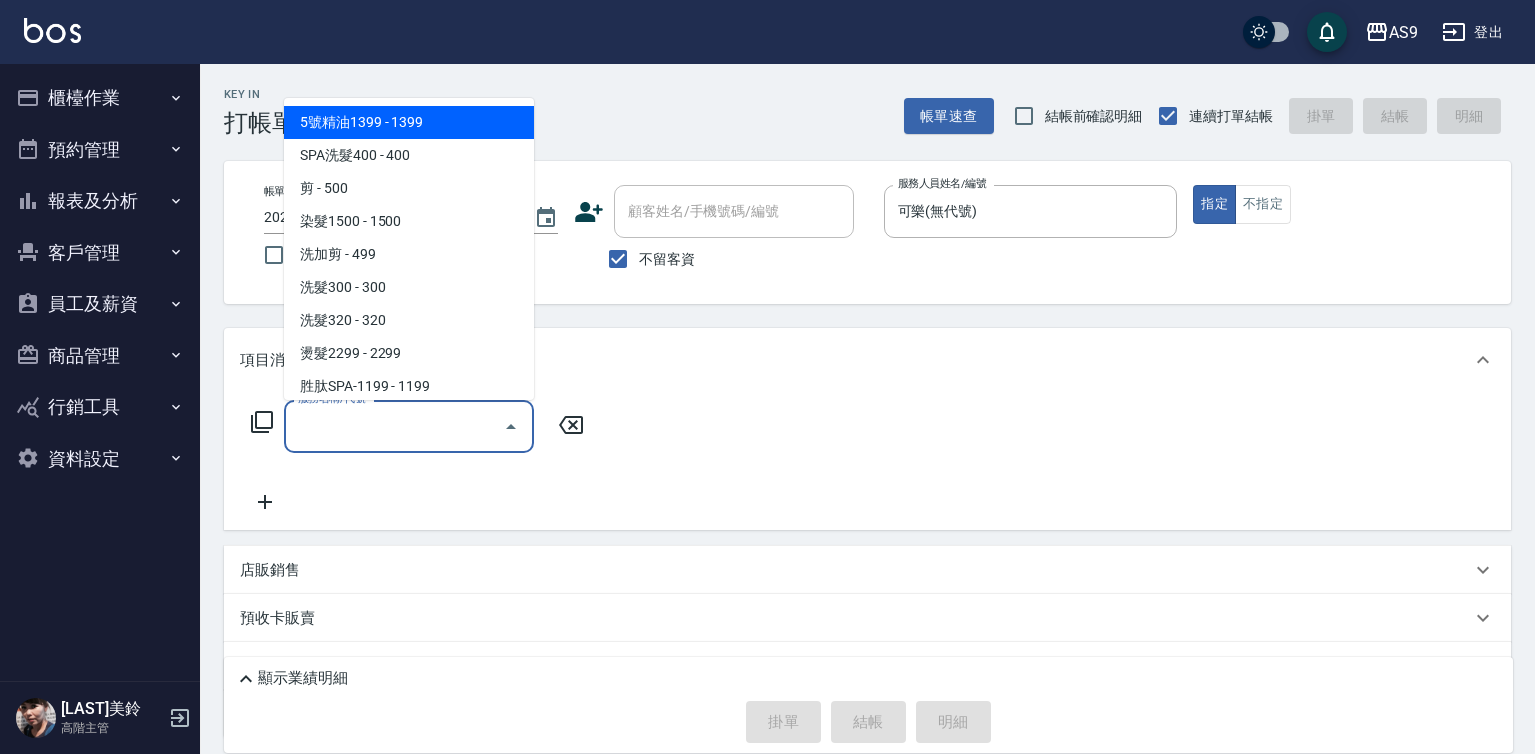 click on "服務名稱/代號" at bounding box center [394, 426] 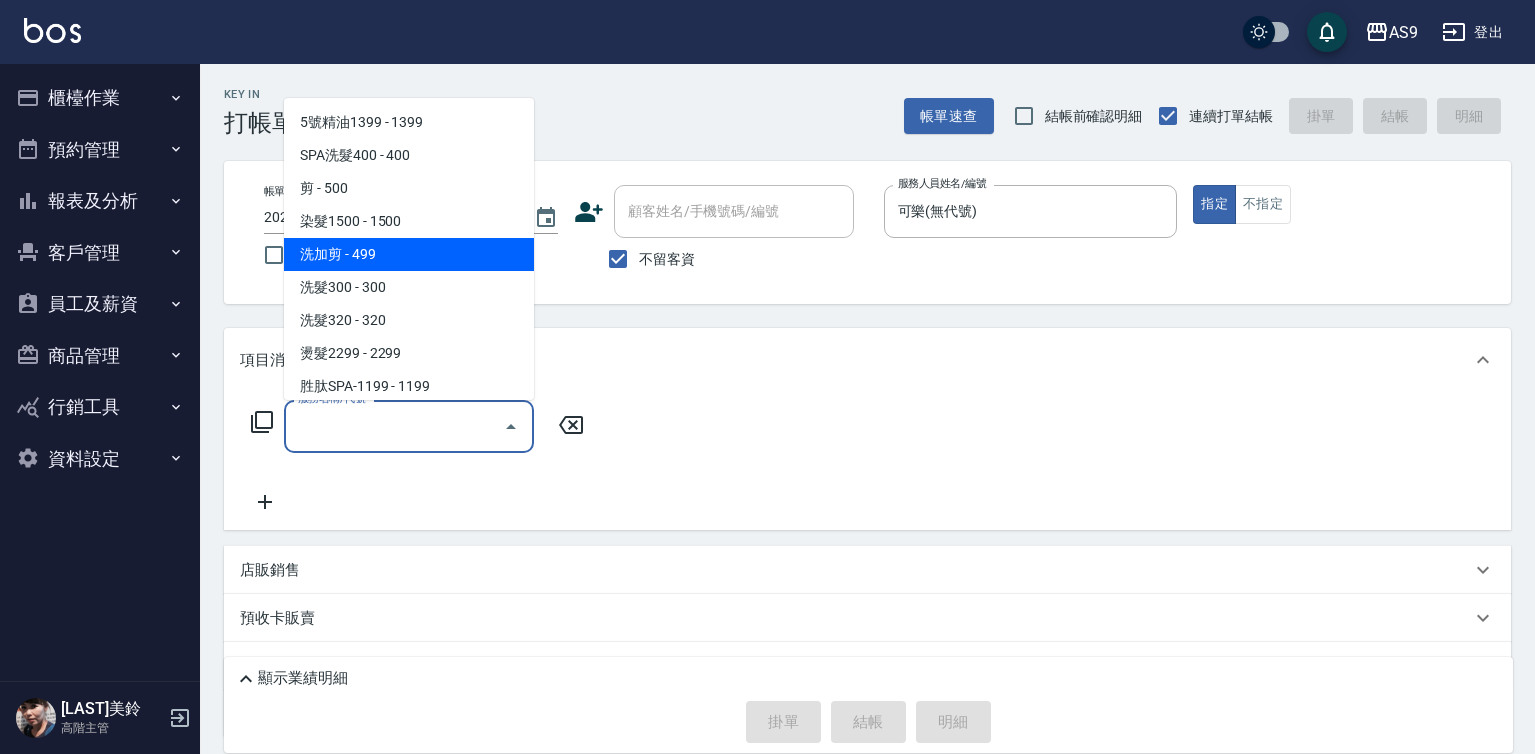 click on "洗加剪 - 499" at bounding box center [409, 254] 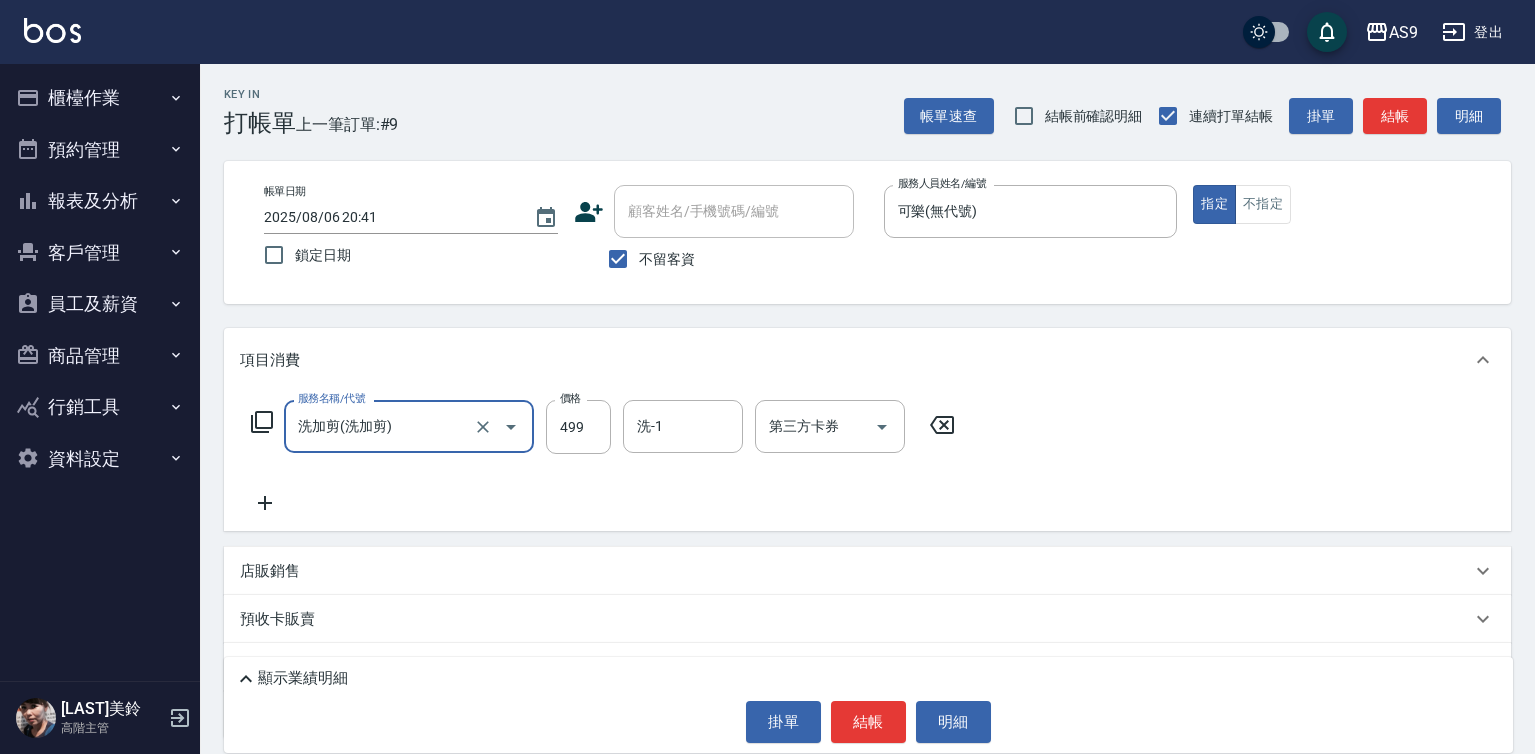 click 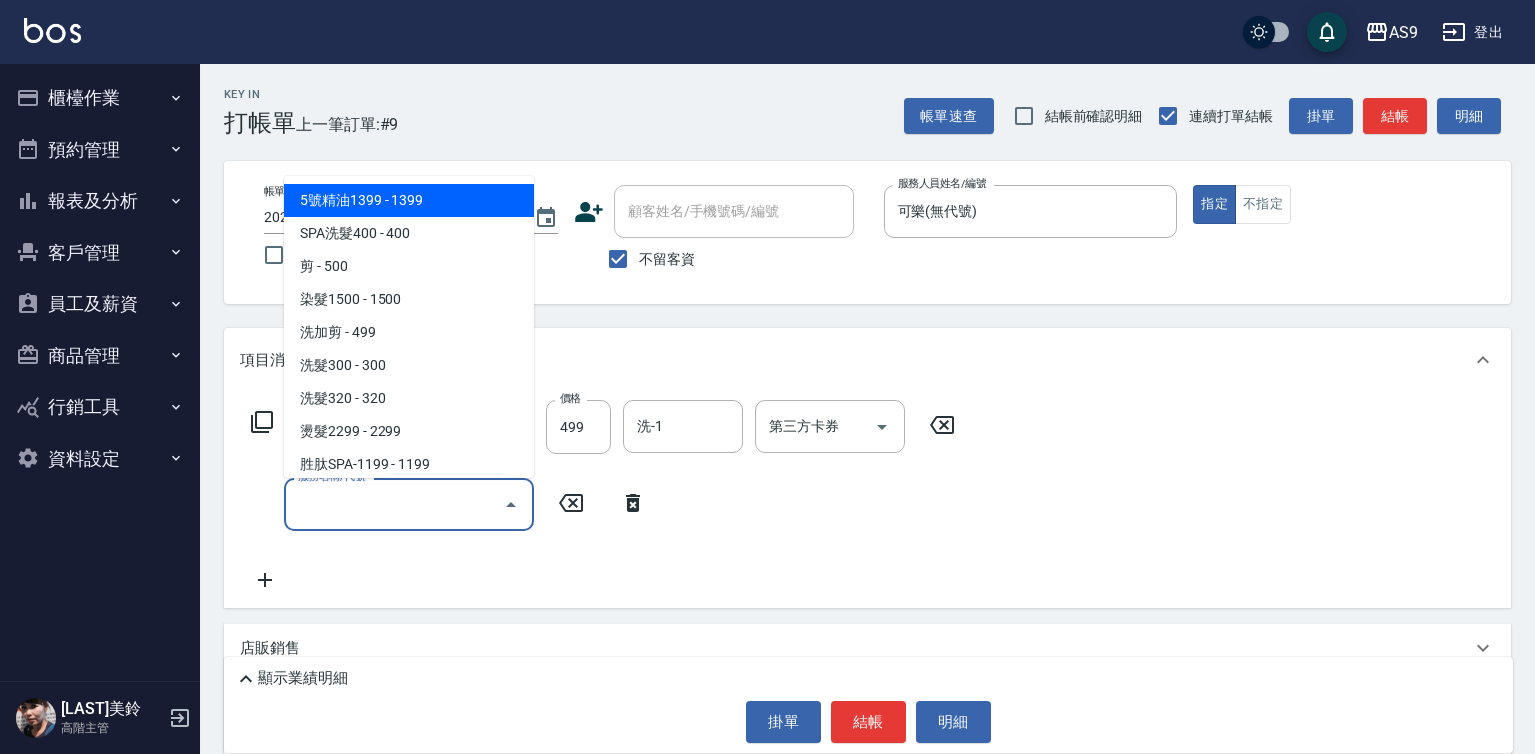 click on "服務名稱/代號" at bounding box center [394, 504] 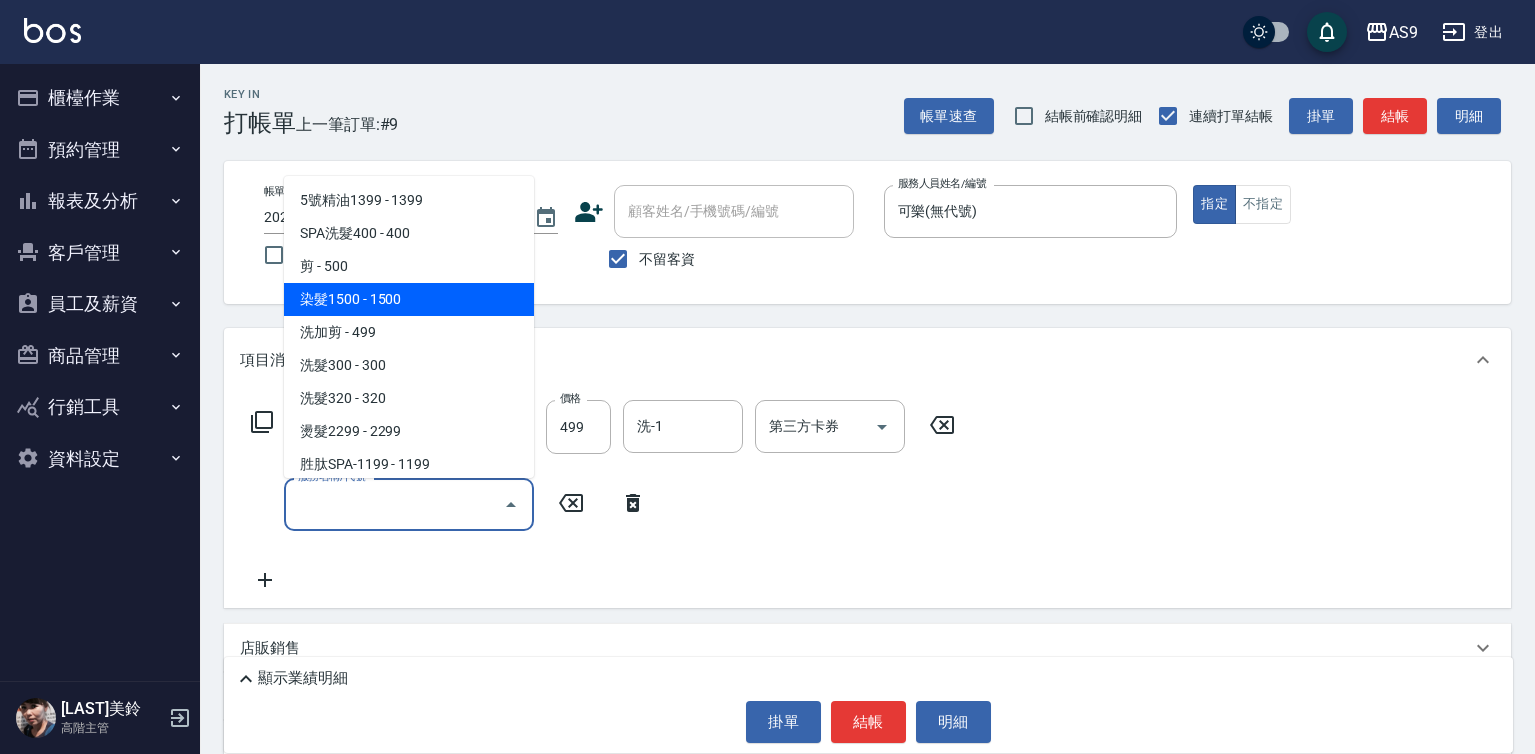 click on "染髮1500 - 1500" at bounding box center (409, 299) 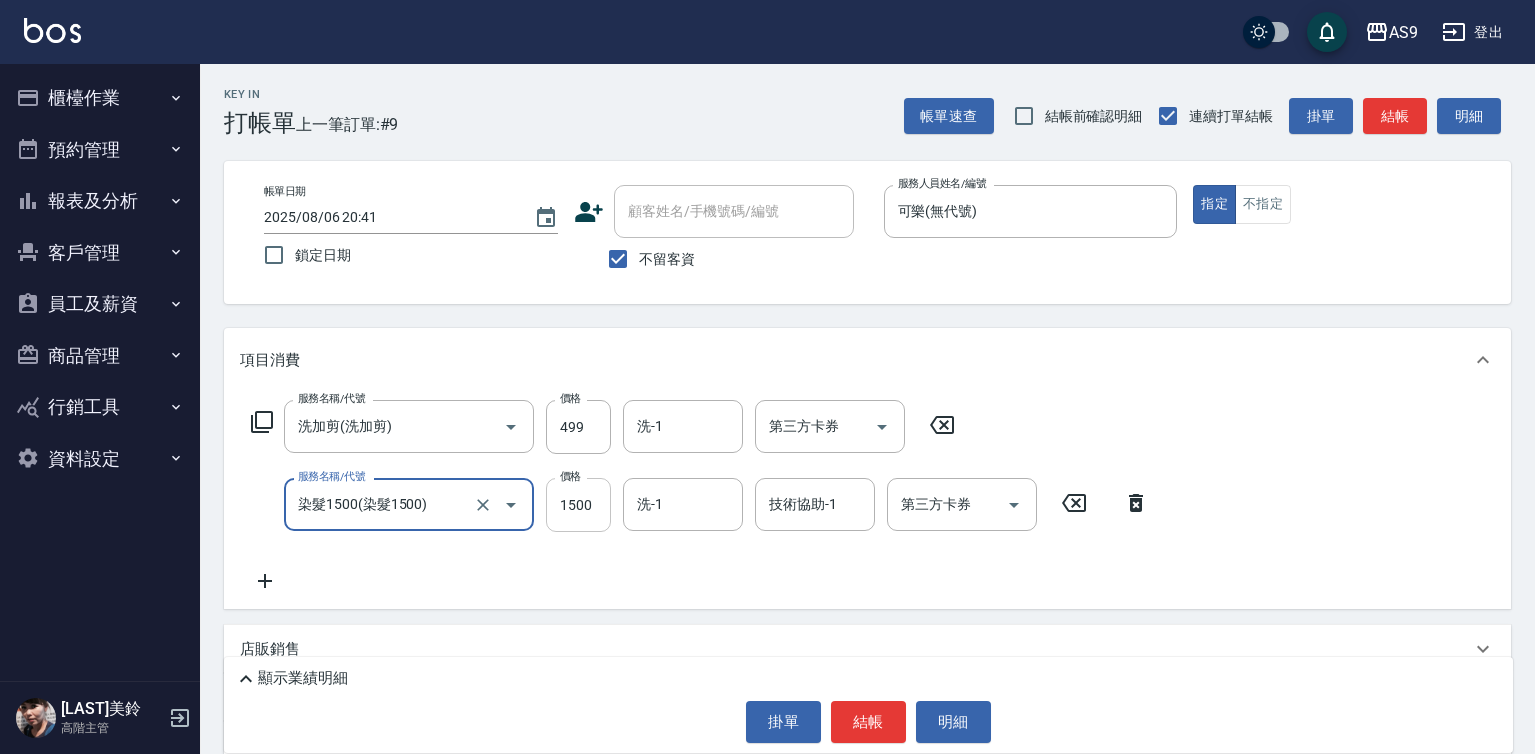 click on "1500" at bounding box center [578, 505] 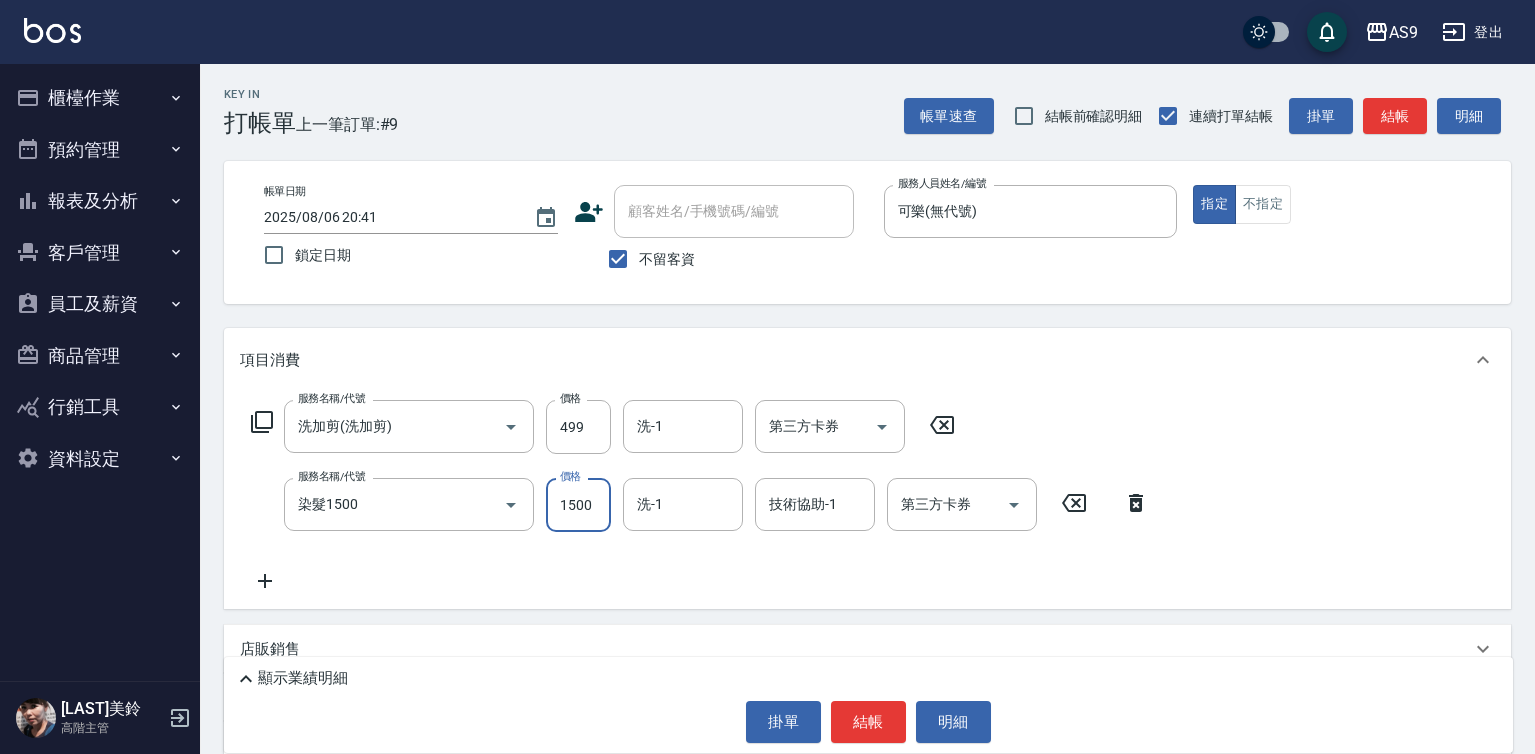 click on "1500" at bounding box center [578, 505] 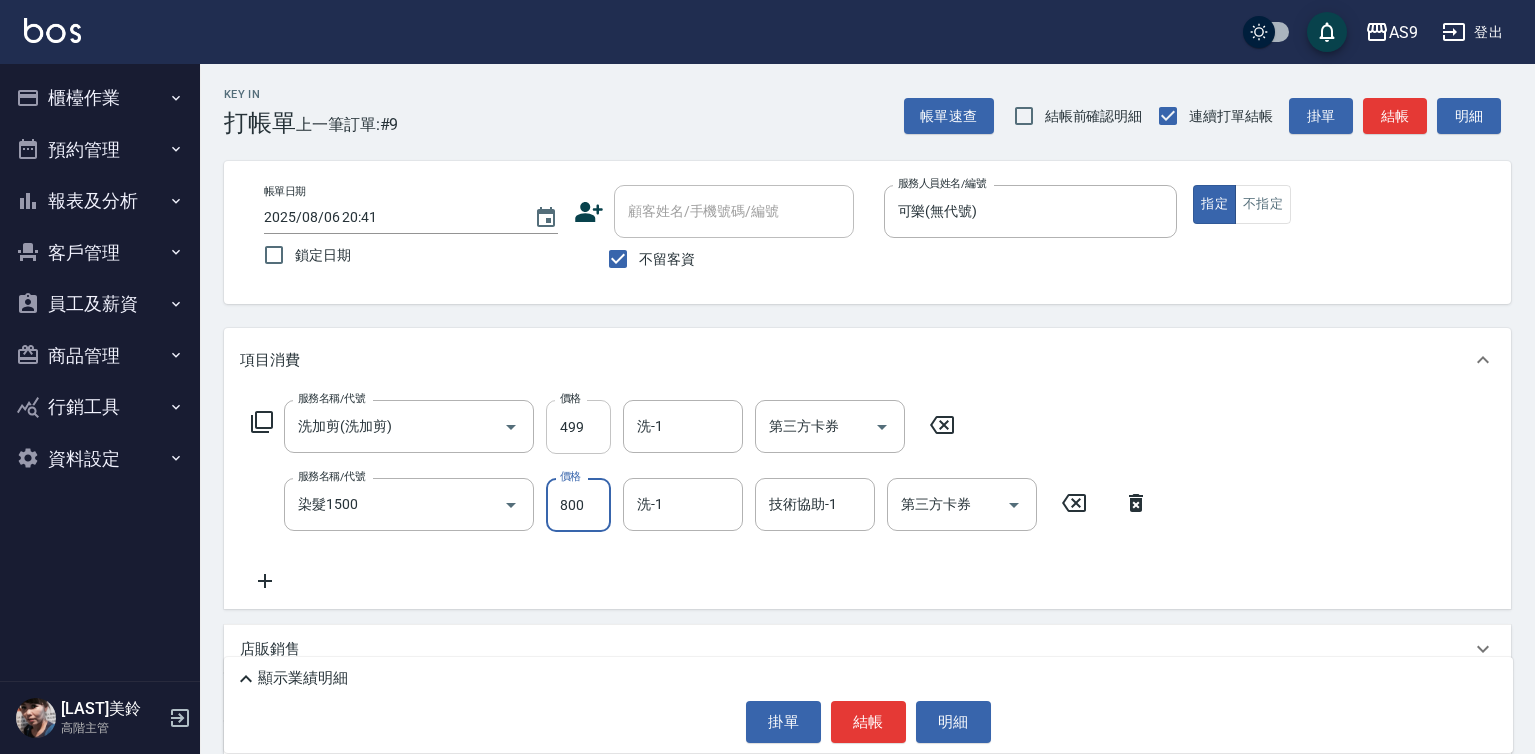 type on "800" 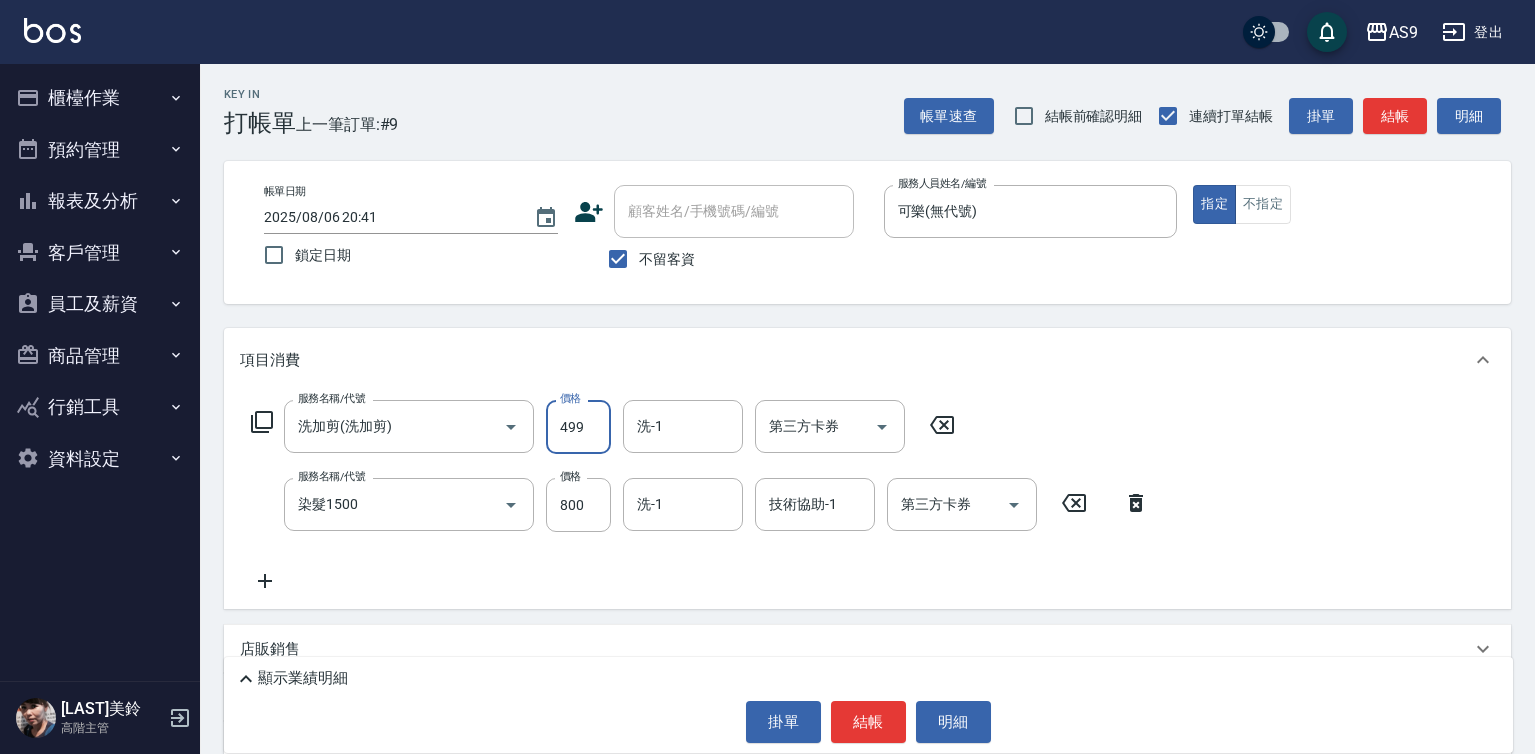 click on "499" at bounding box center [578, 427] 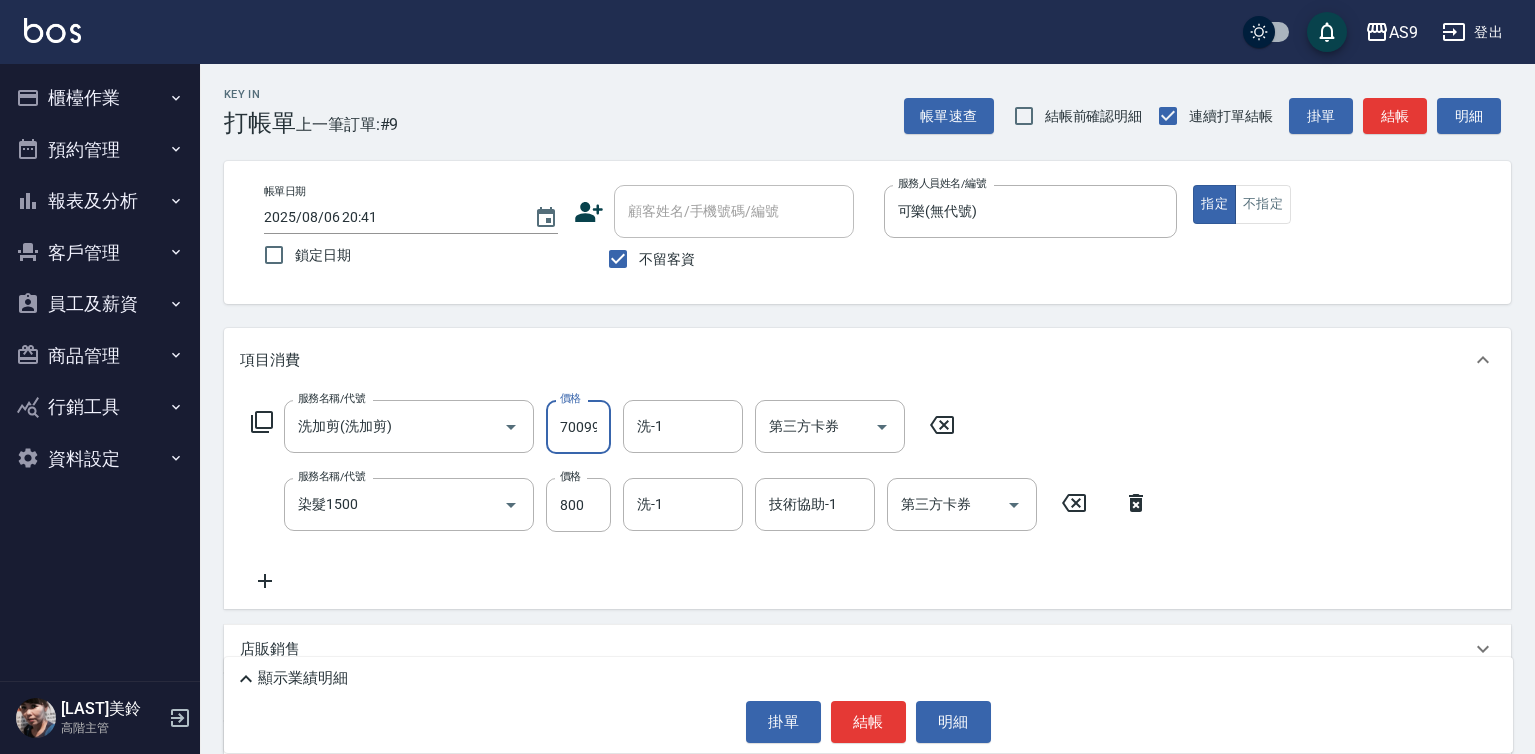 click on "70099" at bounding box center [578, 427] 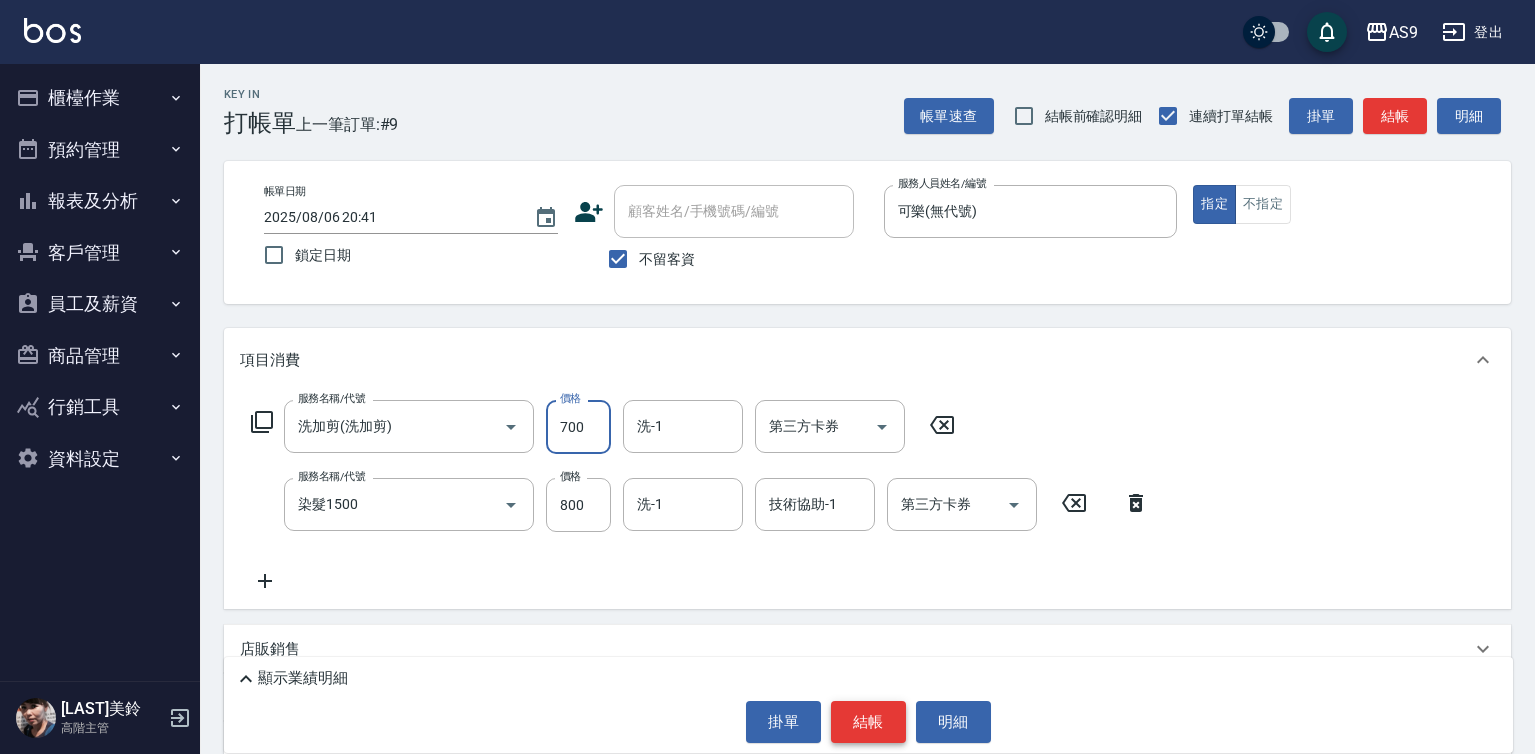 type on "700" 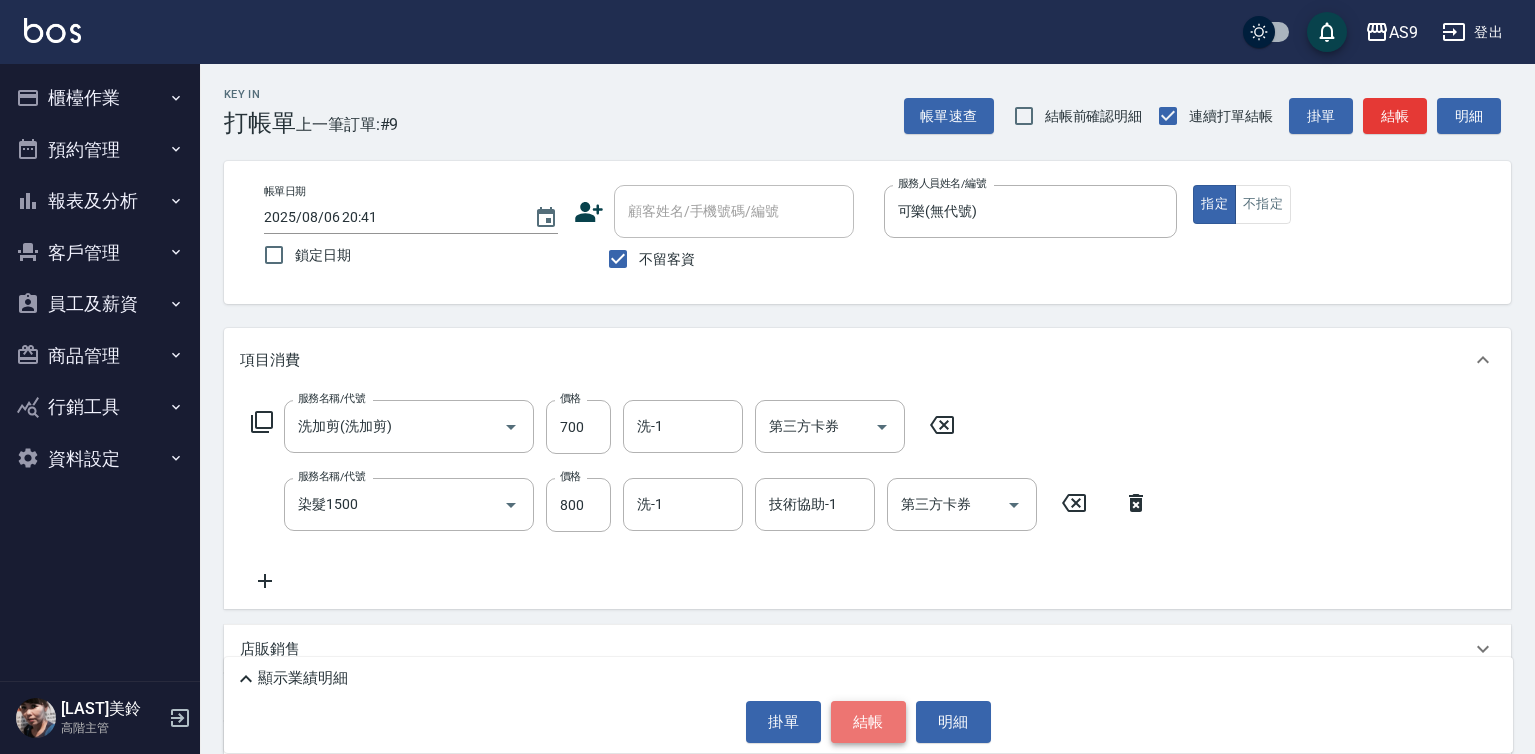 click on "結帳" at bounding box center (868, 722) 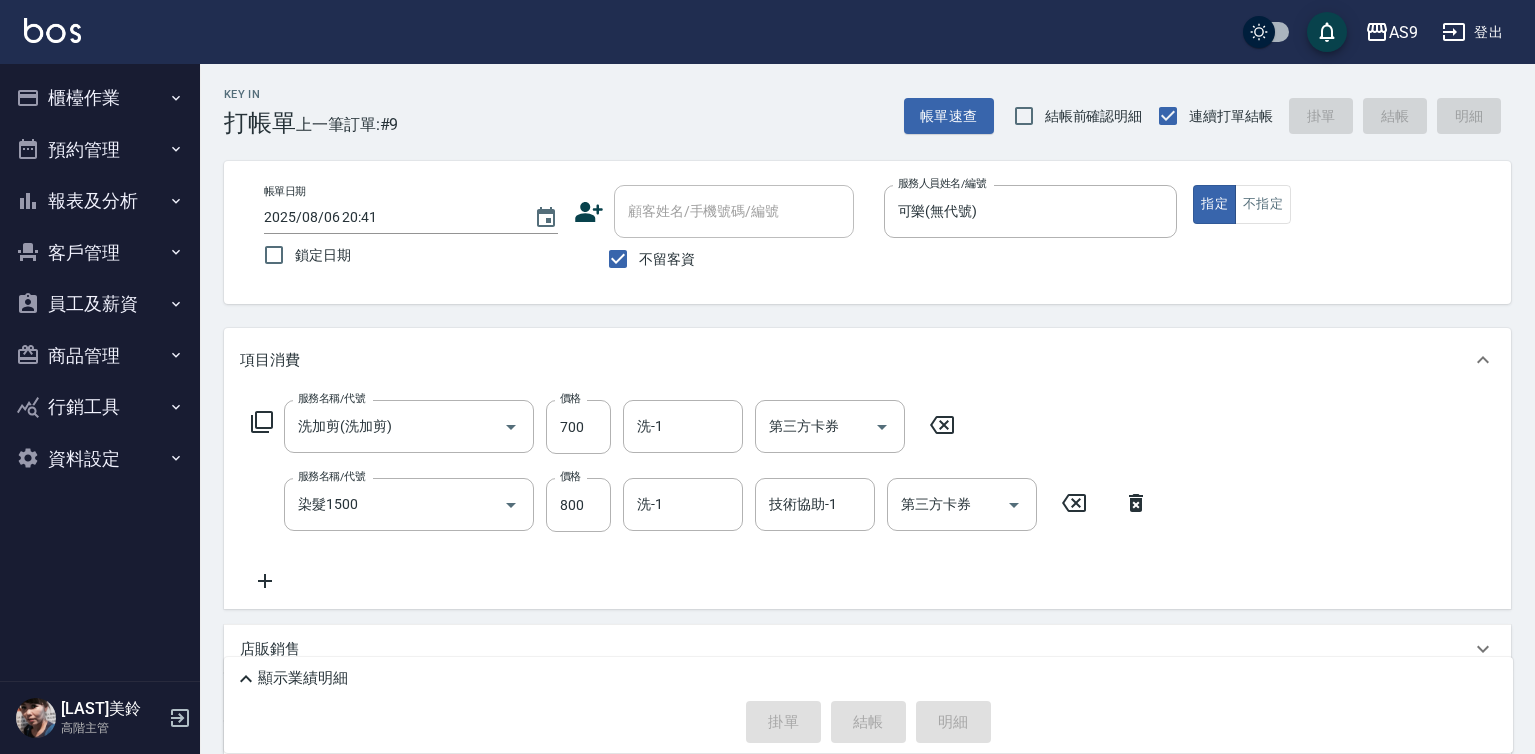 type on "2025/08/06 20:42" 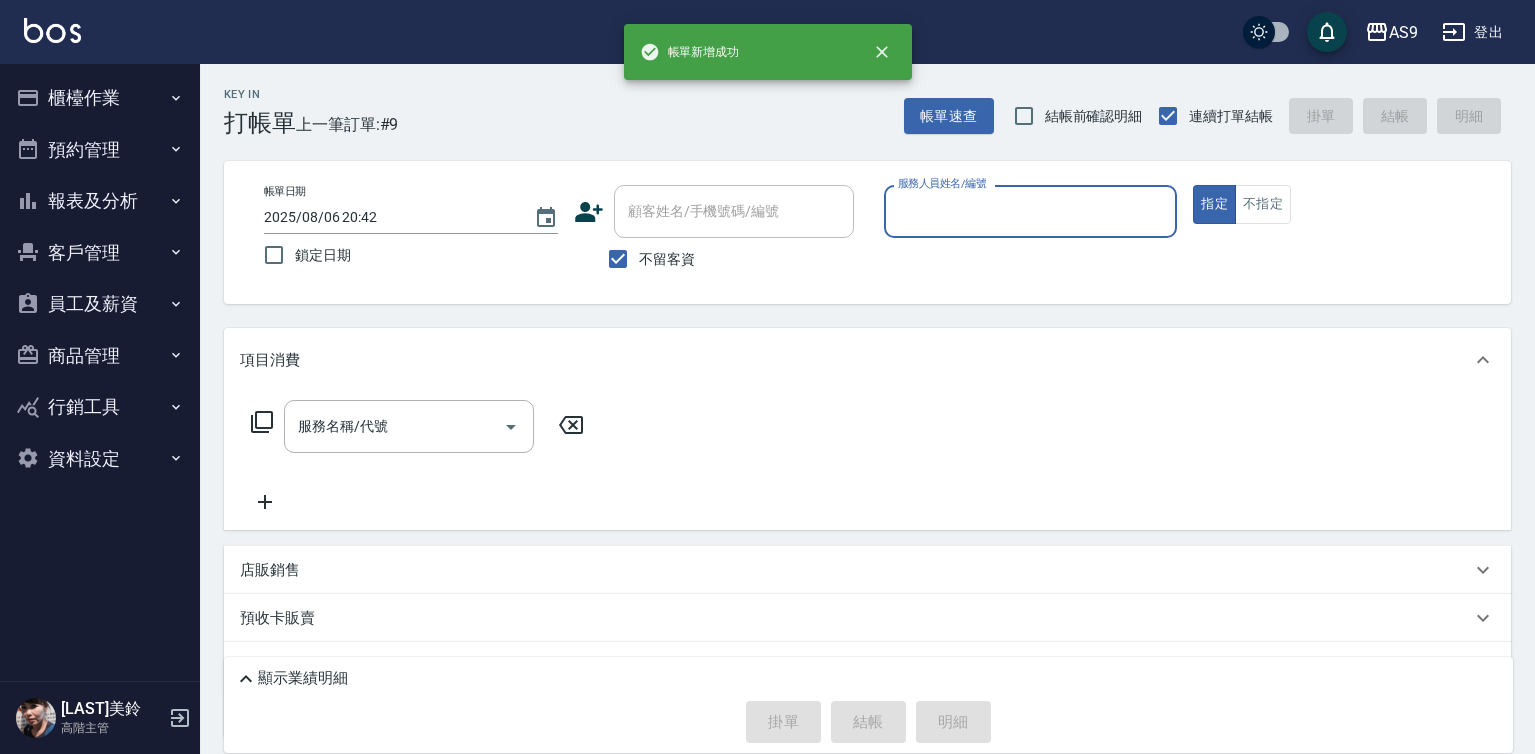 click on "服務人員姓名/編號" at bounding box center [1031, 211] 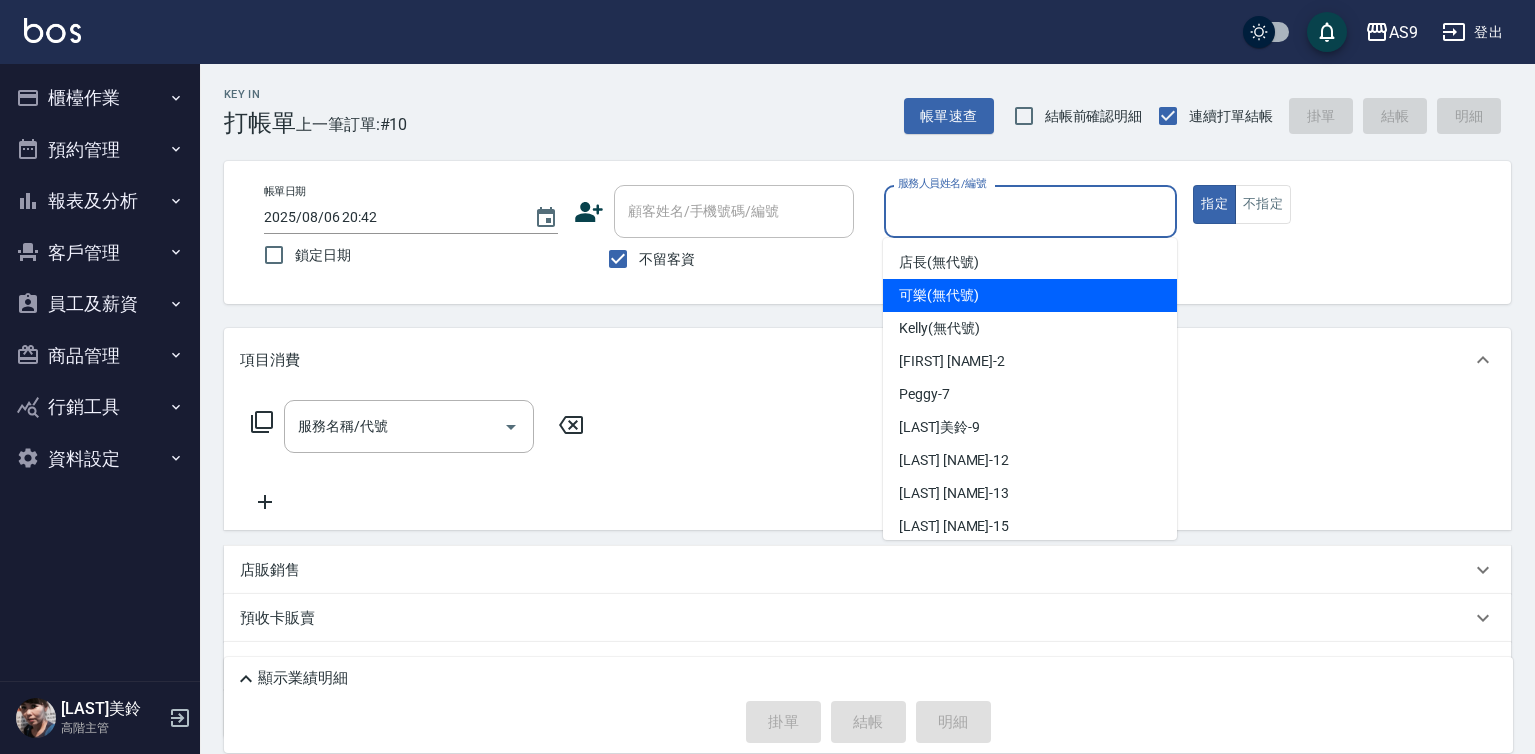 click on "可樂 (無代號)" at bounding box center [939, 295] 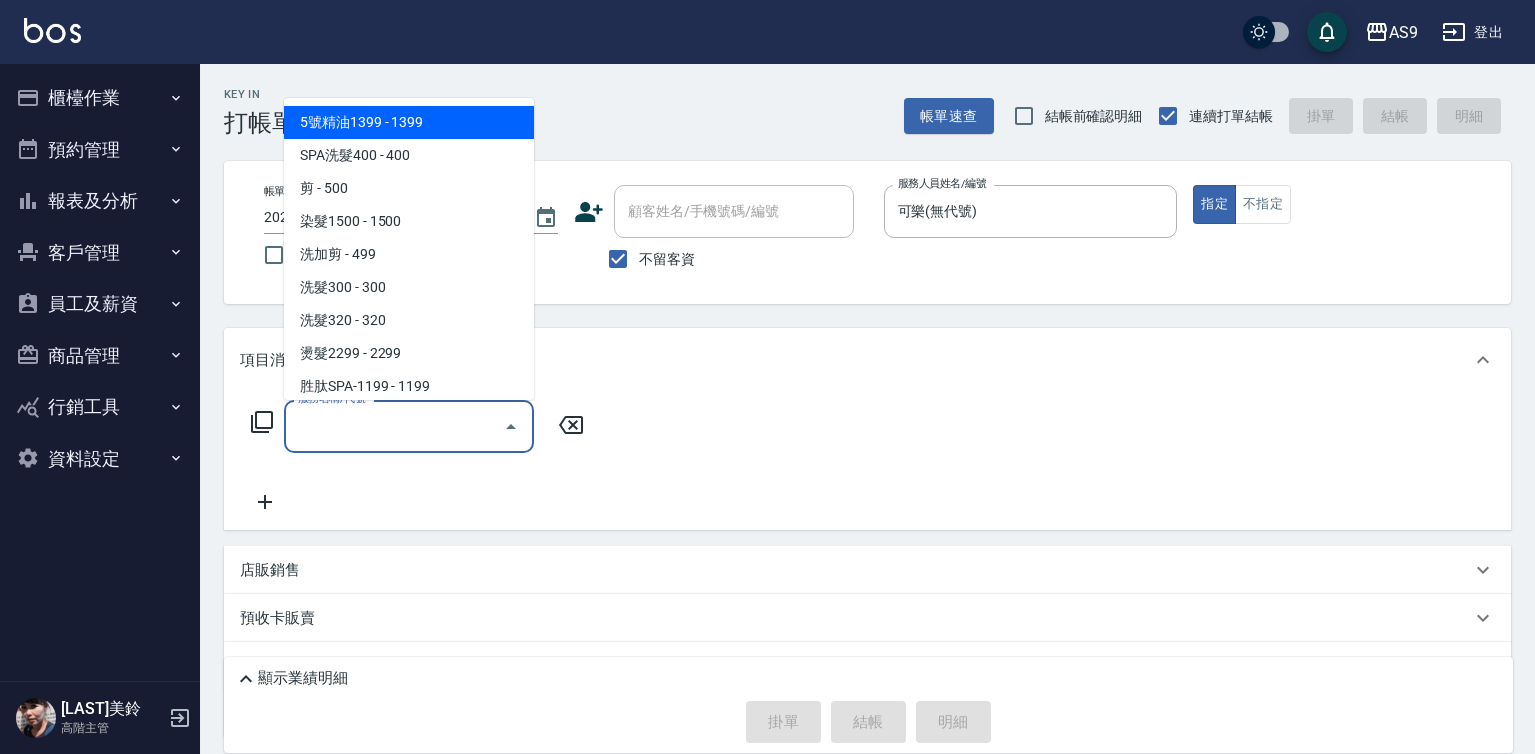 click on "服務名稱/代號" at bounding box center [394, 426] 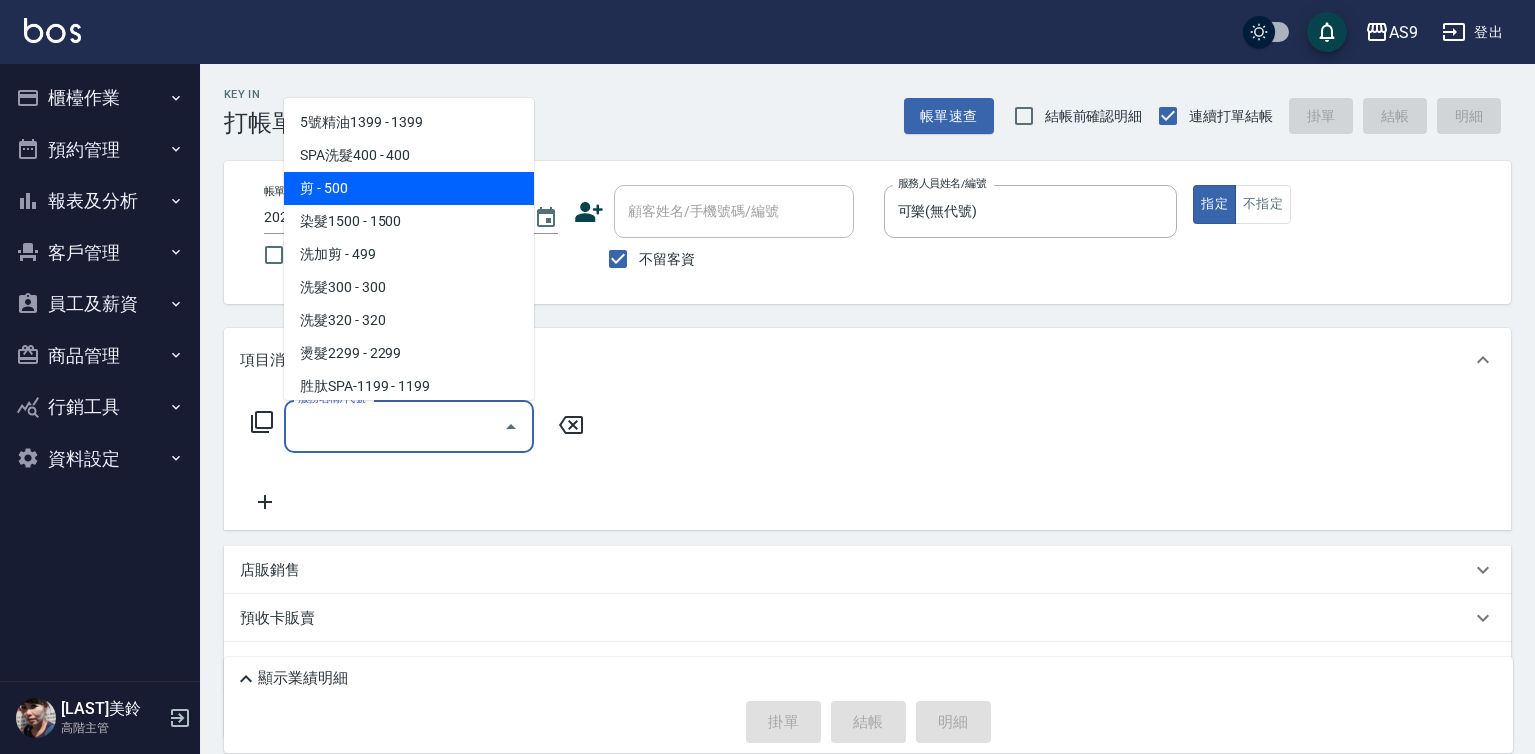 click on "剪 - 500" at bounding box center (409, 188) 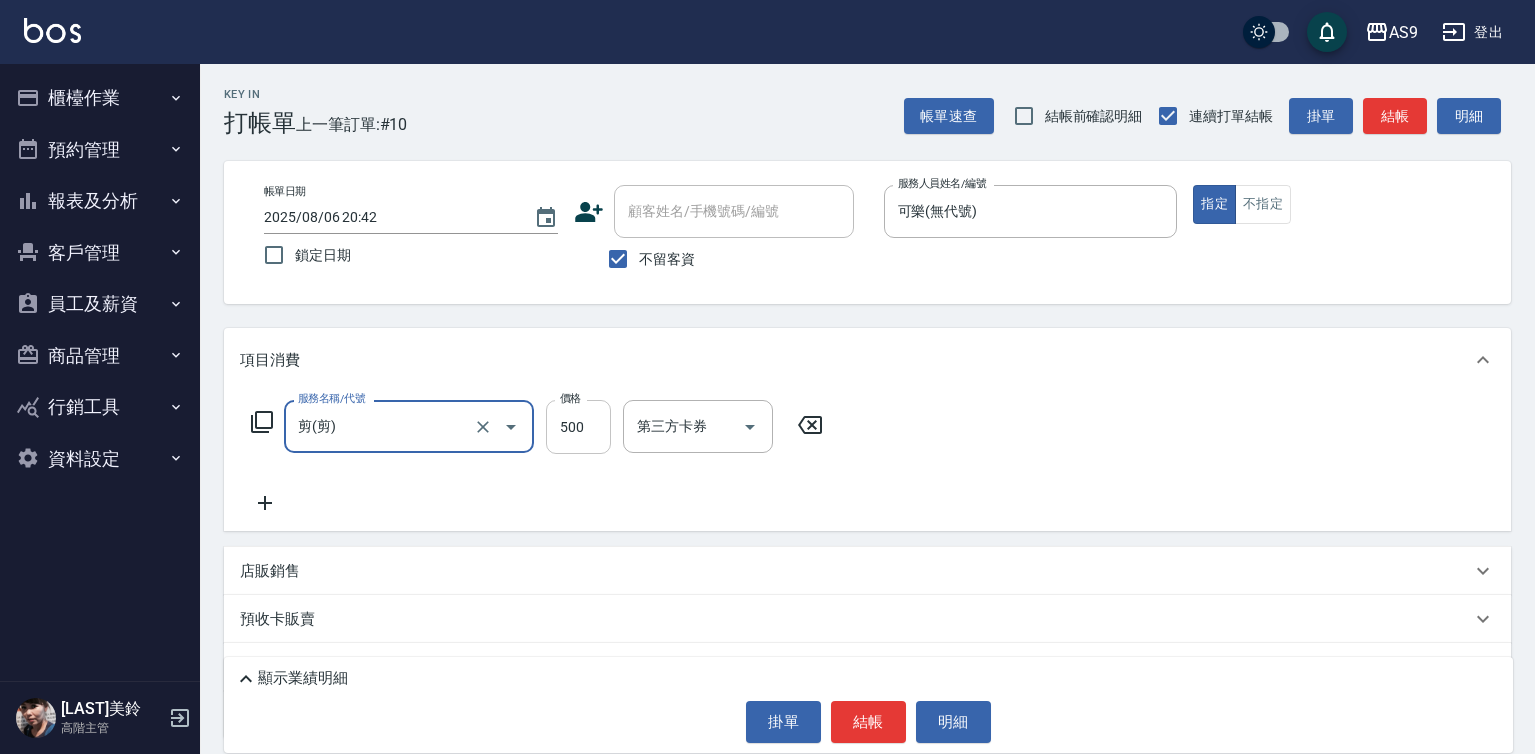 click on "500" at bounding box center [578, 427] 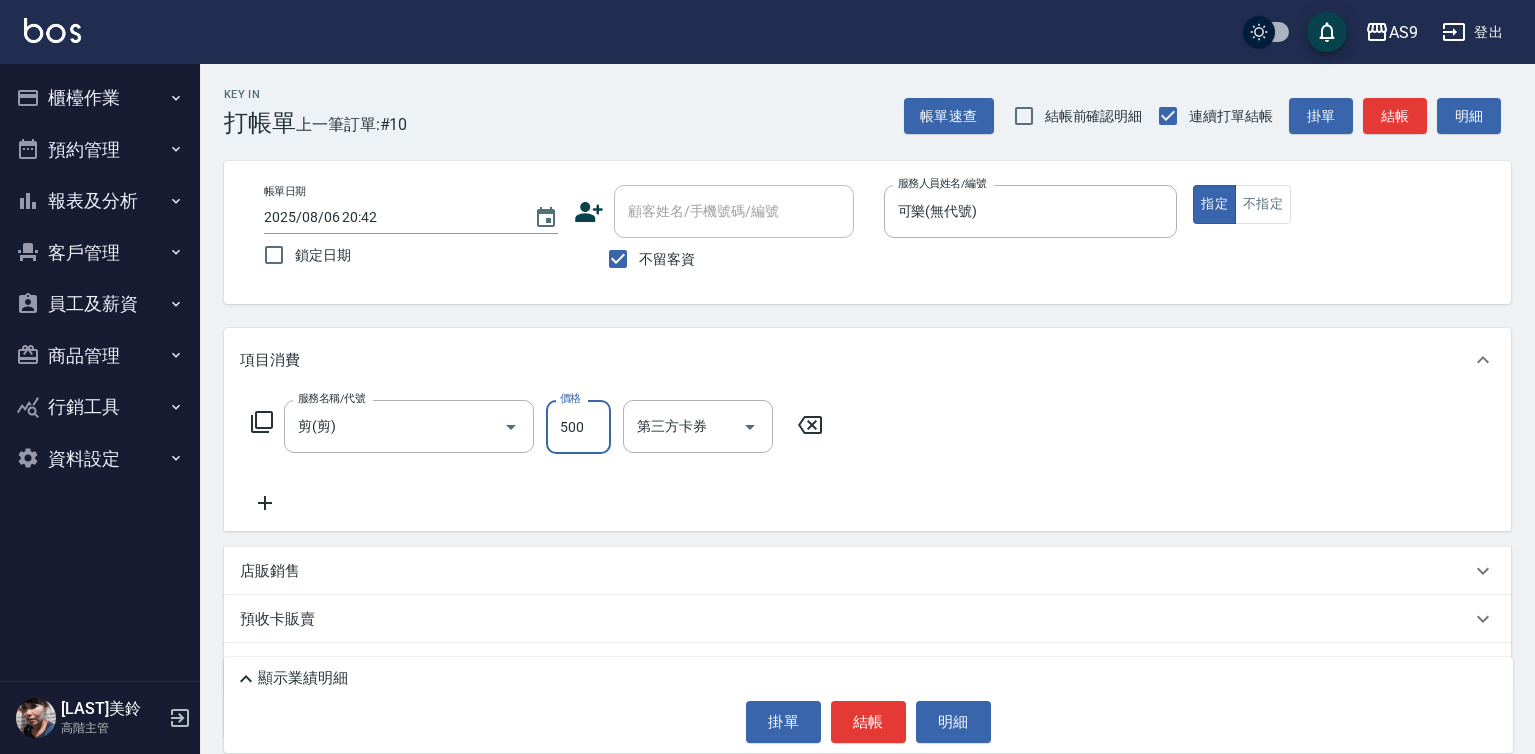 click on "500" at bounding box center (578, 427) 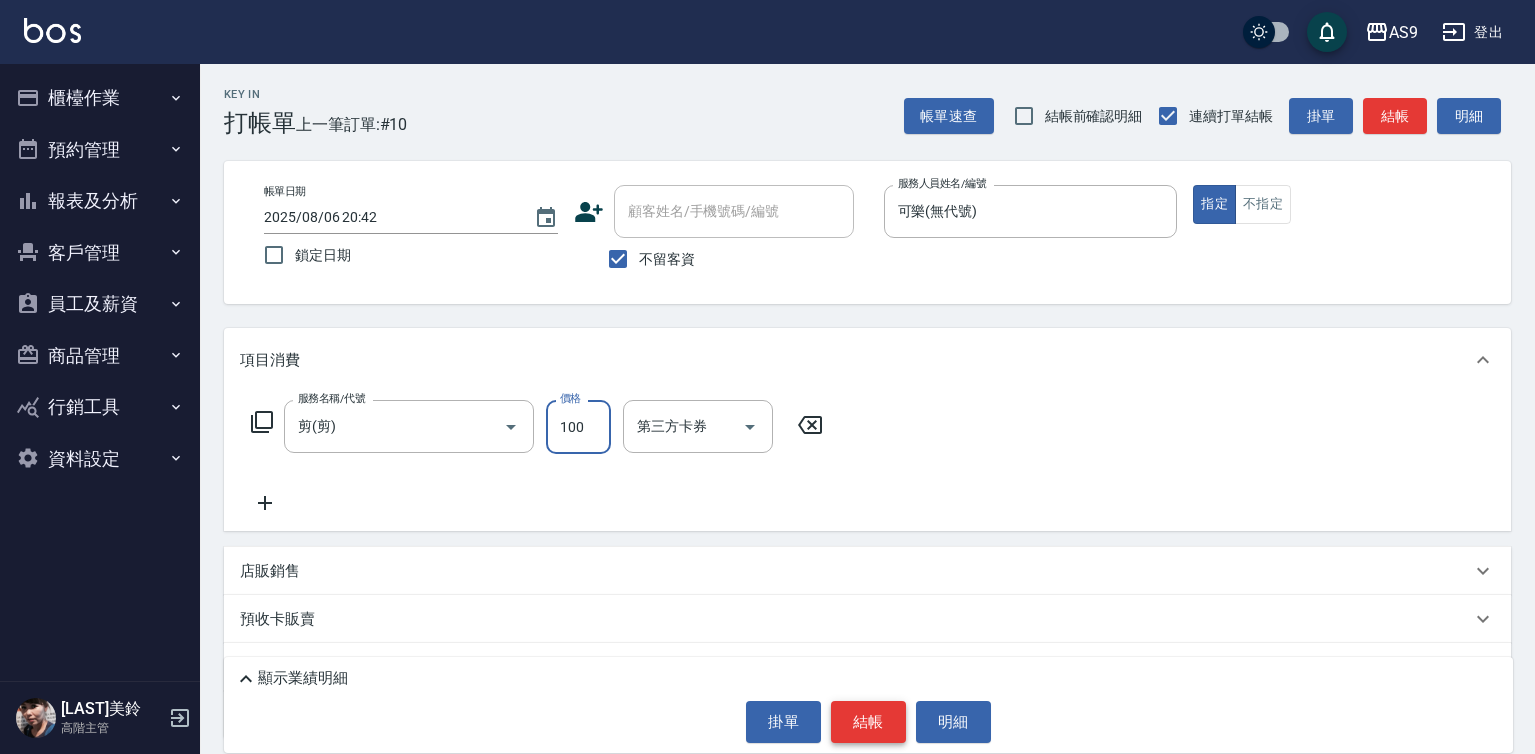 type on "100" 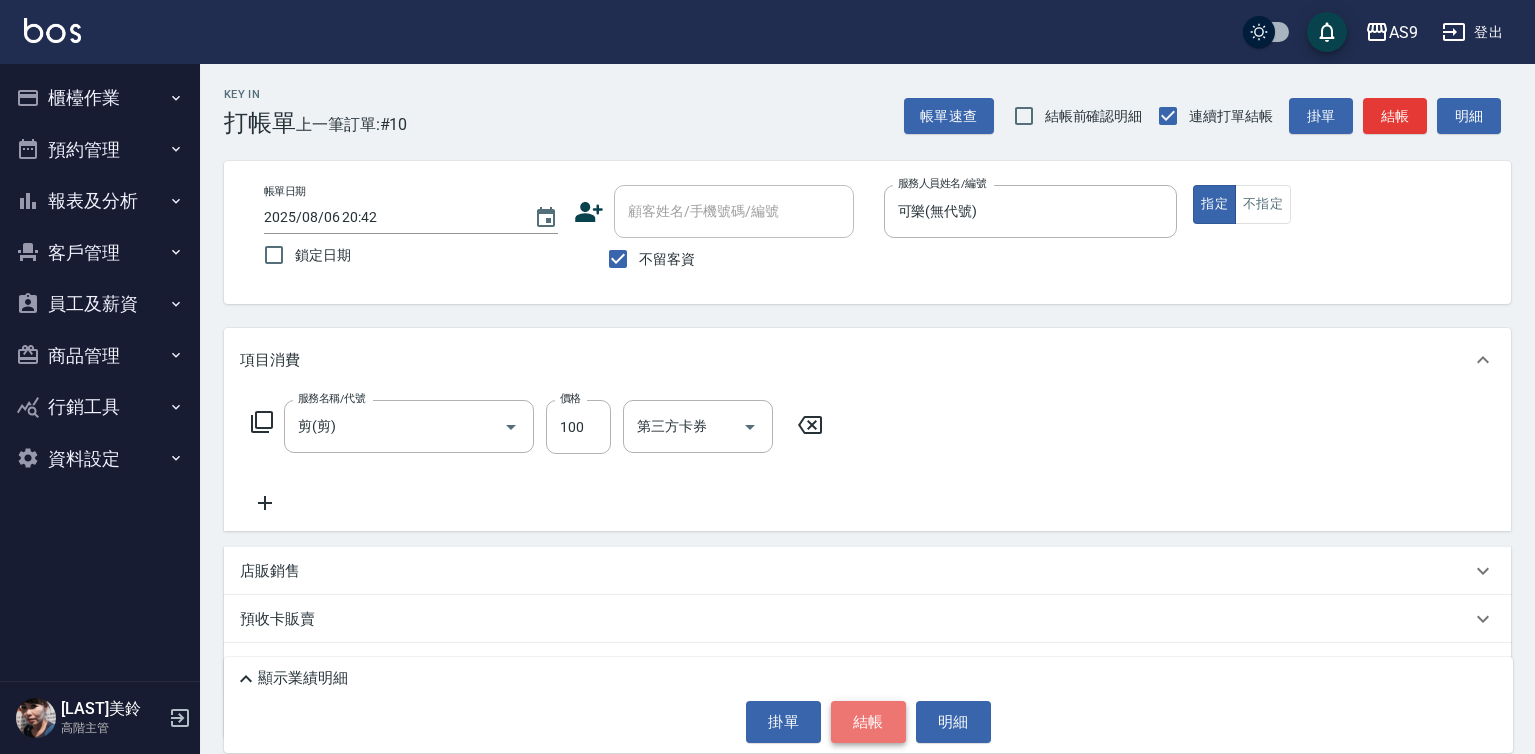 click on "結帳" at bounding box center (868, 722) 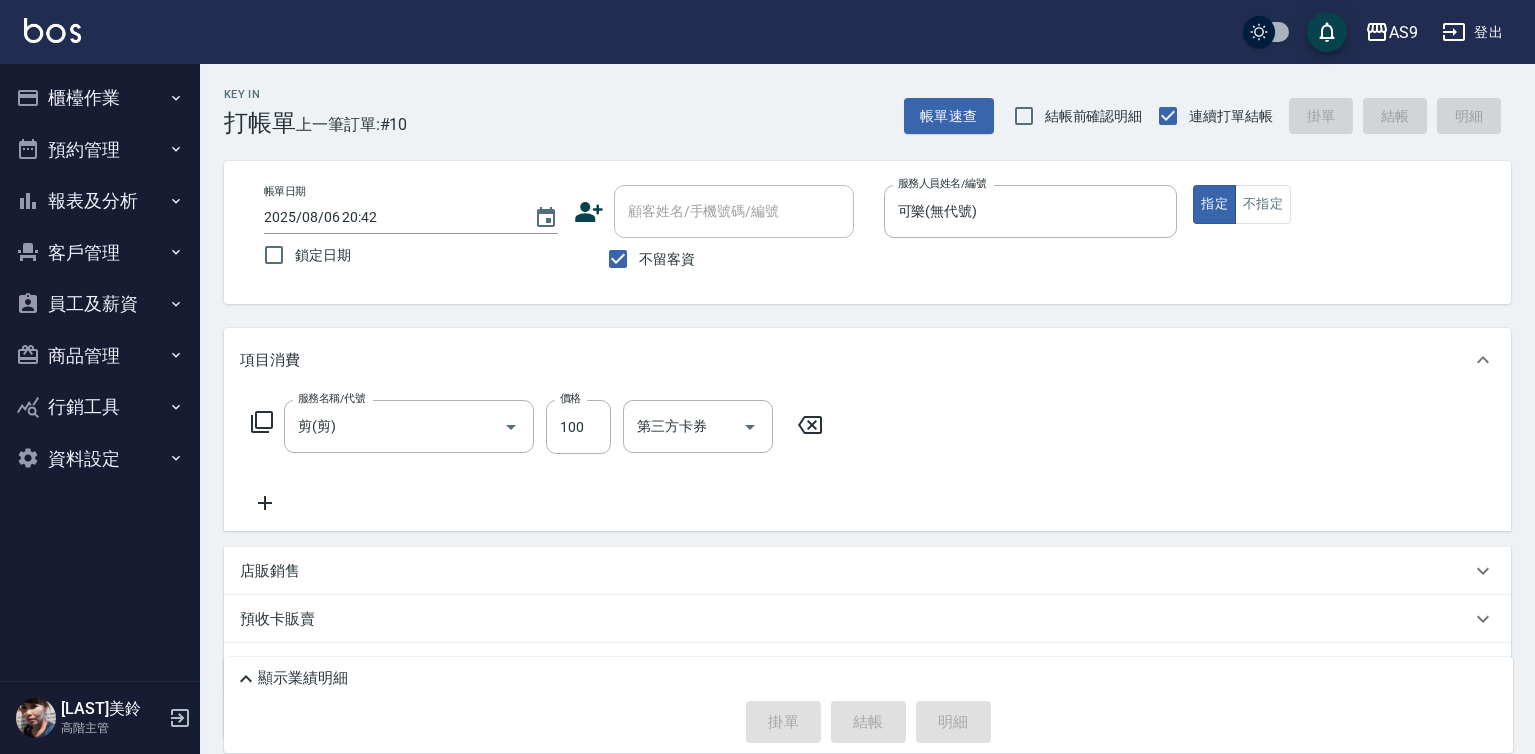 type 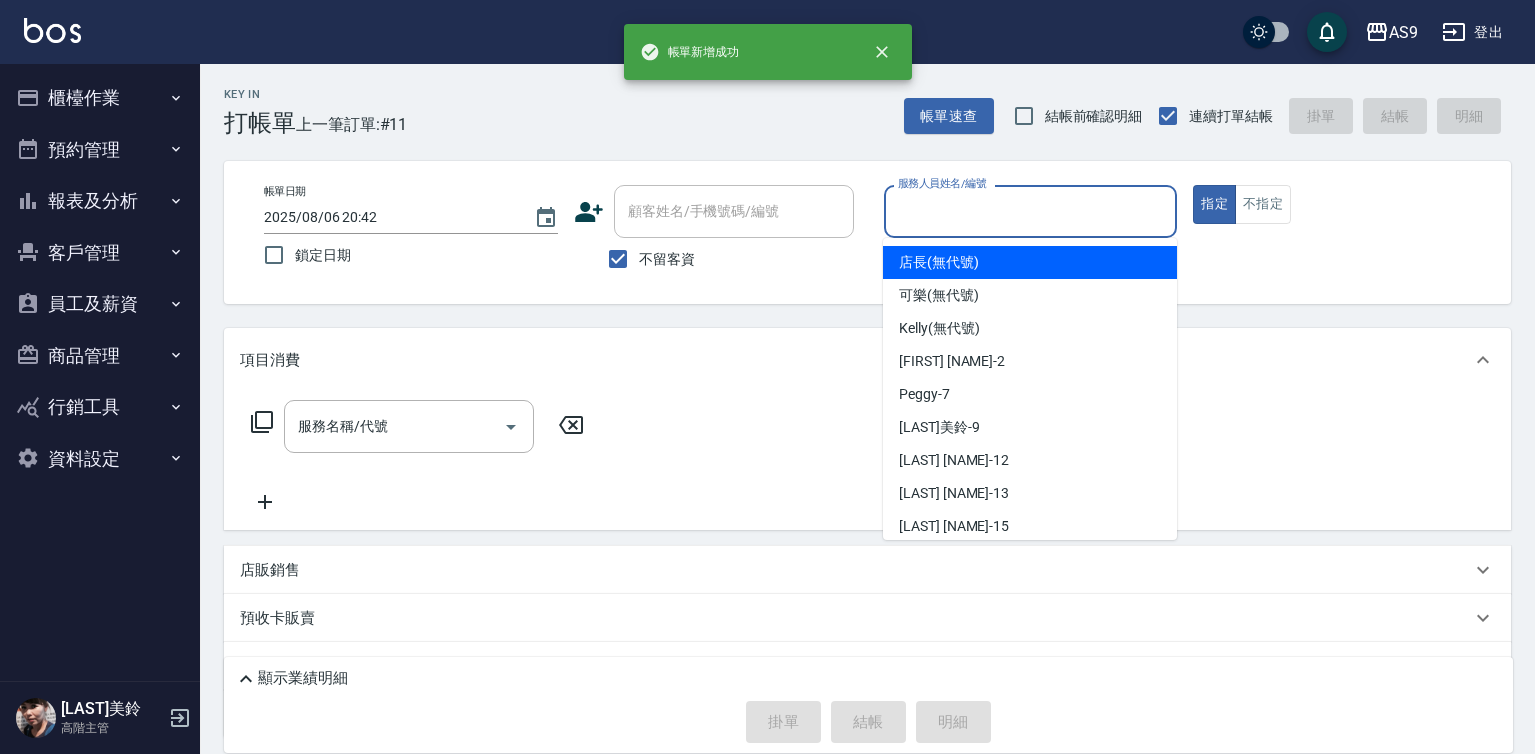 drag, startPoint x: 956, startPoint y: 210, endPoint x: 964, endPoint y: 292, distance: 82.38932 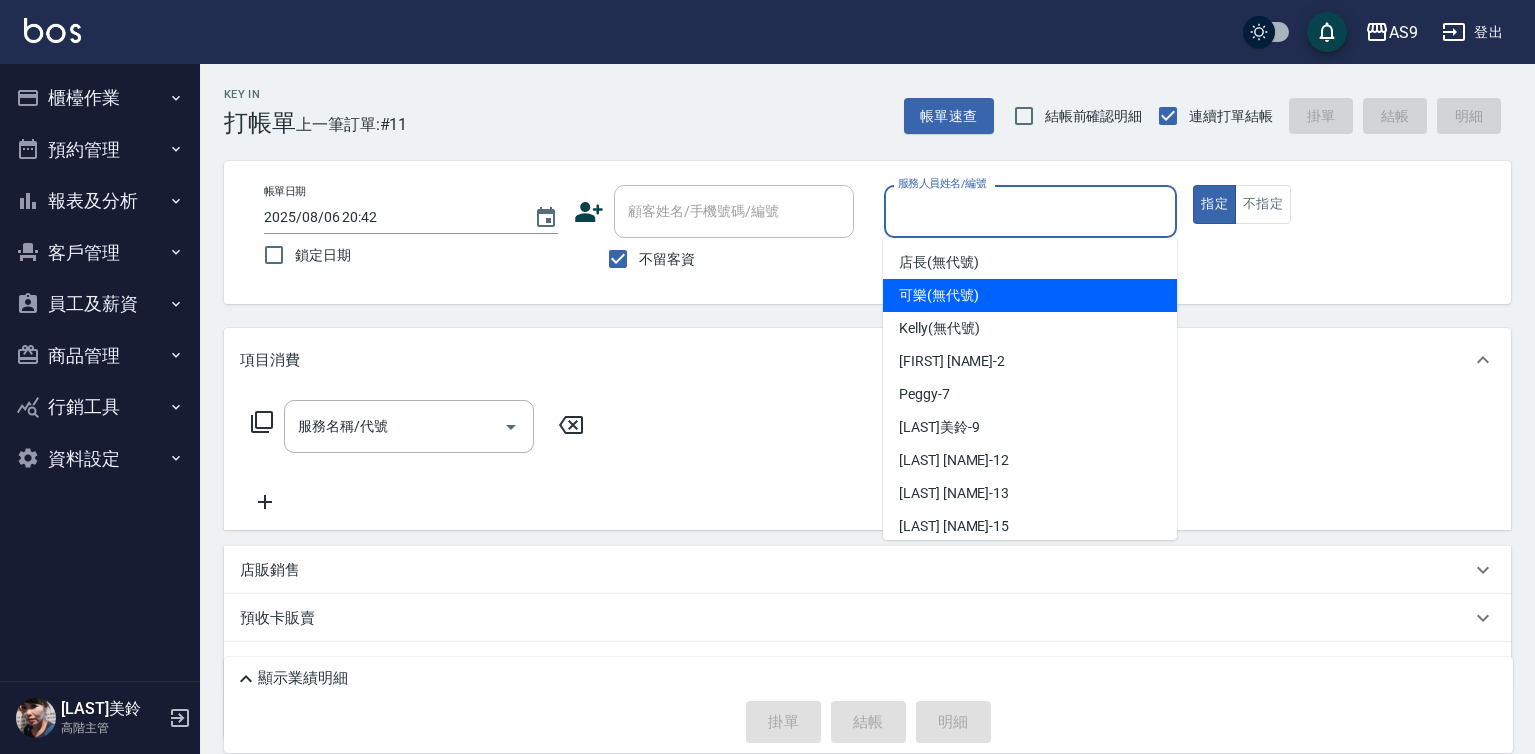 drag, startPoint x: 947, startPoint y: 279, endPoint x: 799, endPoint y: 342, distance: 160.85086 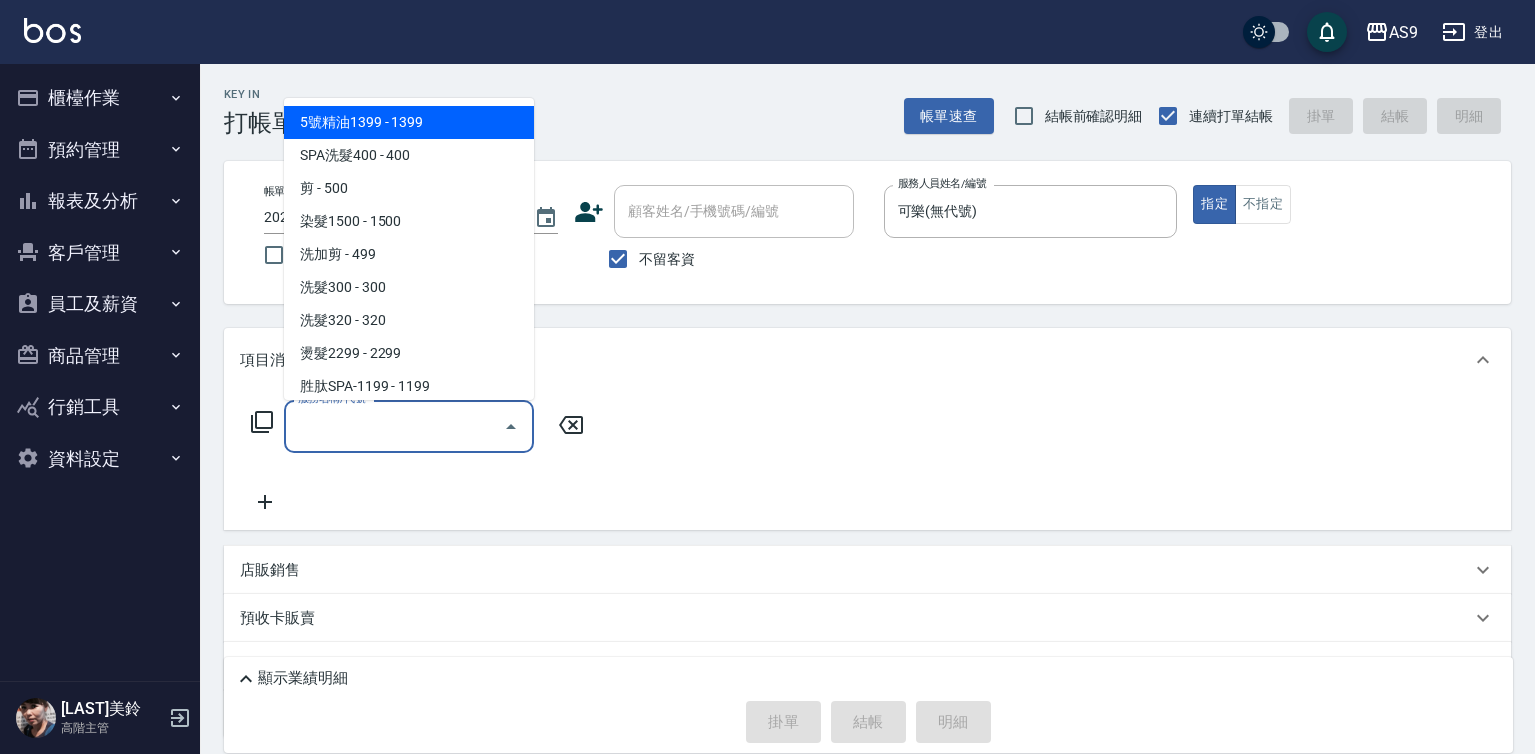 click on "服務名稱/代號" at bounding box center [394, 426] 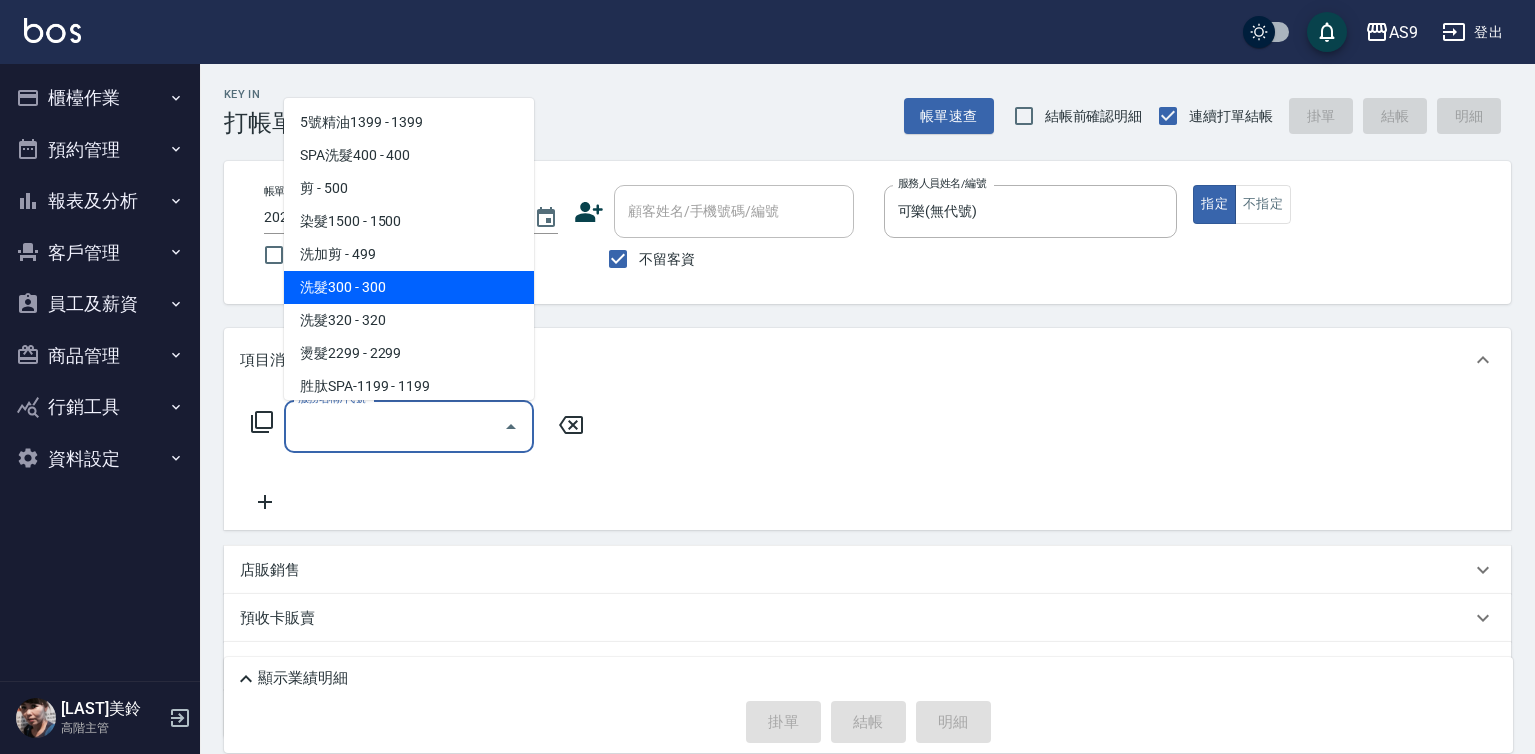 click on "洗髮300 - 300" at bounding box center (409, 287) 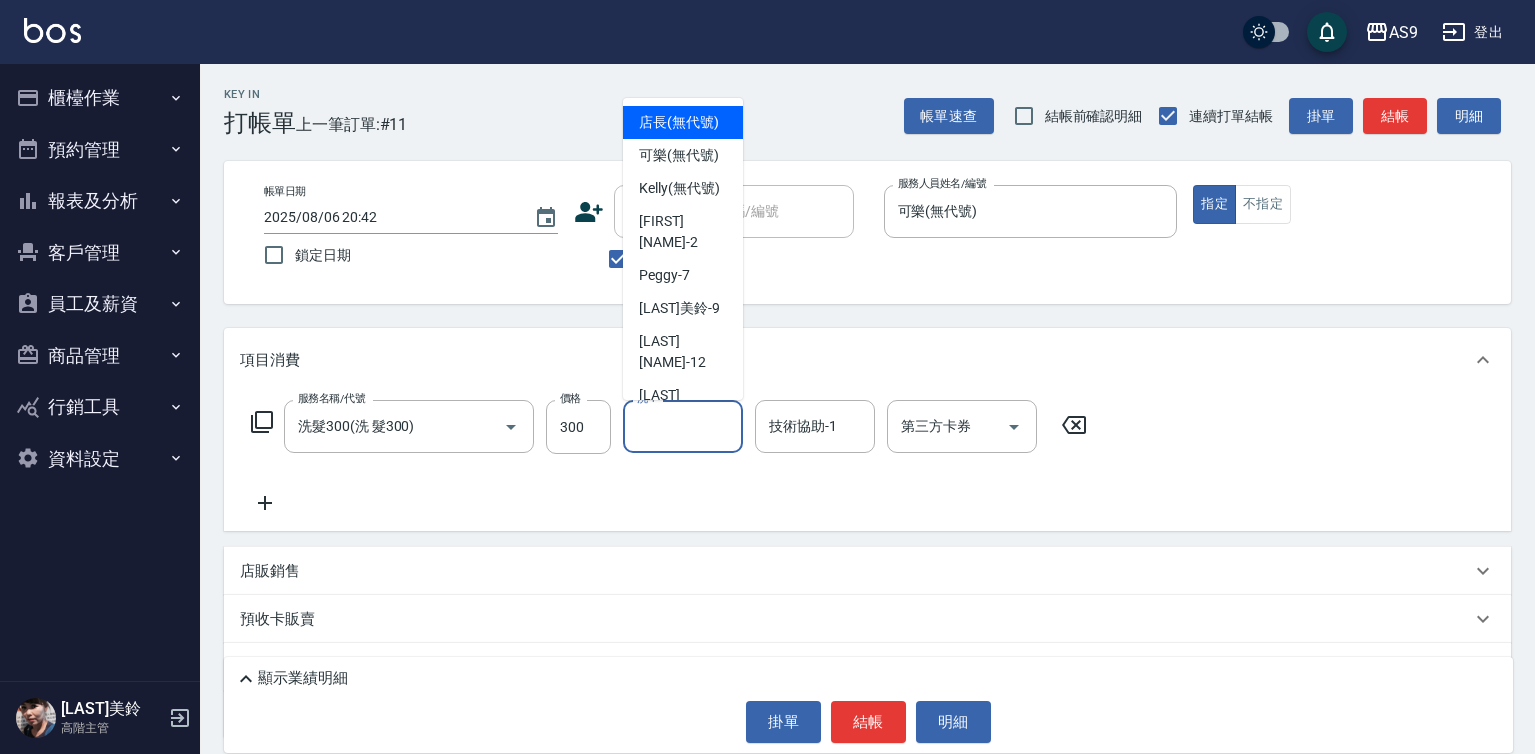 click on "洗-1 洗-1" at bounding box center (683, 426) 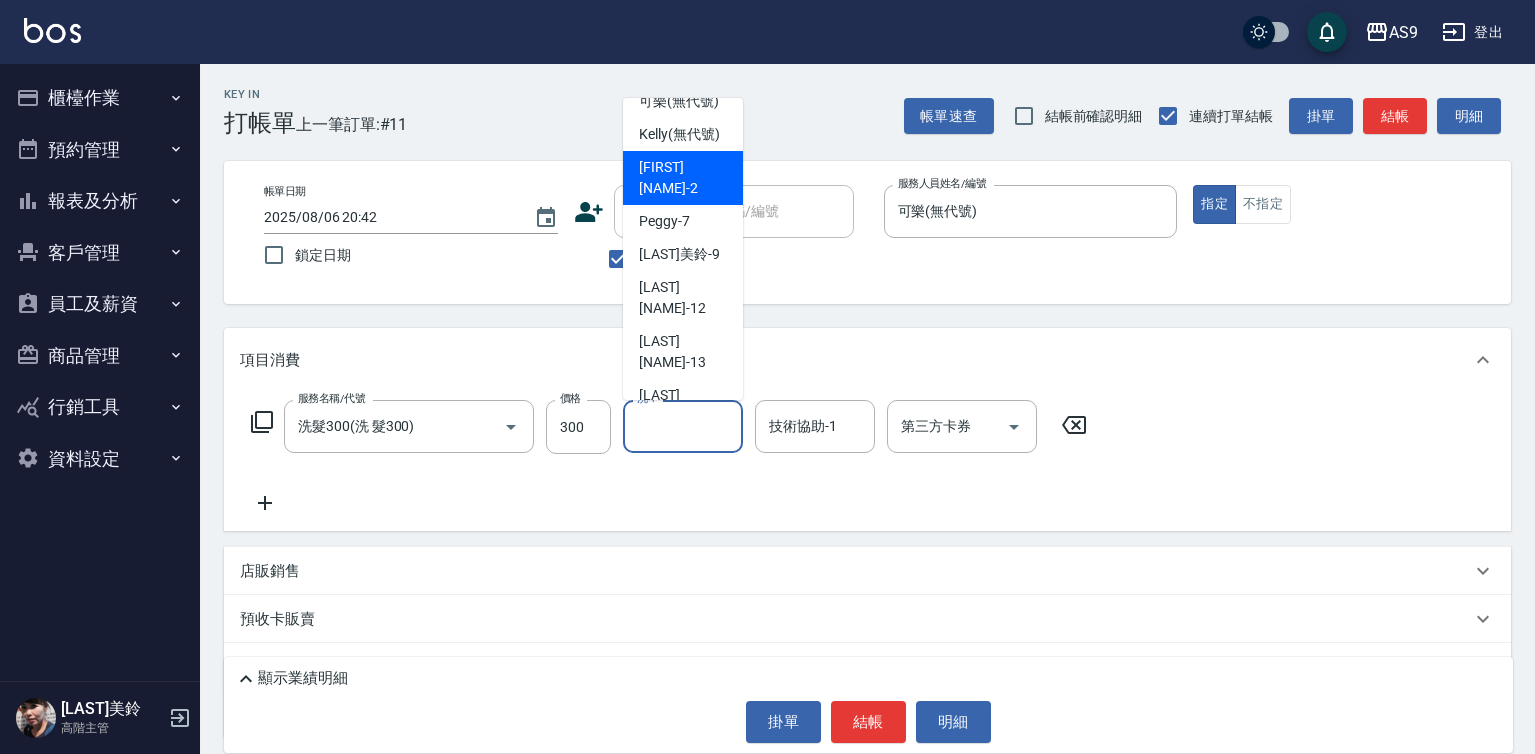 scroll, scrollTop: 100, scrollLeft: 0, axis: vertical 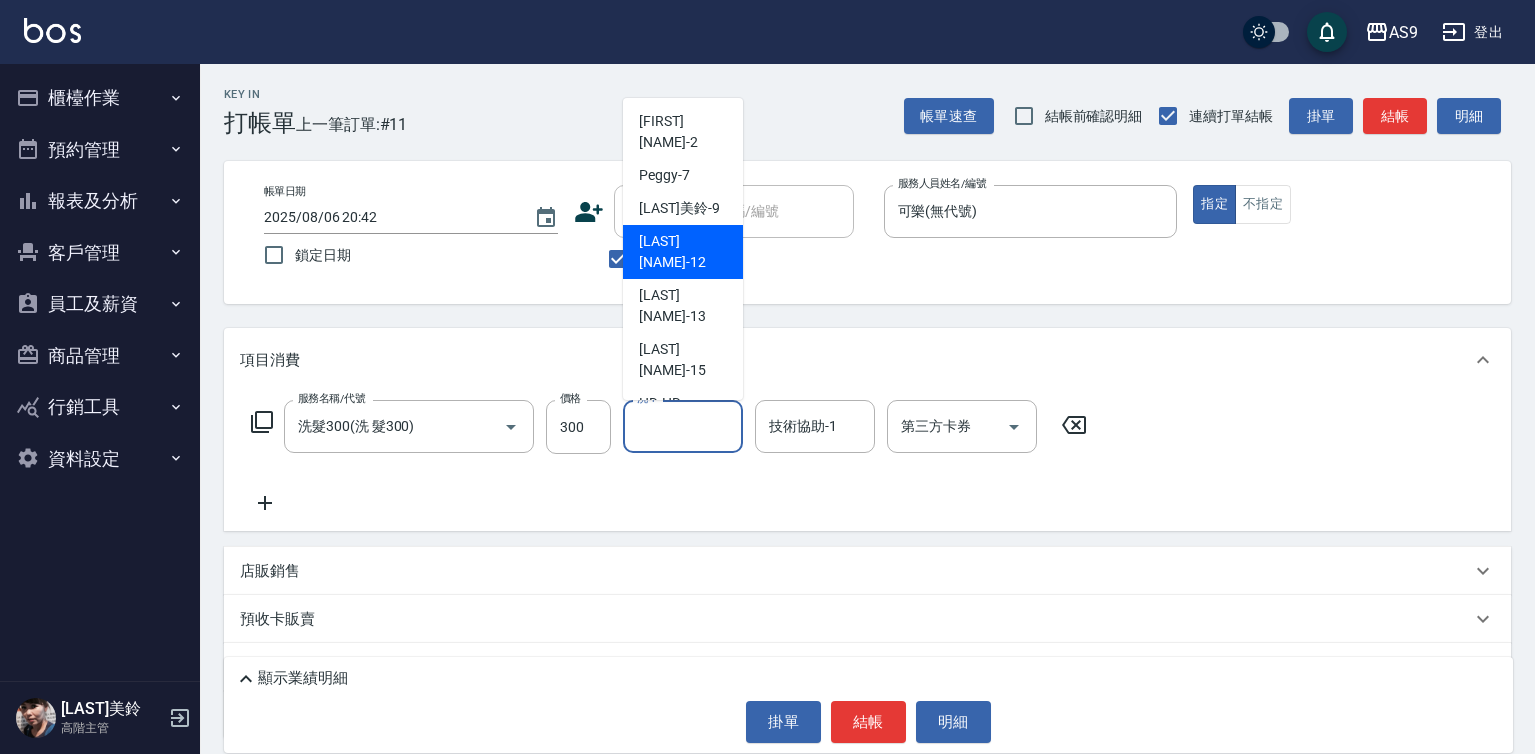 click on "[LAST] [NAME] -12" at bounding box center [683, 252] 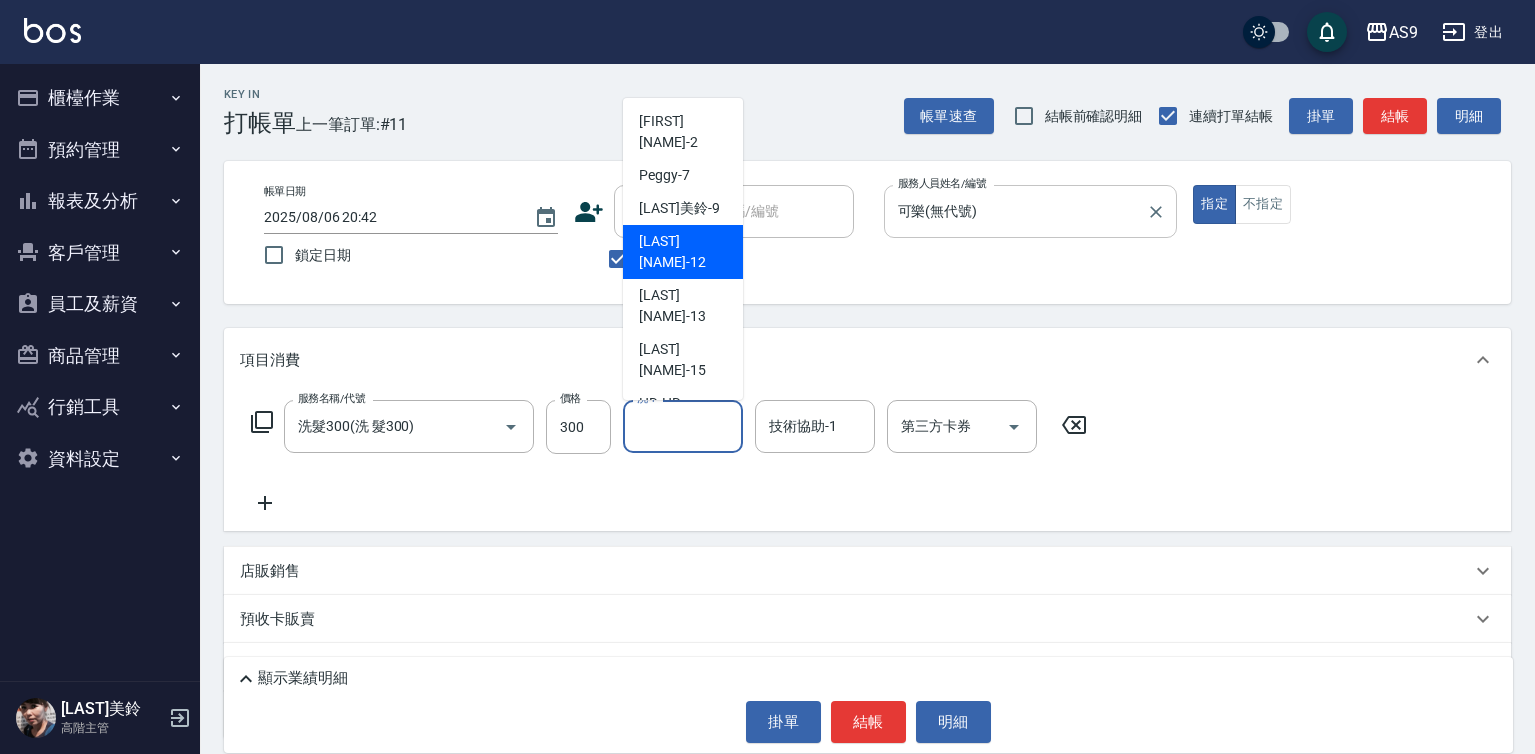type on "[LAST] [NAME]-12" 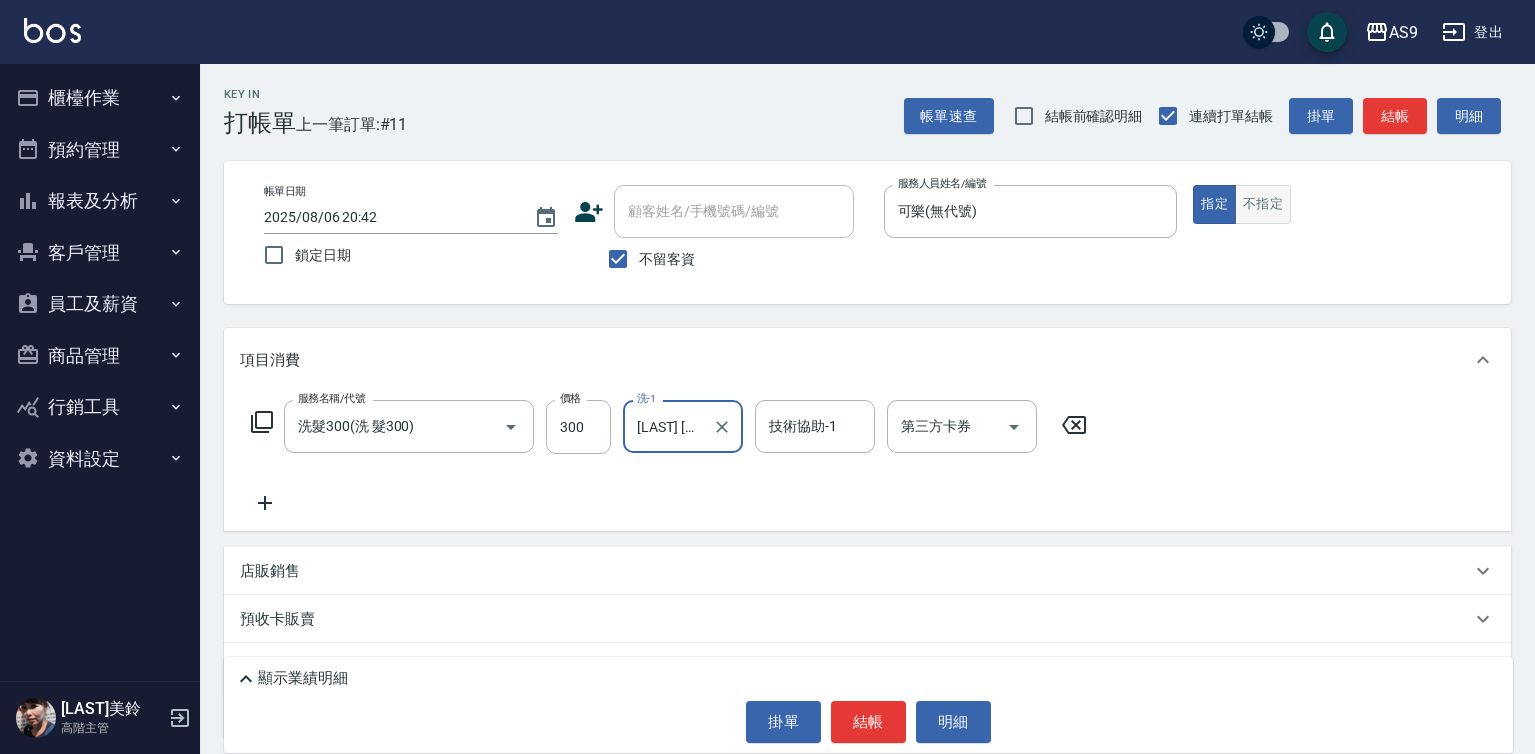 click on "不指定" at bounding box center (1263, 204) 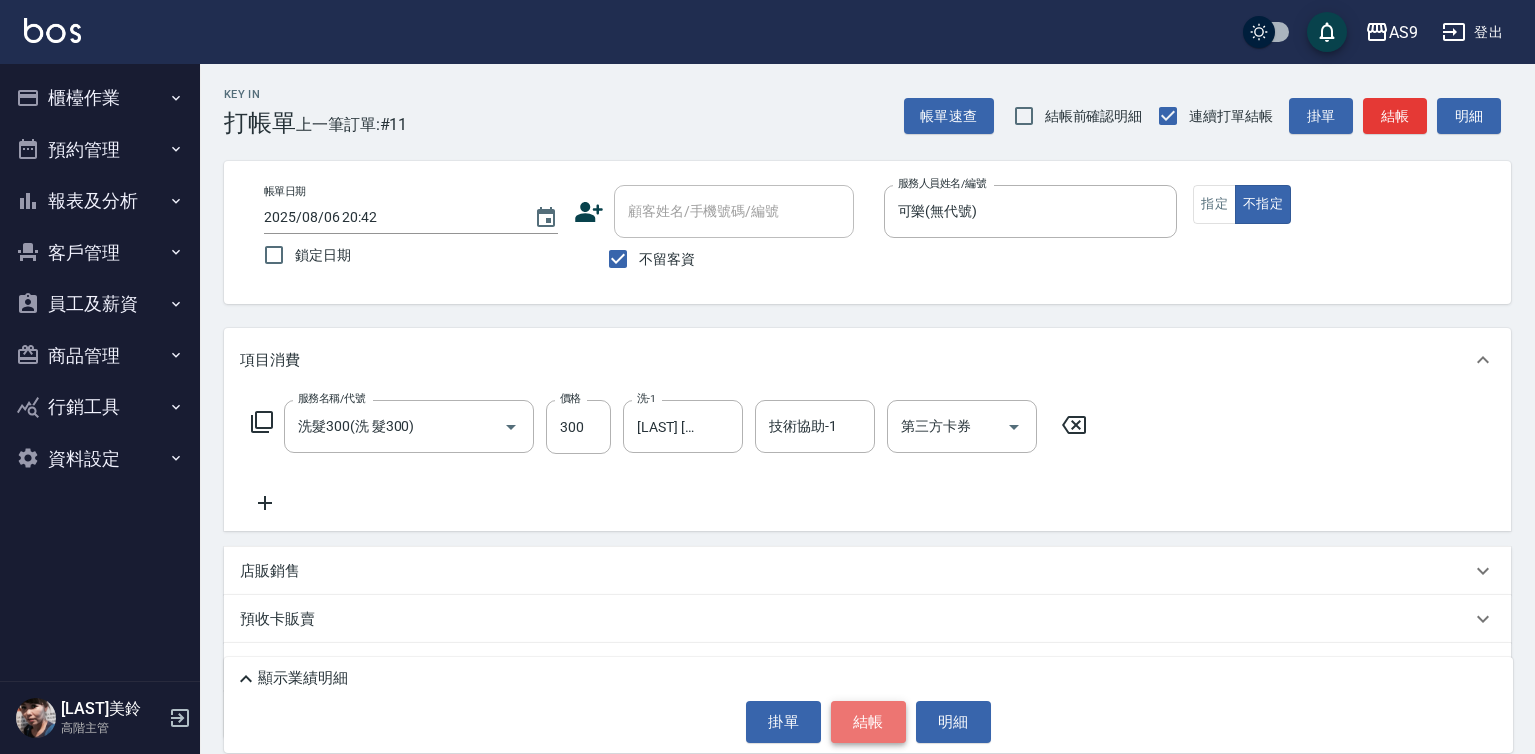 click on "結帳" at bounding box center (868, 722) 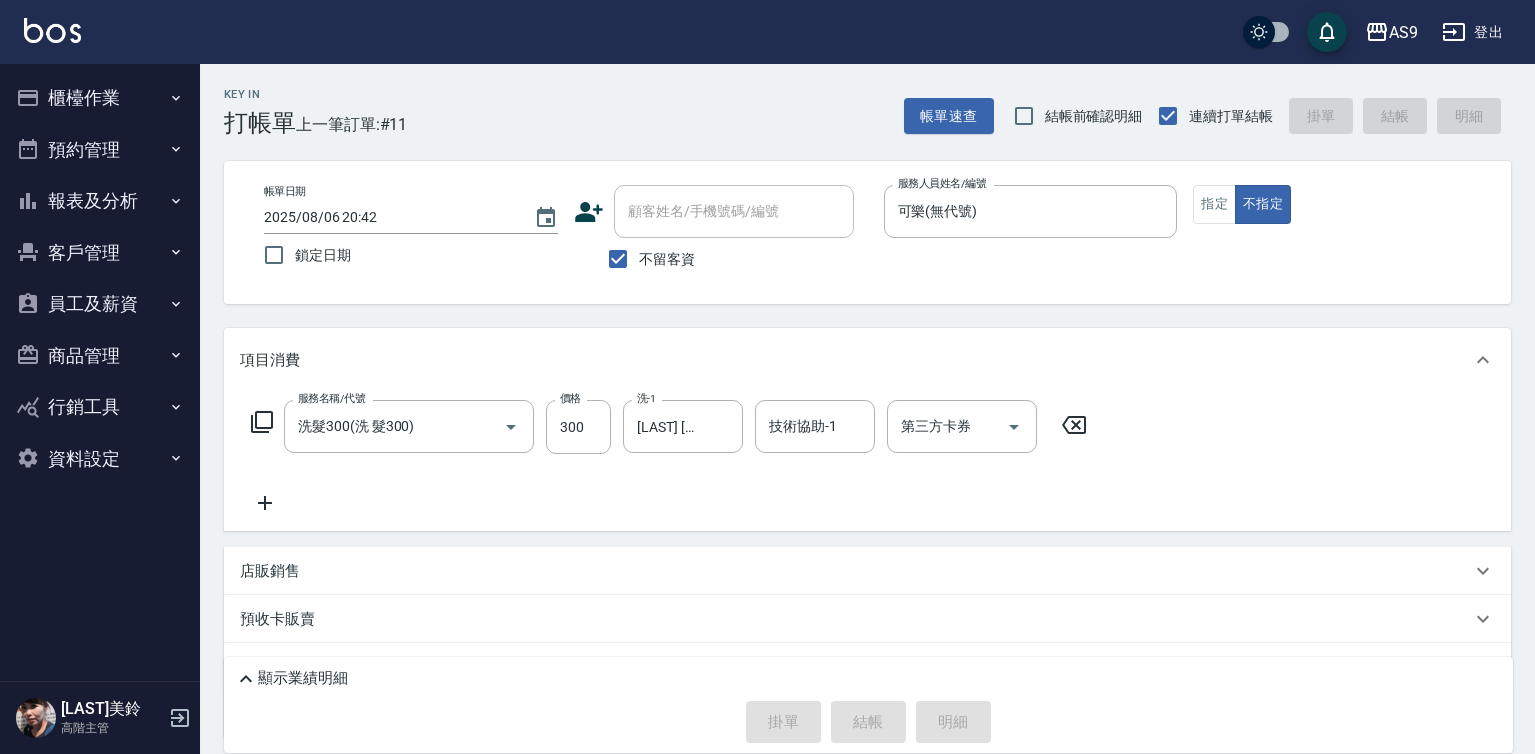 type 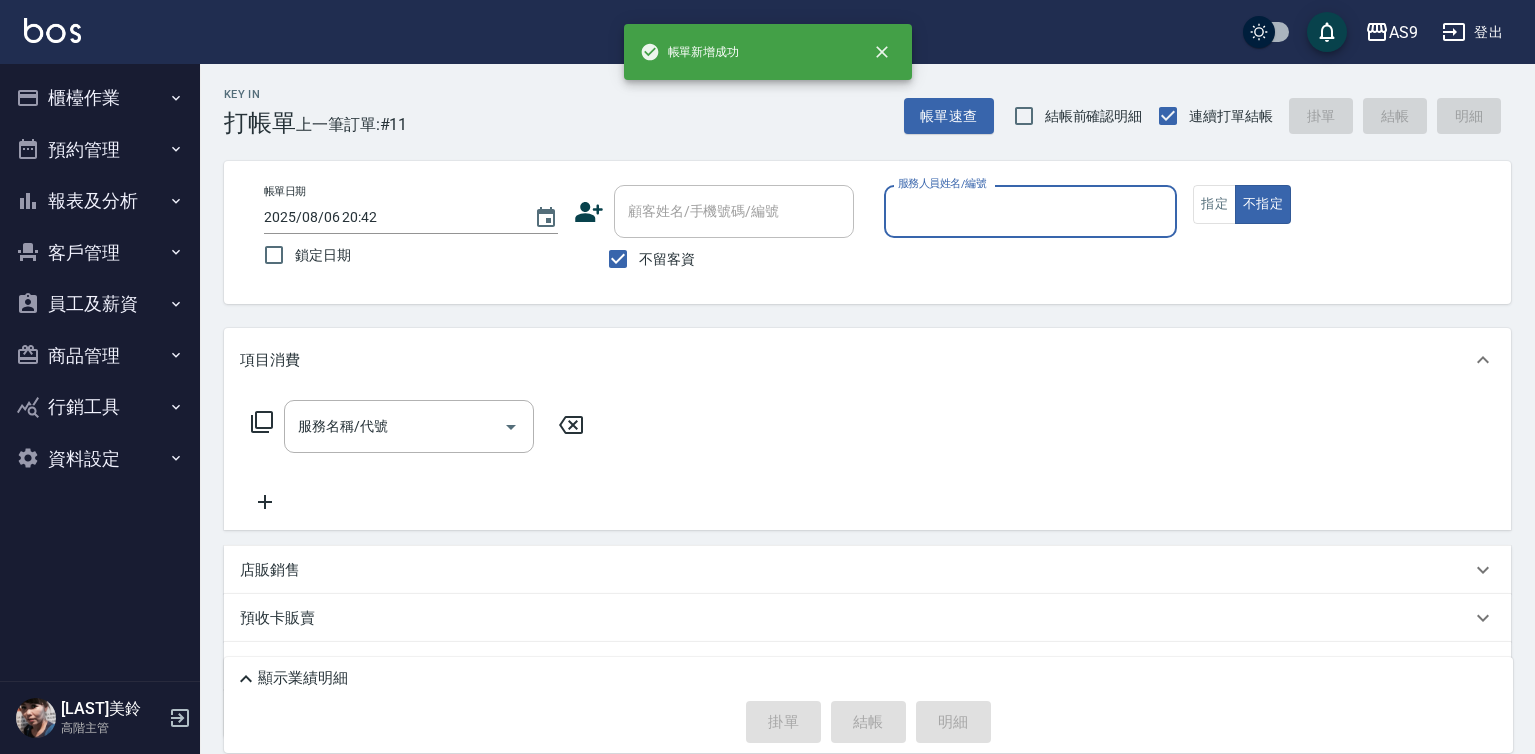 click on "服務人員姓名/編號" at bounding box center (1031, 211) 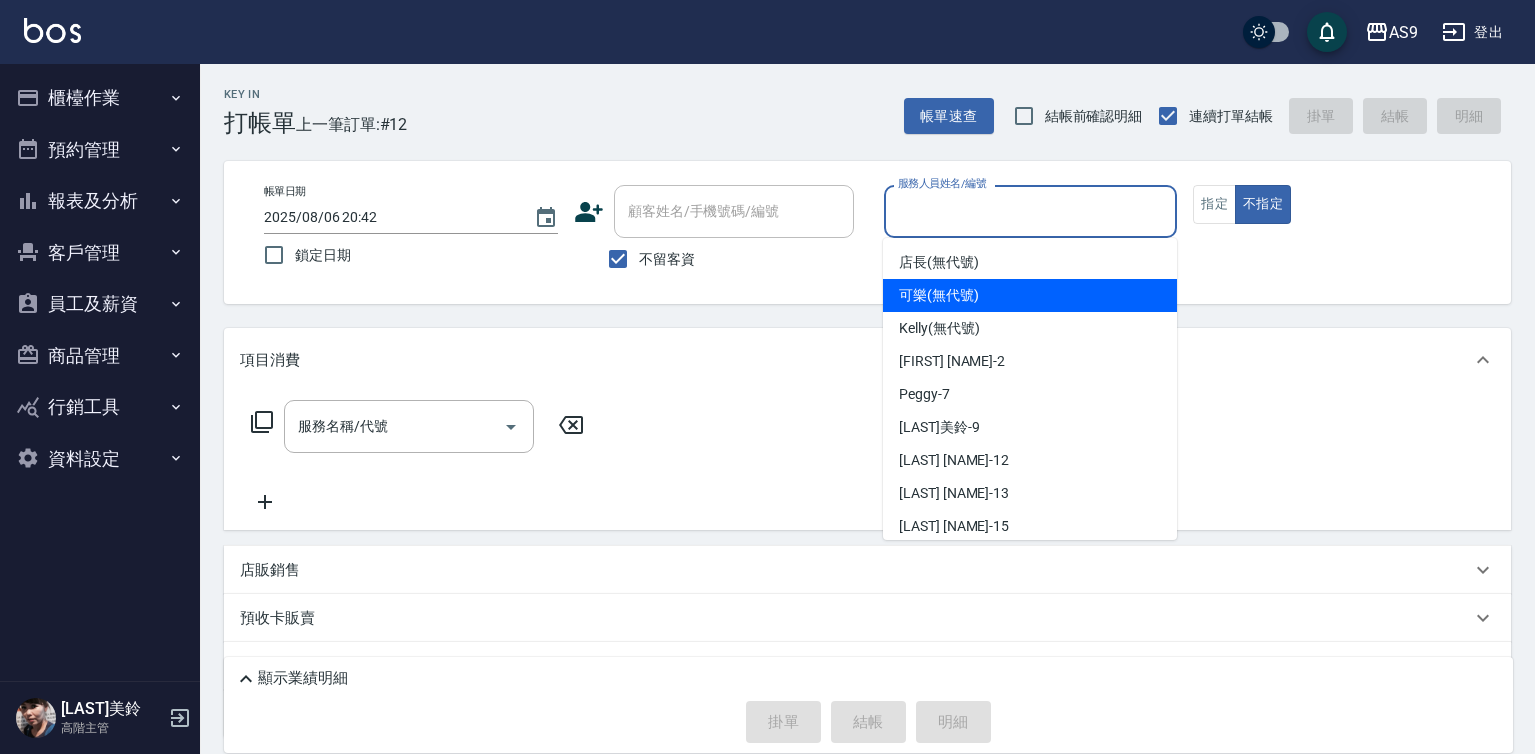 click on "可樂 (無代號)" at bounding box center (939, 295) 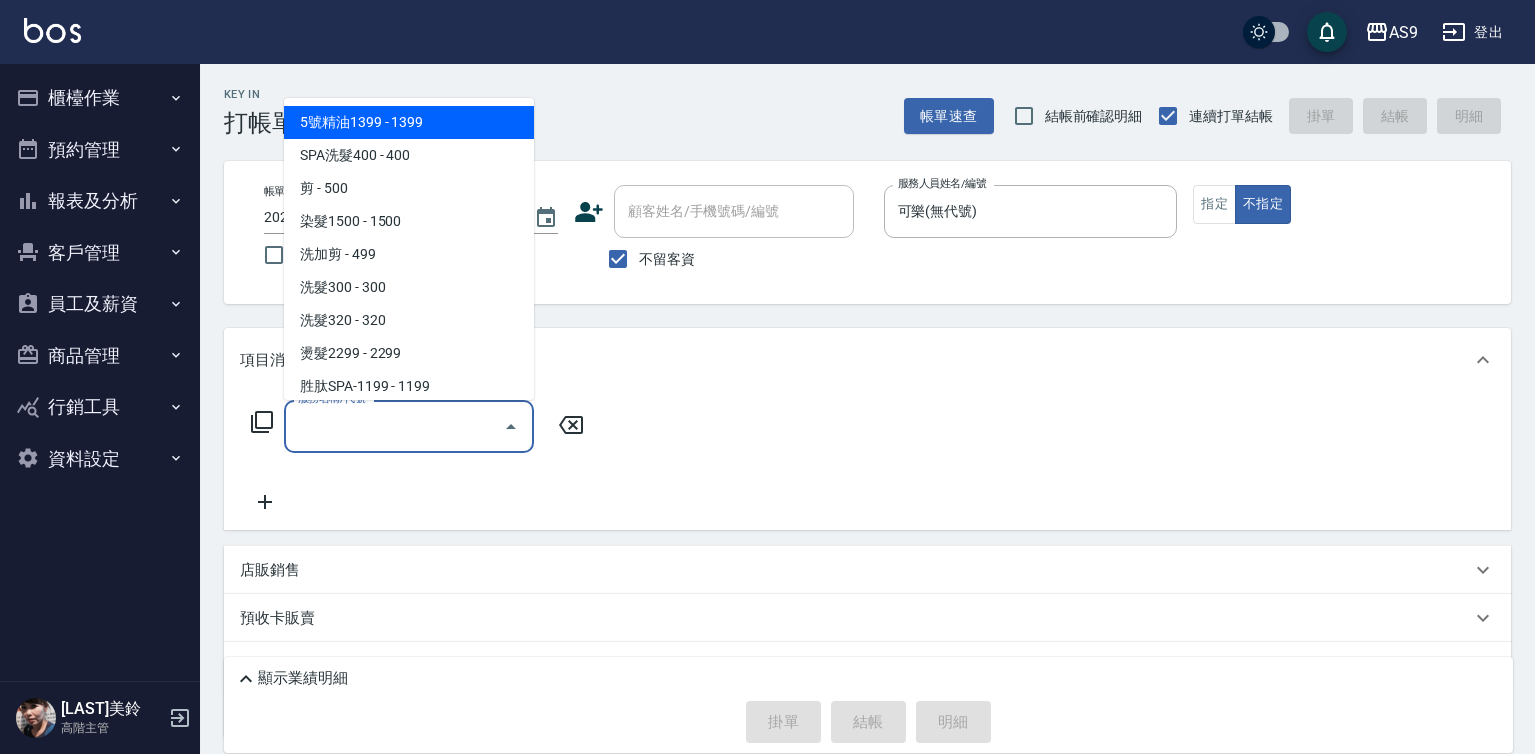 click on "服務名稱/代號" at bounding box center (394, 426) 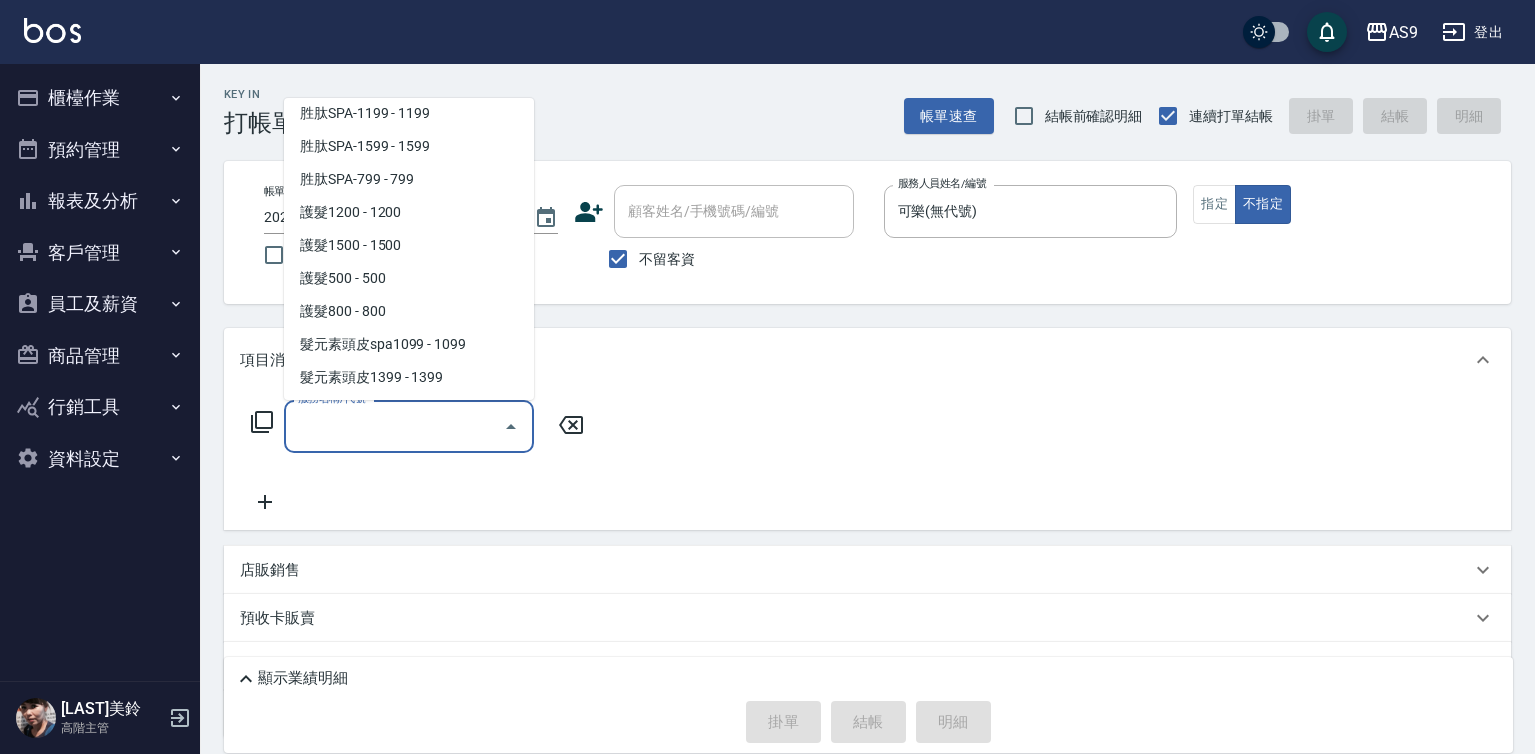 scroll, scrollTop: 300, scrollLeft: 0, axis: vertical 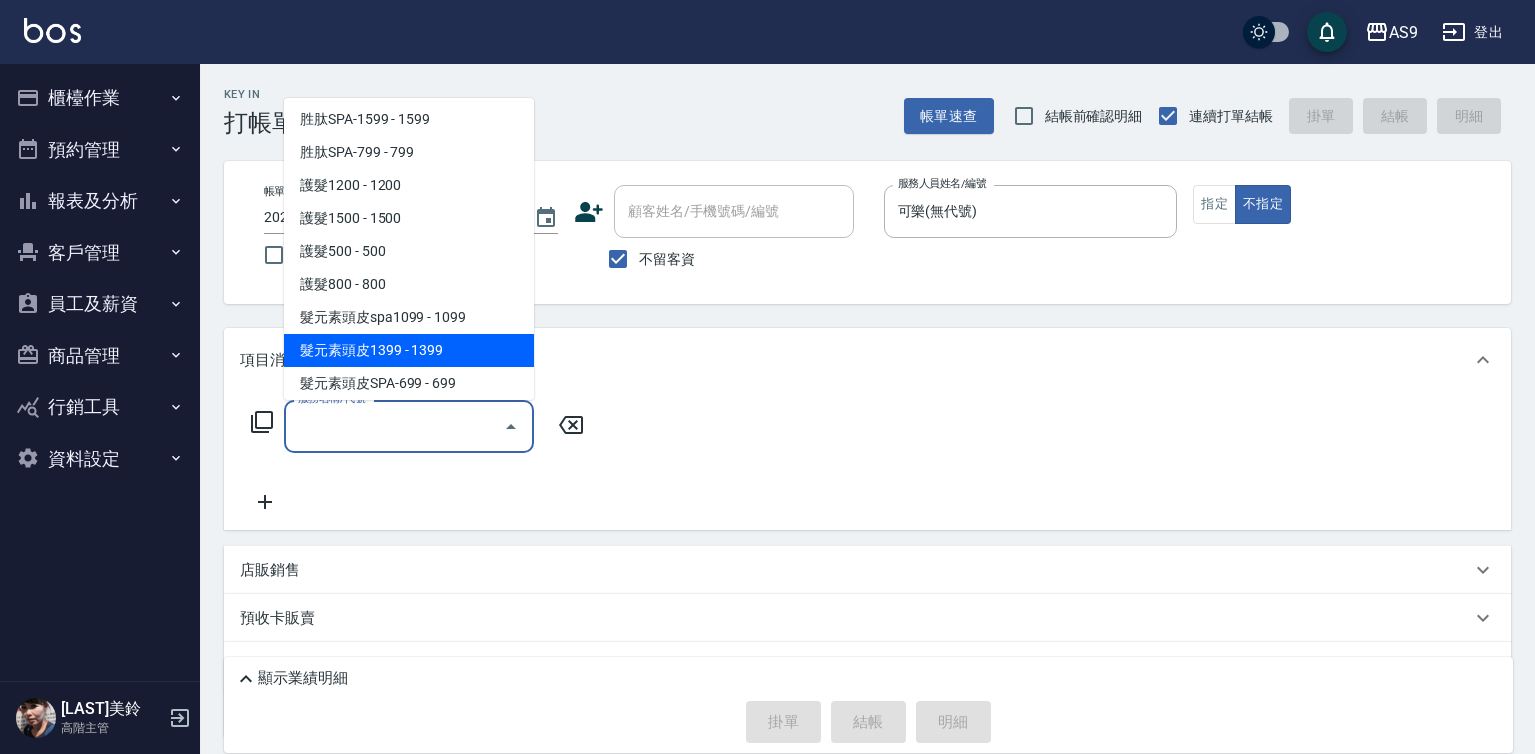 click on "髮元素頭皮1399 - 1399" at bounding box center (409, 350) 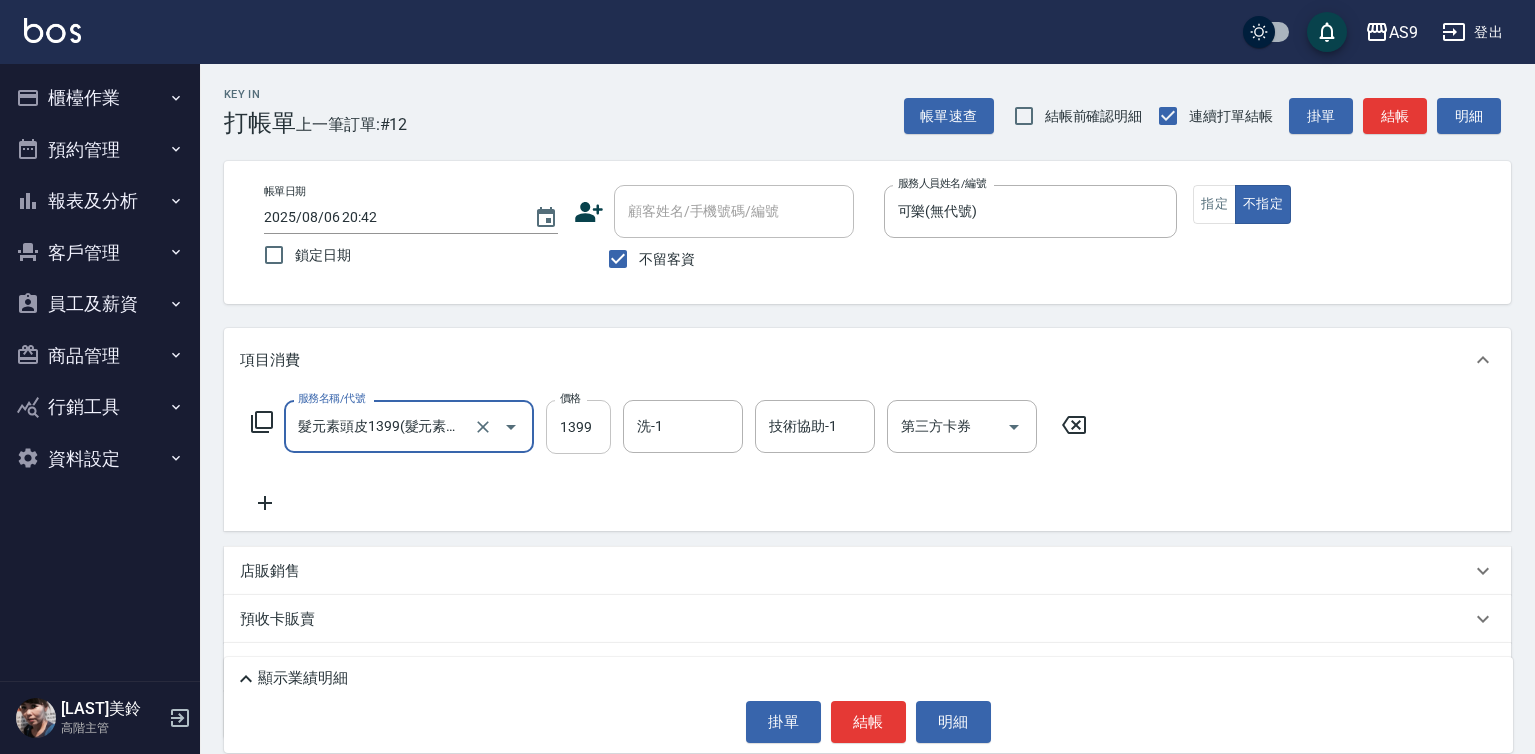 click on "1399" at bounding box center (578, 427) 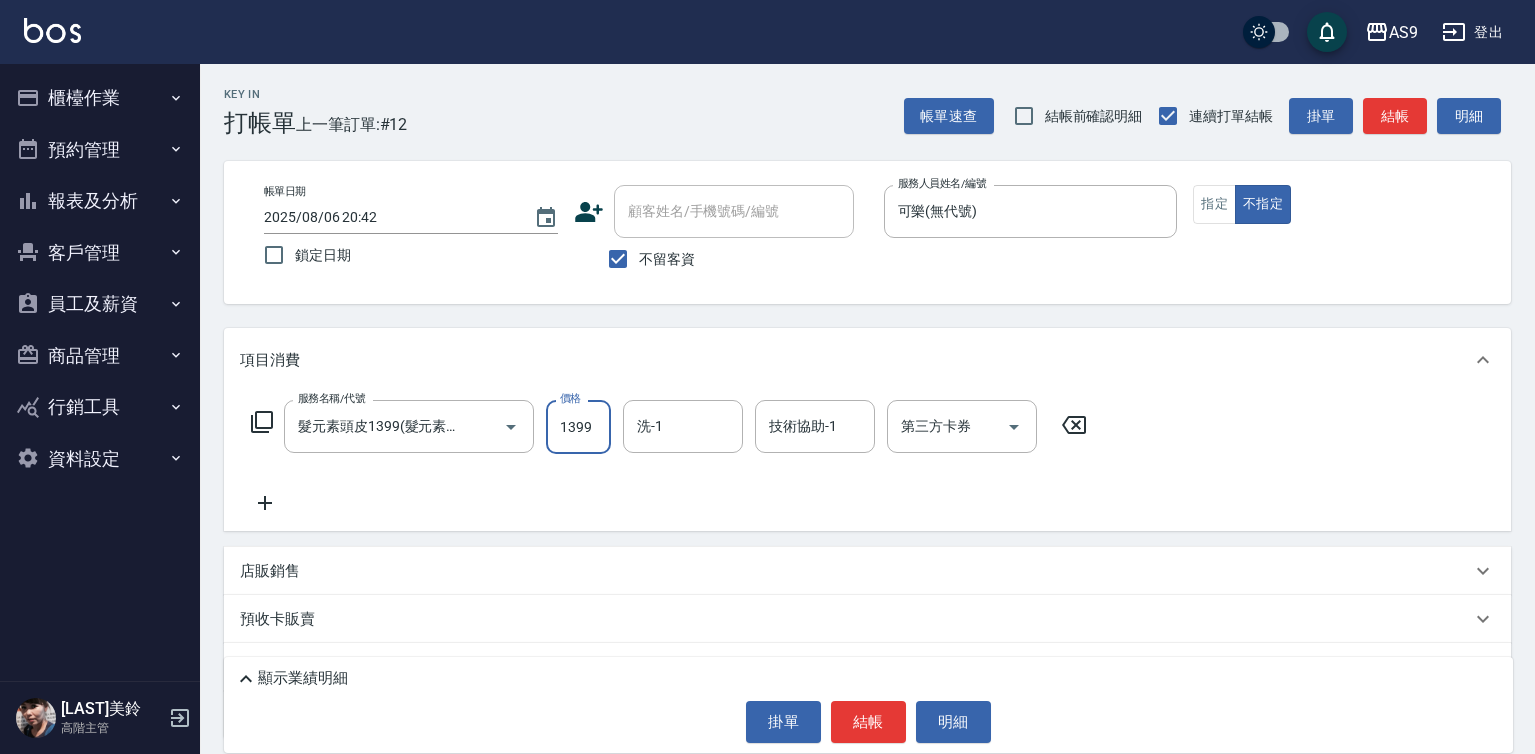 click on "1399" at bounding box center [578, 427] 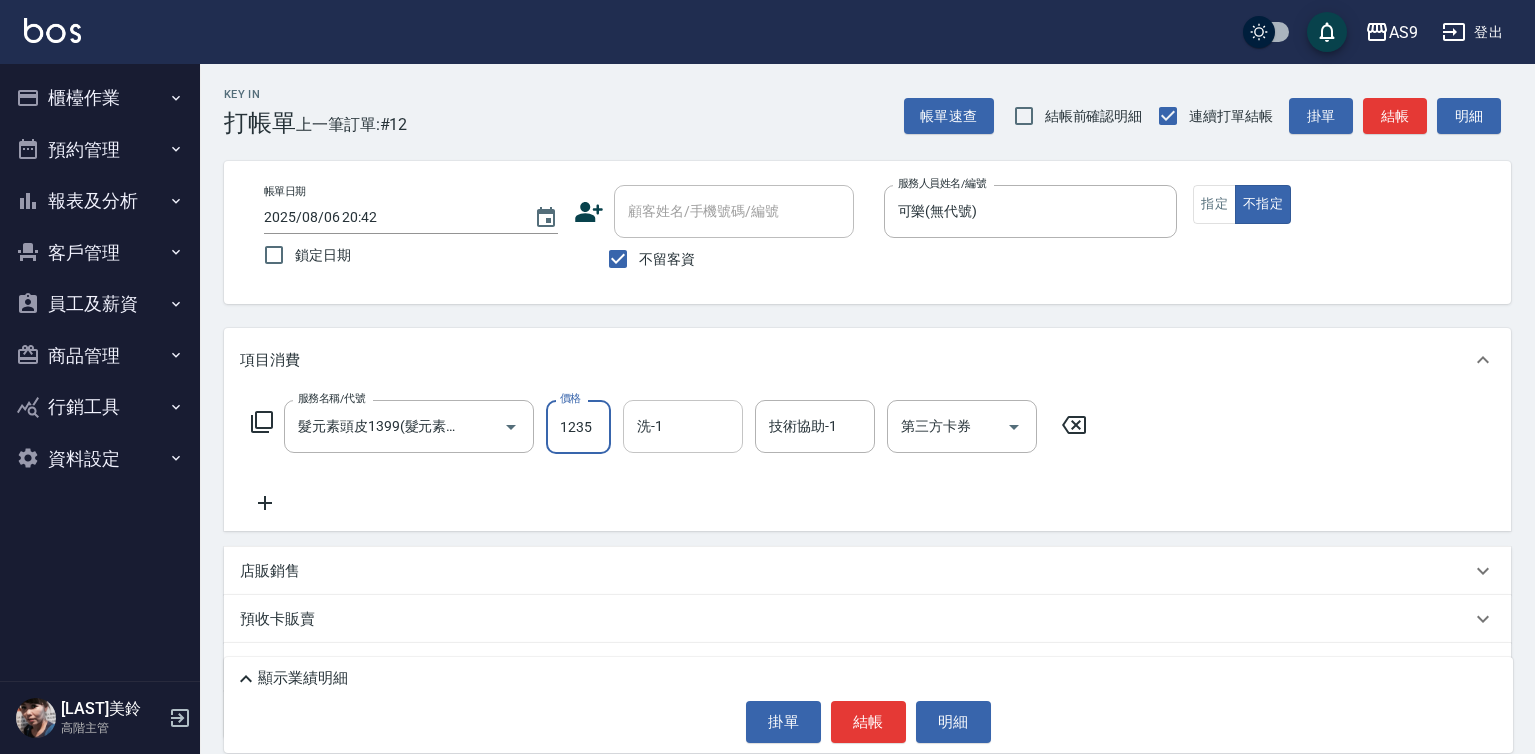type on "1235" 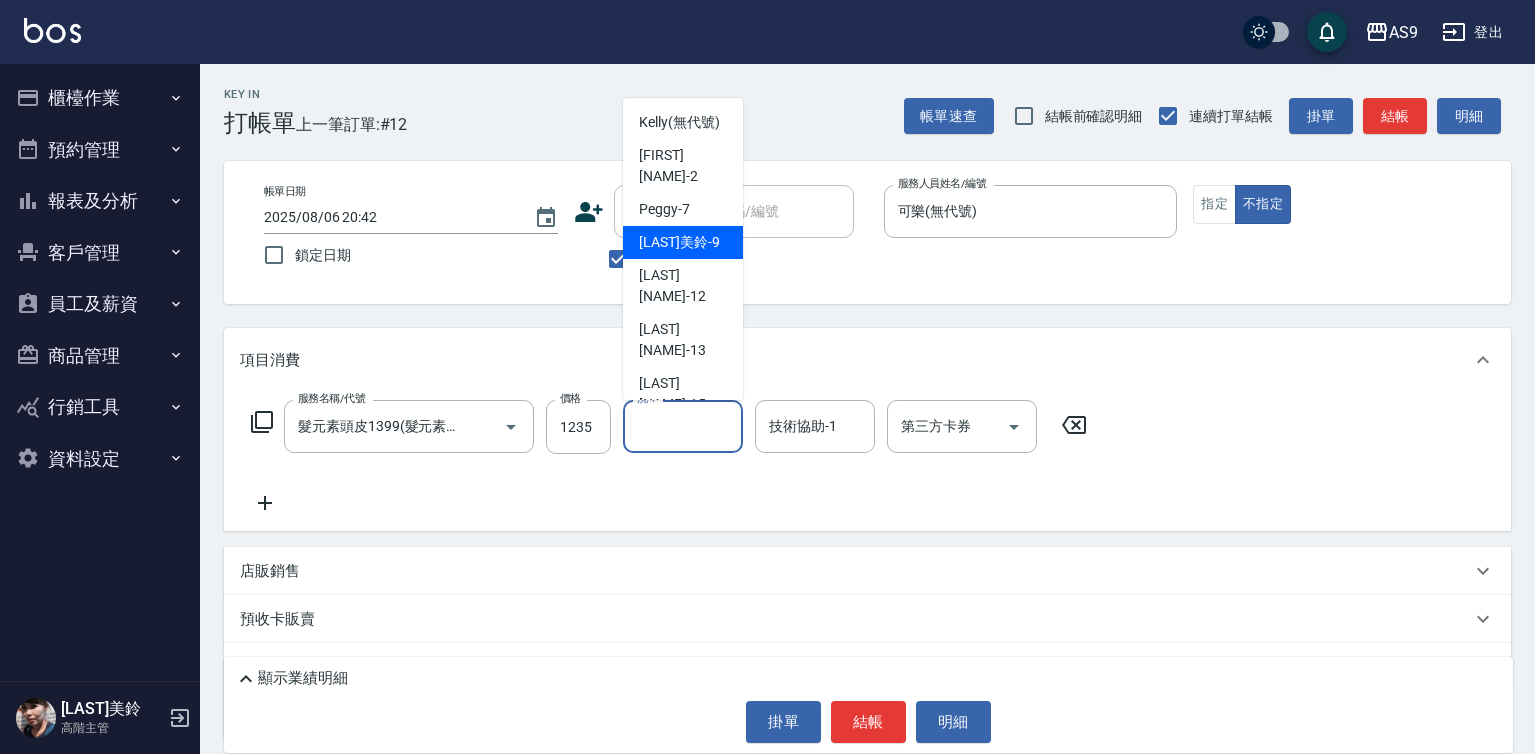 scroll, scrollTop: 100, scrollLeft: 0, axis: vertical 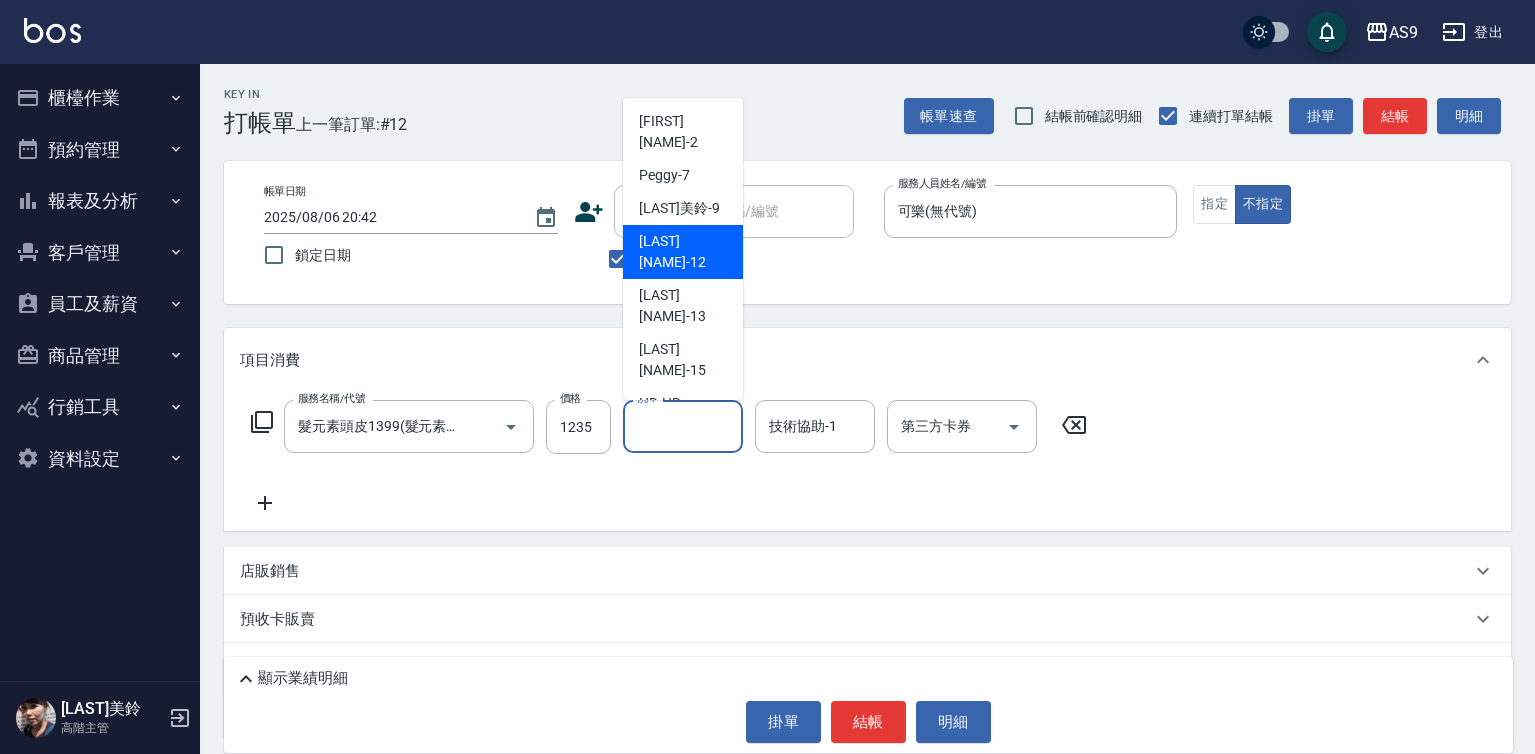 click on "[LAST] [NAME] -12" at bounding box center [683, 252] 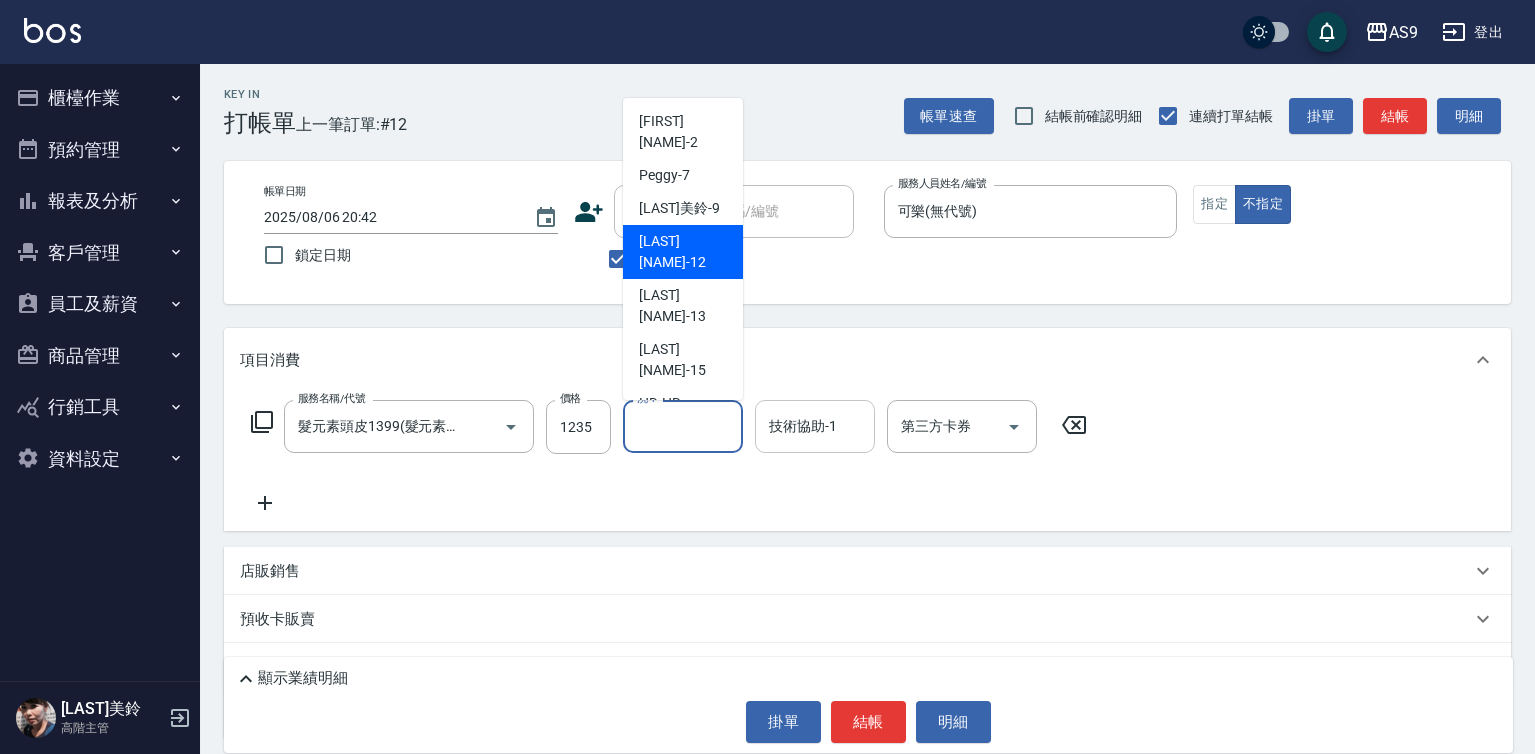 type on "[LAST] [NAME]-12" 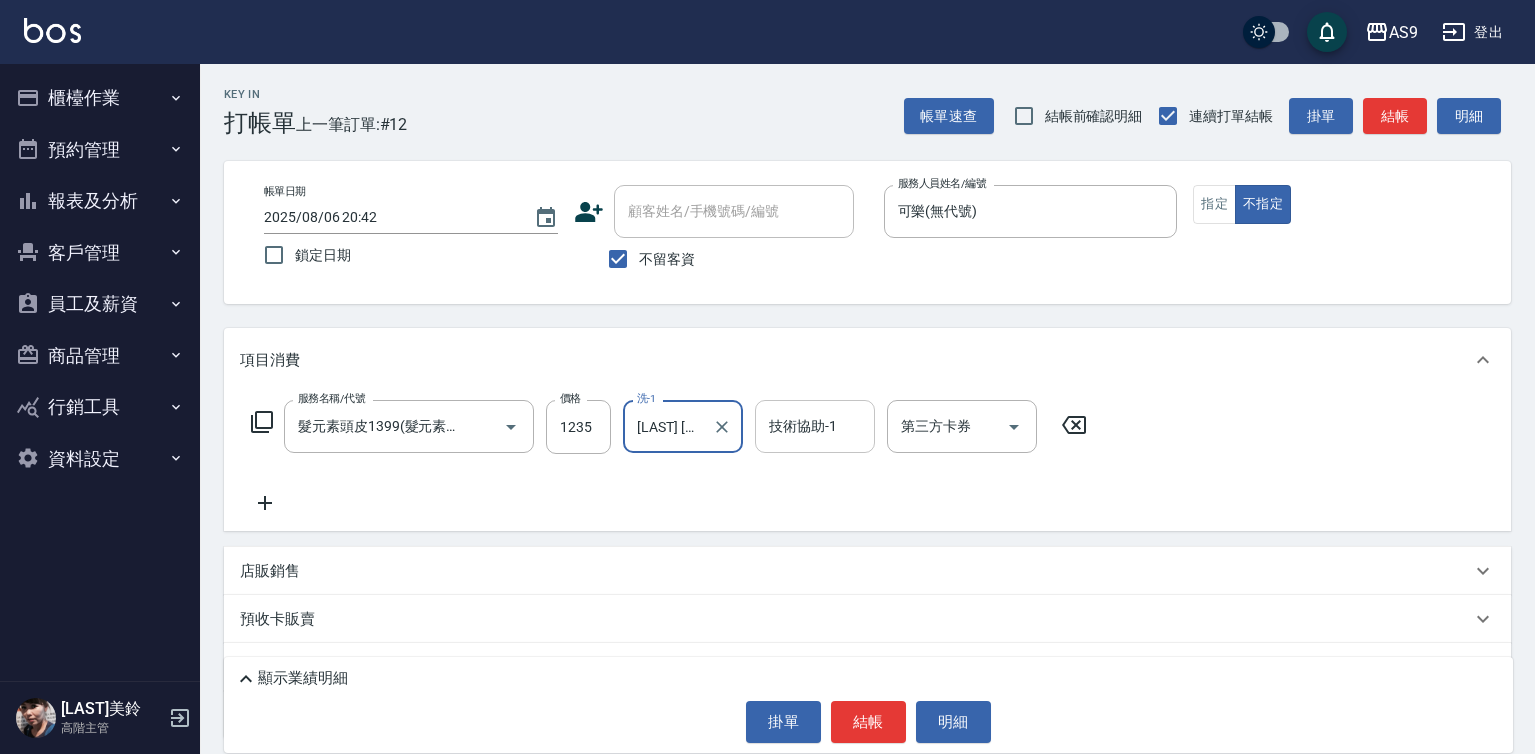 click on "技術協助-1 技術協助-1" at bounding box center (815, 426) 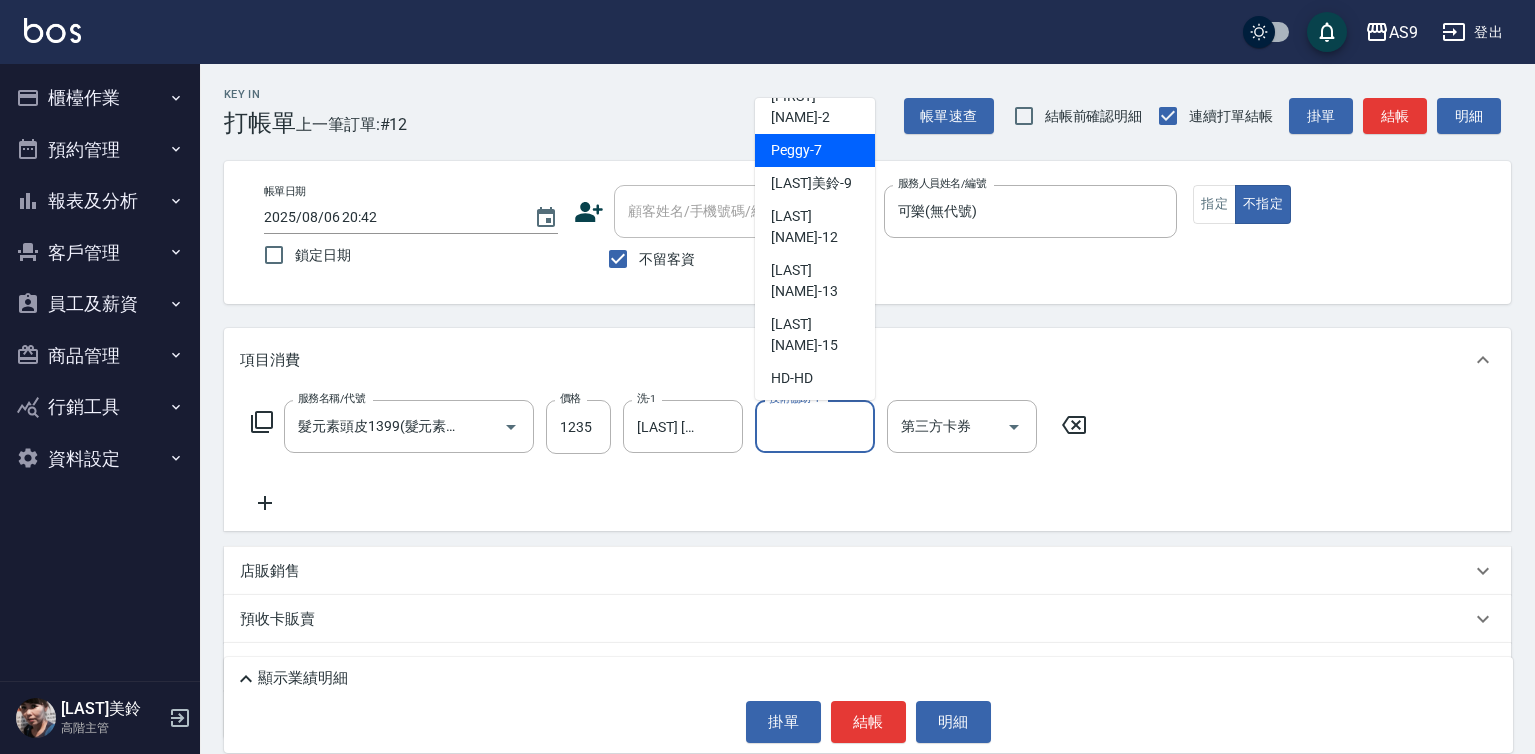 scroll, scrollTop: 128, scrollLeft: 0, axis: vertical 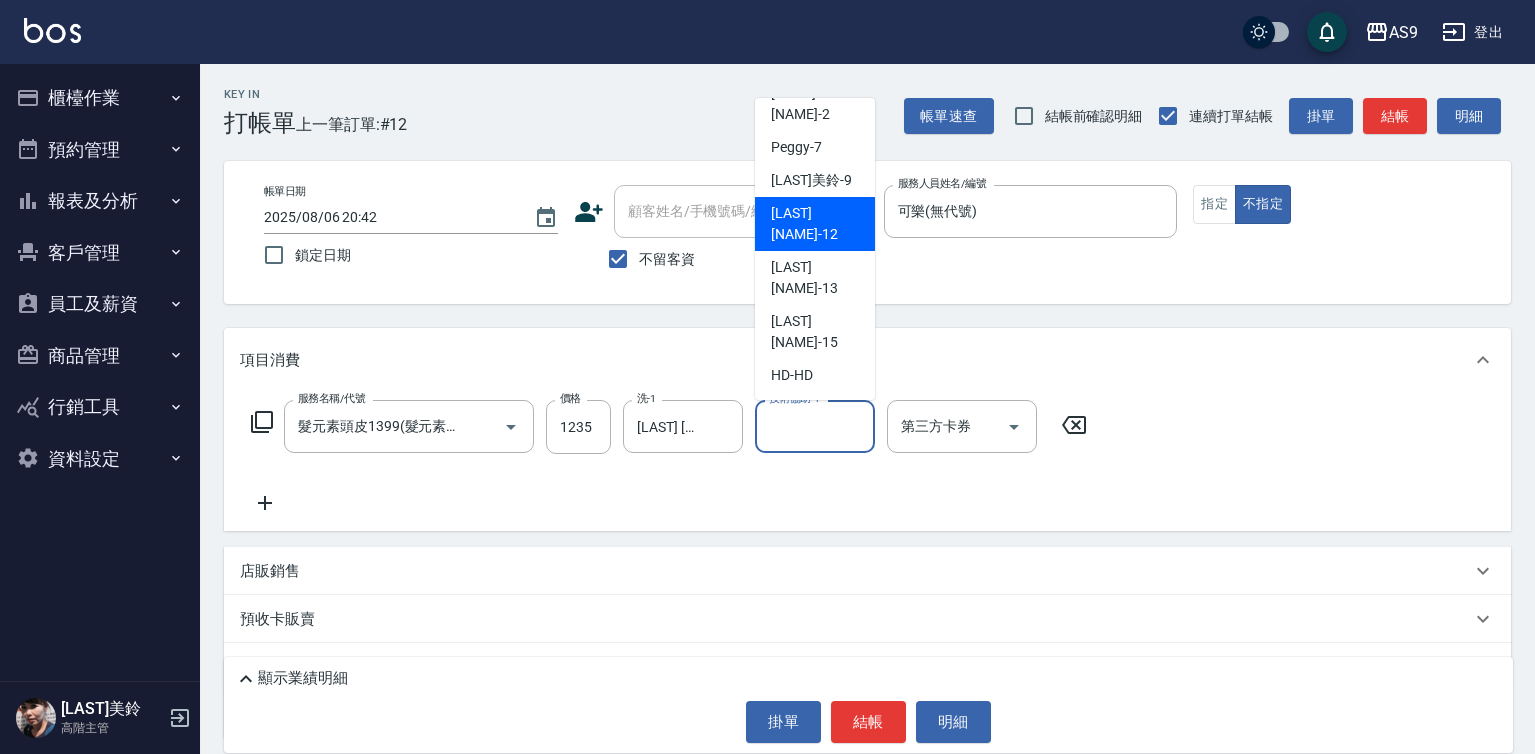 click on "[LAST] [NAME] -12" at bounding box center [815, 224] 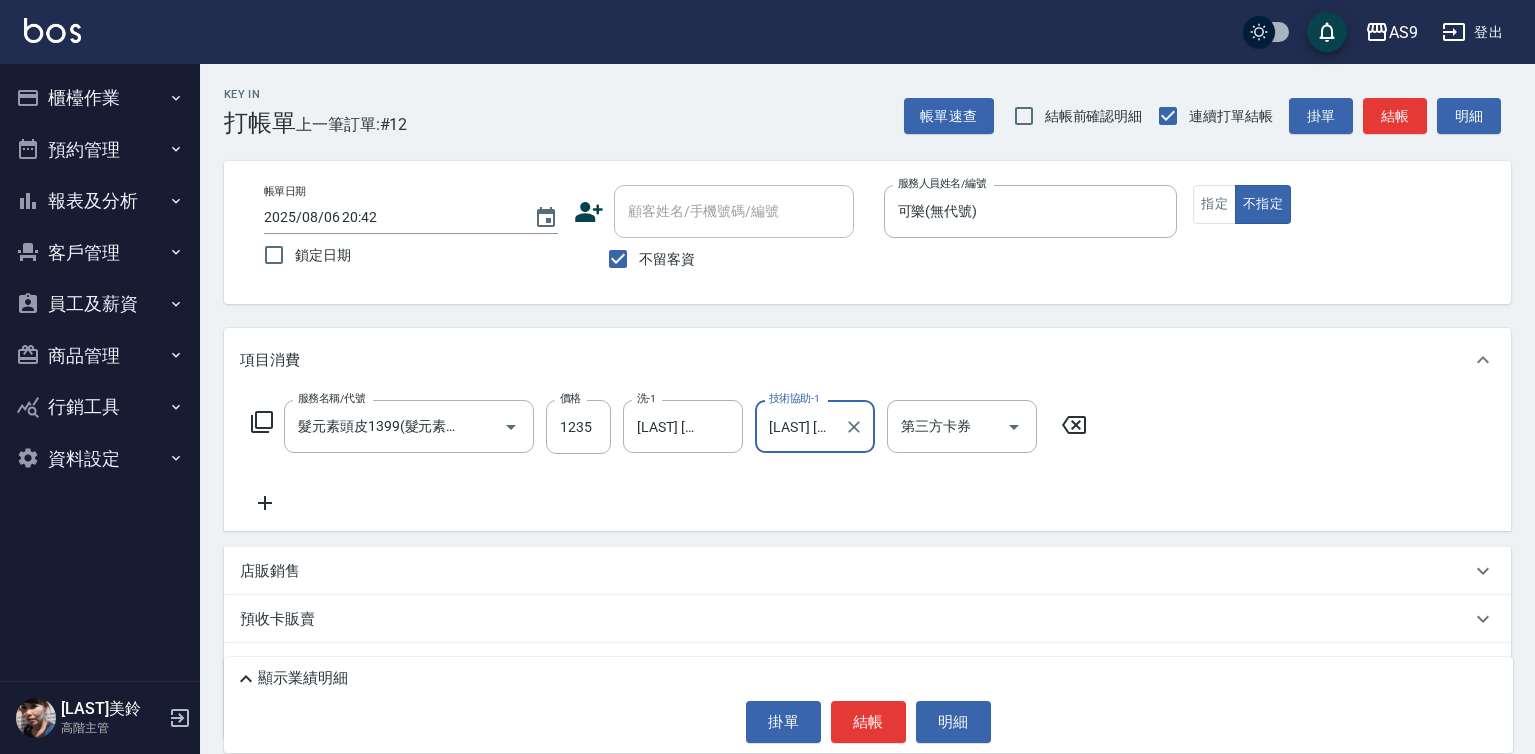type on "[LAST] [NAME]-12" 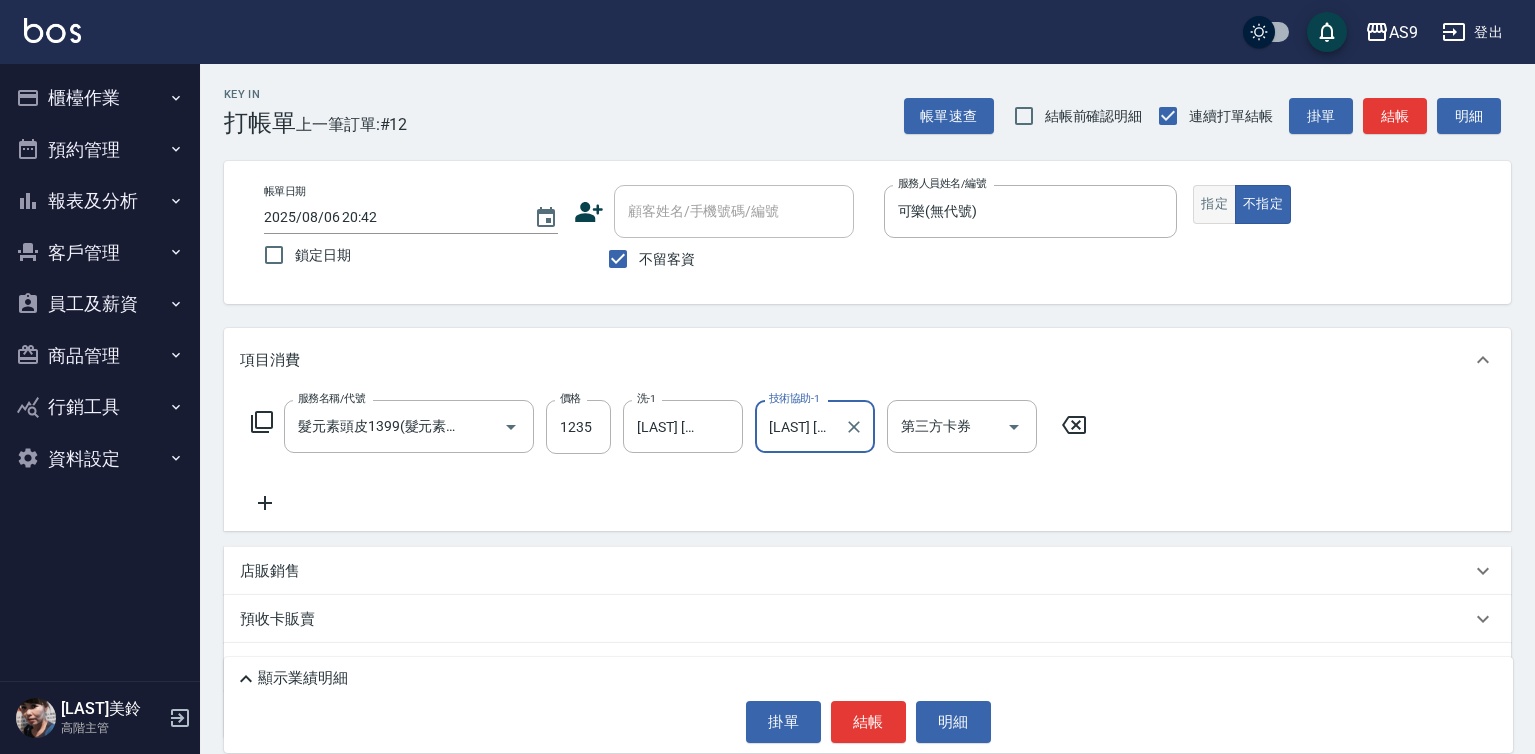 click on "指定" at bounding box center (1214, 204) 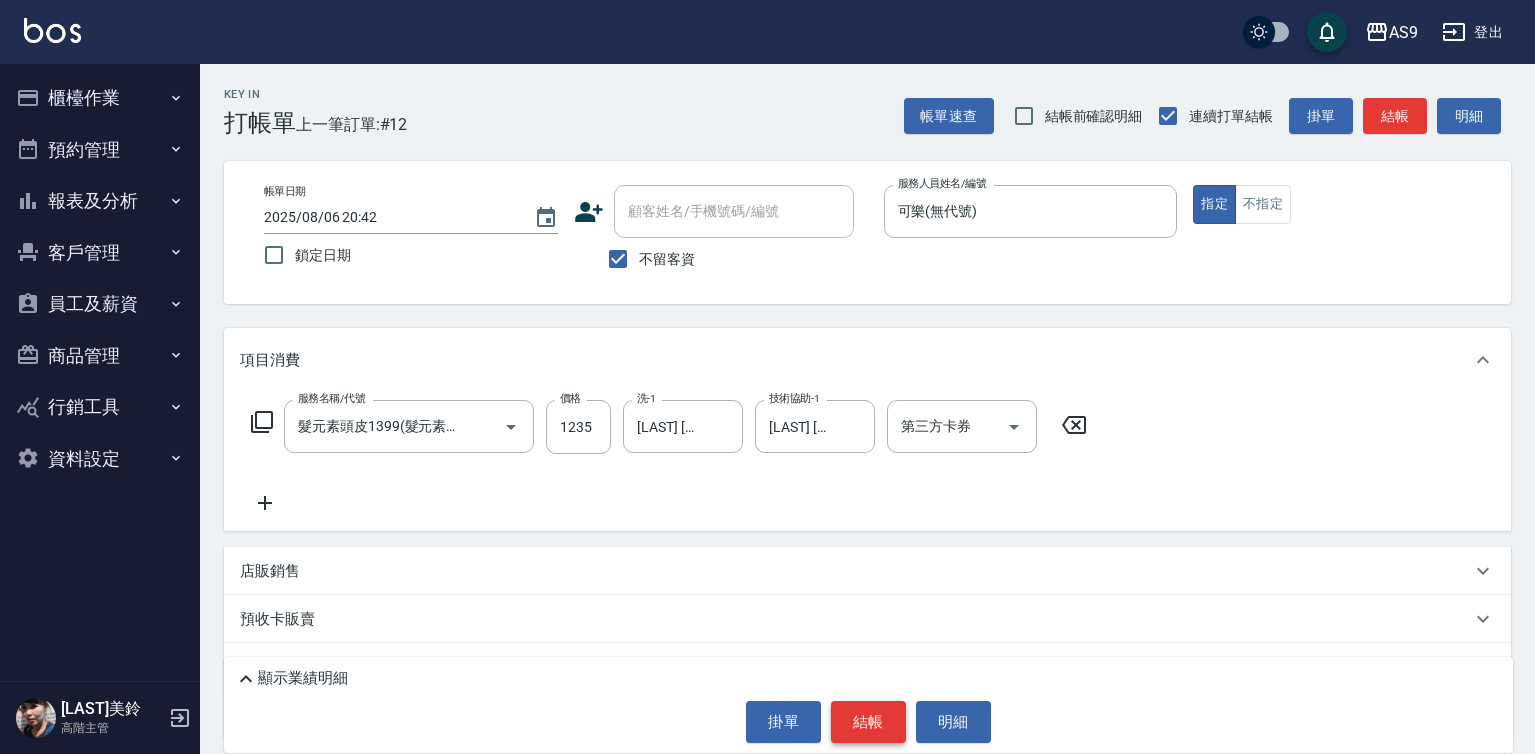 click on "結帳" at bounding box center (868, 722) 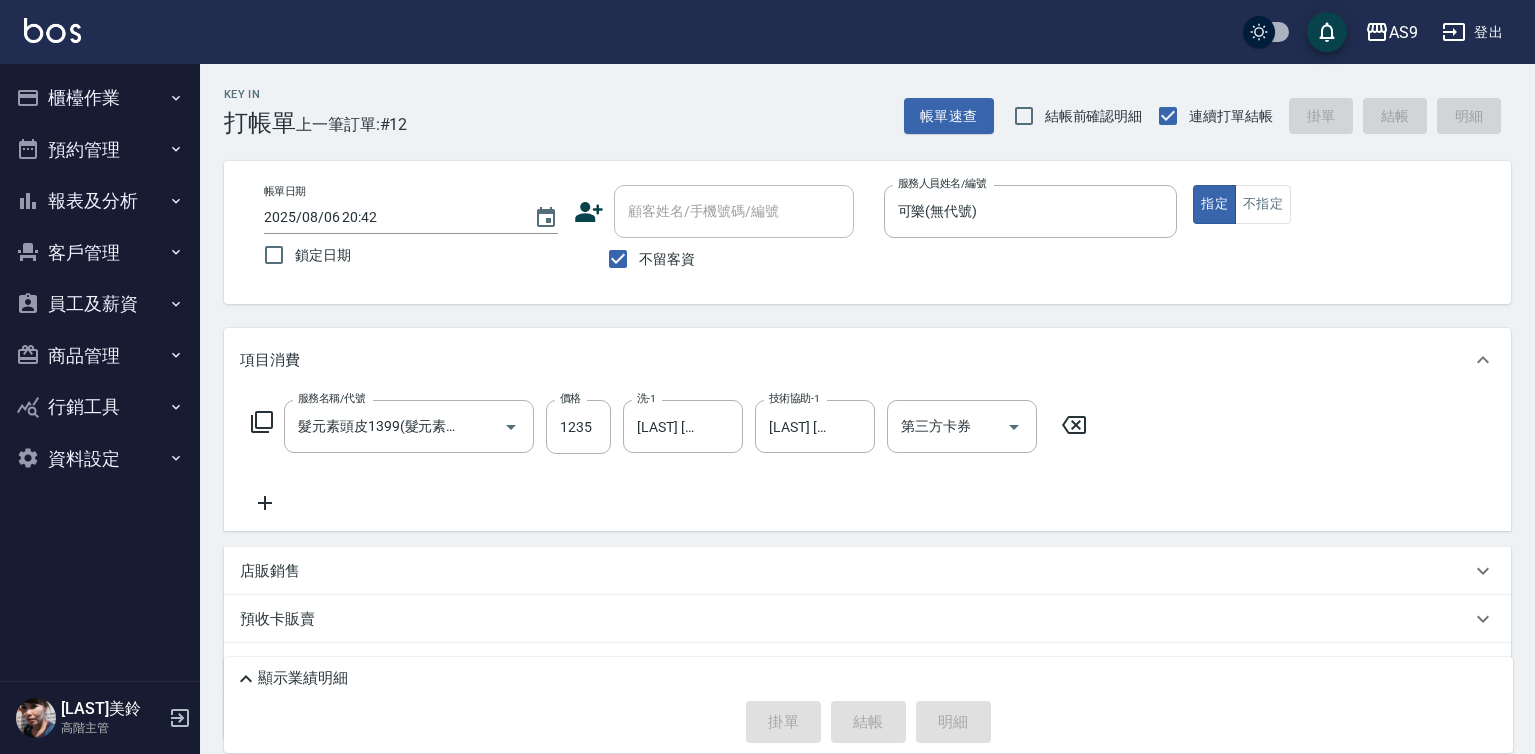 type 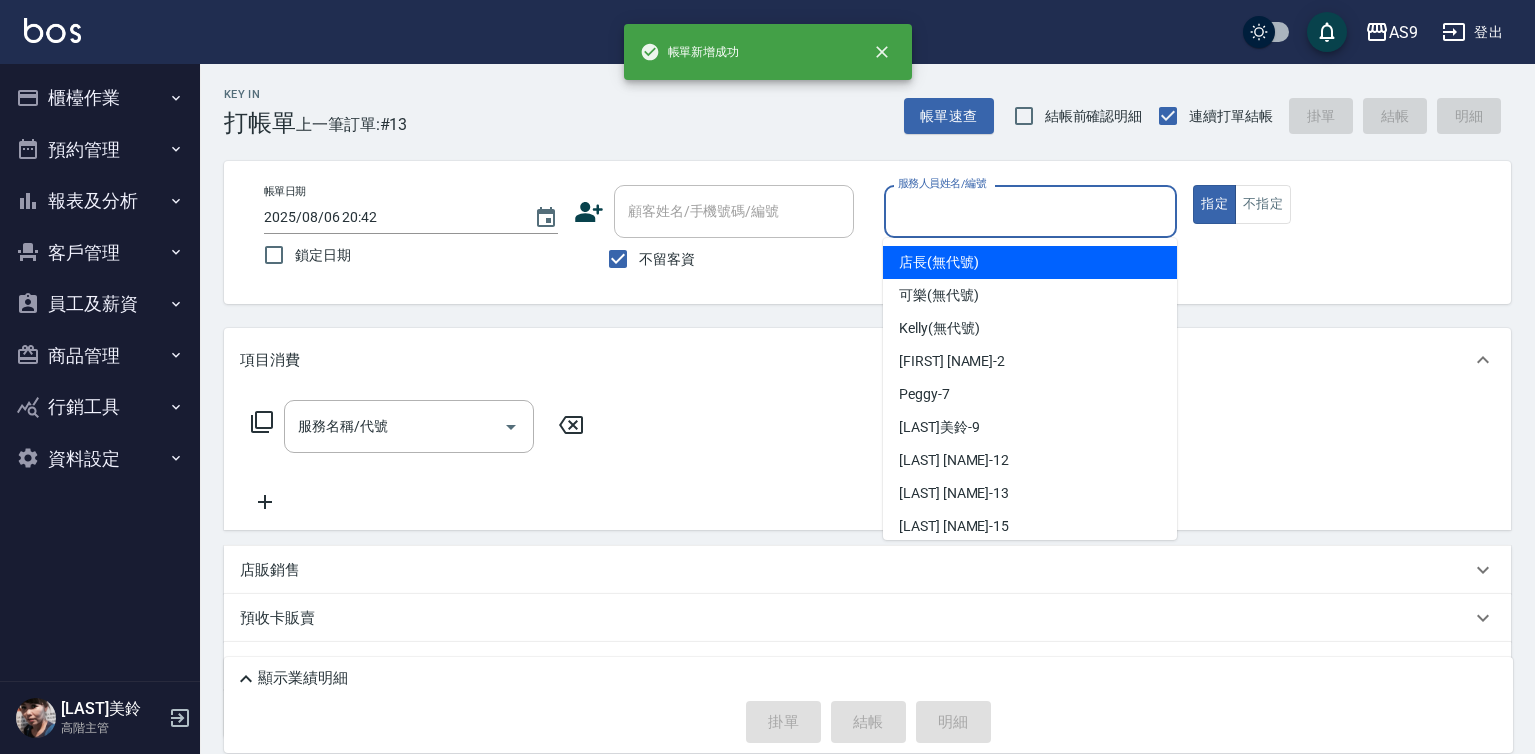 drag, startPoint x: 949, startPoint y: 216, endPoint x: 954, endPoint y: 304, distance: 88.14193 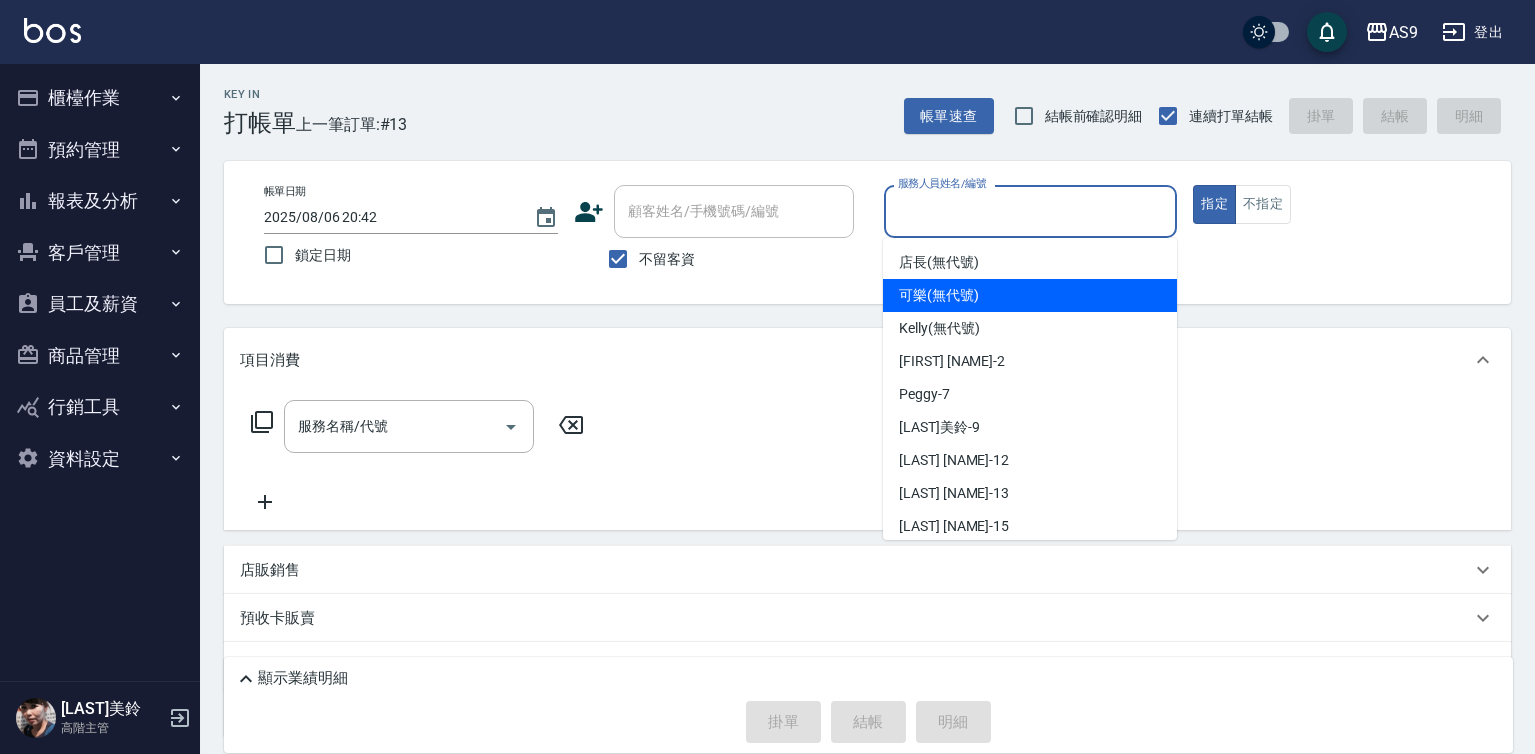 click on "可樂 (無代號)" at bounding box center [939, 295] 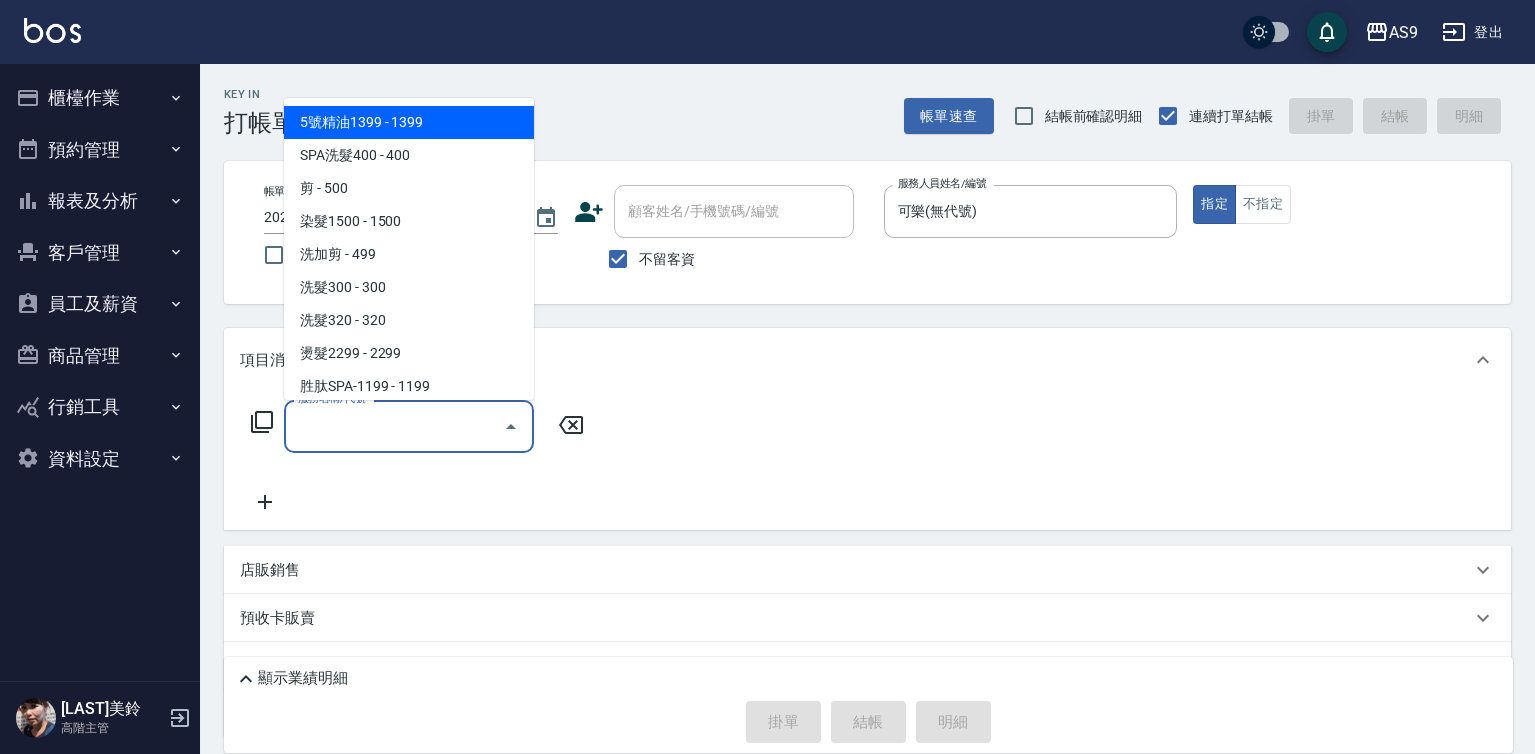 click on "服務名稱/代號" at bounding box center [394, 426] 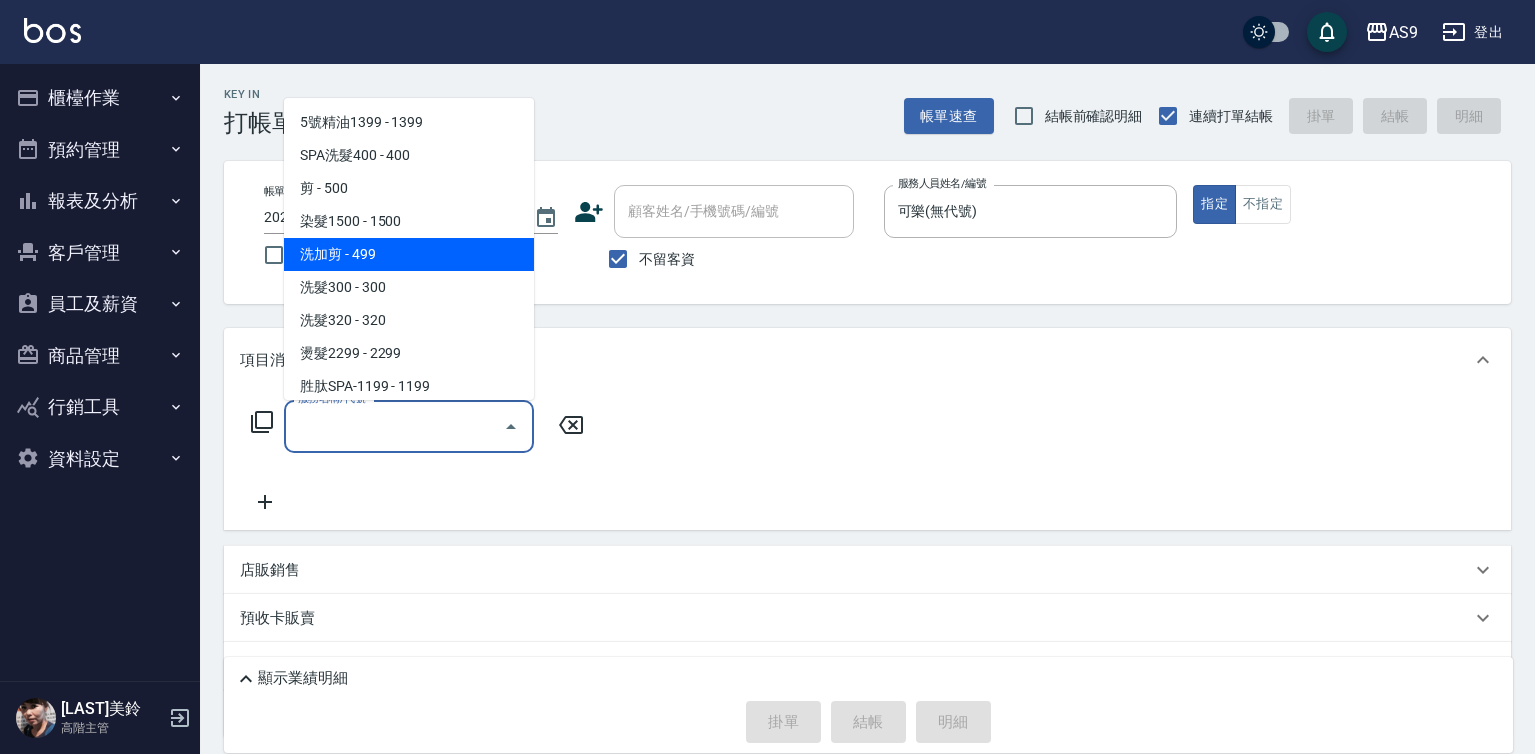 drag, startPoint x: 363, startPoint y: 259, endPoint x: 531, endPoint y: 385, distance: 210 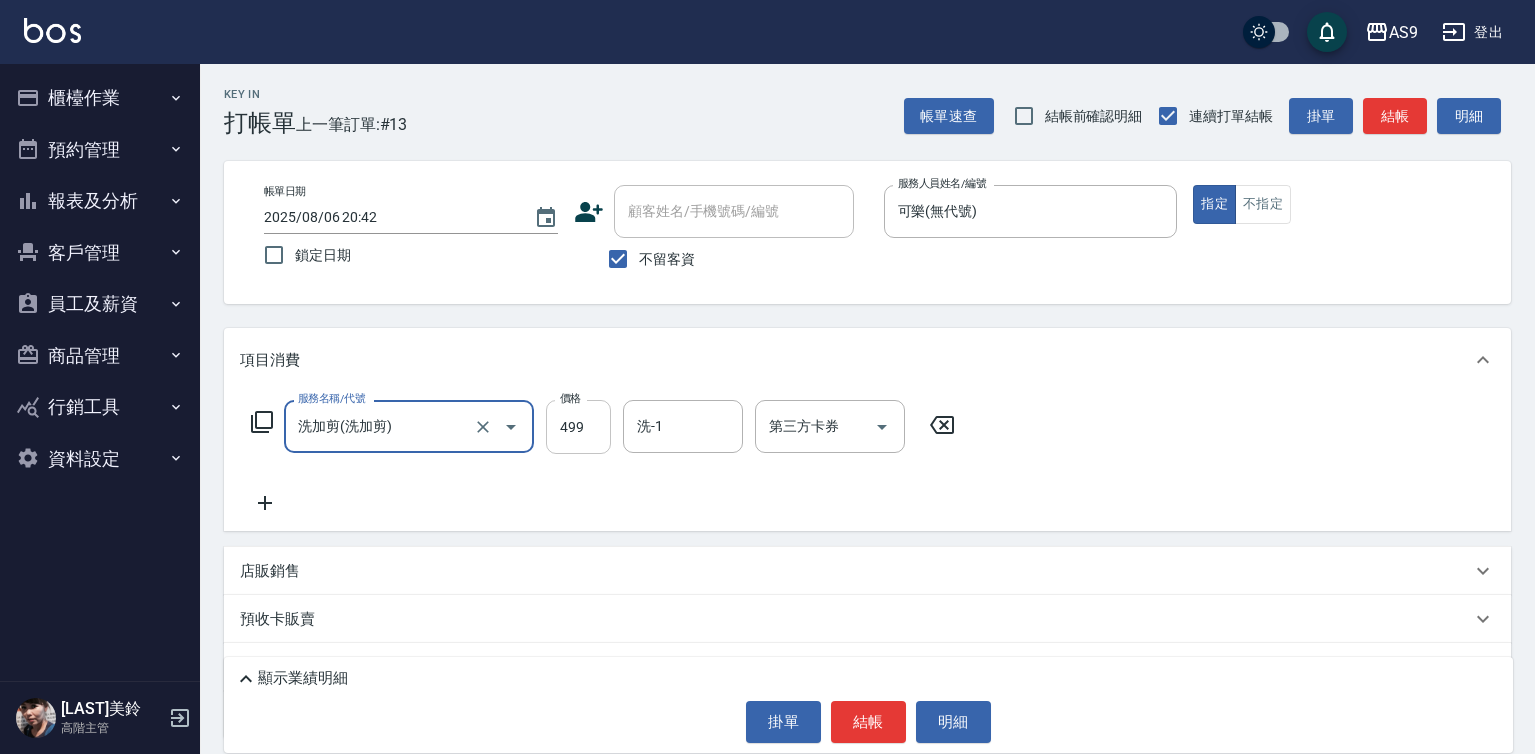 click on "499" at bounding box center [578, 427] 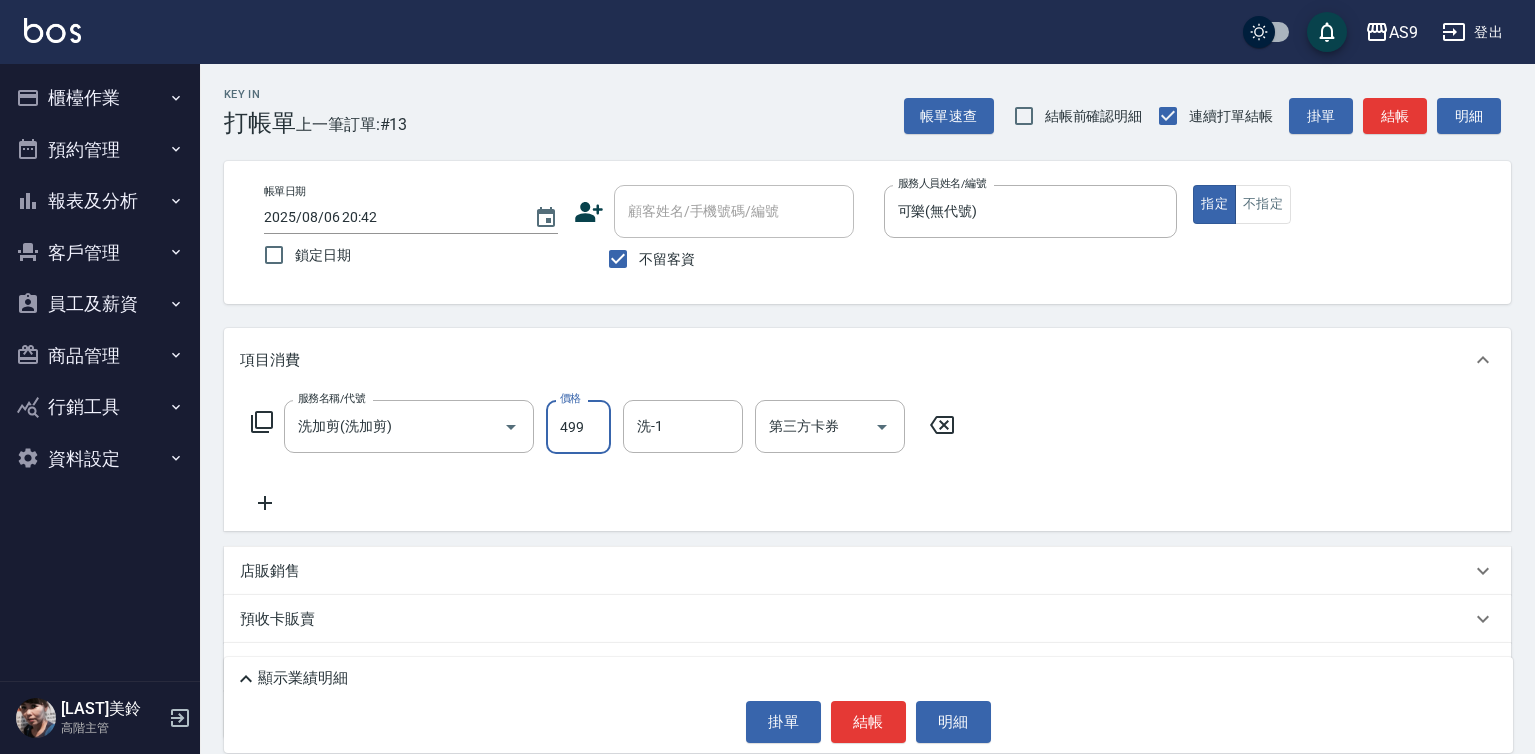 click on "499" at bounding box center (578, 427) 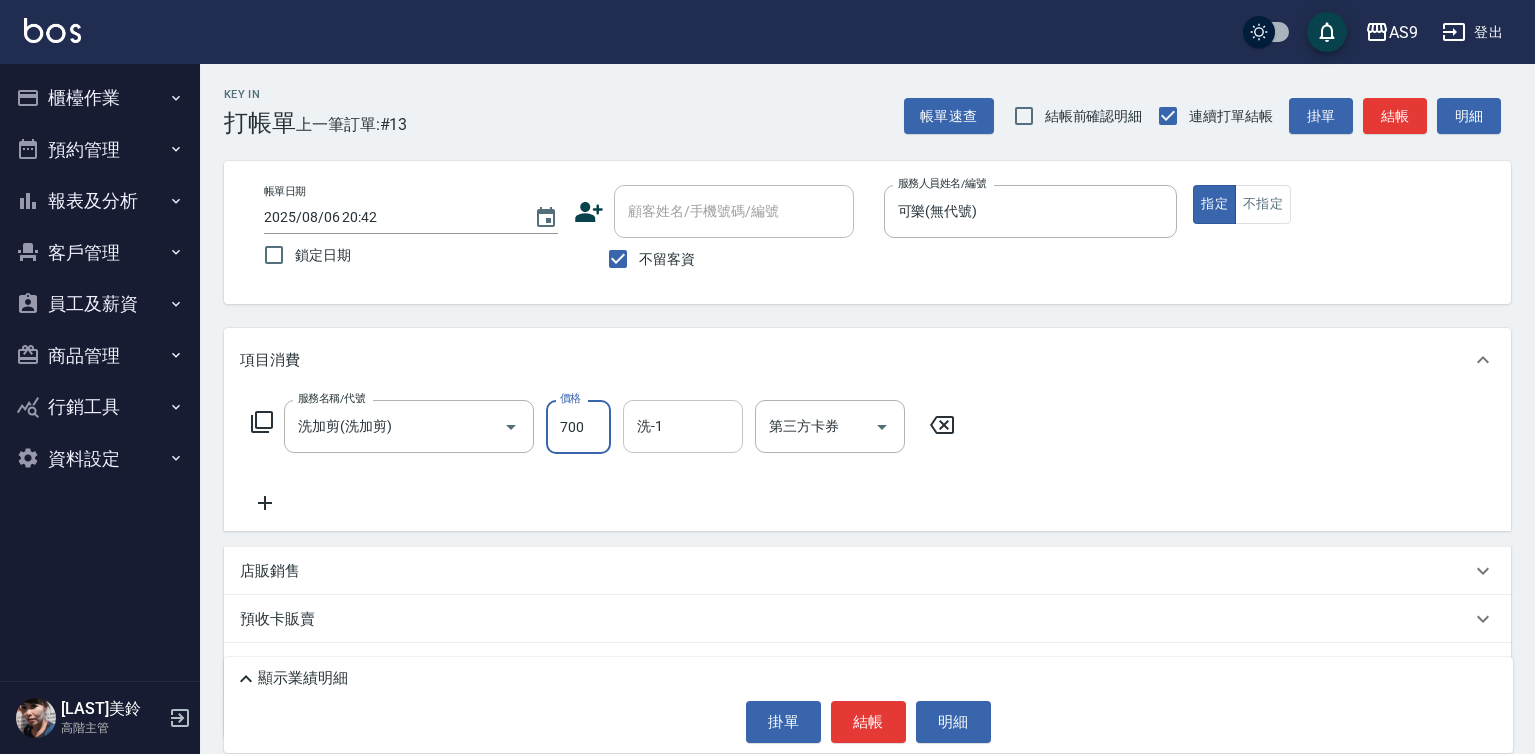 type on "700" 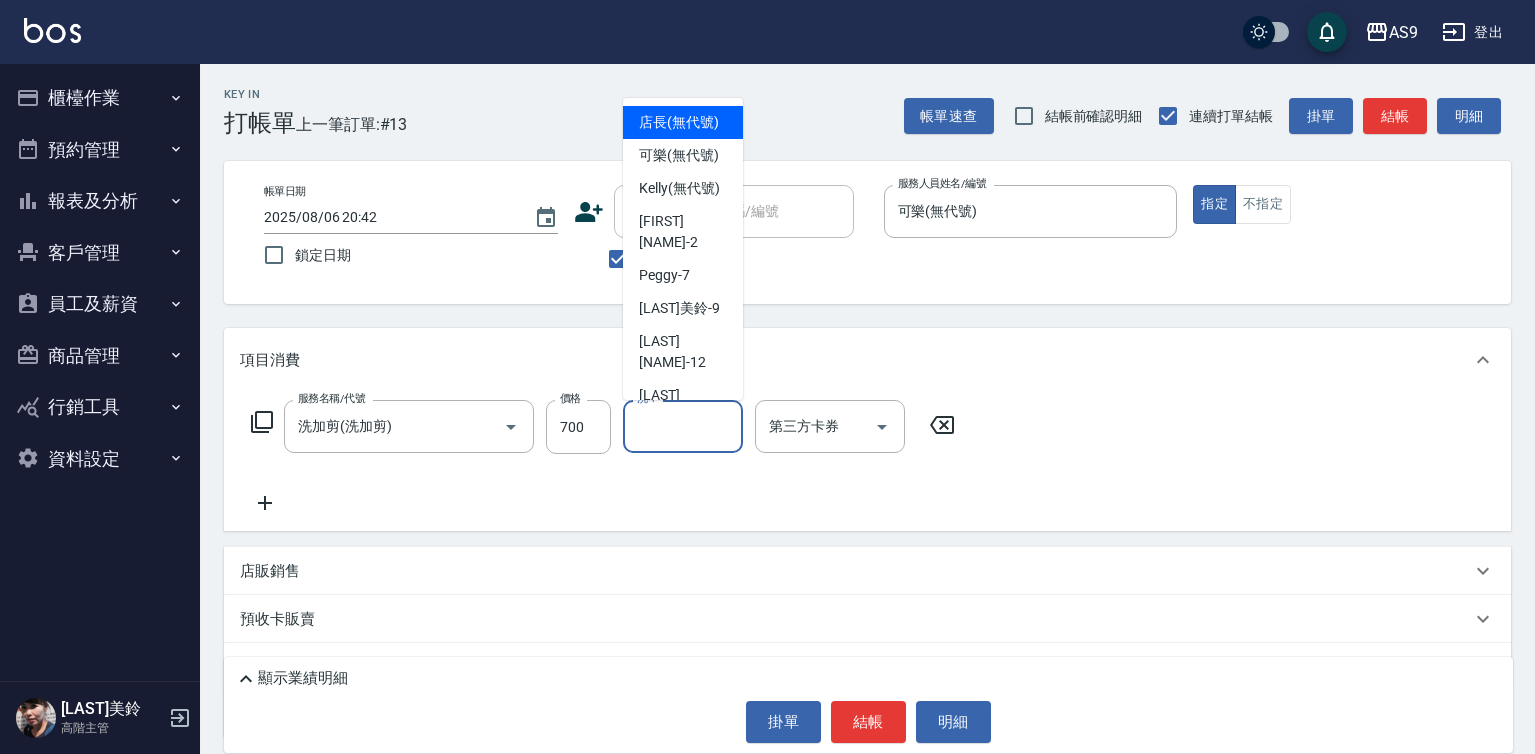click on "洗-1" at bounding box center [683, 426] 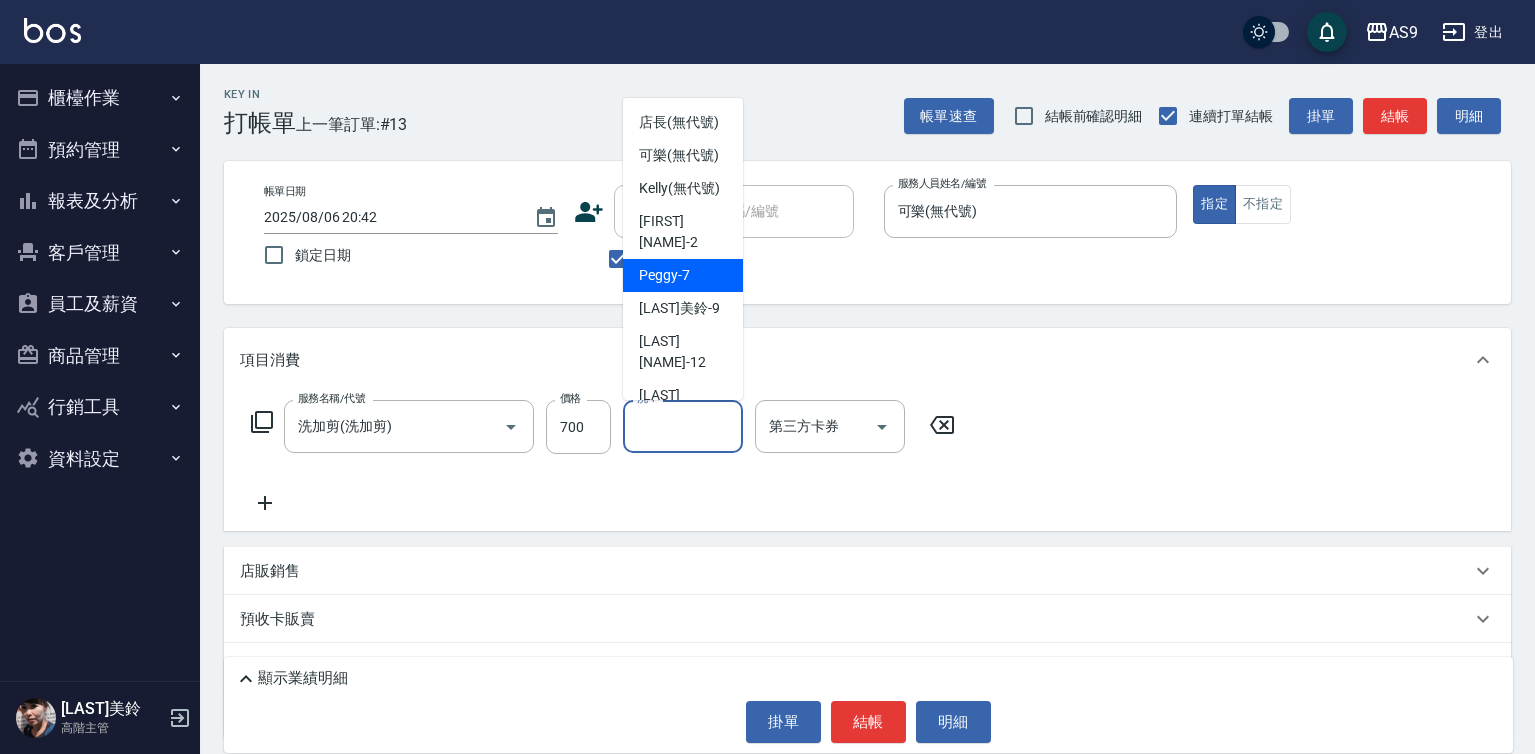 scroll, scrollTop: 100, scrollLeft: 0, axis: vertical 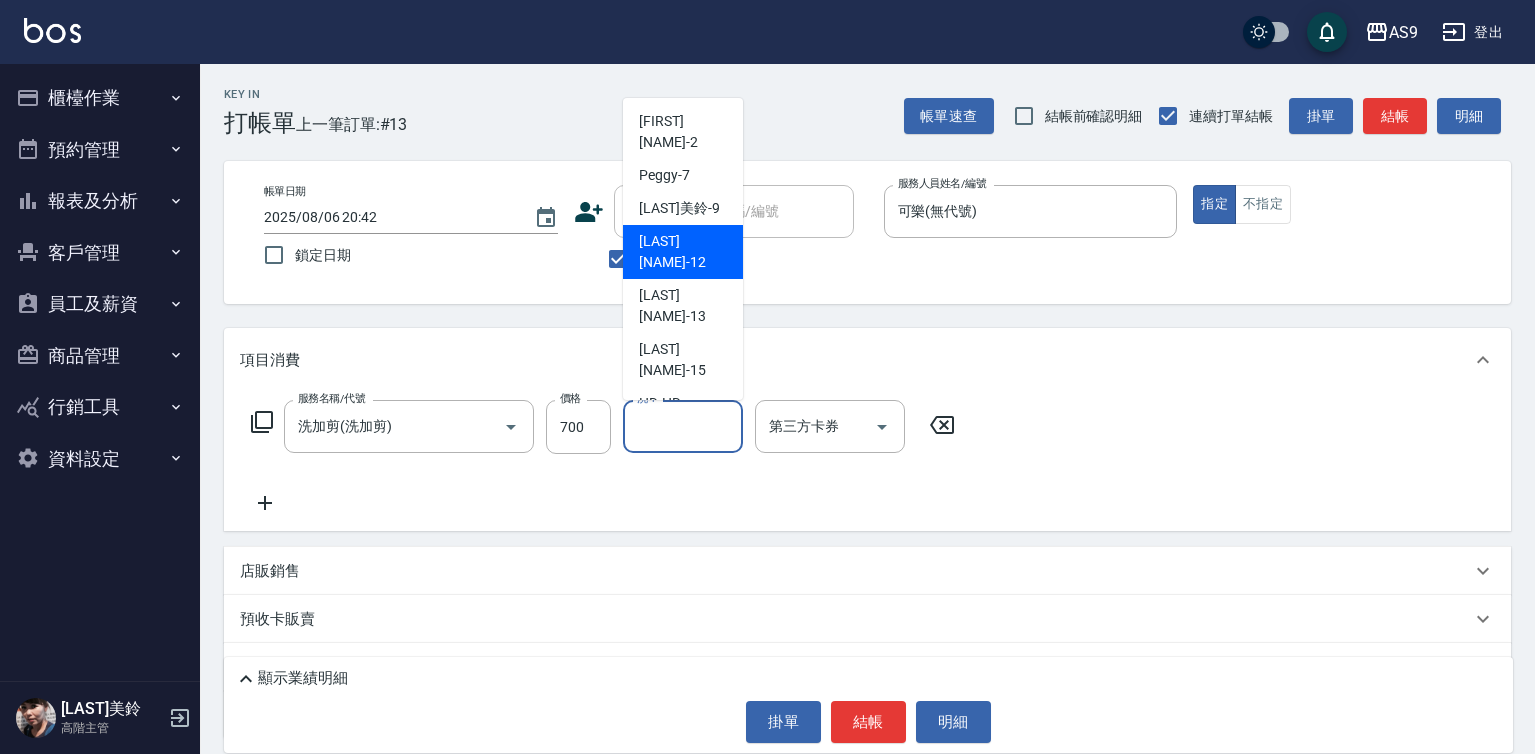 click on "[LAST] [NAME] -12" at bounding box center [683, 252] 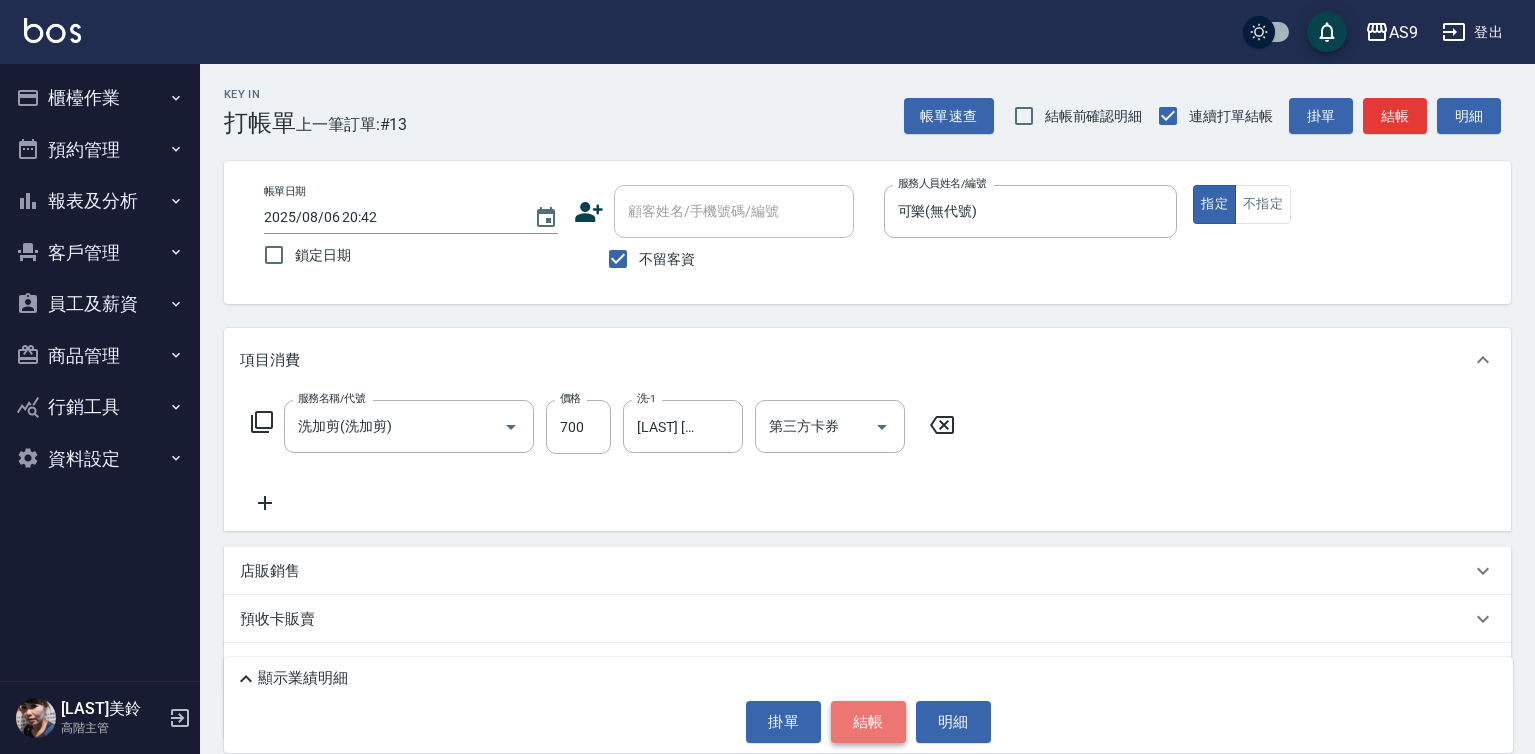 click on "結帳" at bounding box center (868, 722) 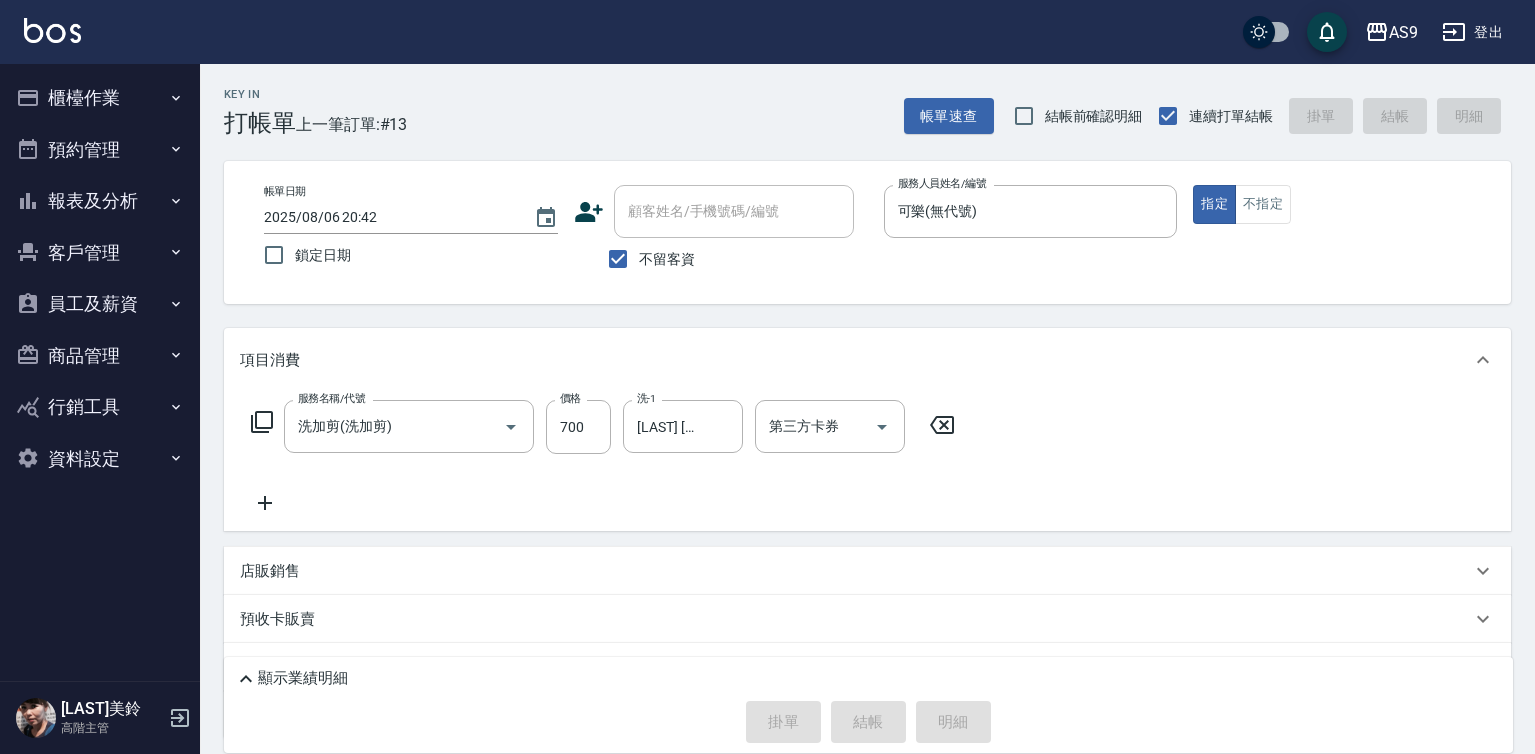 type 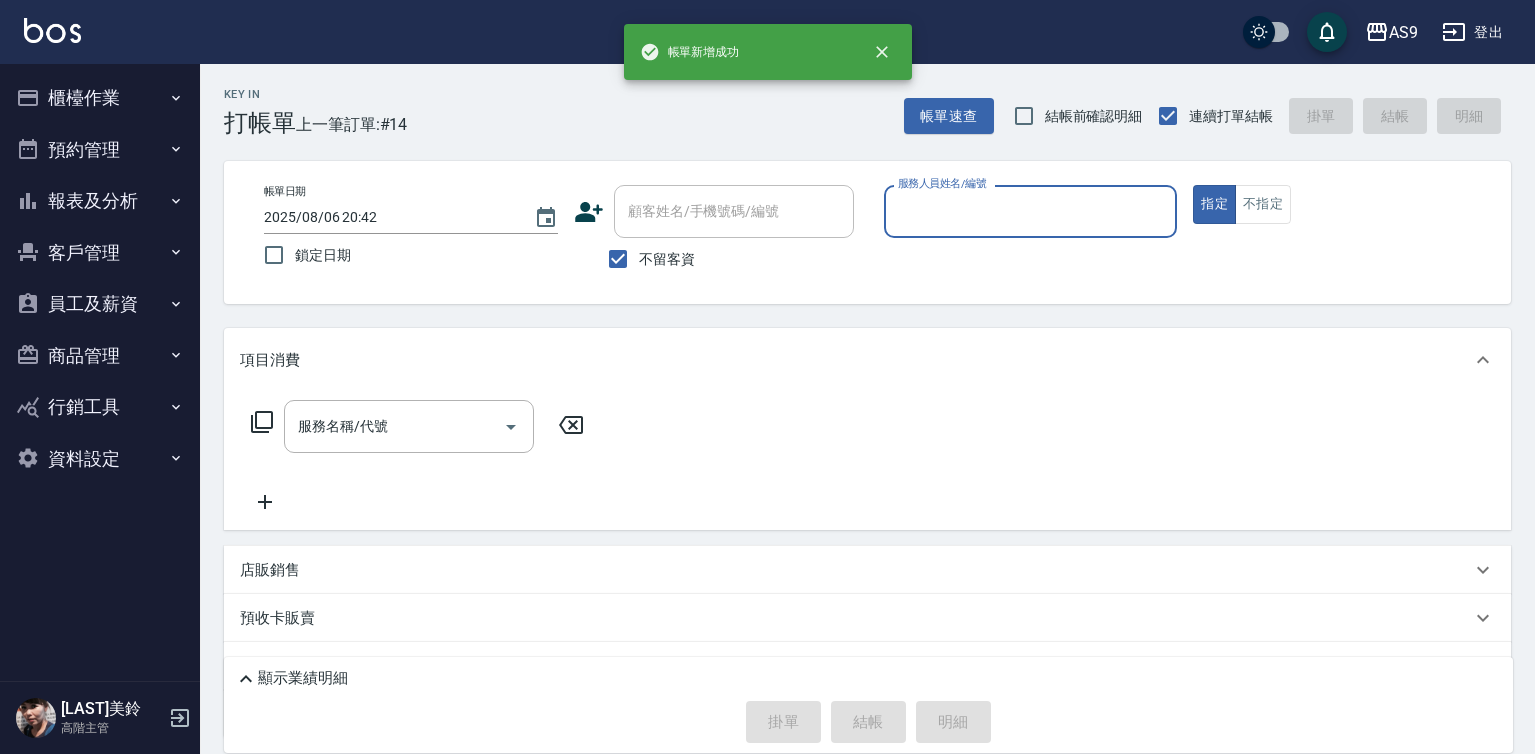 click on "服務人員姓名/編號" at bounding box center (1031, 211) 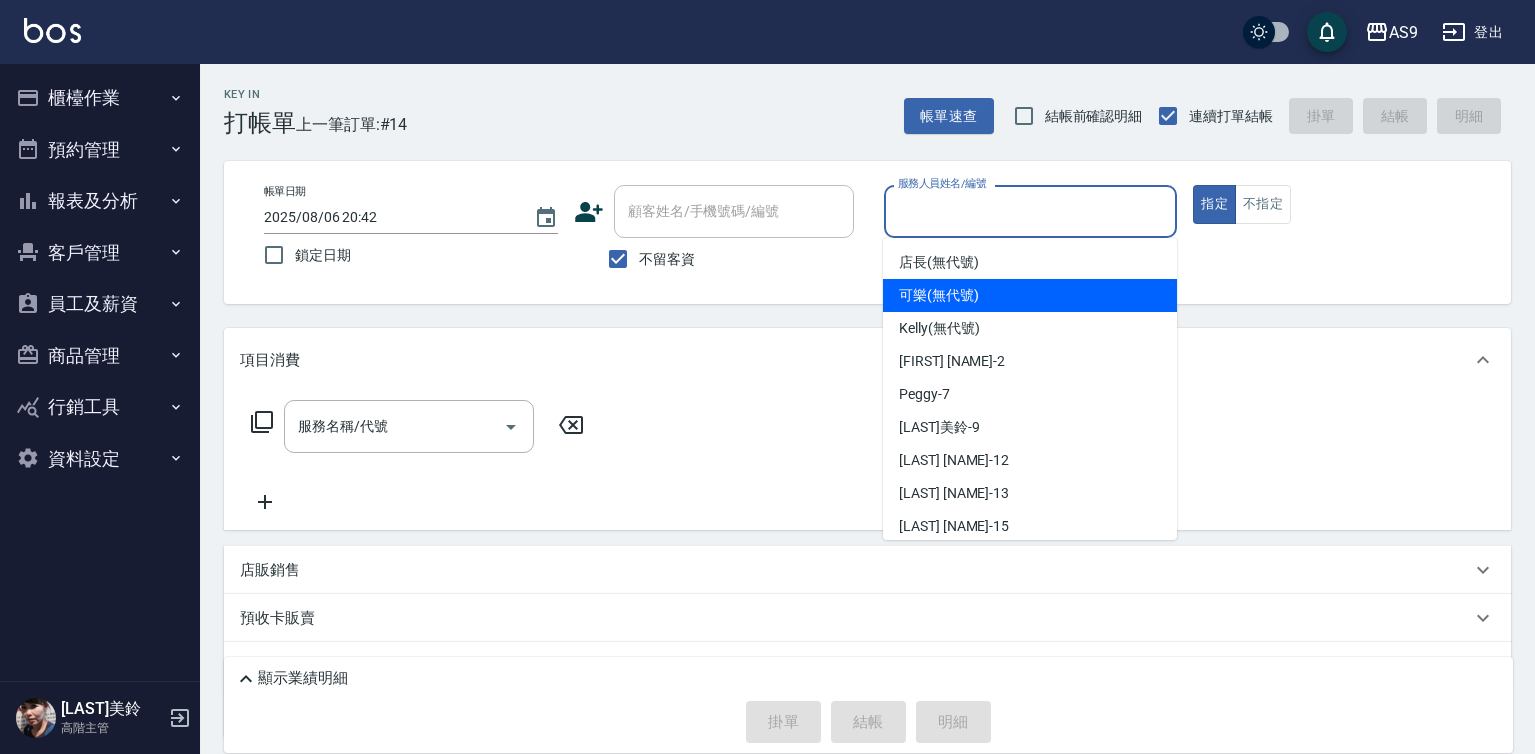 click on "可樂 (無代號)" at bounding box center [939, 295] 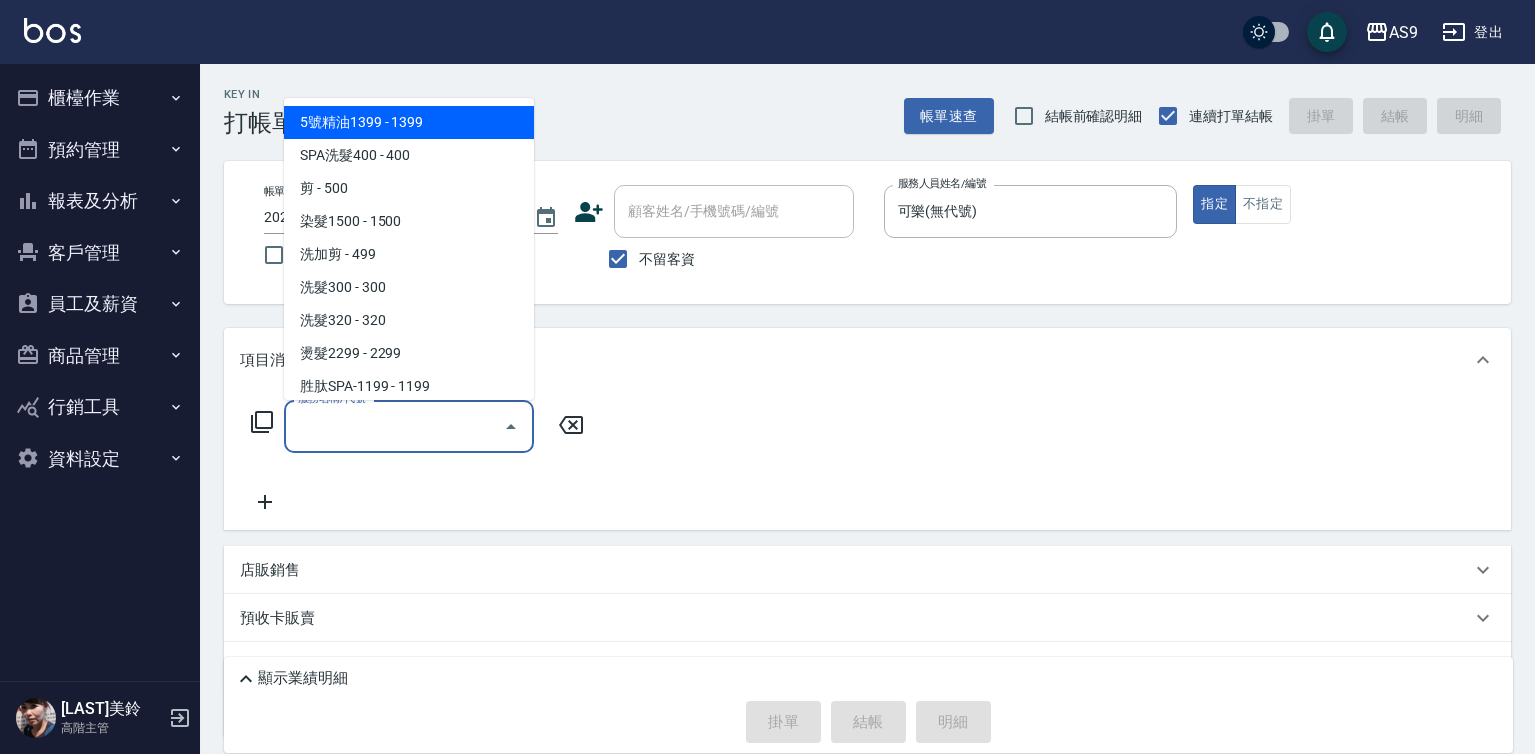 click on "服務名稱/代號" at bounding box center (394, 426) 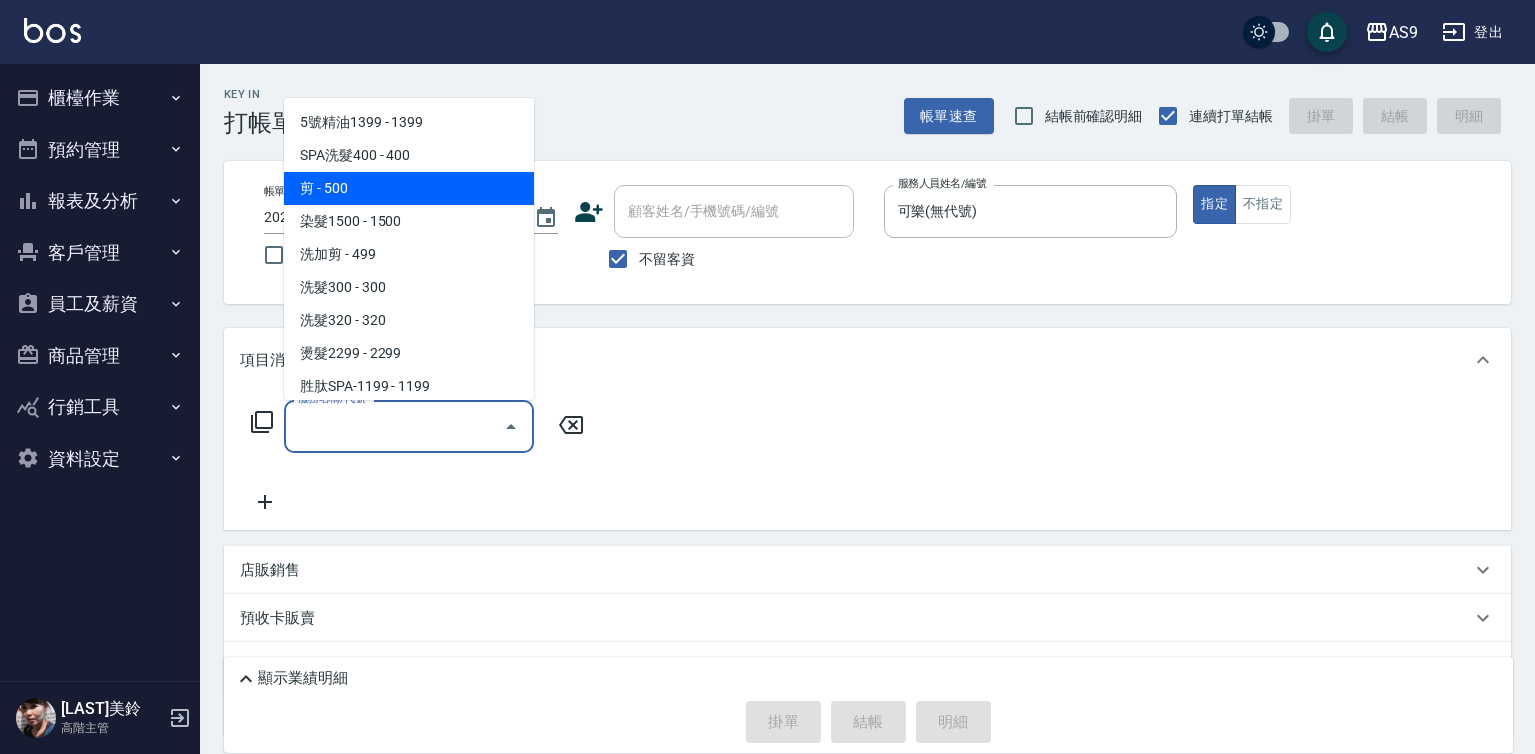 click on "剪 - 500" at bounding box center (409, 188) 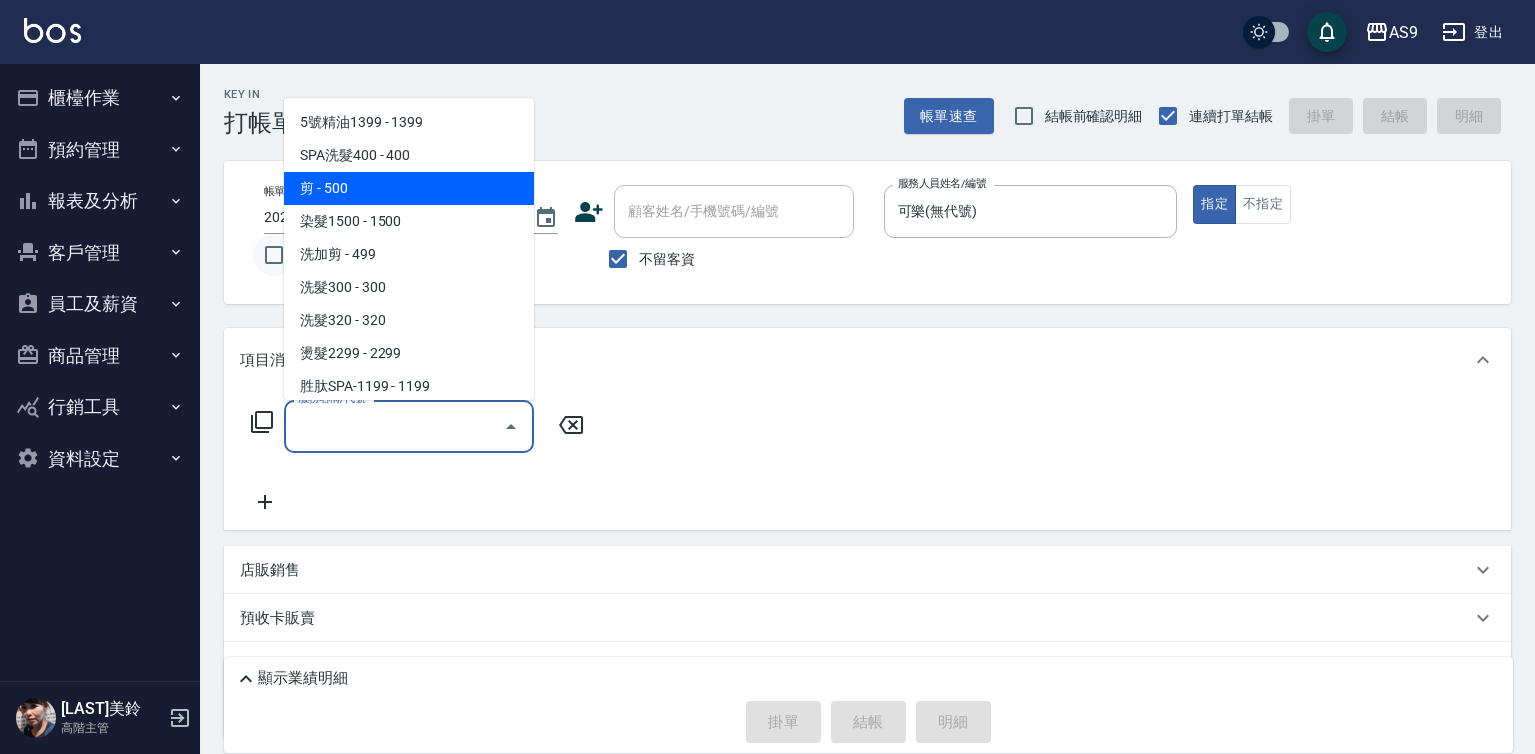 type on "剪(剪)" 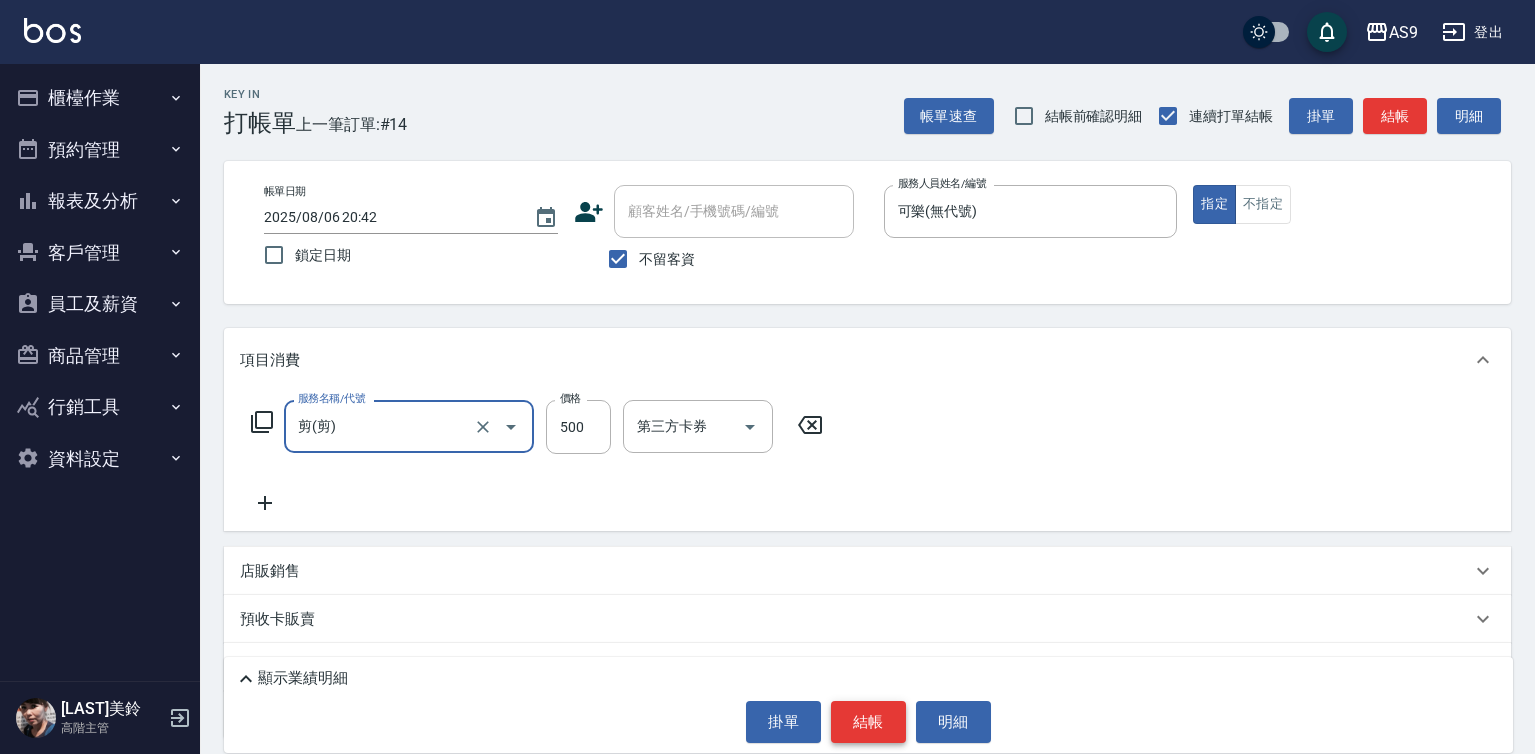 click on "結帳" at bounding box center (868, 722) 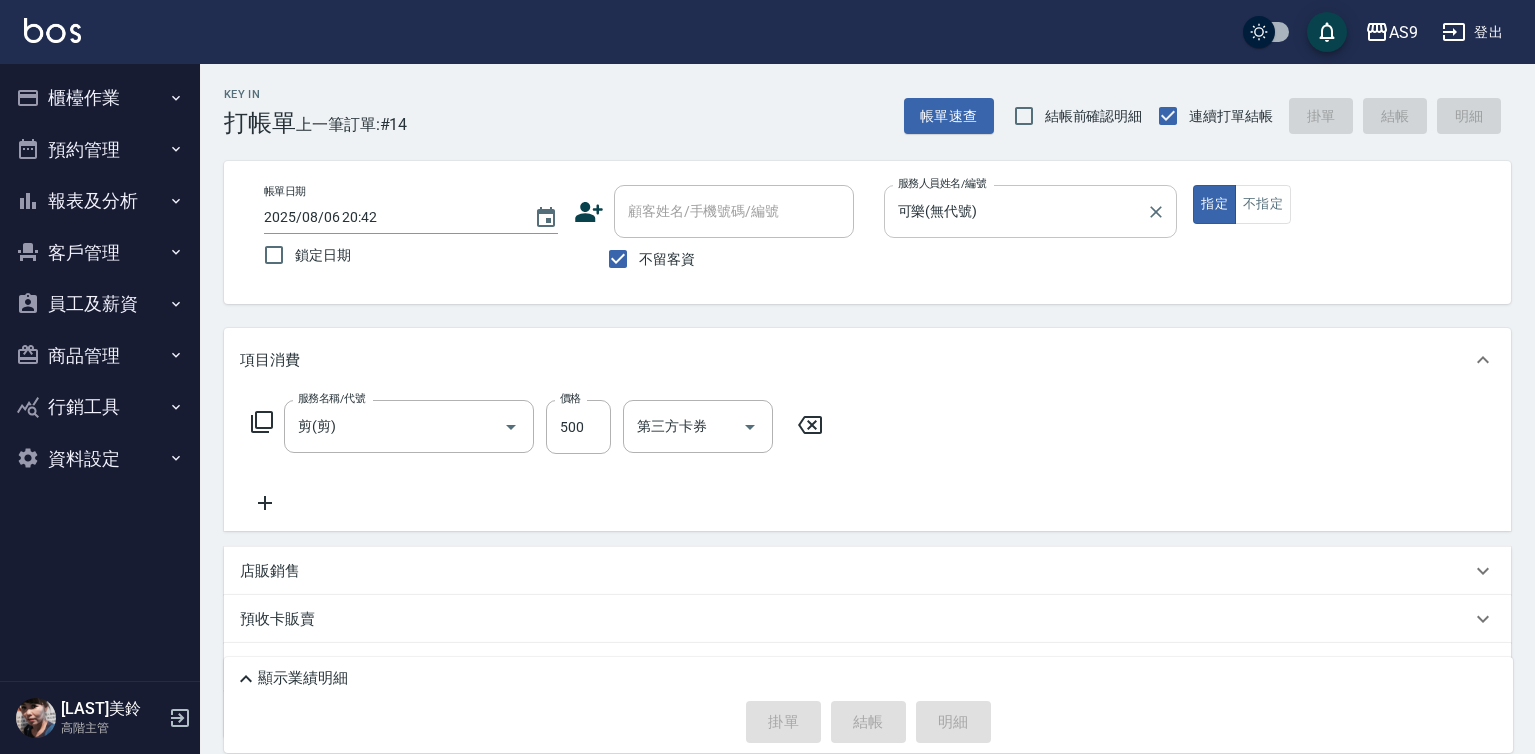 type on "2025/08/06 20:43" 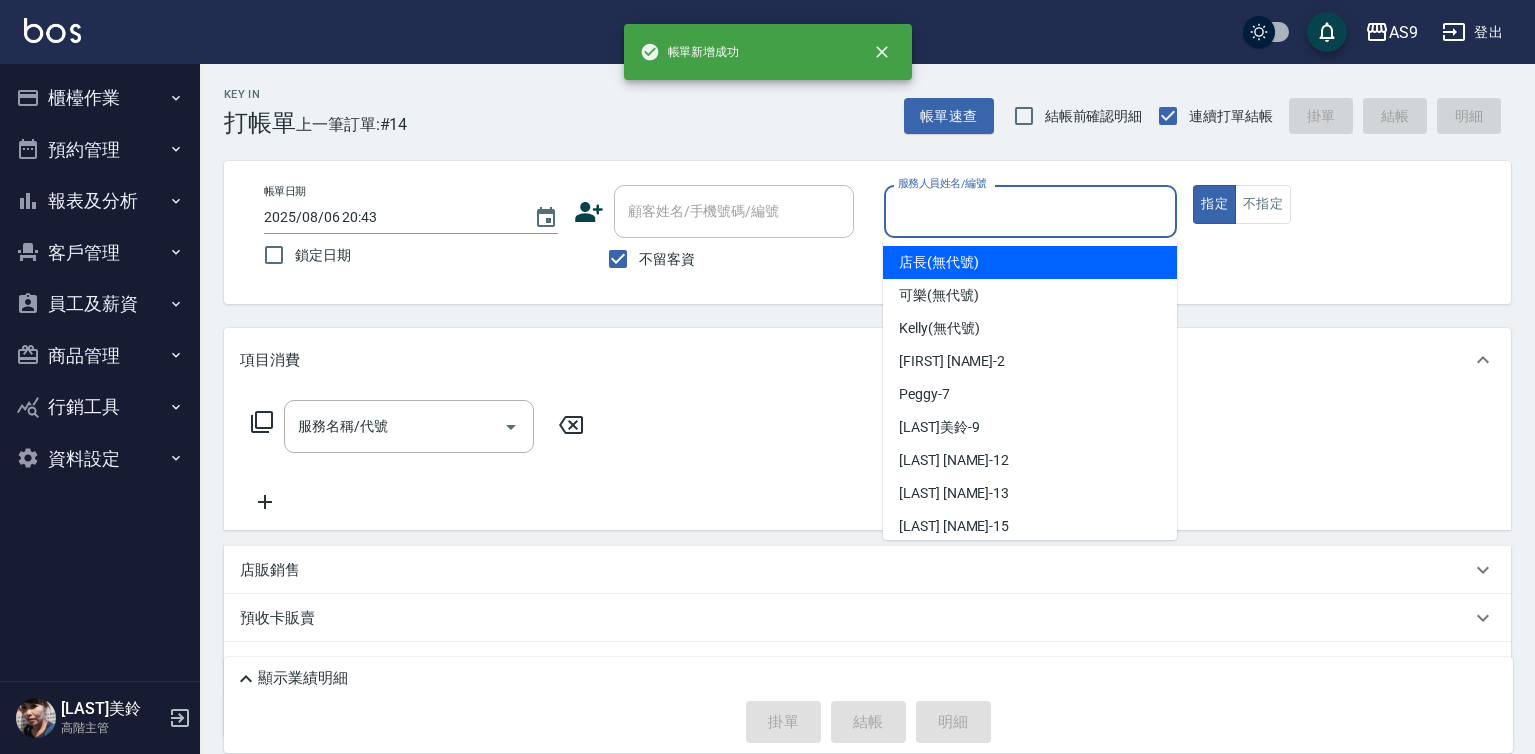 click on "服務人員姓名/編號" at bounding box center [1031, 211] 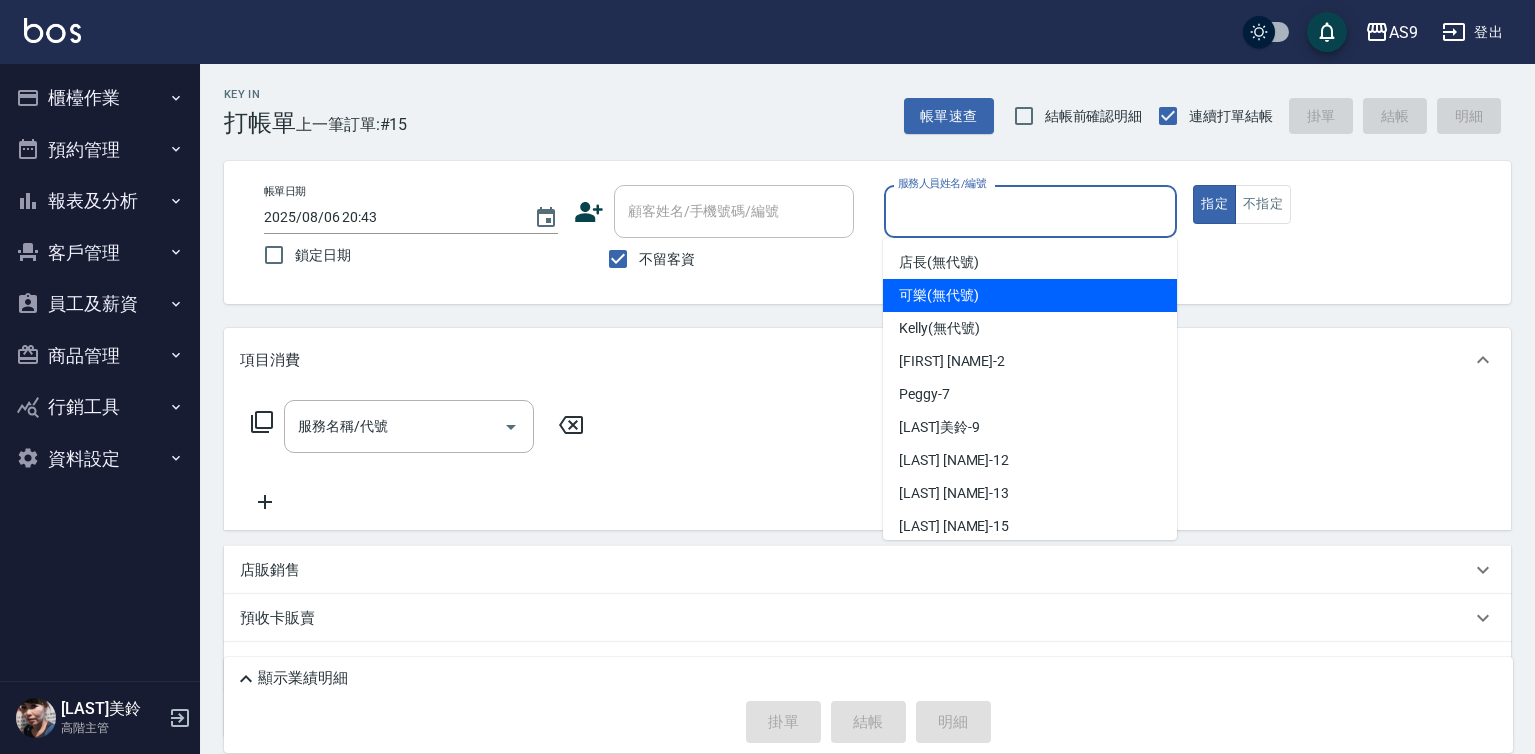 click on "可樂 (無代號)" at bounding box center (939, 295) 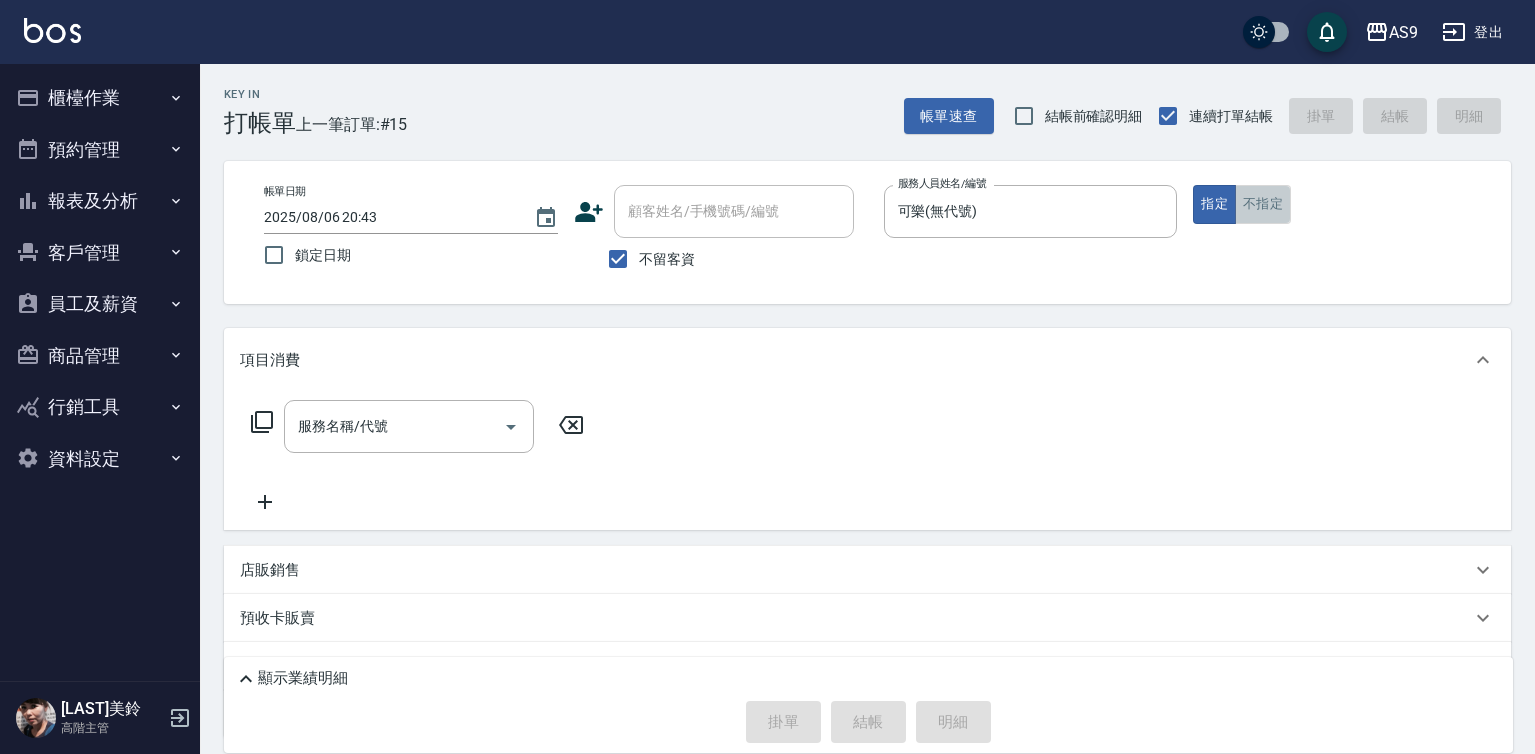 click on "不指定" at bounding box center [1263, 204] 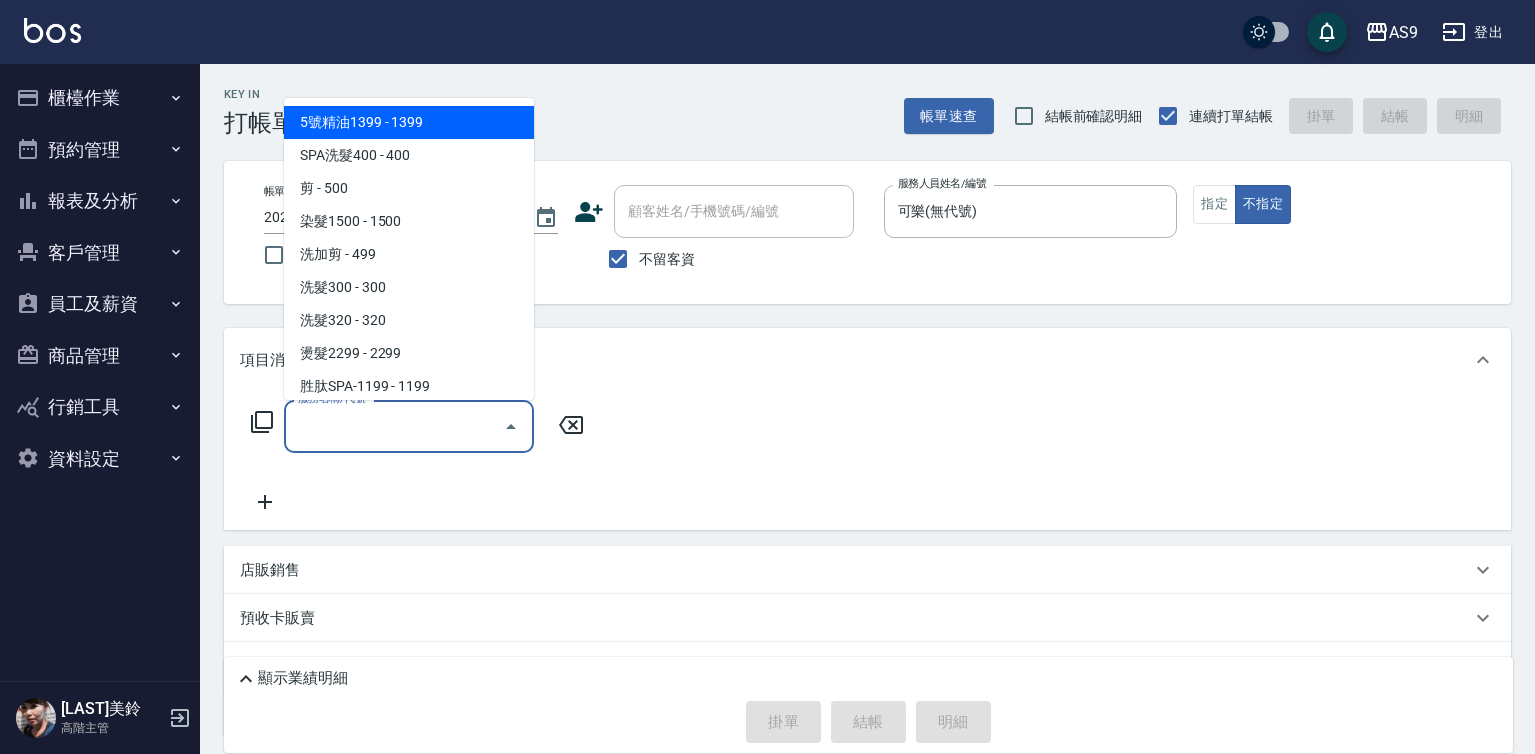 click on "服務名稱/代號" at bounding box center (394, 426) 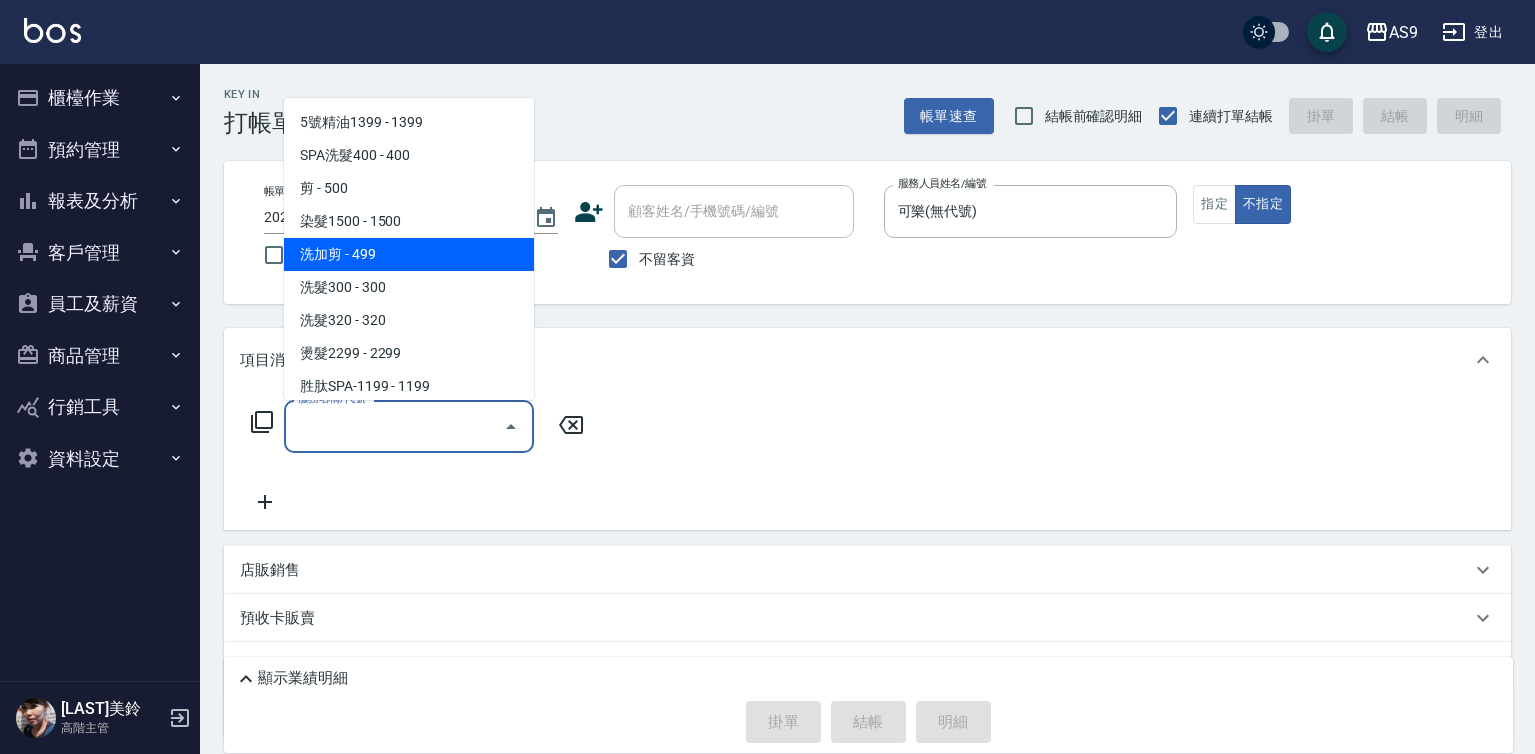 click on "洗加剪 - 499" at bounding box center [409, 254] 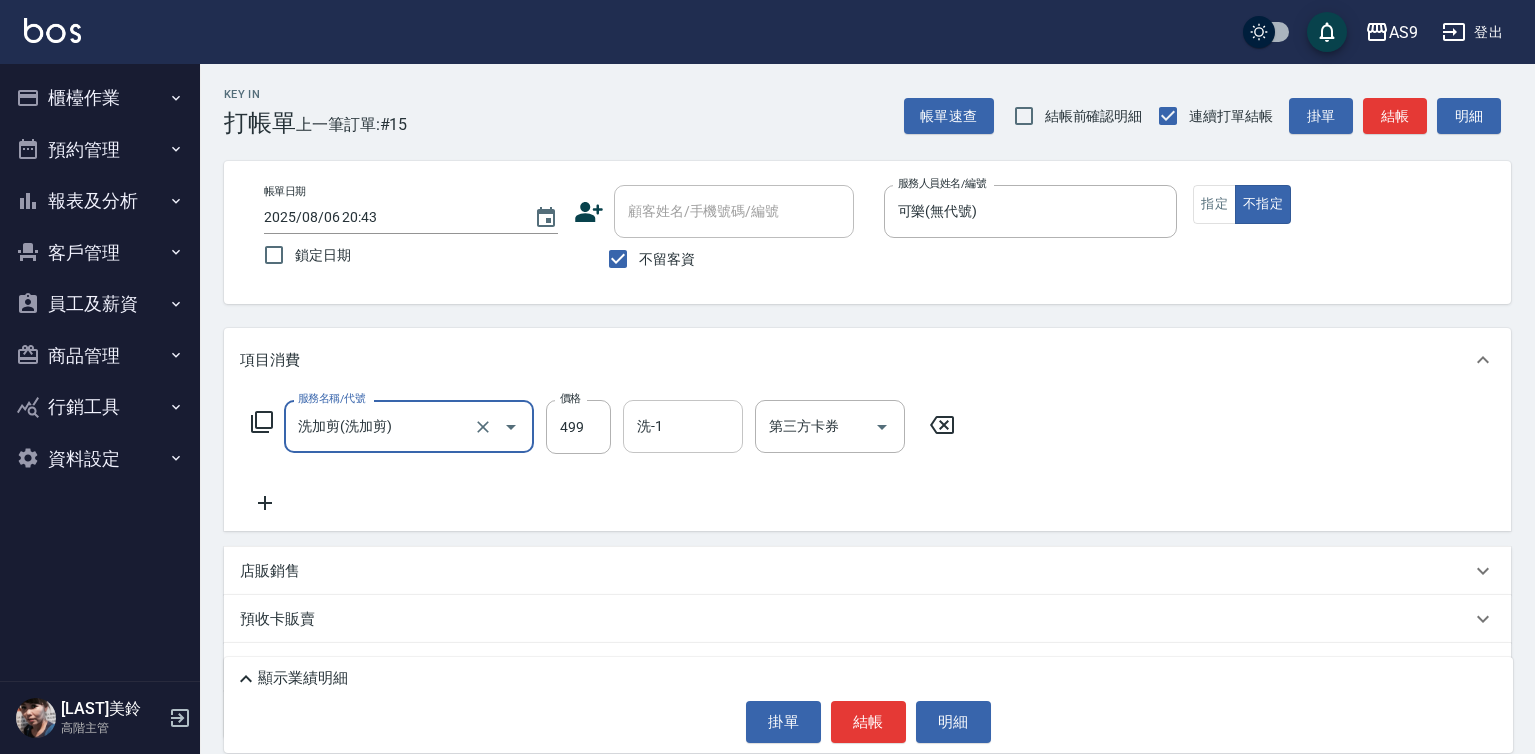 click on "洗-1" at bounding box center (683, 426) 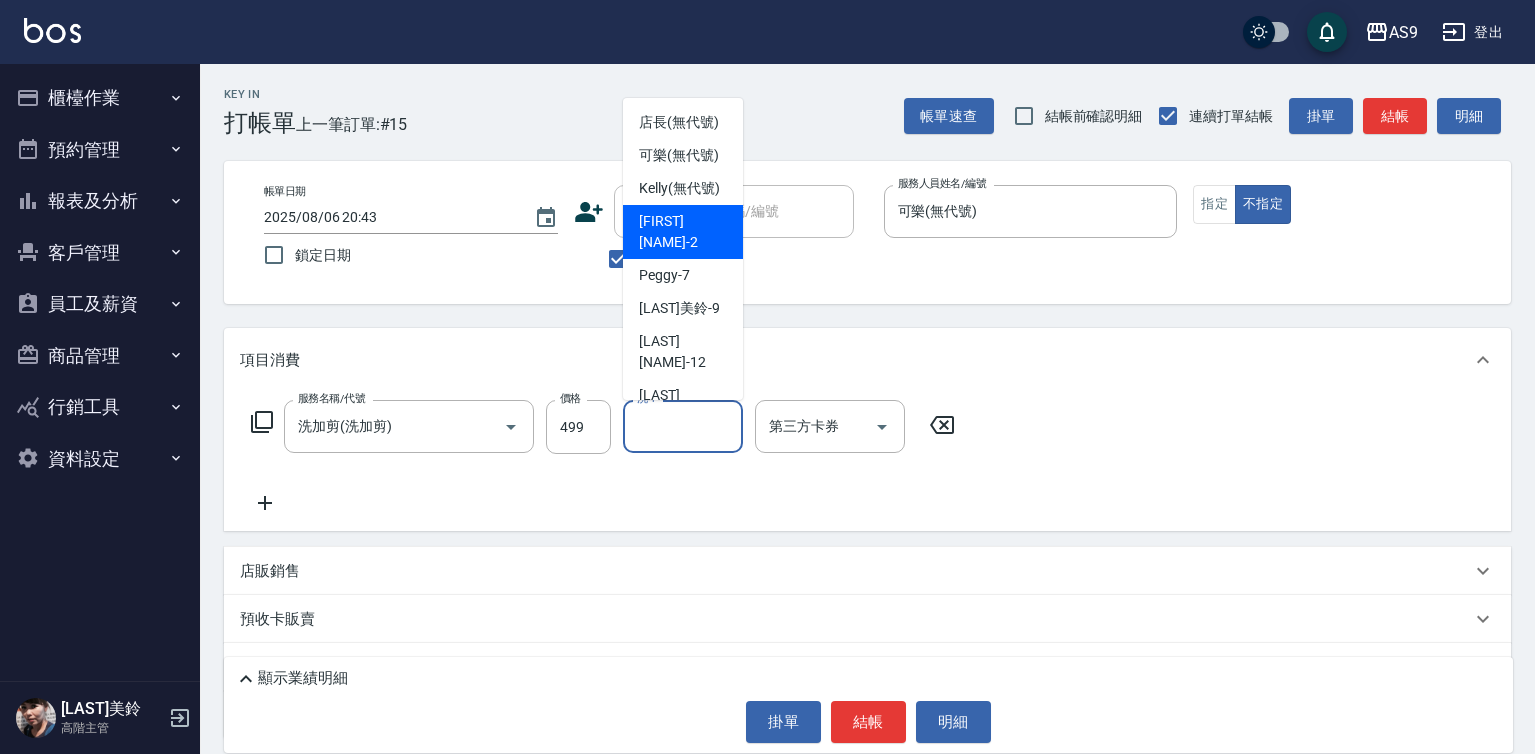 scroll, scrollTop: 100, scrollLeft: 0, axis: vertical 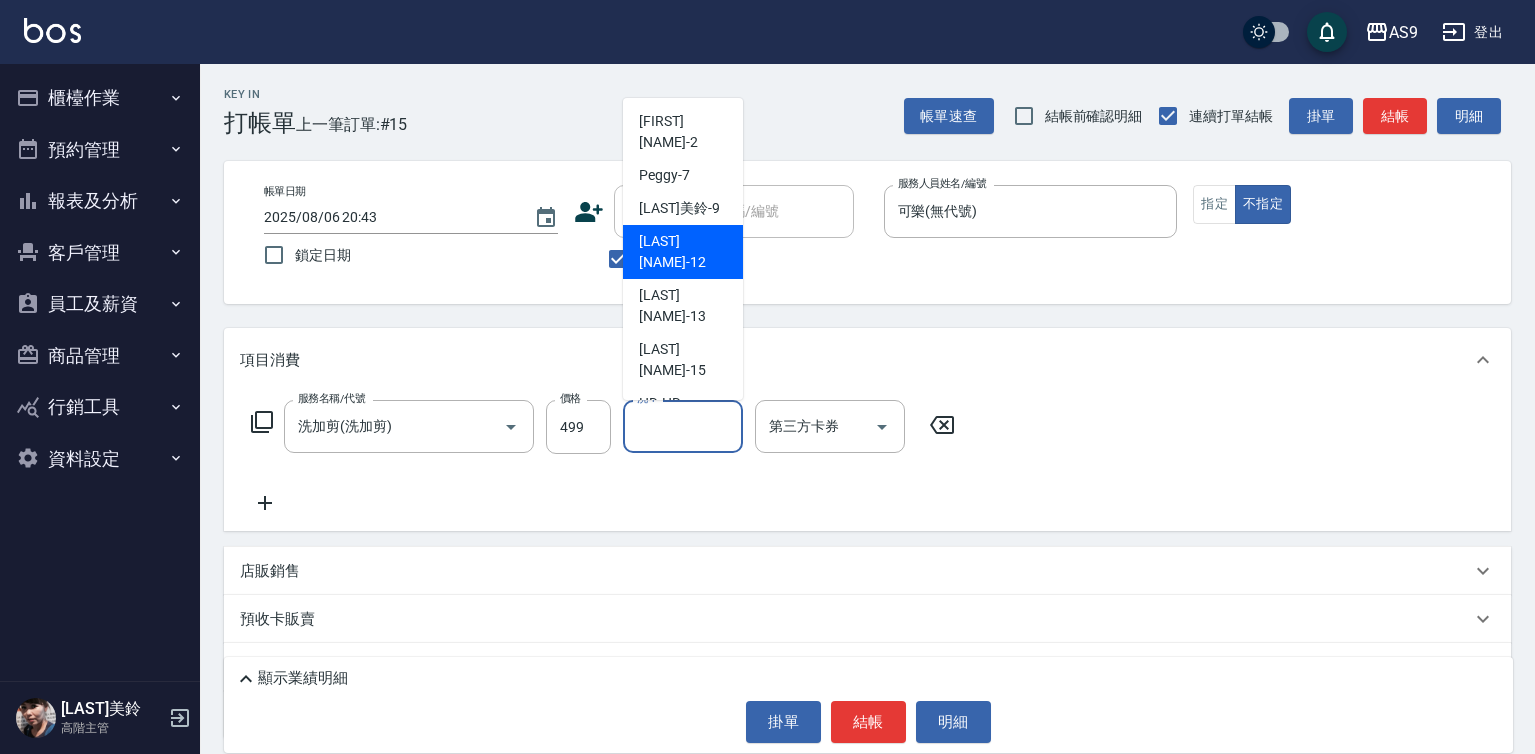 click on "[LAST] [NAME] -12" at bounding box center [683, 252] 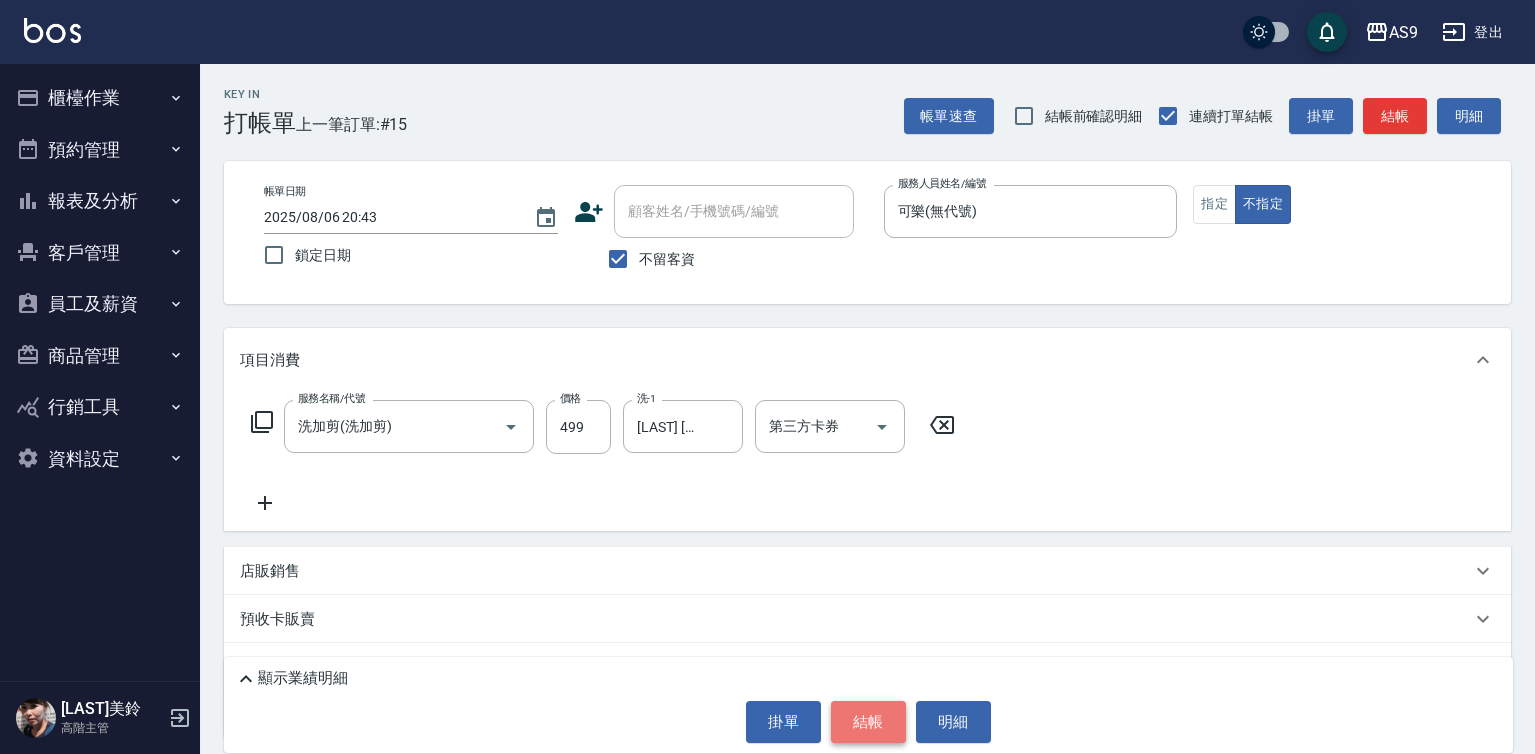 click on "結帳" at bounding box center (868, 722) 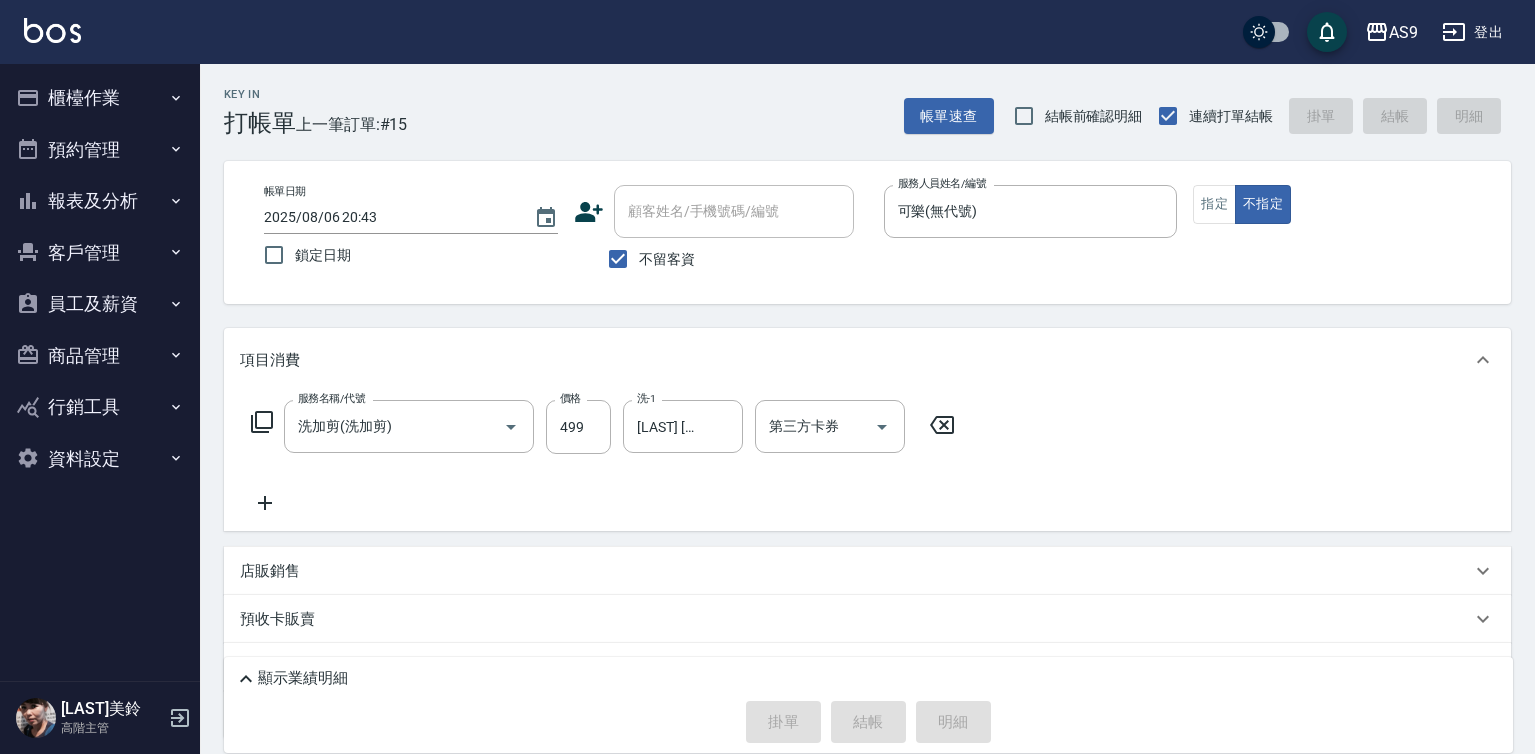 type 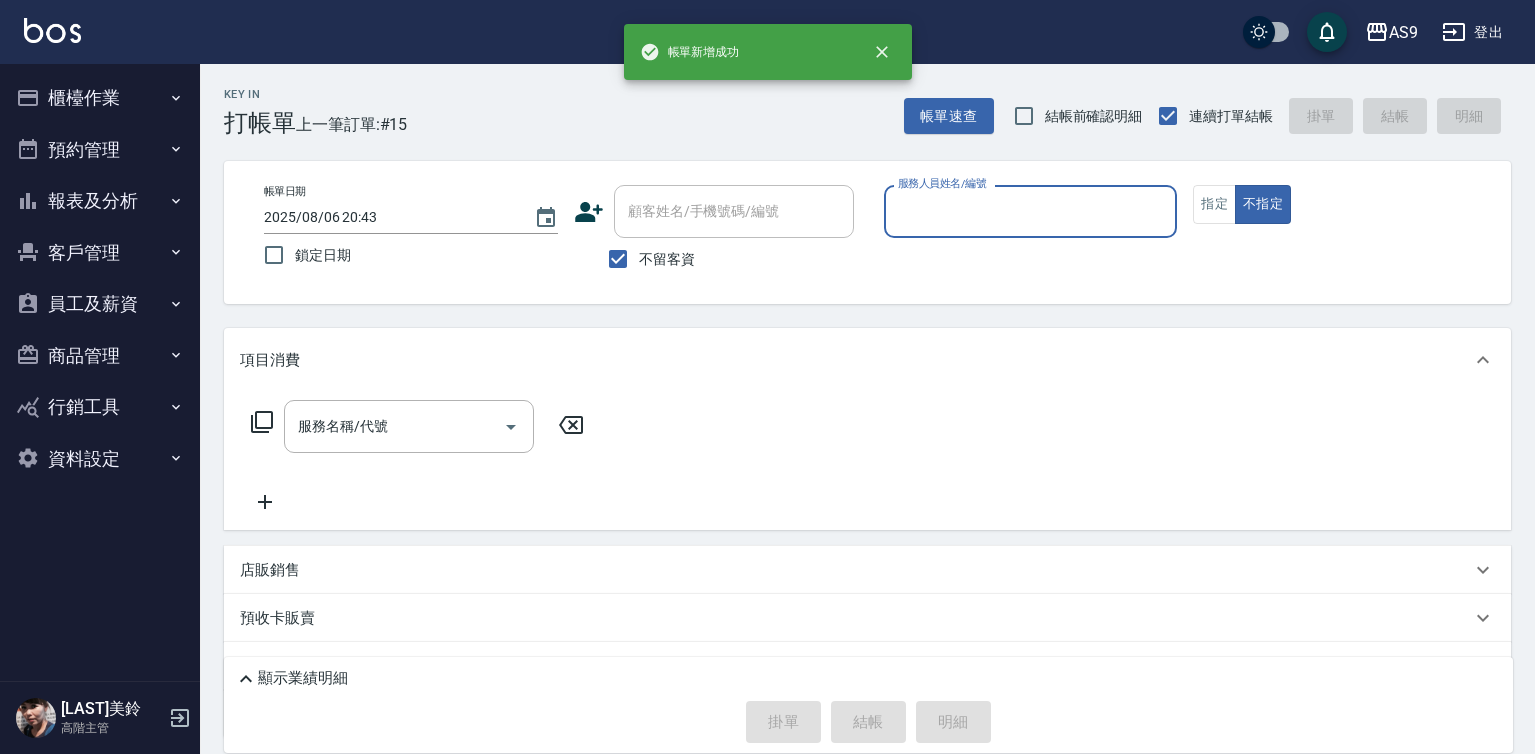 click on "服務人員姓名/編號" at bounding box center (1031, 211) 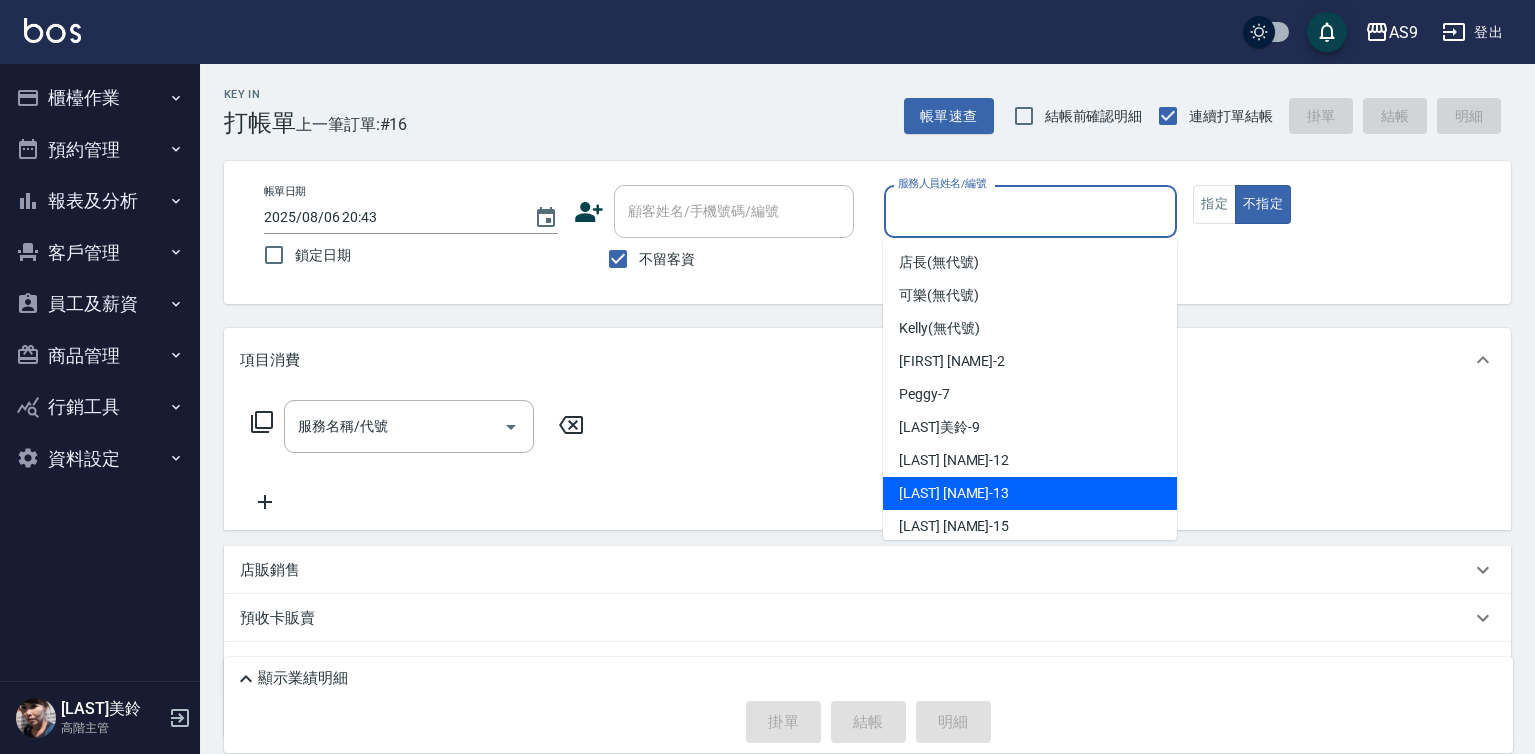 scroll, scrollTop: 44, scrollLeft: 0, axis: vertical 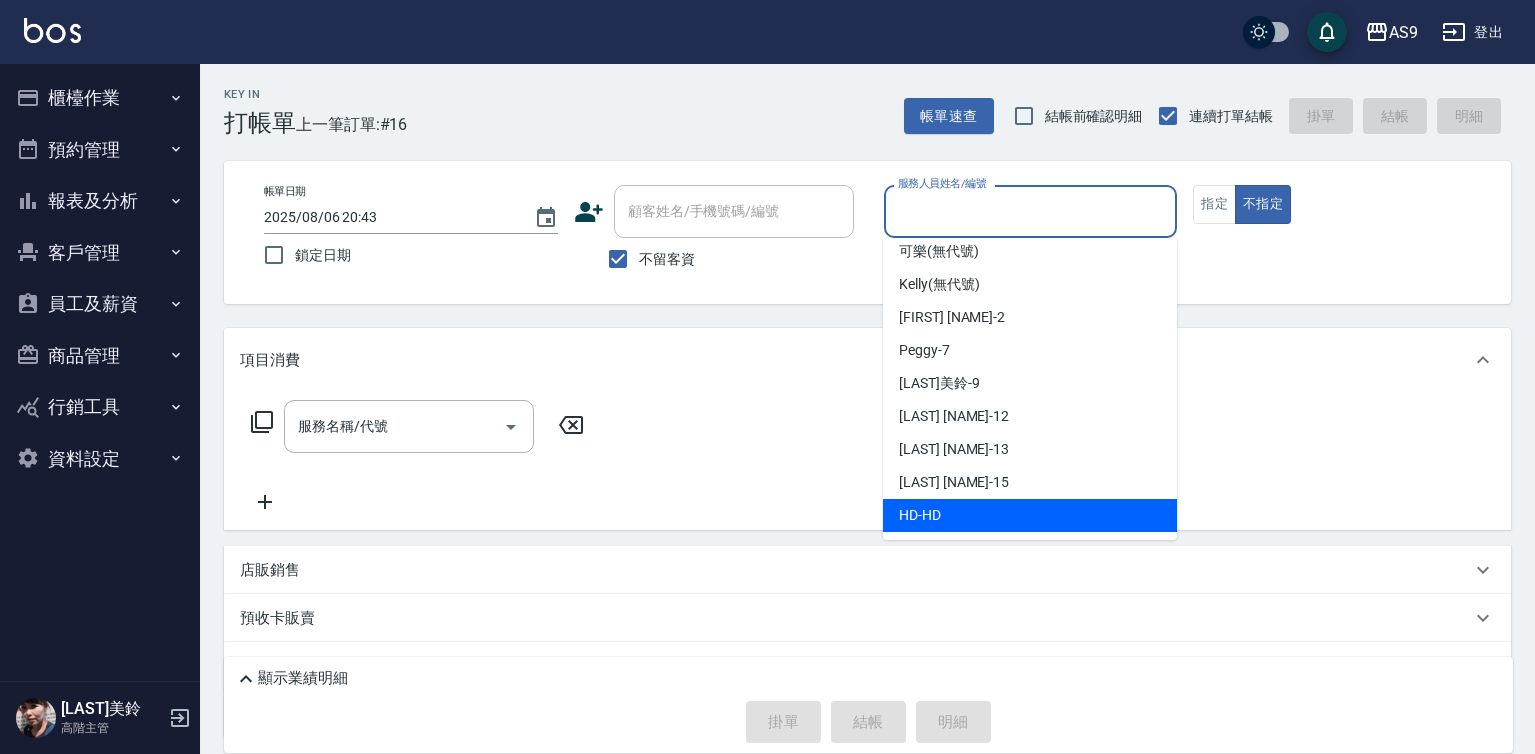 click on "HD -HD" at bounding box center [1030, 515] 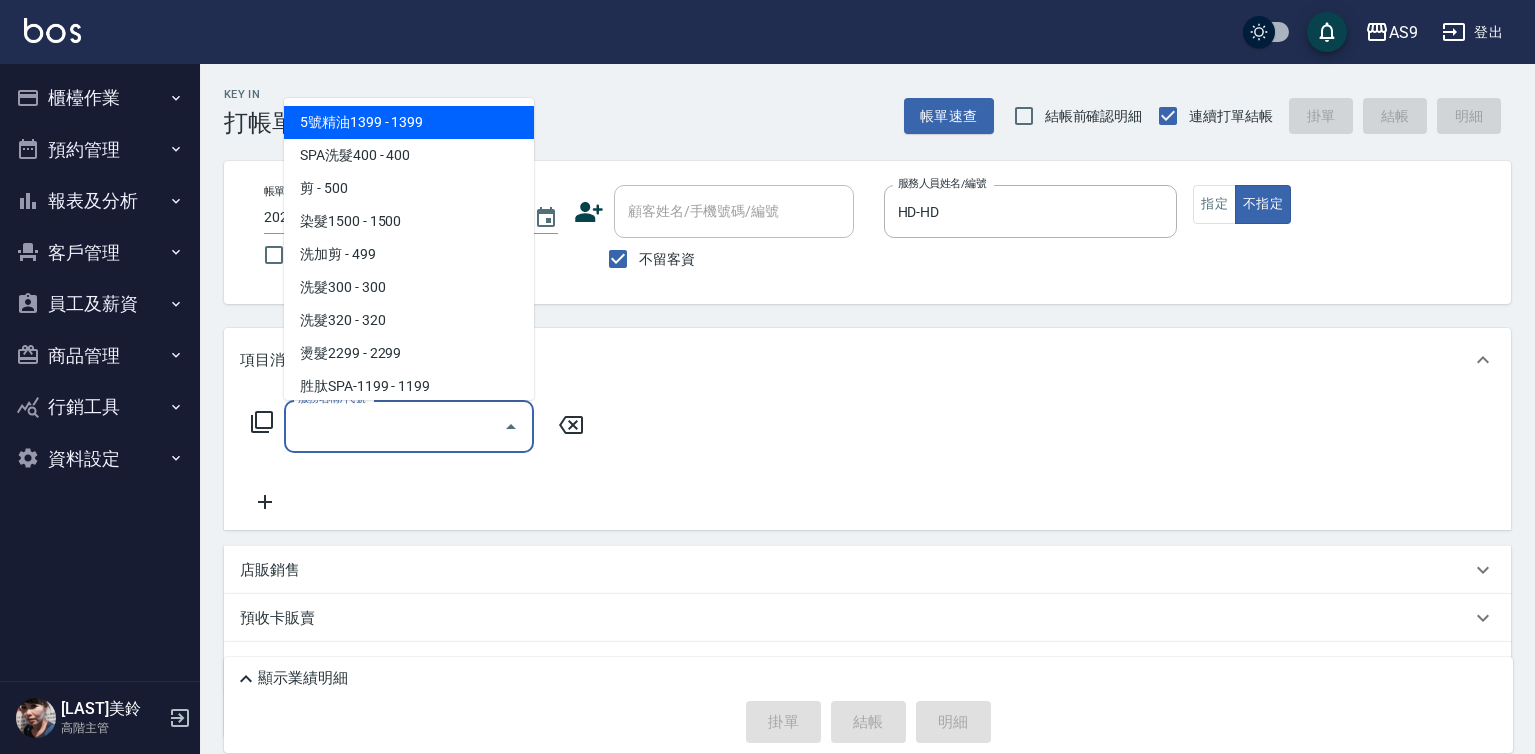 drag, startPoint x: 431, startPoint y: 432, endPoint x: 421, endPoint y: 437, distance: 11.18034 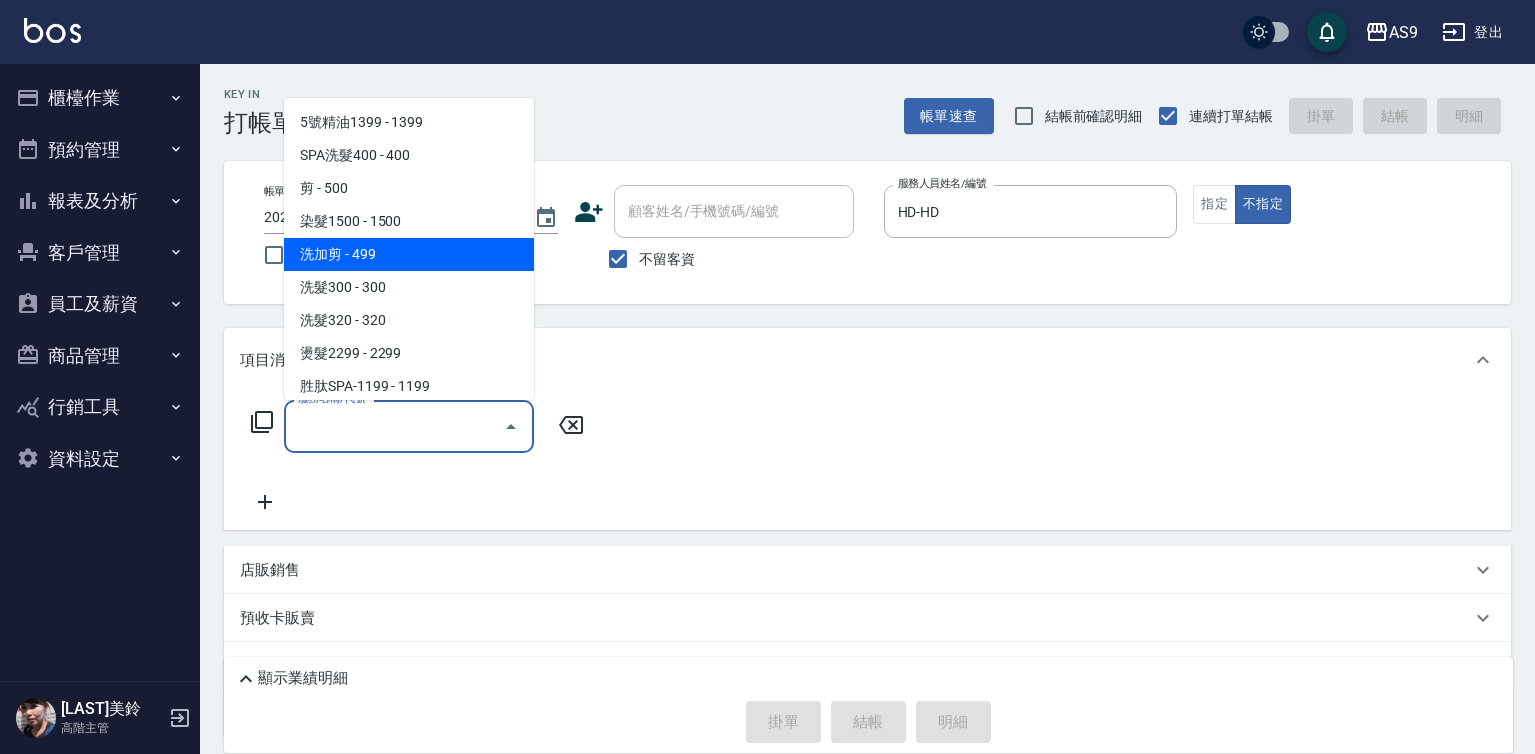 click on "洗加剪 - 499" at bounding box center [409, 254] 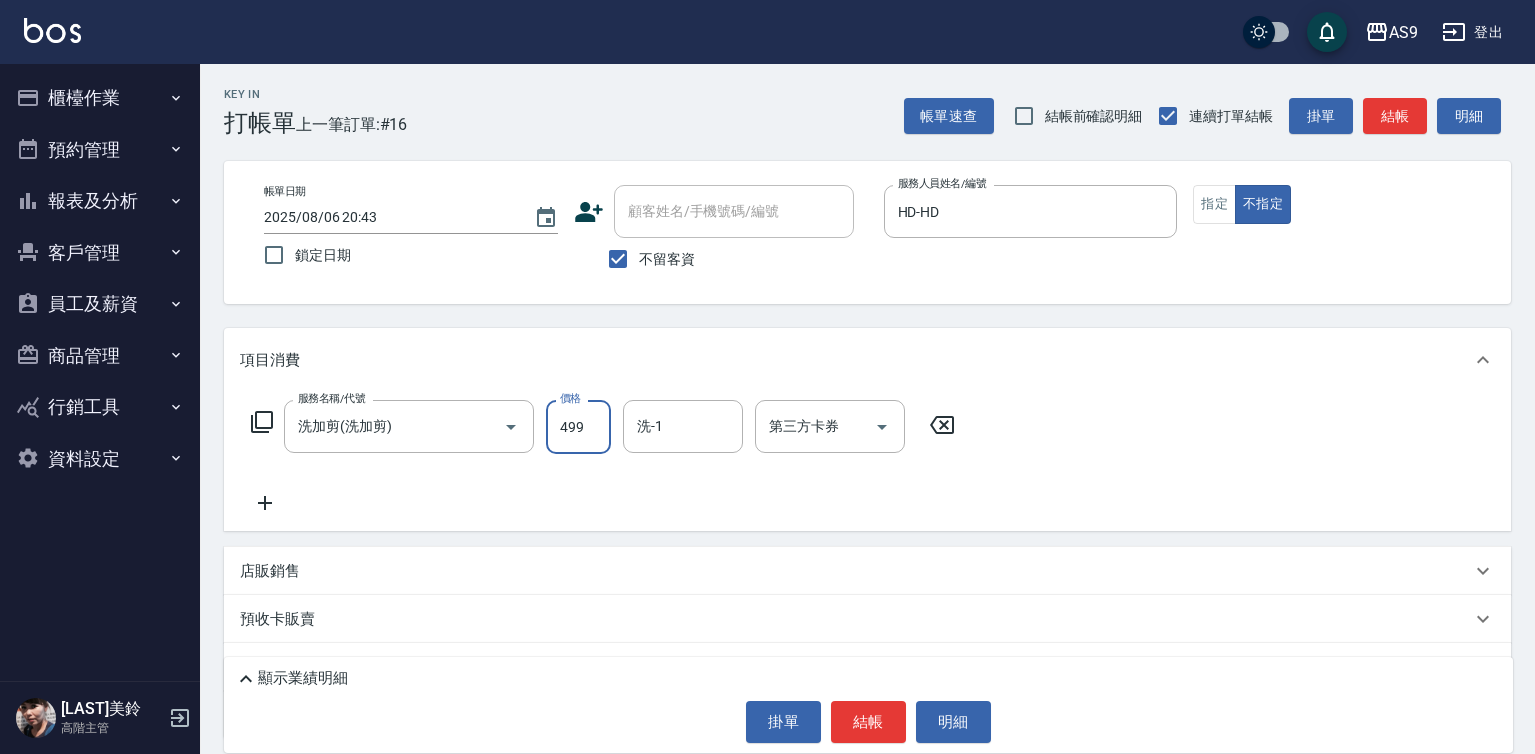 click on "499" at bounding box center (578, 427) 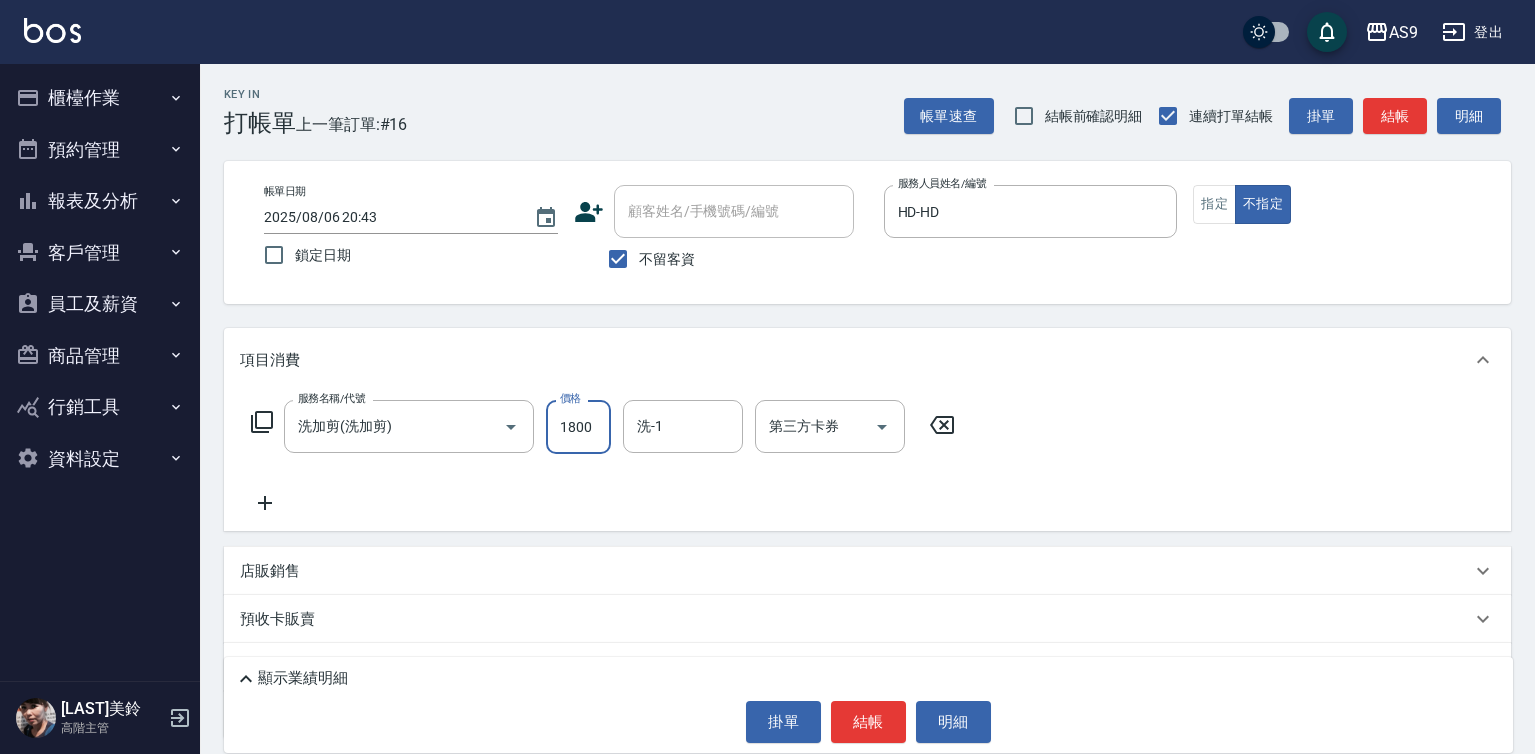 type on "1800" 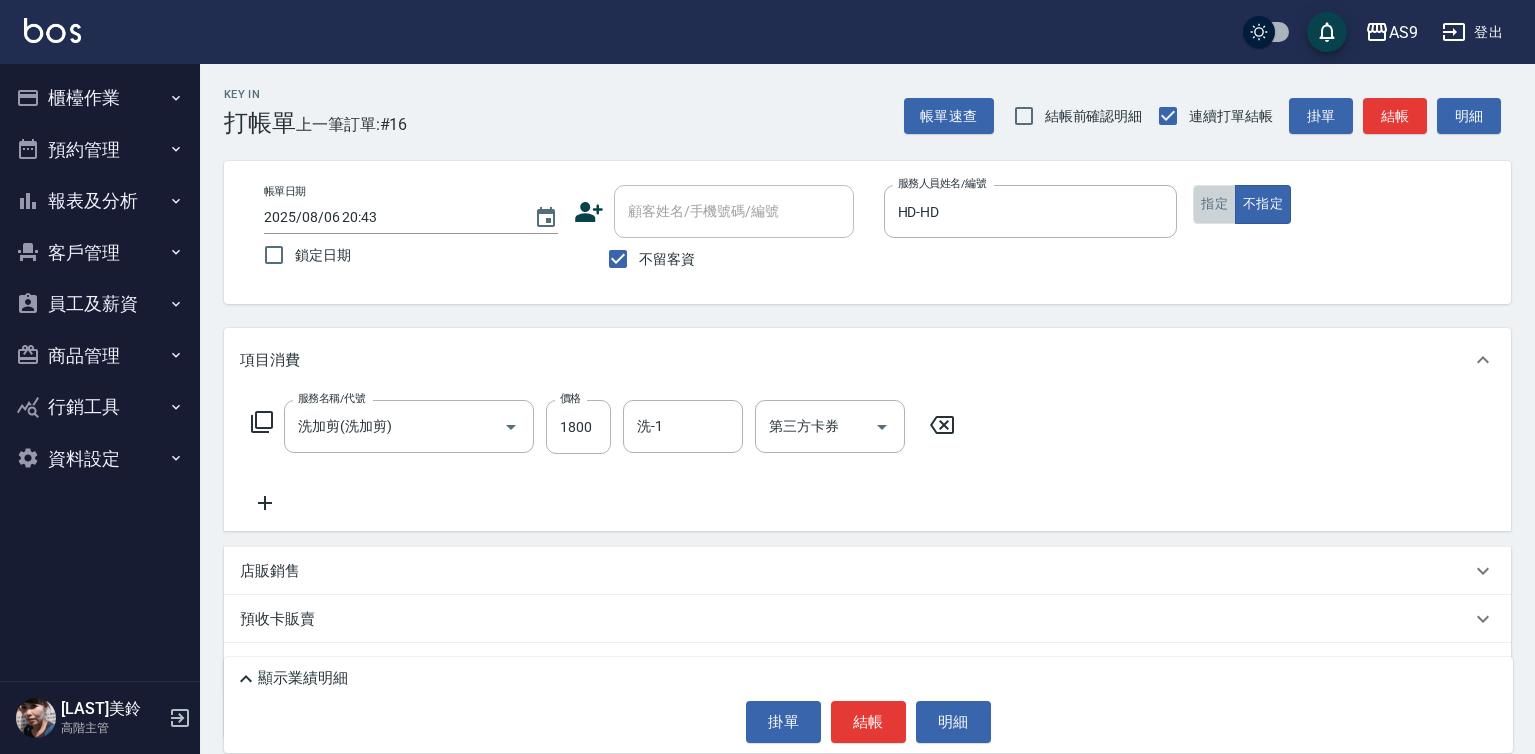 drag, startPoint x: 1220, startPoint y: 198, endPoint x: 1212, endPoint y: 243, distance: 45.705578 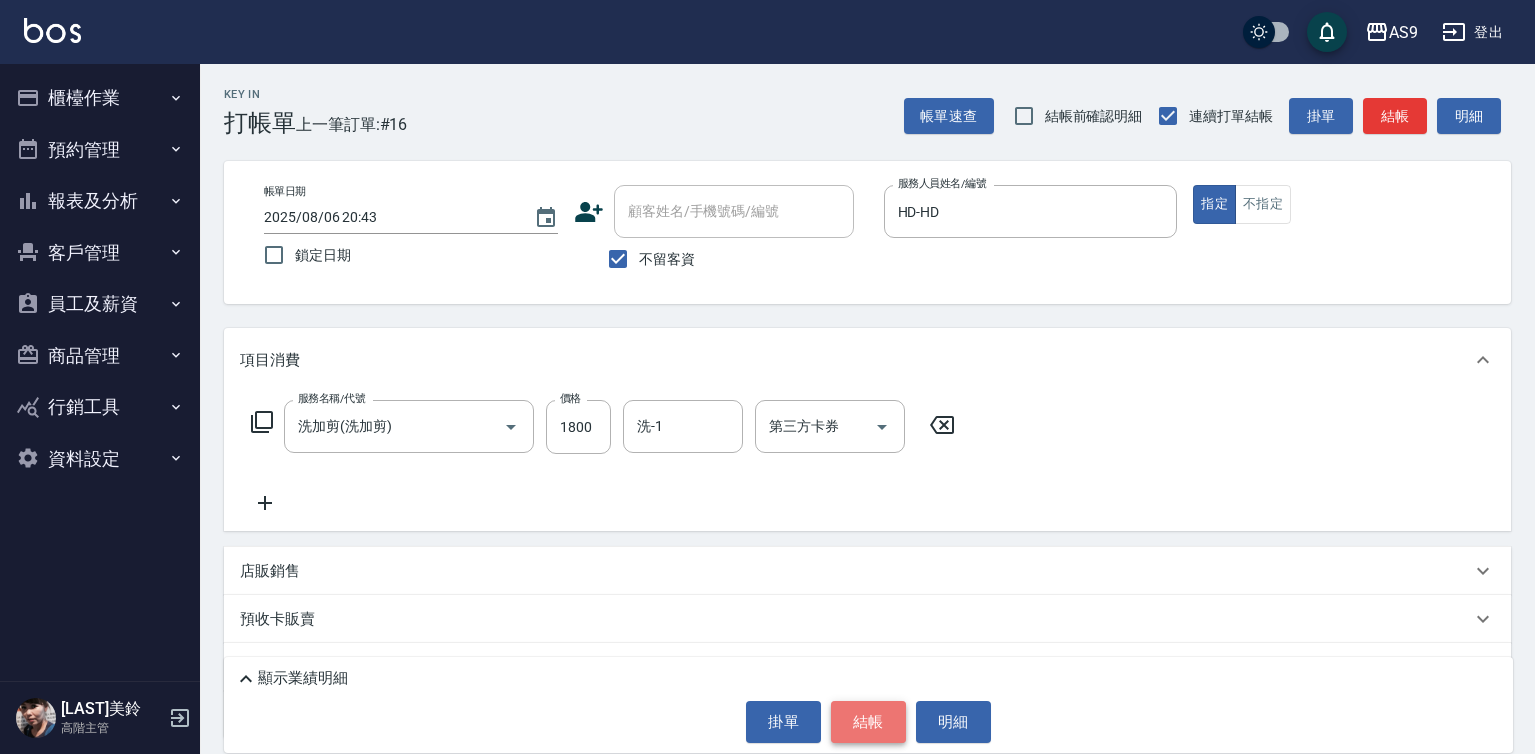 click on "結帳" at bounding box center (868, 722) 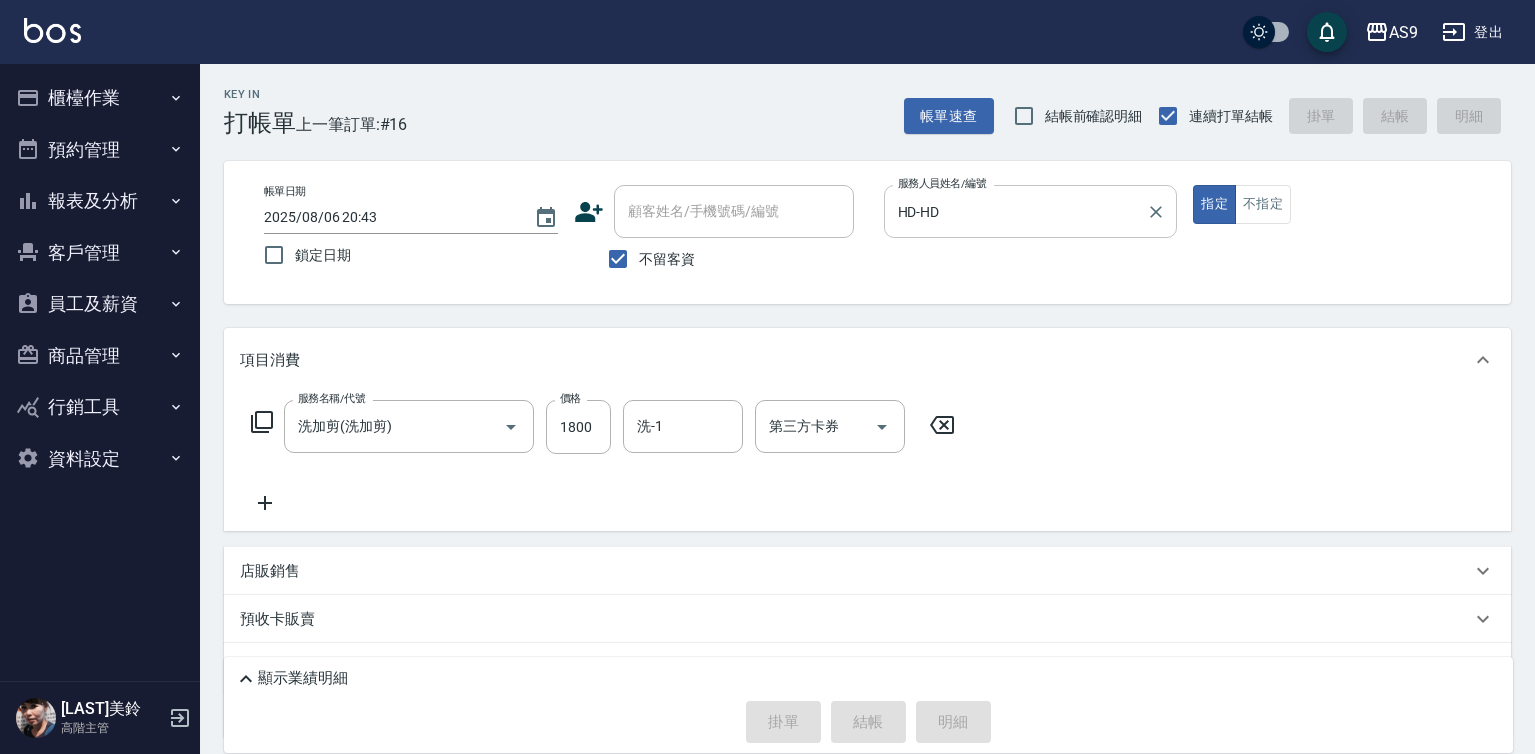 type 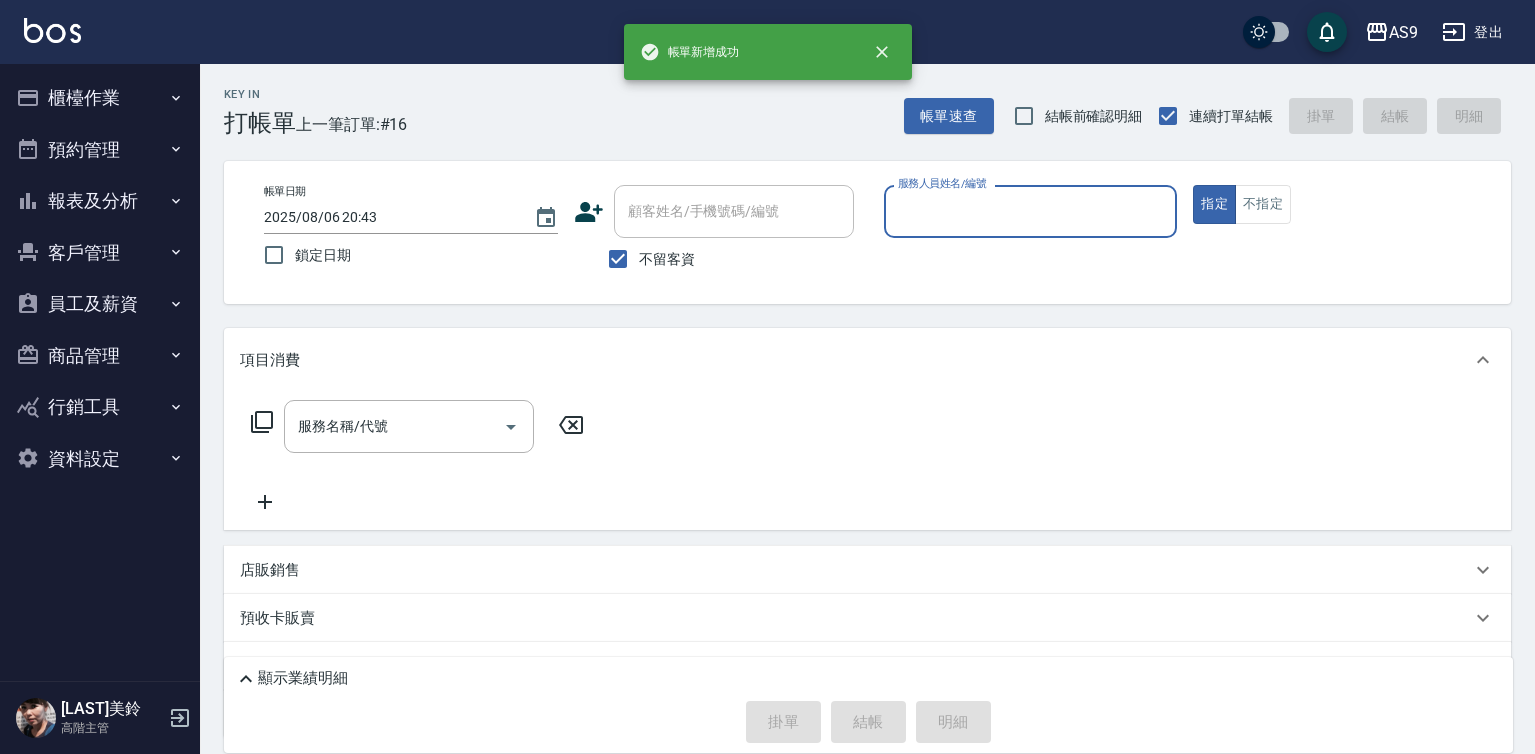 click on "服務人員姓名/編號" at bounding box center (1031, 211) 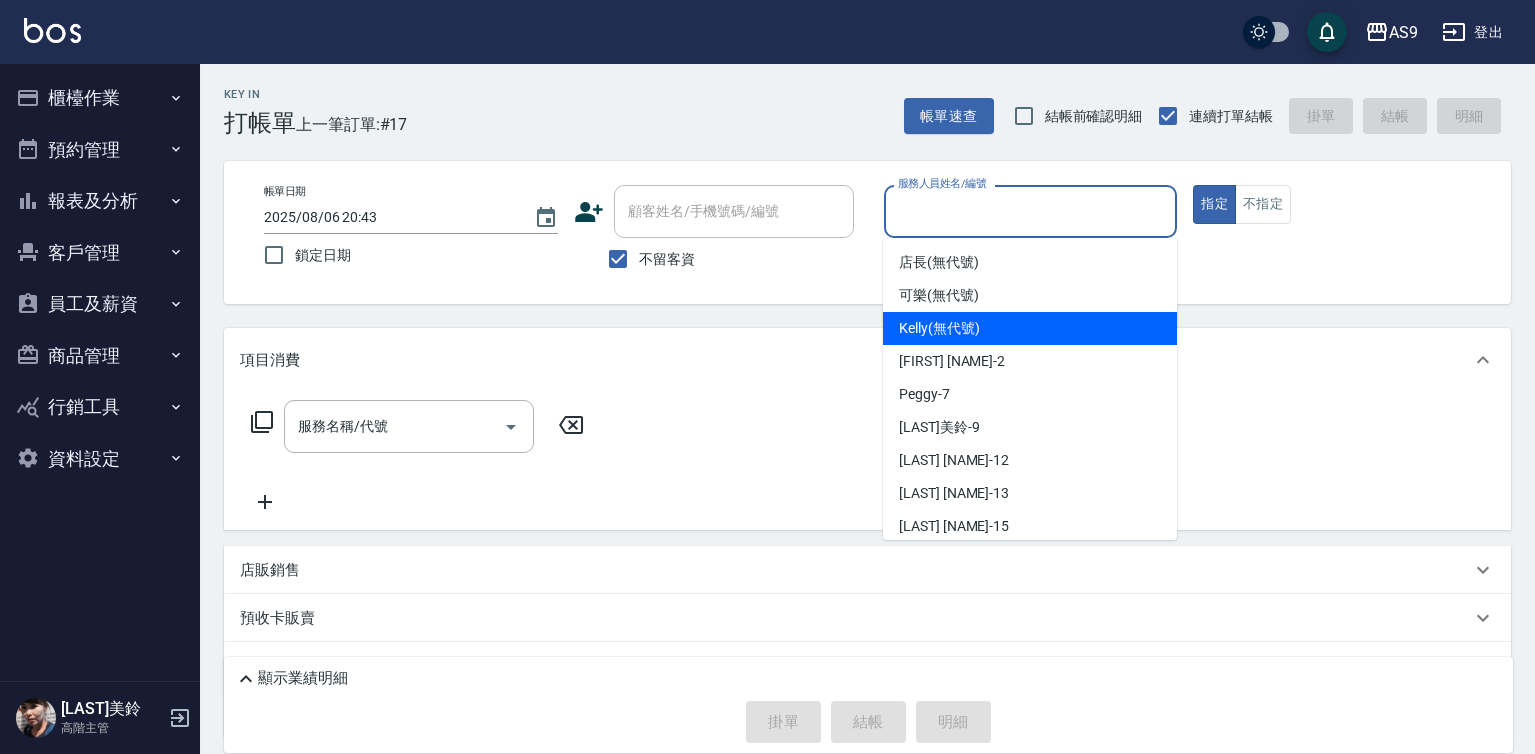 drag, startPoint x: 947, startPoint y: 326, endPoint x: 685, endPoint y: 393, distance: 270.43115 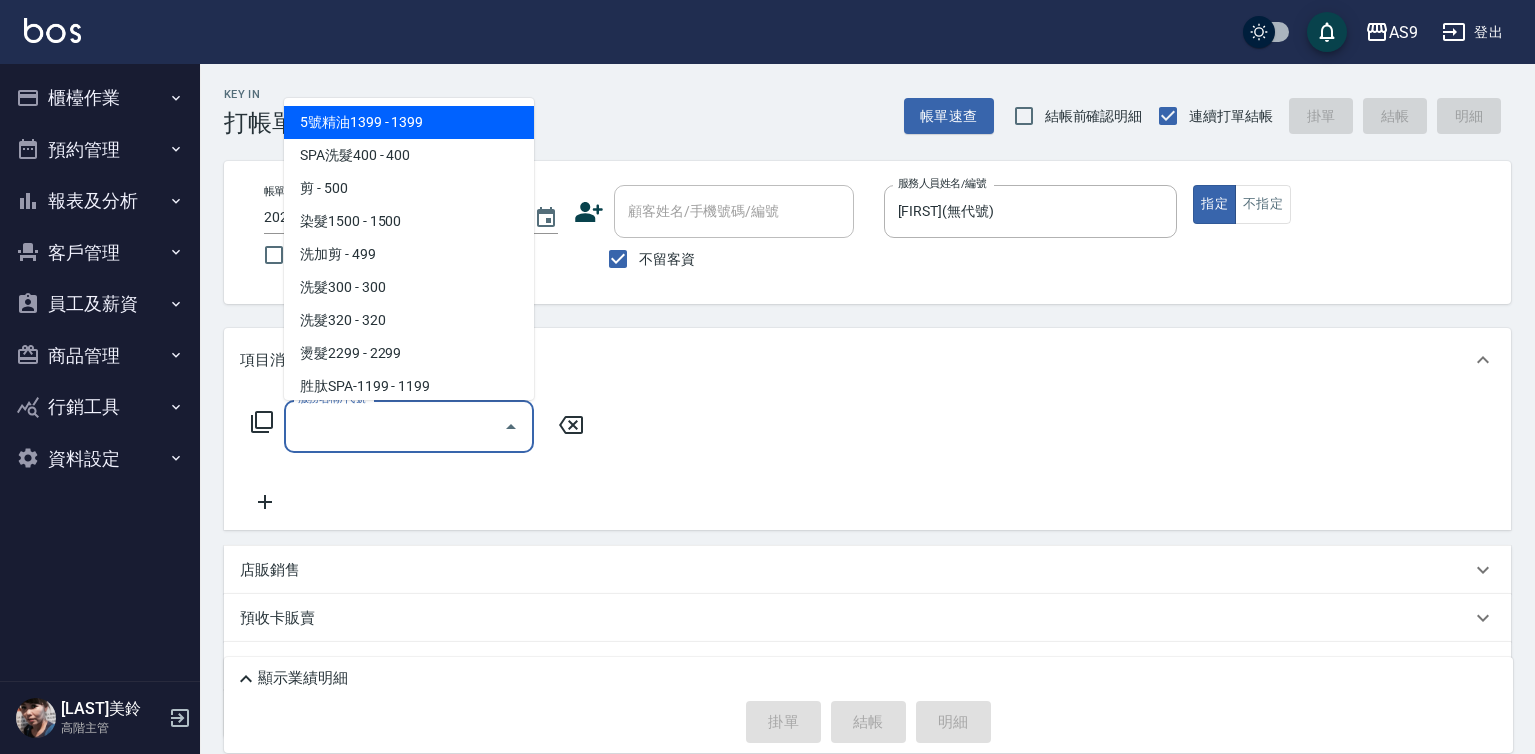 click on "服務名稱/代號" at bounding box center (394, 426) 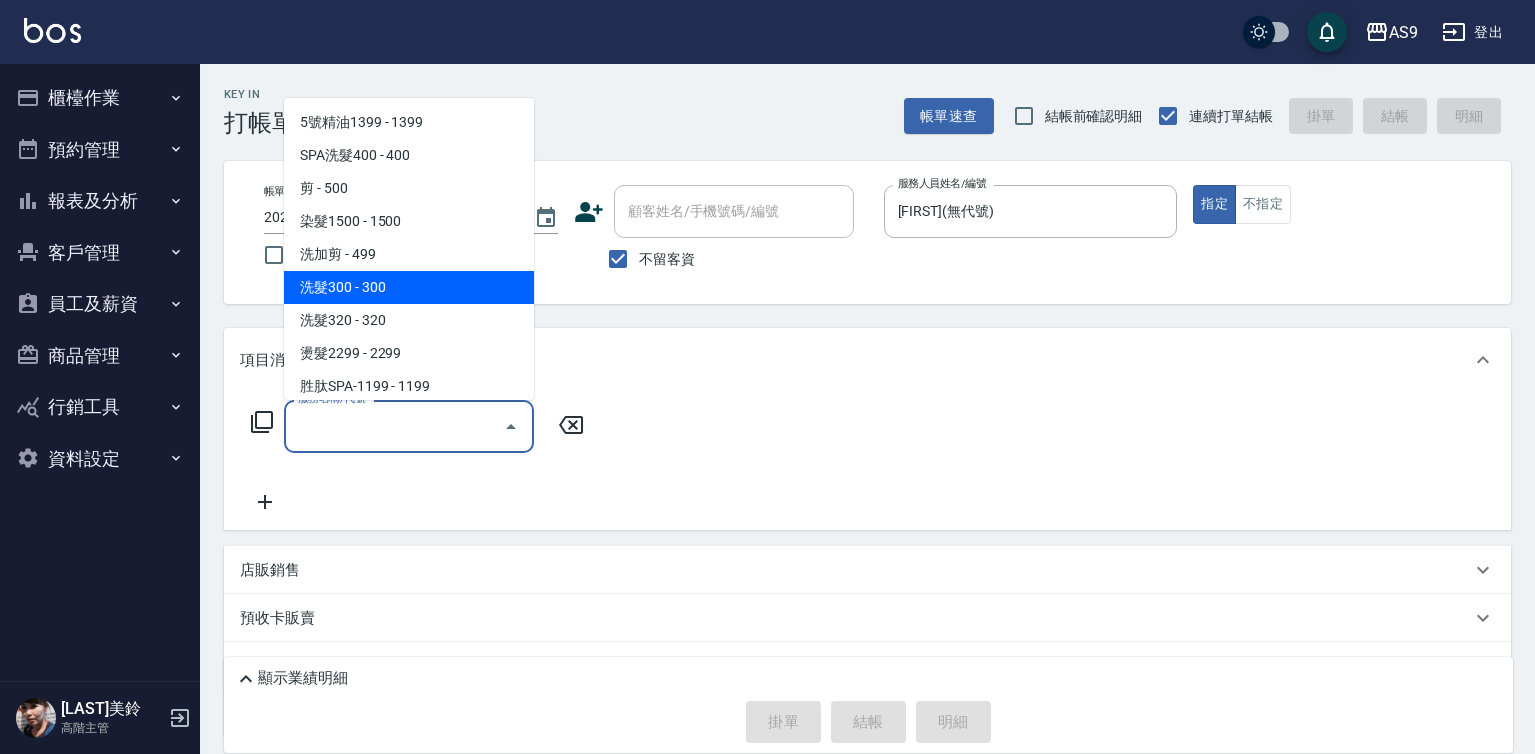 click on "洗髮300 - 300" at bounding box center [409, 287] 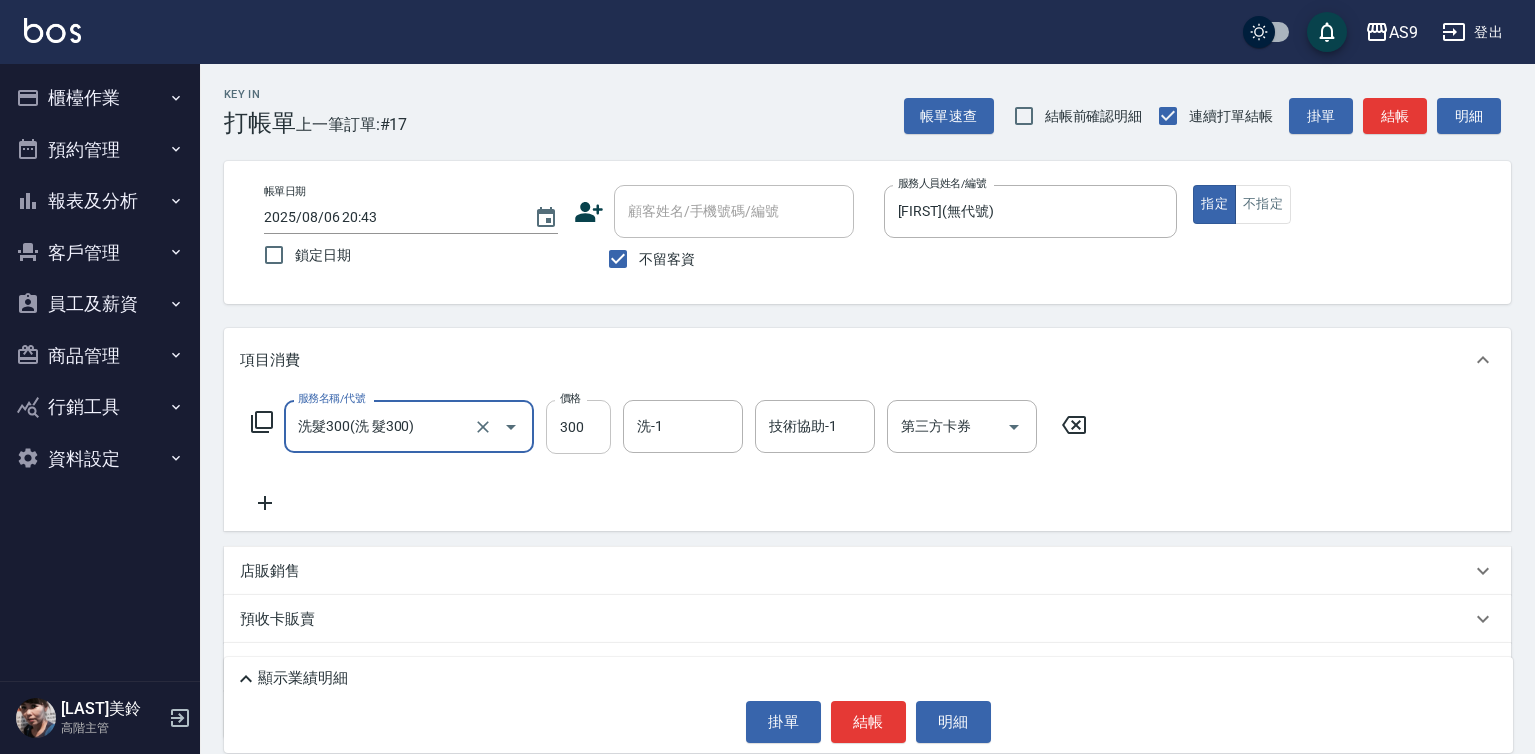 click on "300" at bounding box center [578, 427] 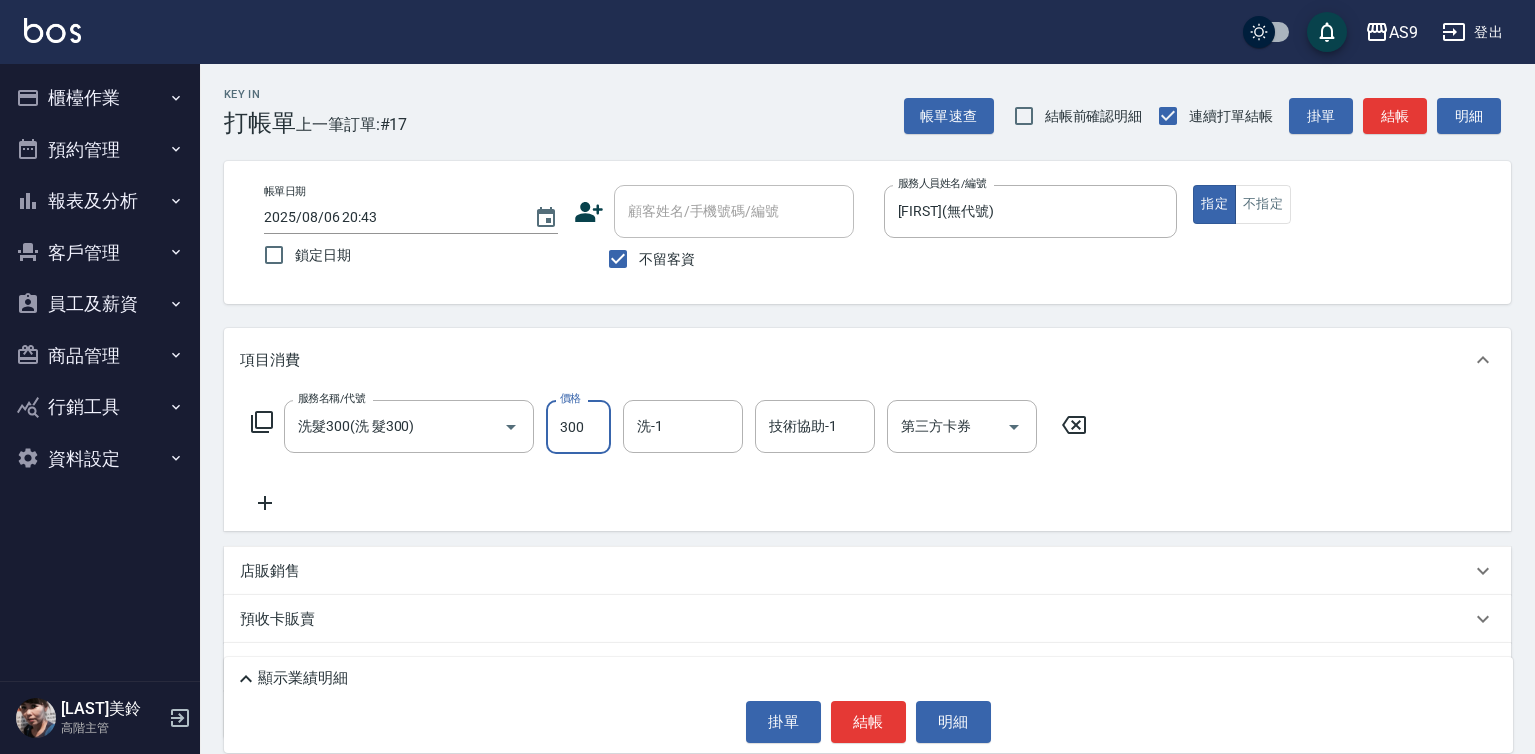 click on "300" at bounding box center (578, 427) 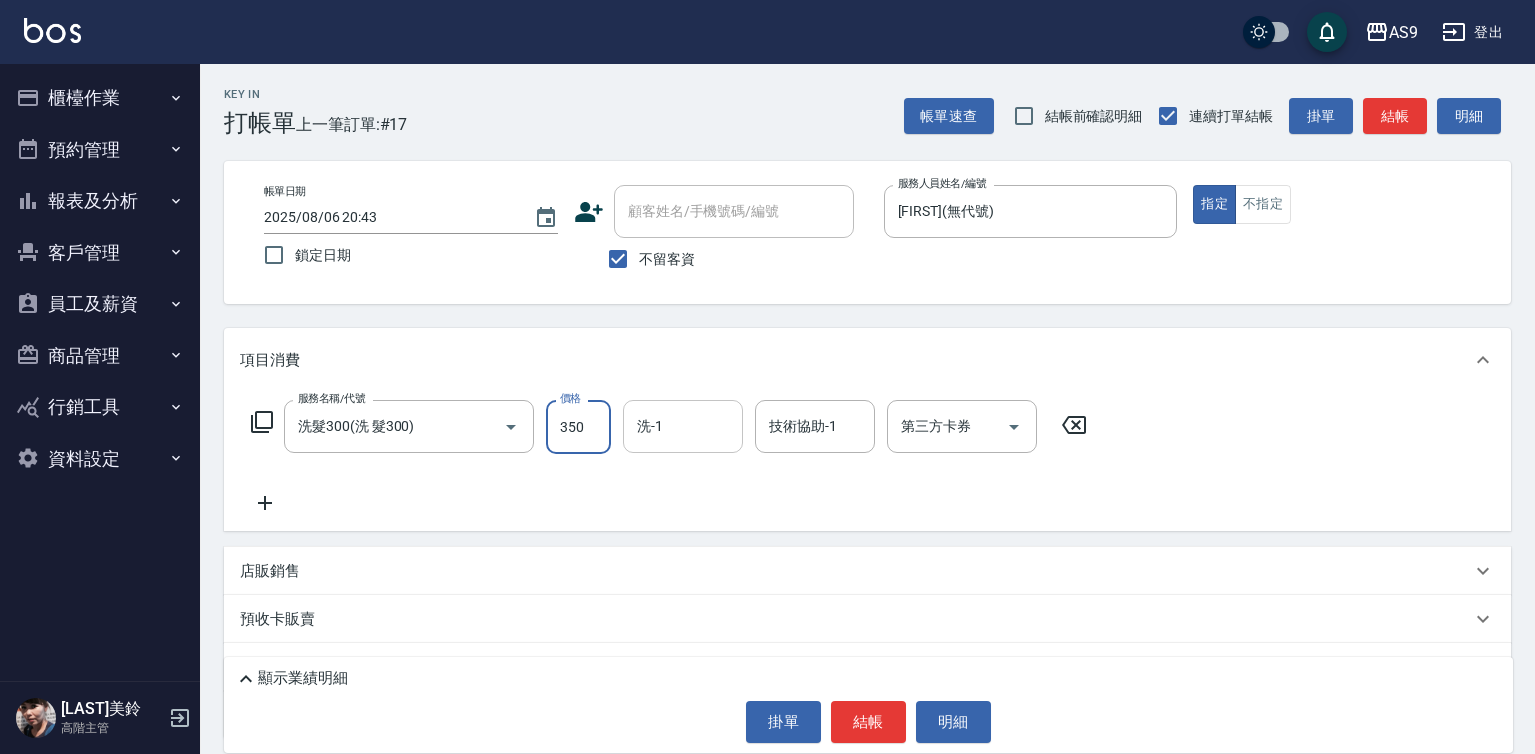 type on "350" 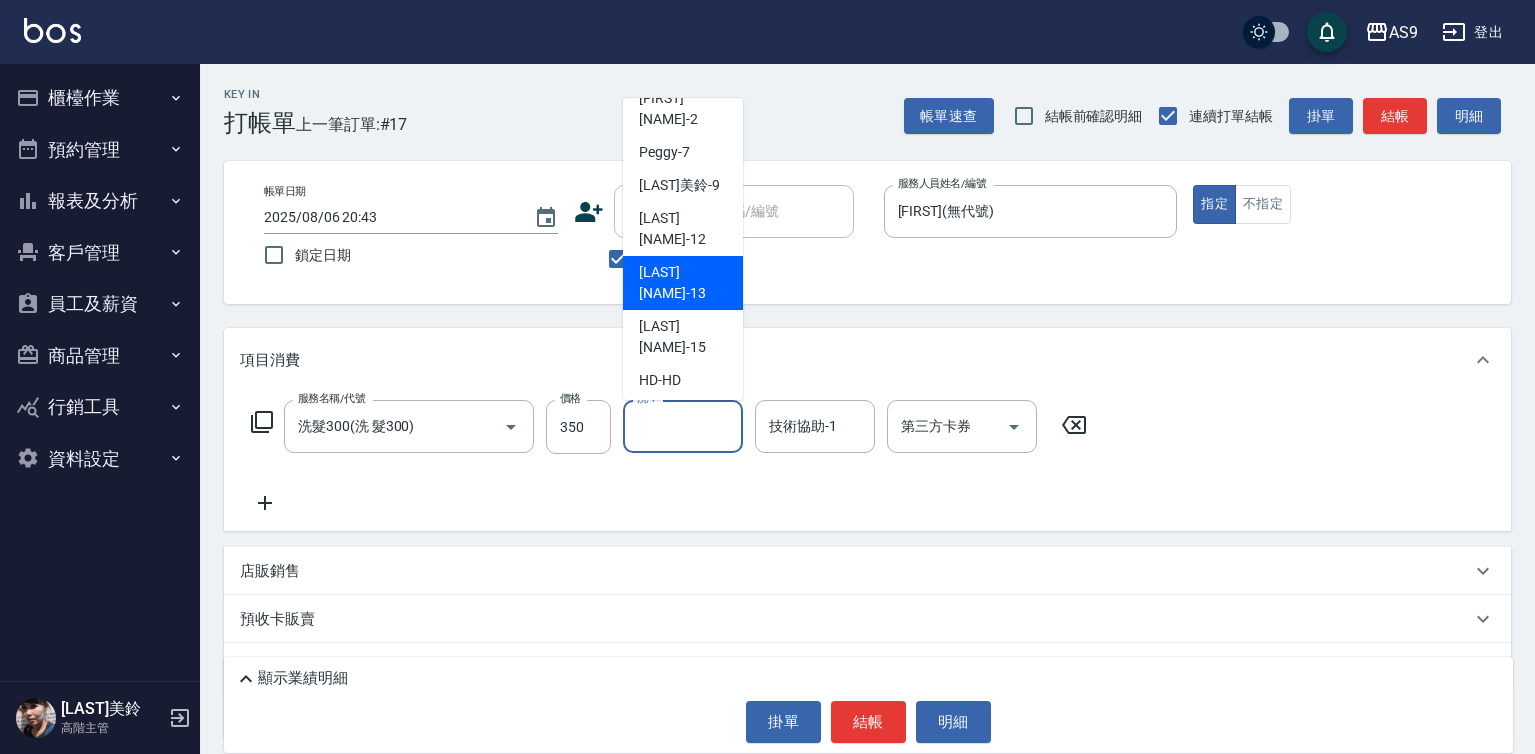 scroll, scrollTop: 128, scrollLeft: 0, axis: vertical 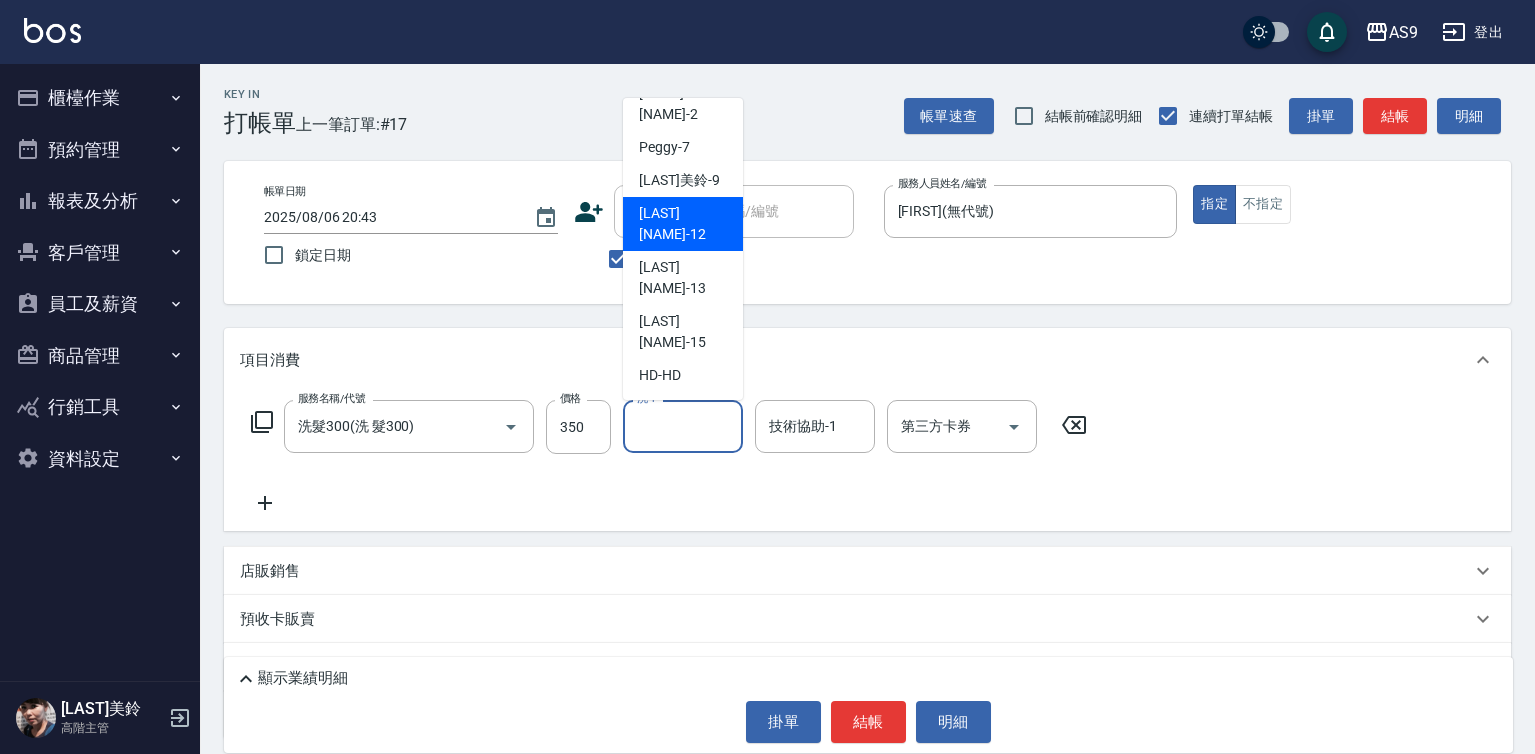 click on "[LAST] [NAME] -12" at bounding box center [683, 224] 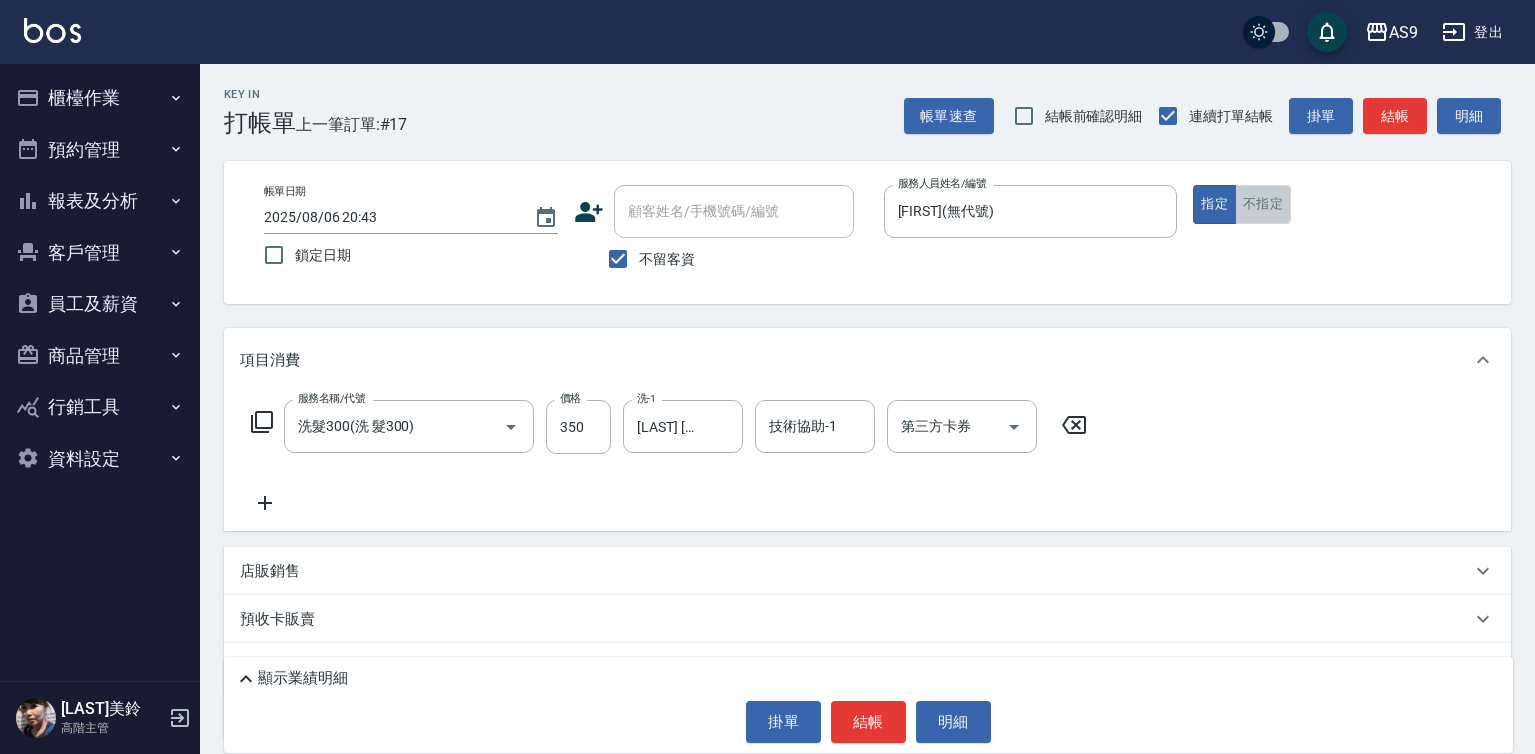 click on "不指定" at bounding box center [1263, 204] 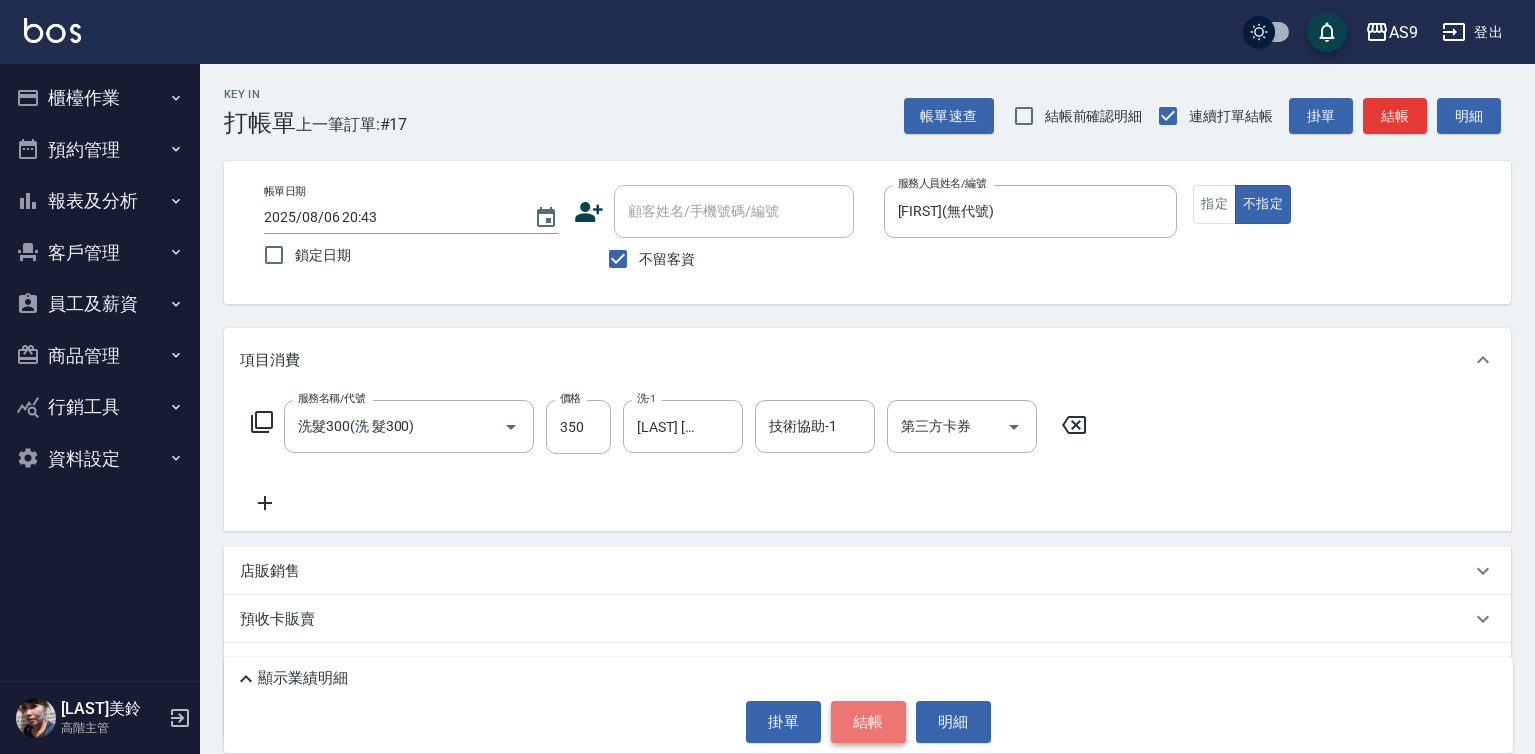 click on "結帳" at bounding box center (868, 722) 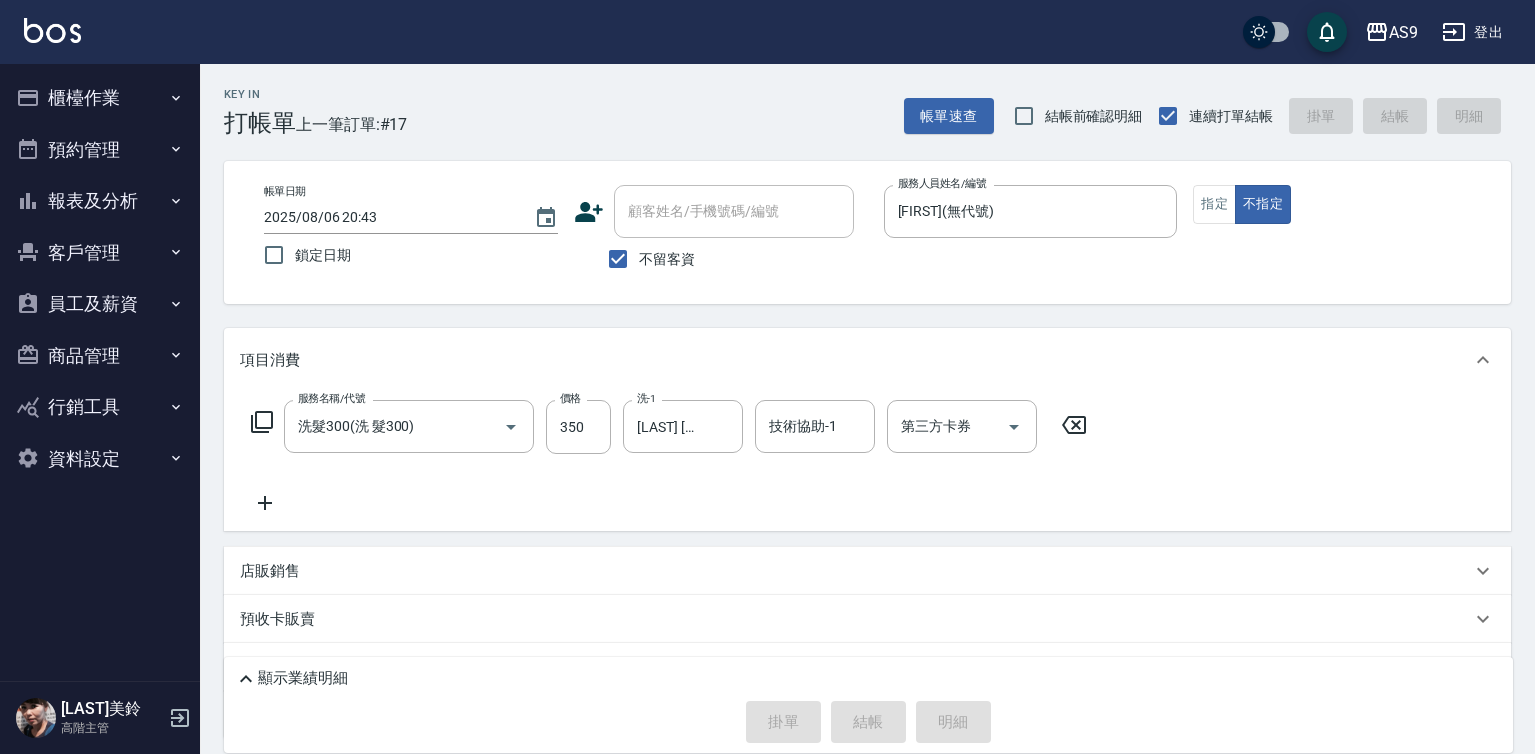 type 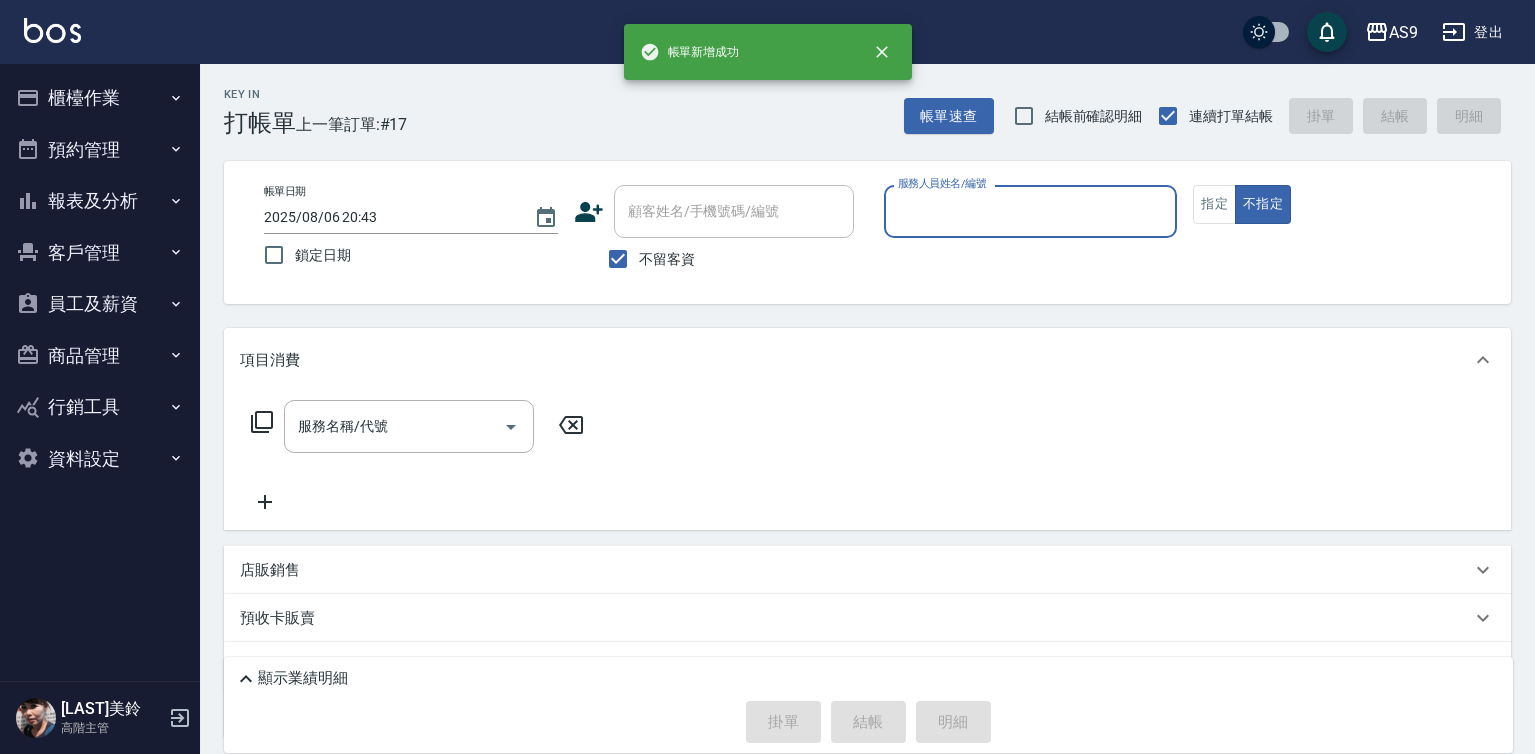 click on "服務人員姓名/編號 服務人員姓名/編號" at bounding box center [1031, 211] 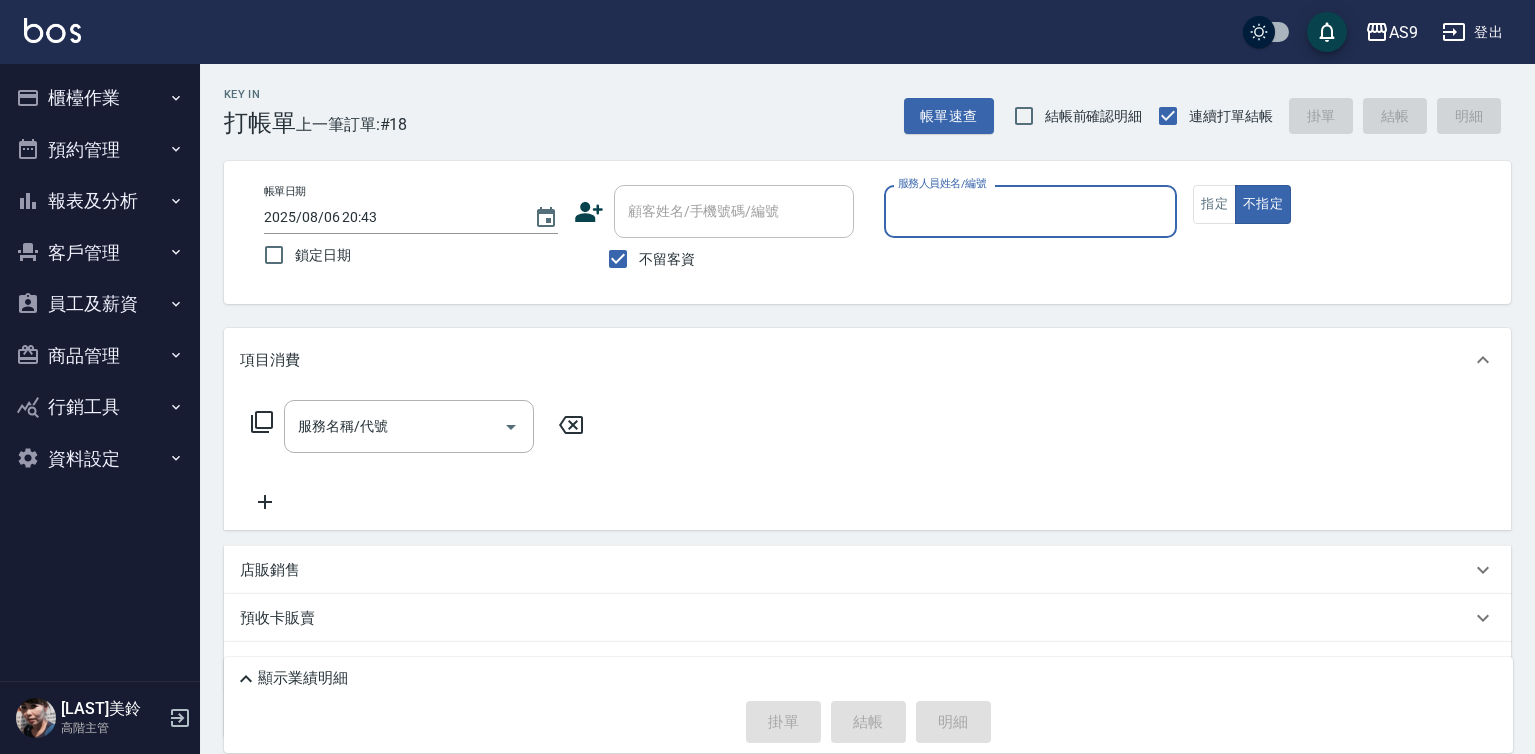 click on "服務人員姓名/編號" at bounding box center (1031, 211) 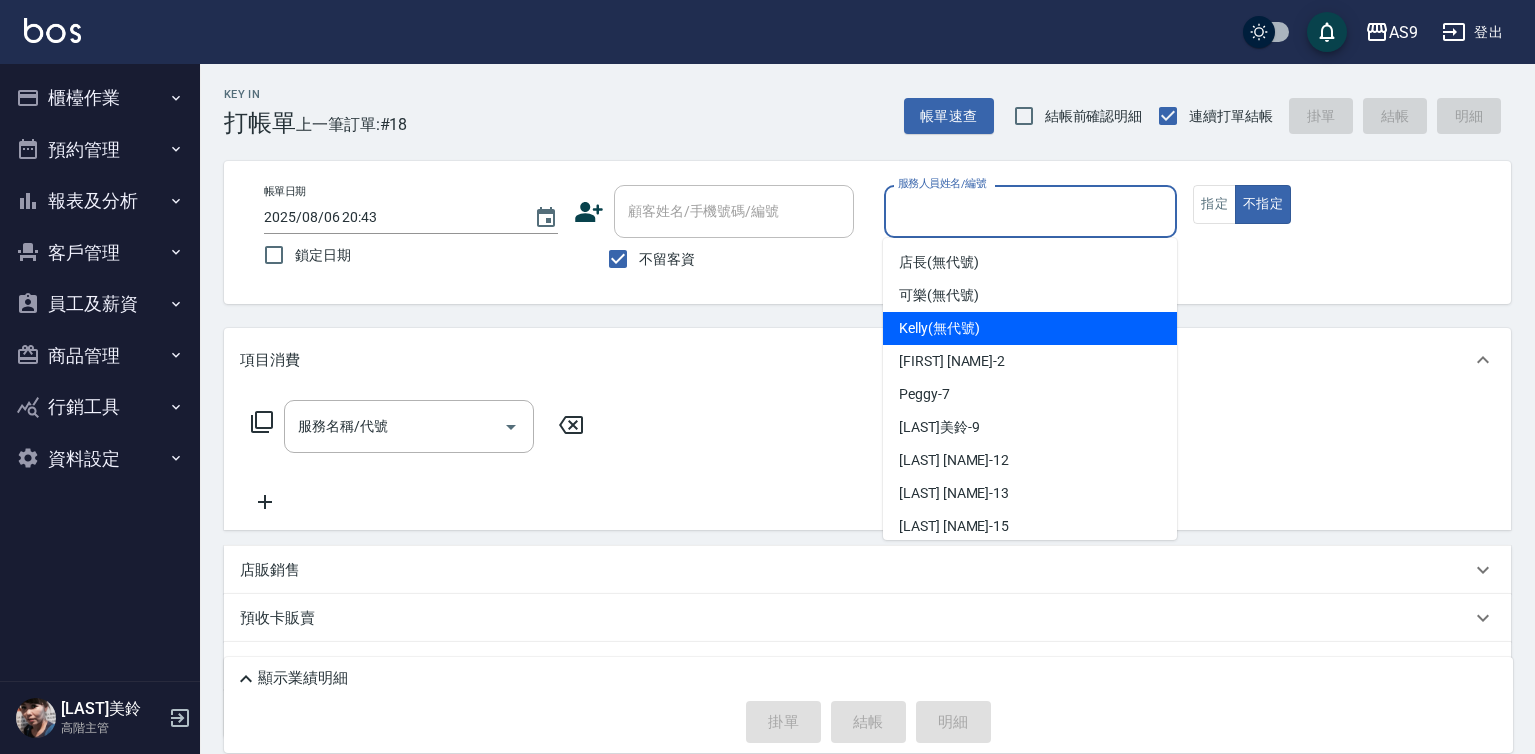 drag, startPoint x: 947, startPoint y: 320, endPoint x: 881, endPoint y: 347, distance: 71.30919 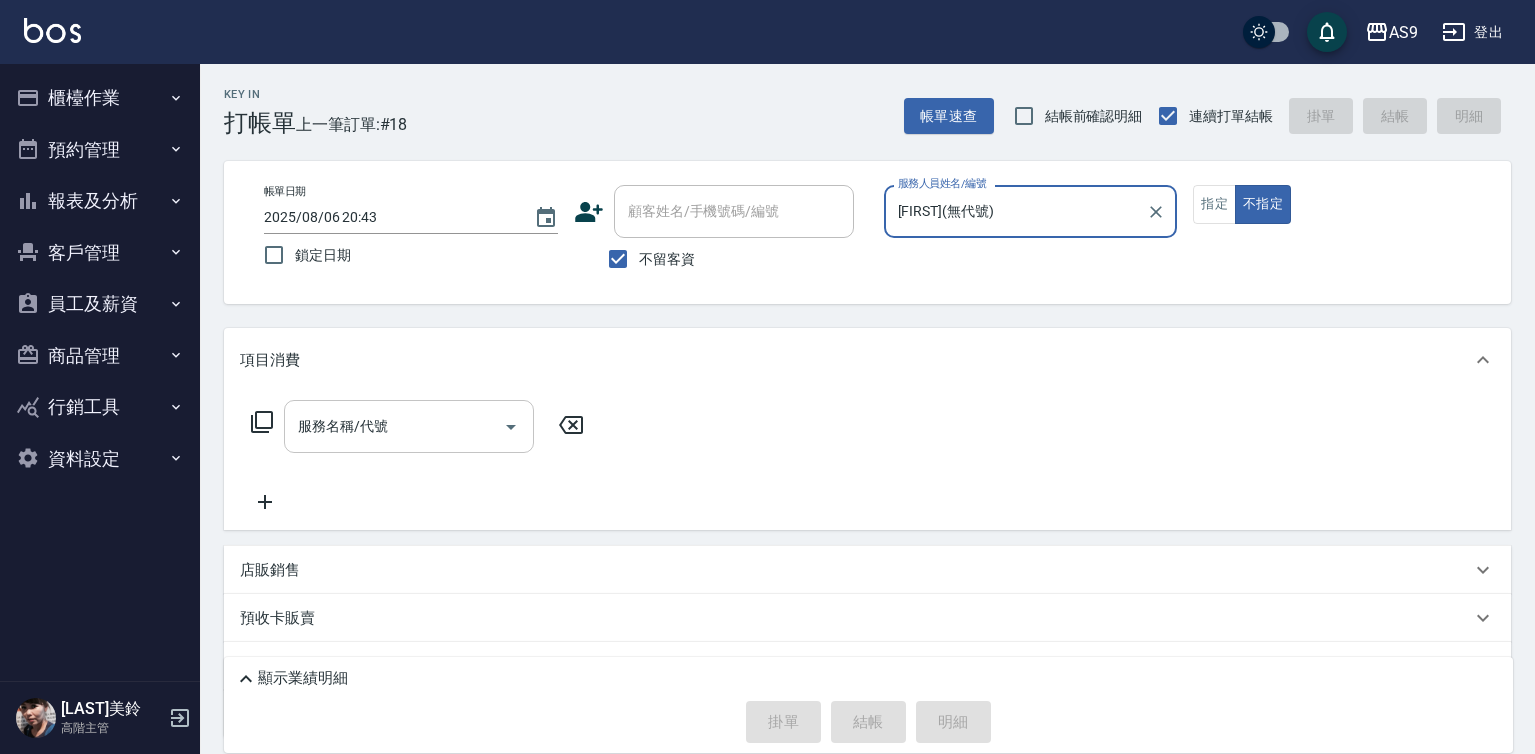 click on "服務名稱/代號" at bounding box center [394, 426] 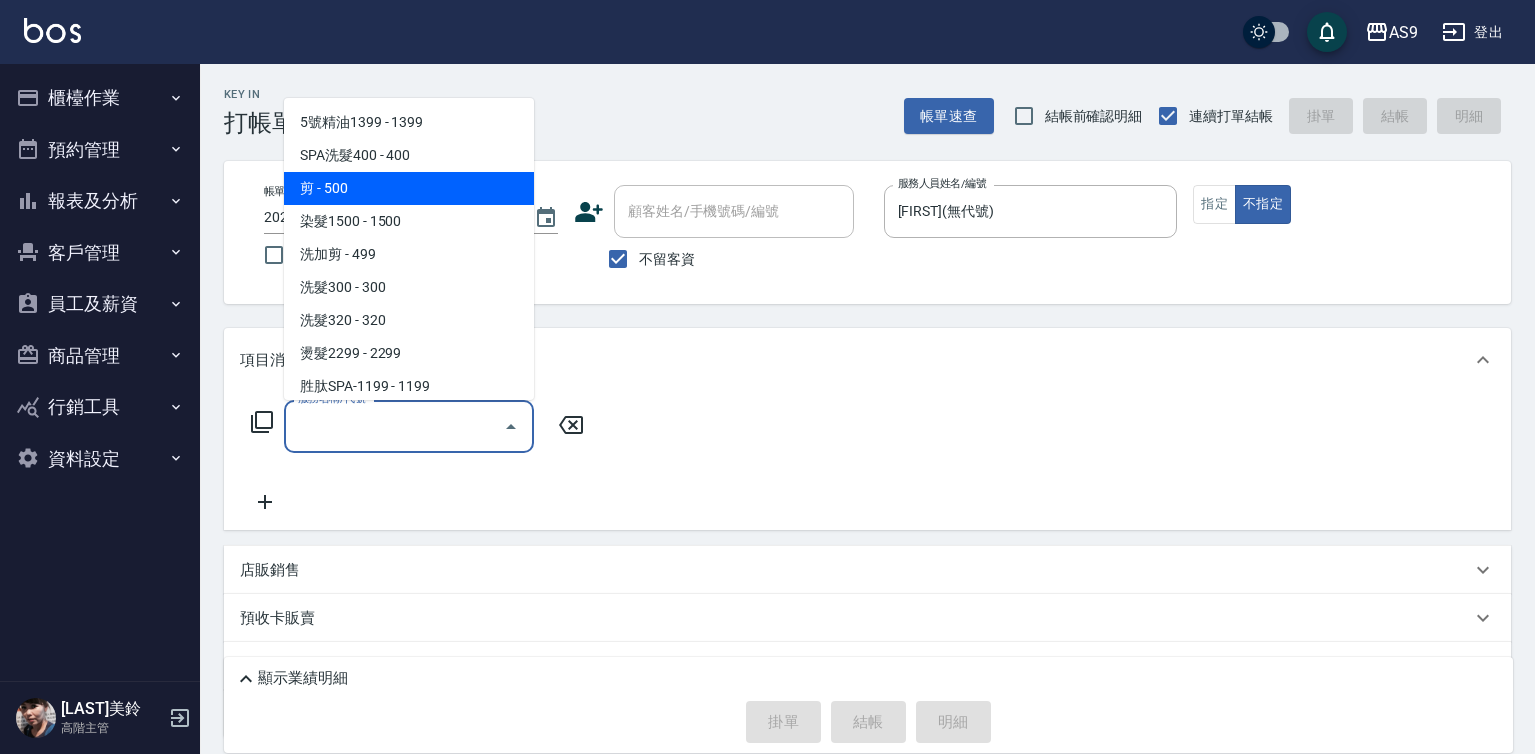 click on "剪 - 500" at bounding box center [409, 188] 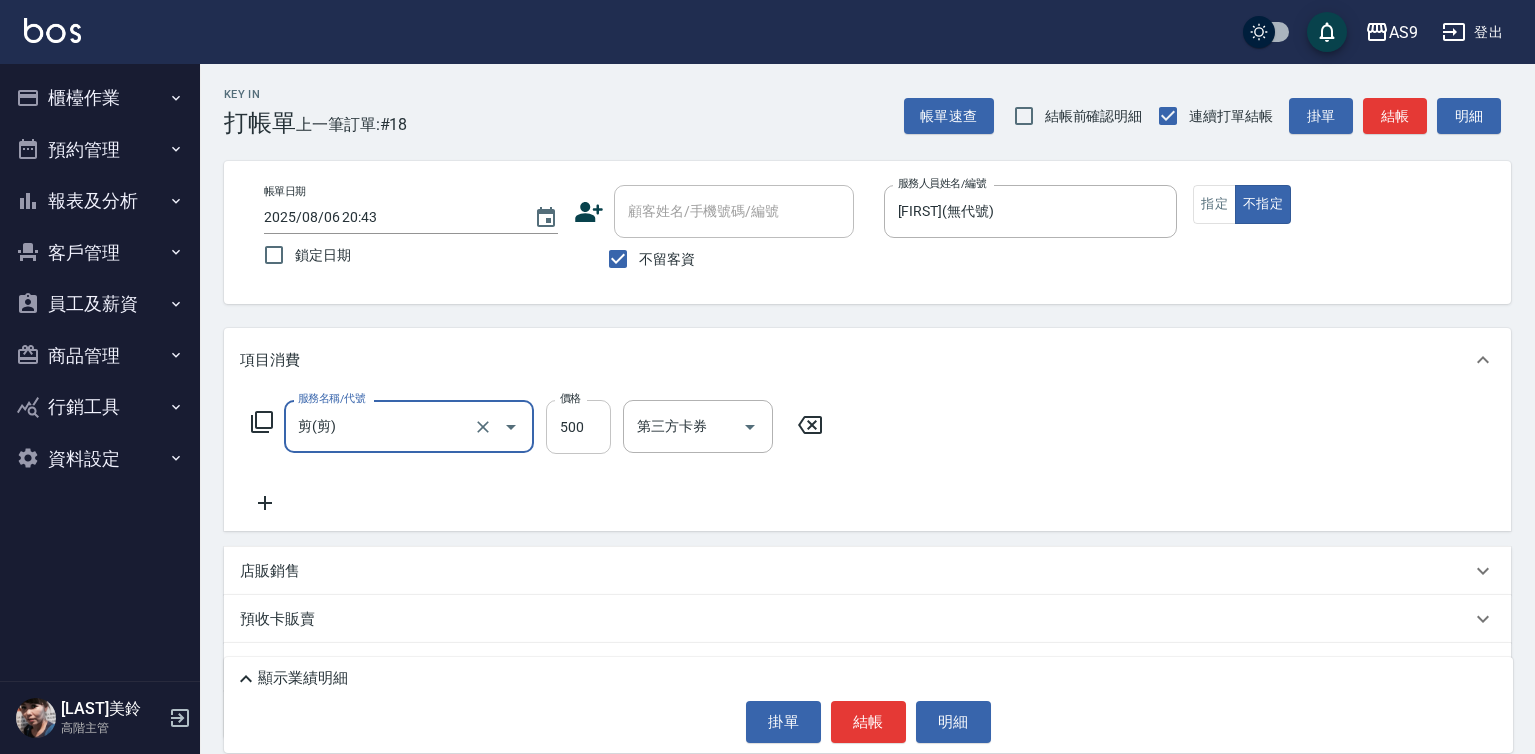 click on "500" at bounding box center [578, 427] 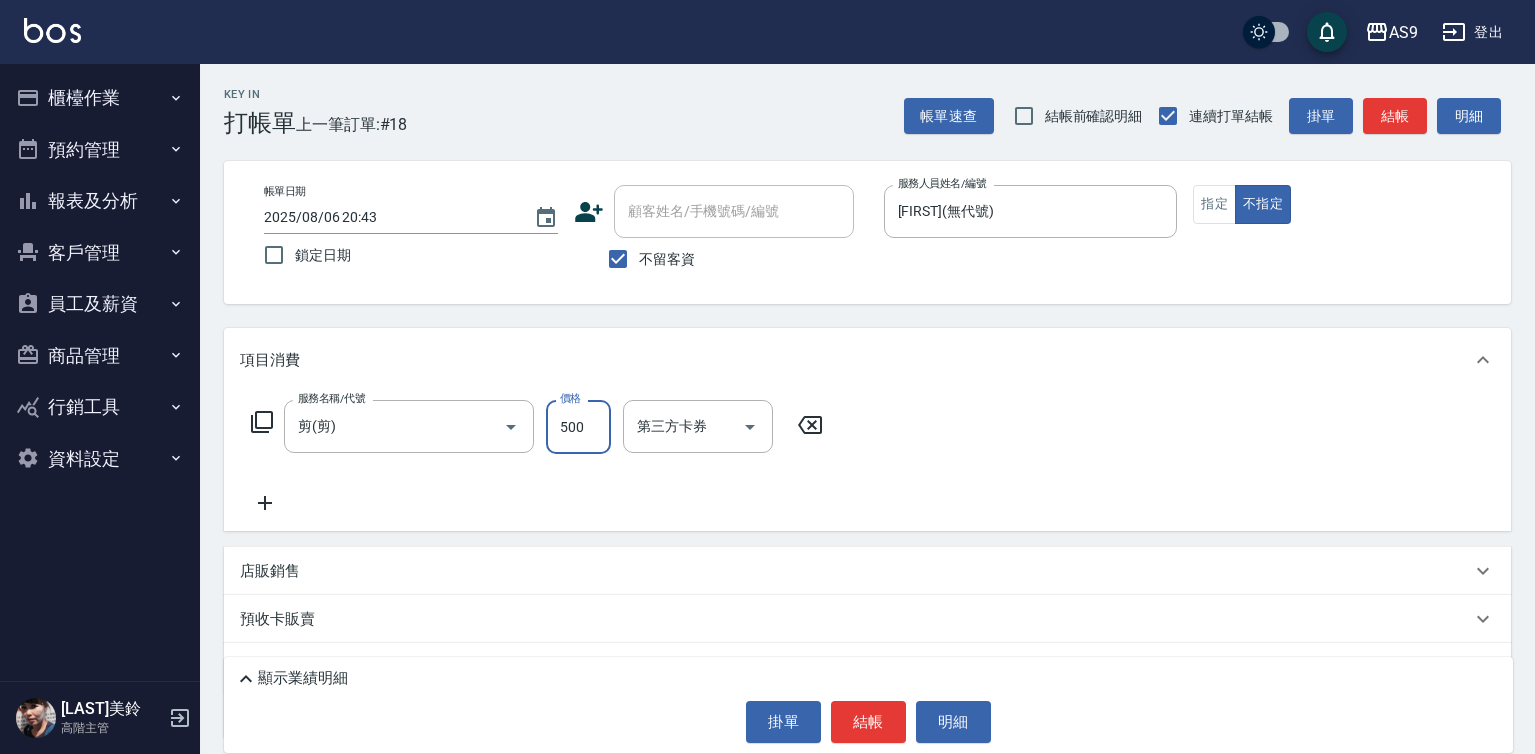 click on "500" at bounding box center [578, 427] 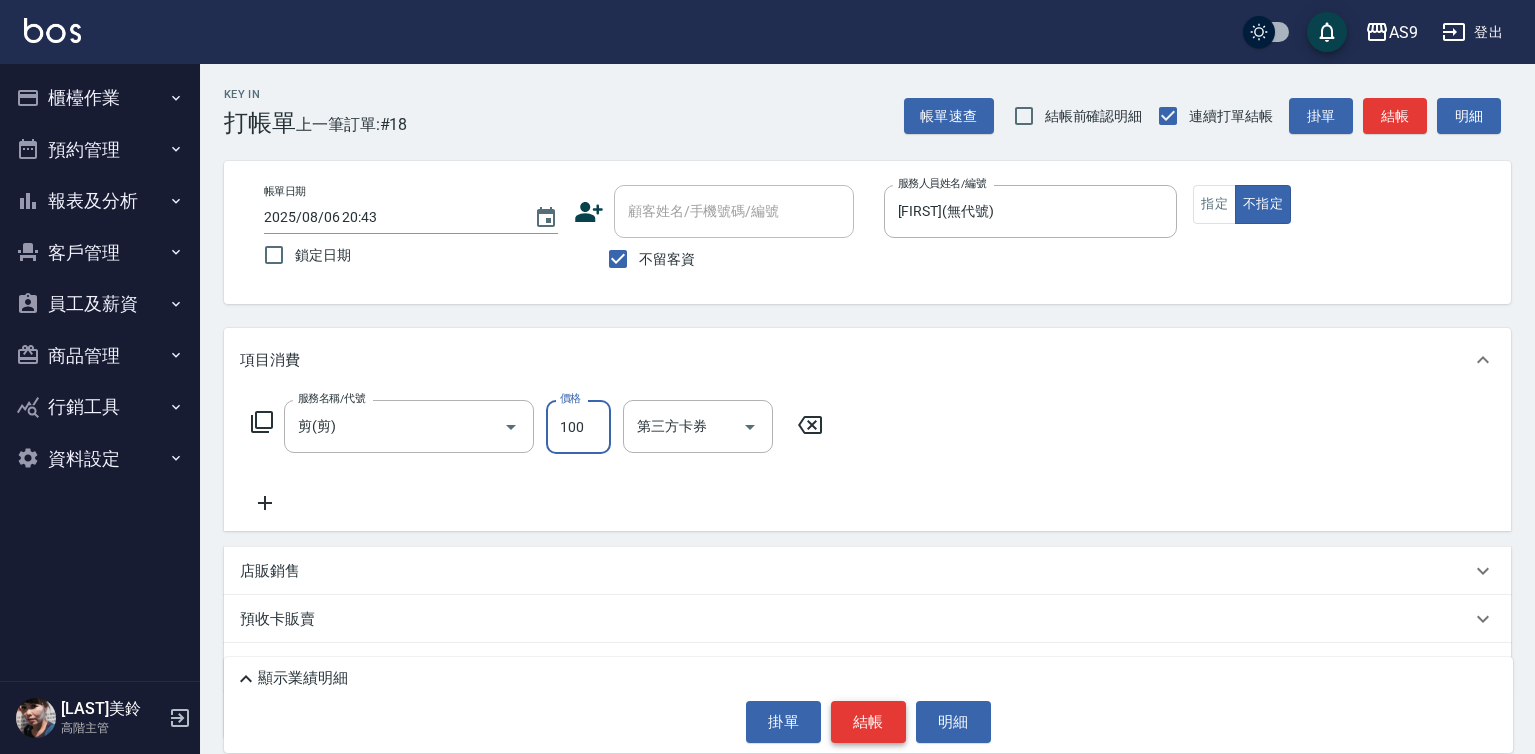type on "100" 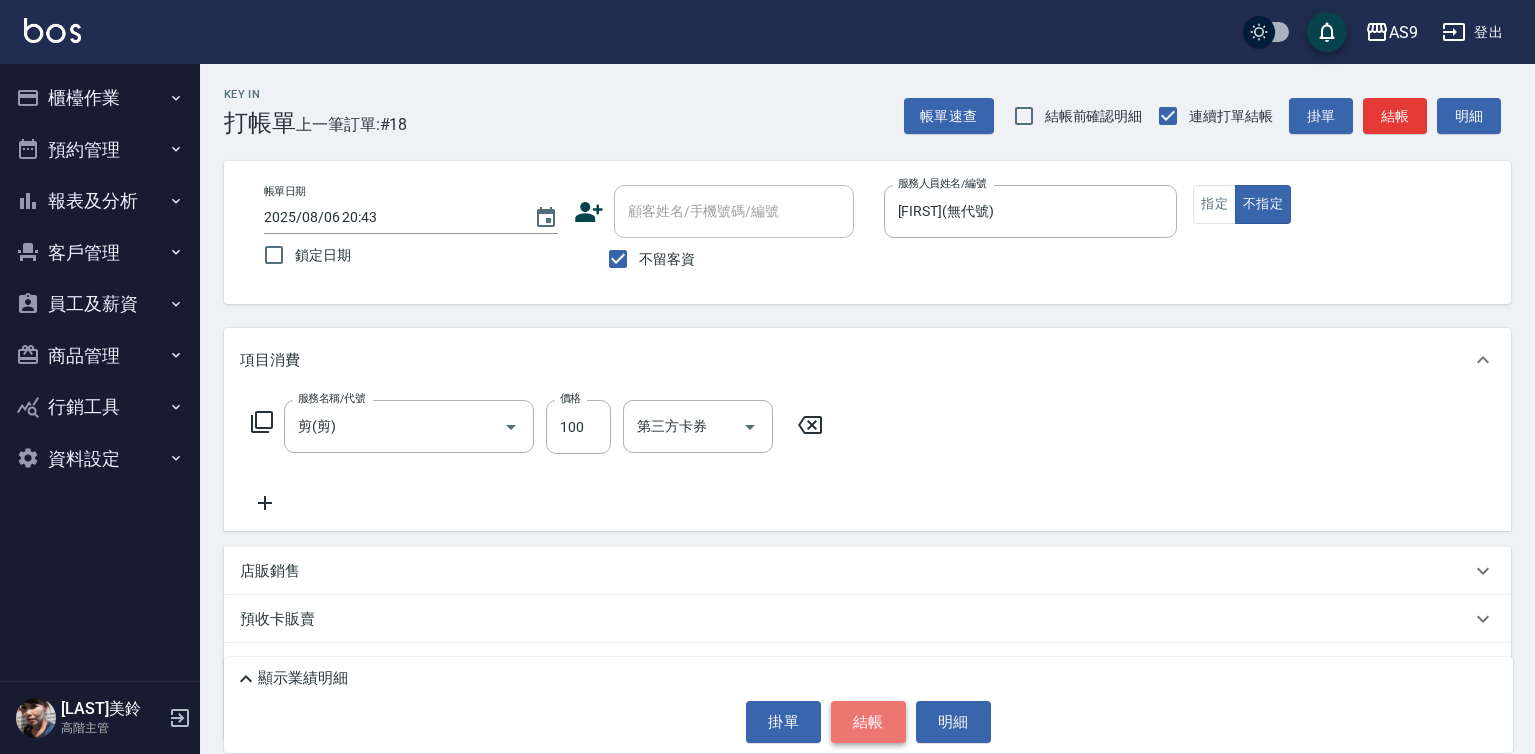click on "結帳" at bounding box center [868, 722] 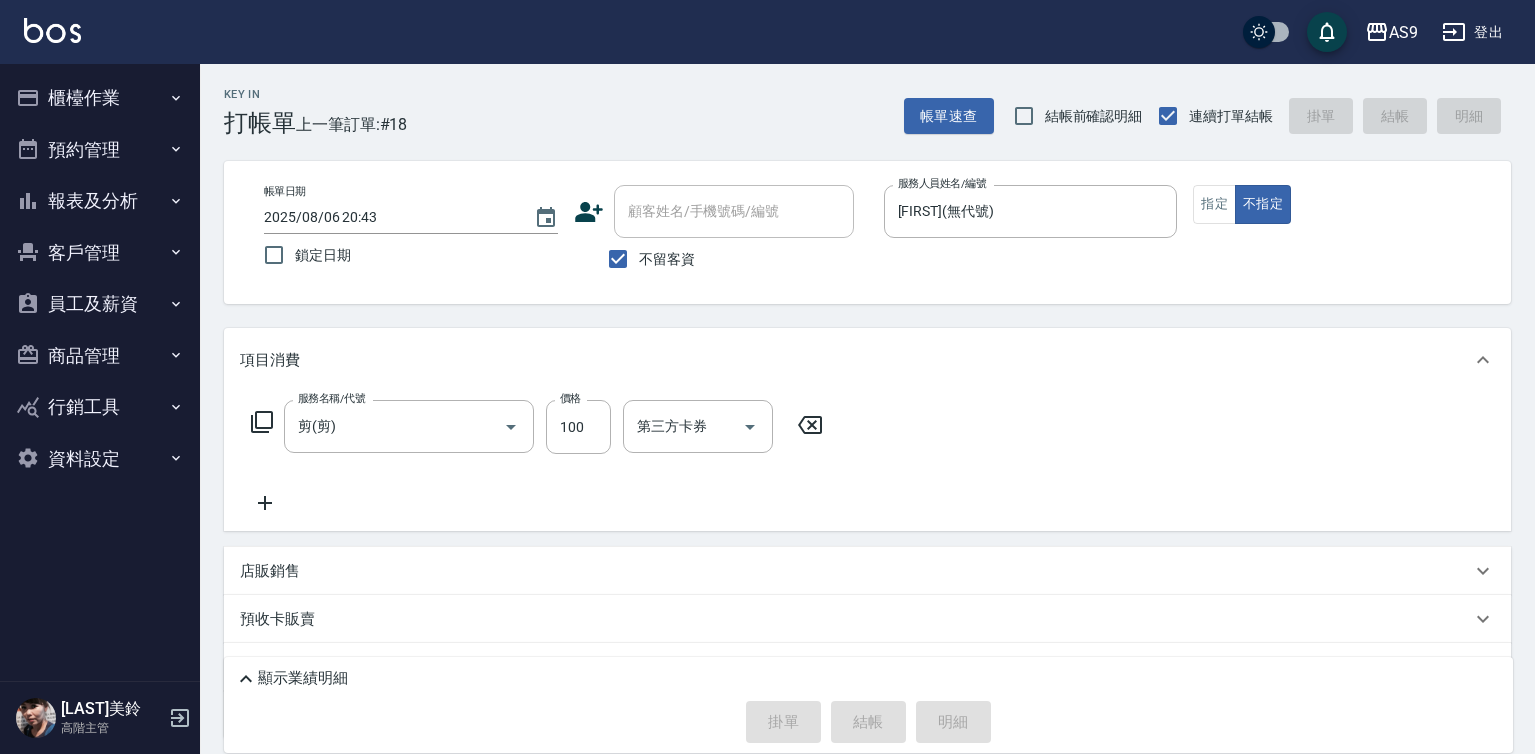 type 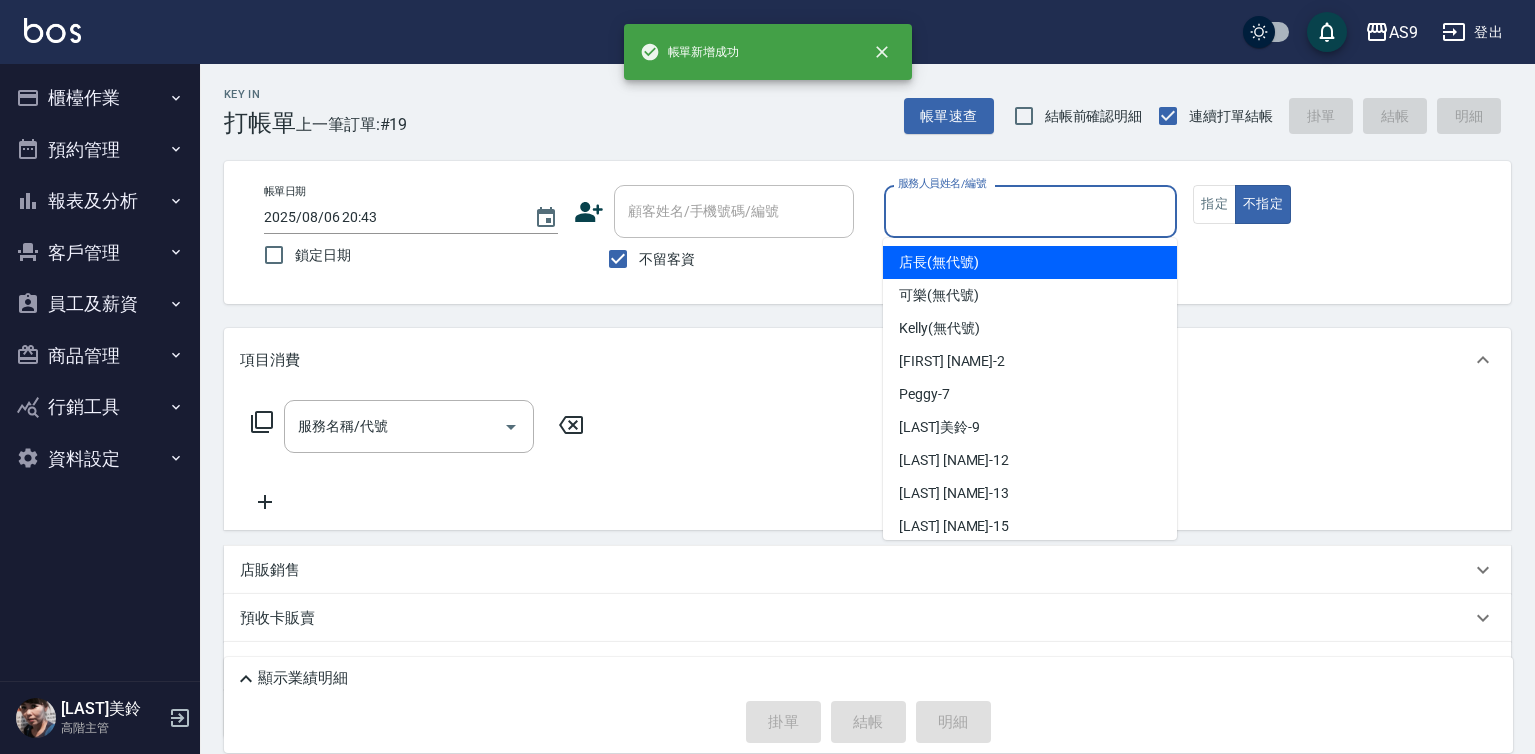 drag, startPoint x: 1001, startPoint y: 218, endPoint x: 1000, endPoint y: 292, distance: 74.00676 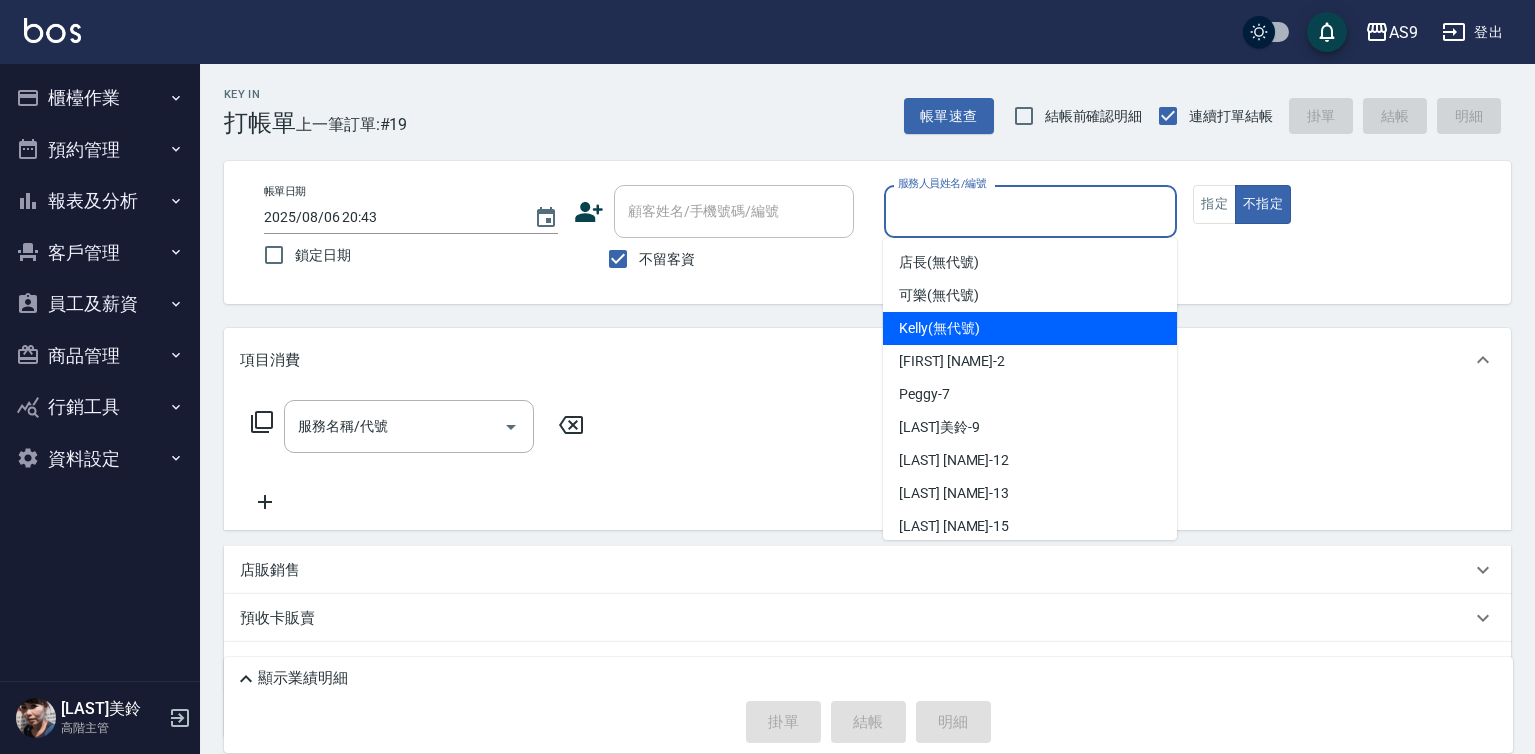 click on "[FIRST] (無代號)" at bounding box center [1030, 328] 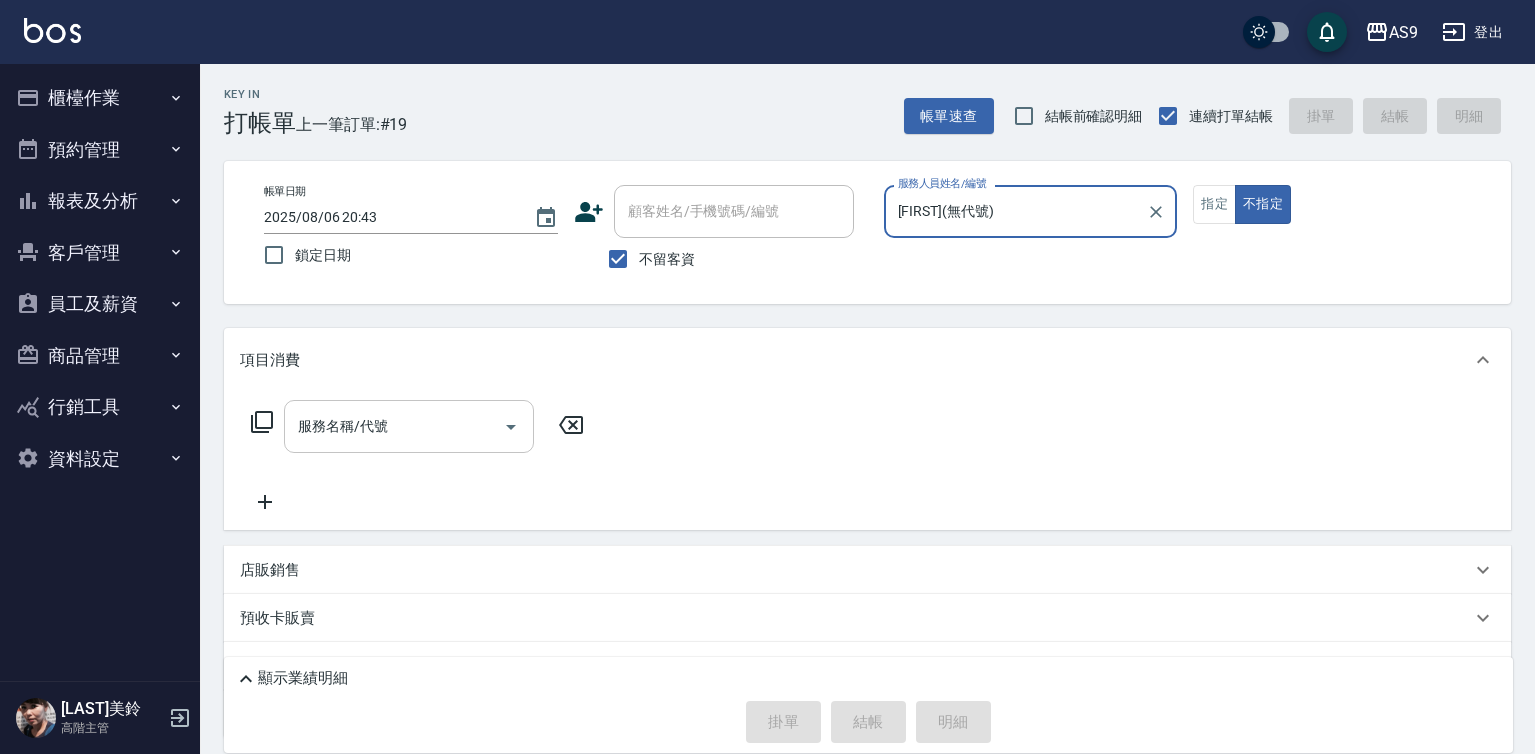 click on "服務名稱/代號" at bounding box center [394, 426] 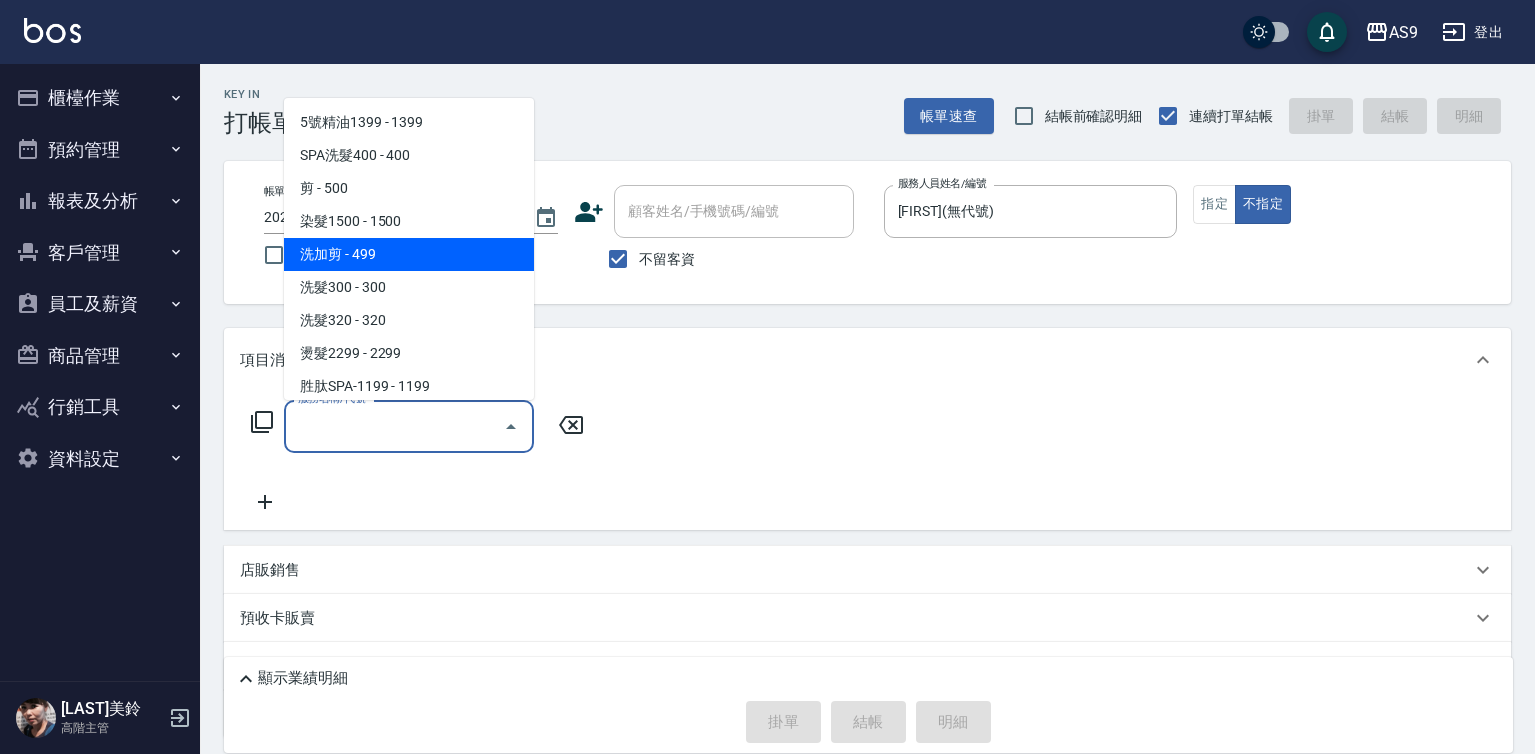 click on "洗加剪 - 499" at bounding box center (409, 254) 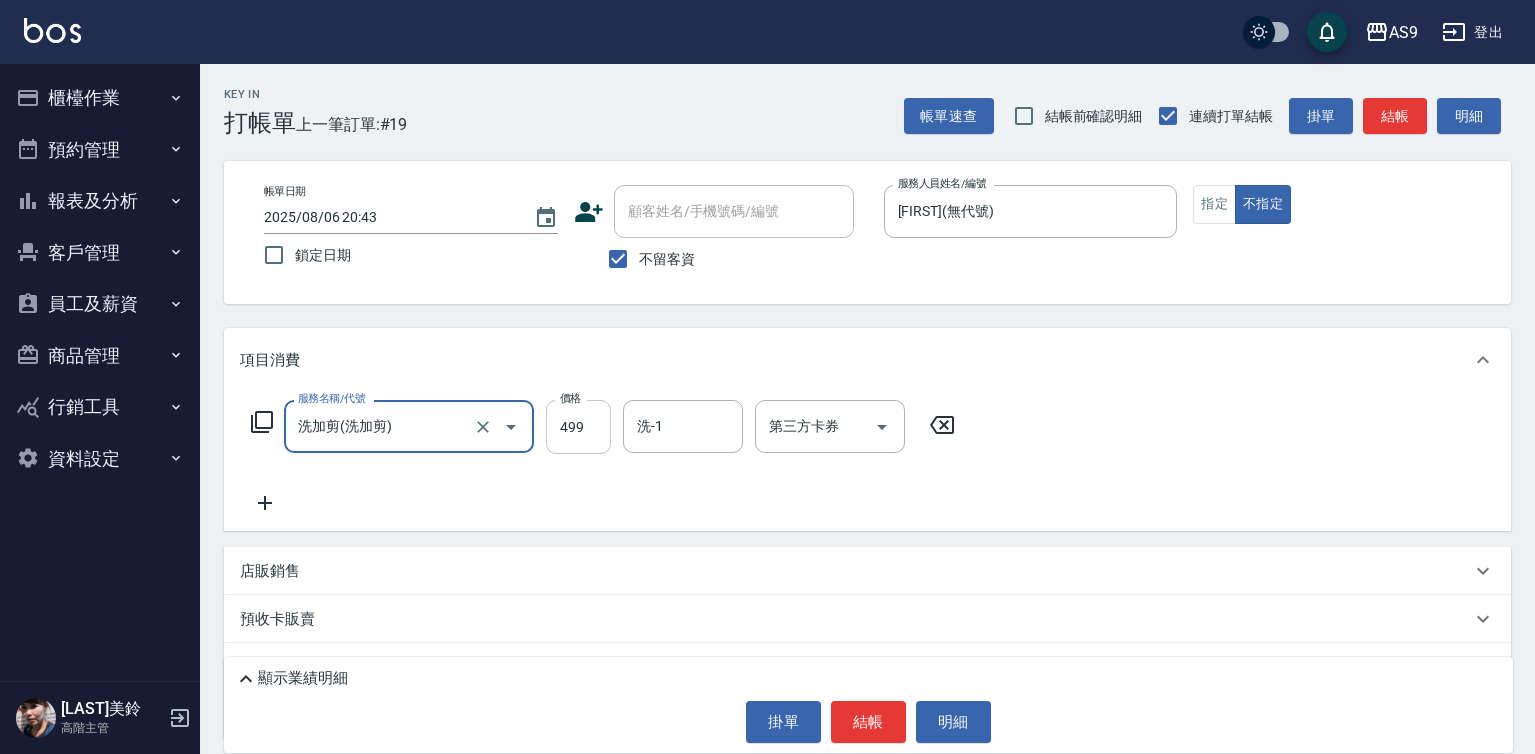 click on "499" at bounding box center (578, 427) 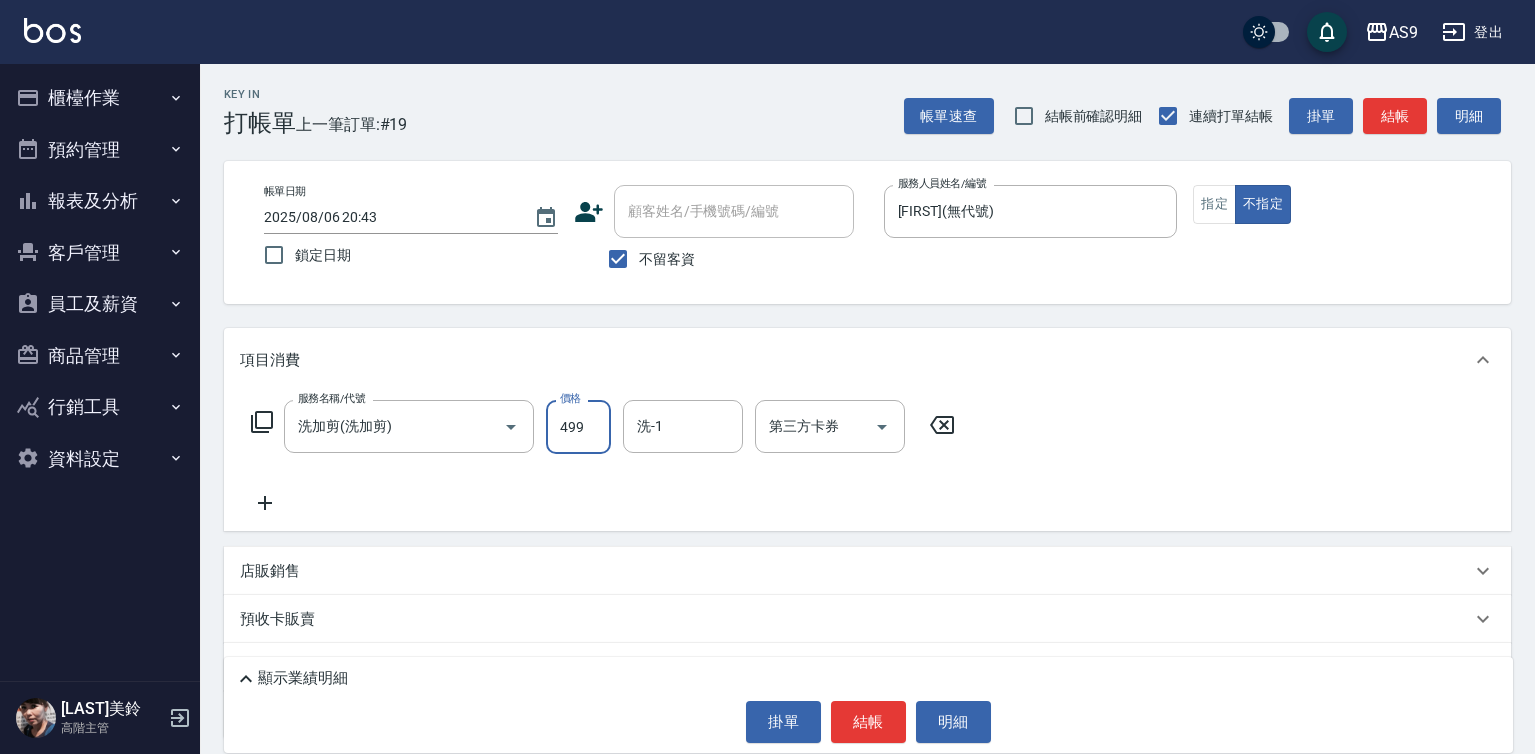 click on "499" at bounding box center (578, 427) 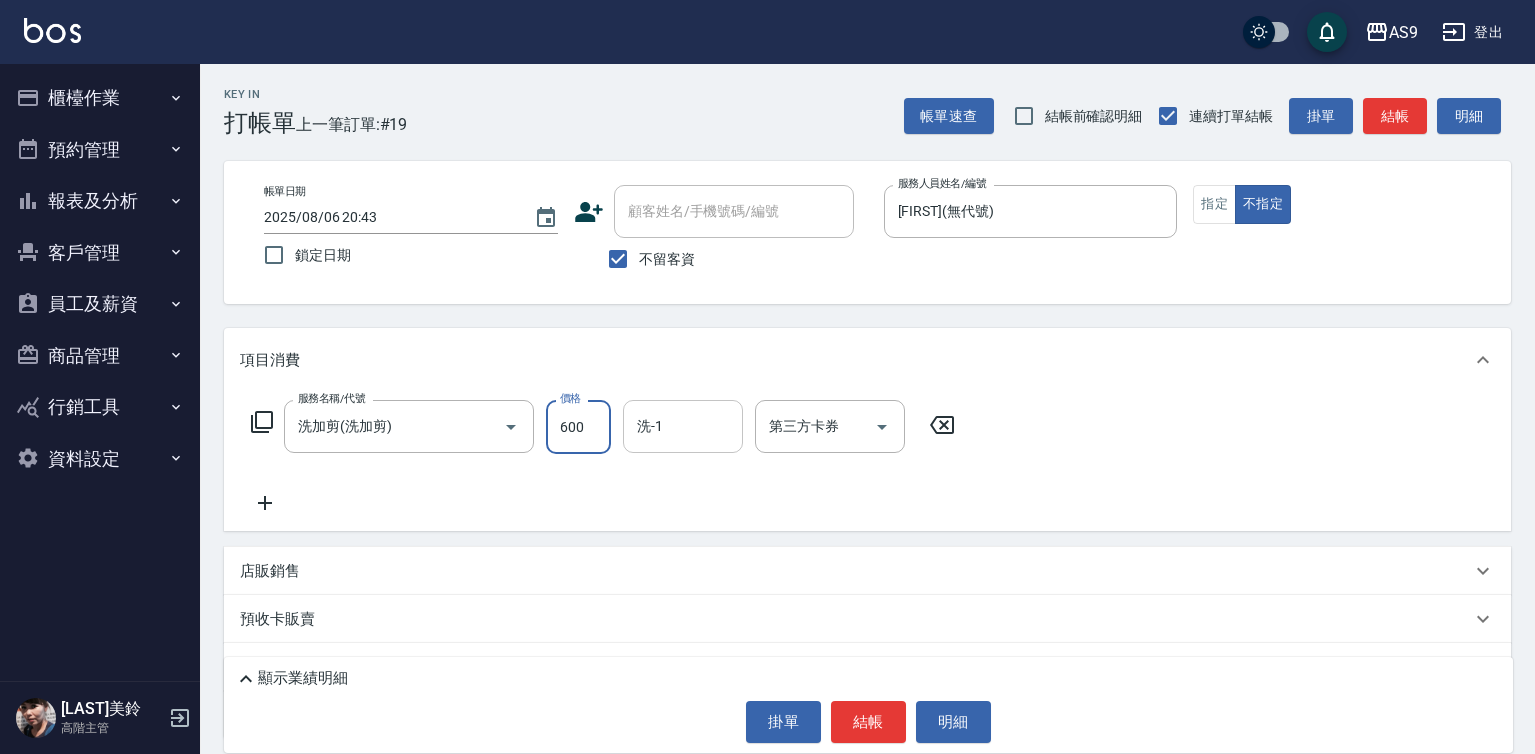 type on "600" 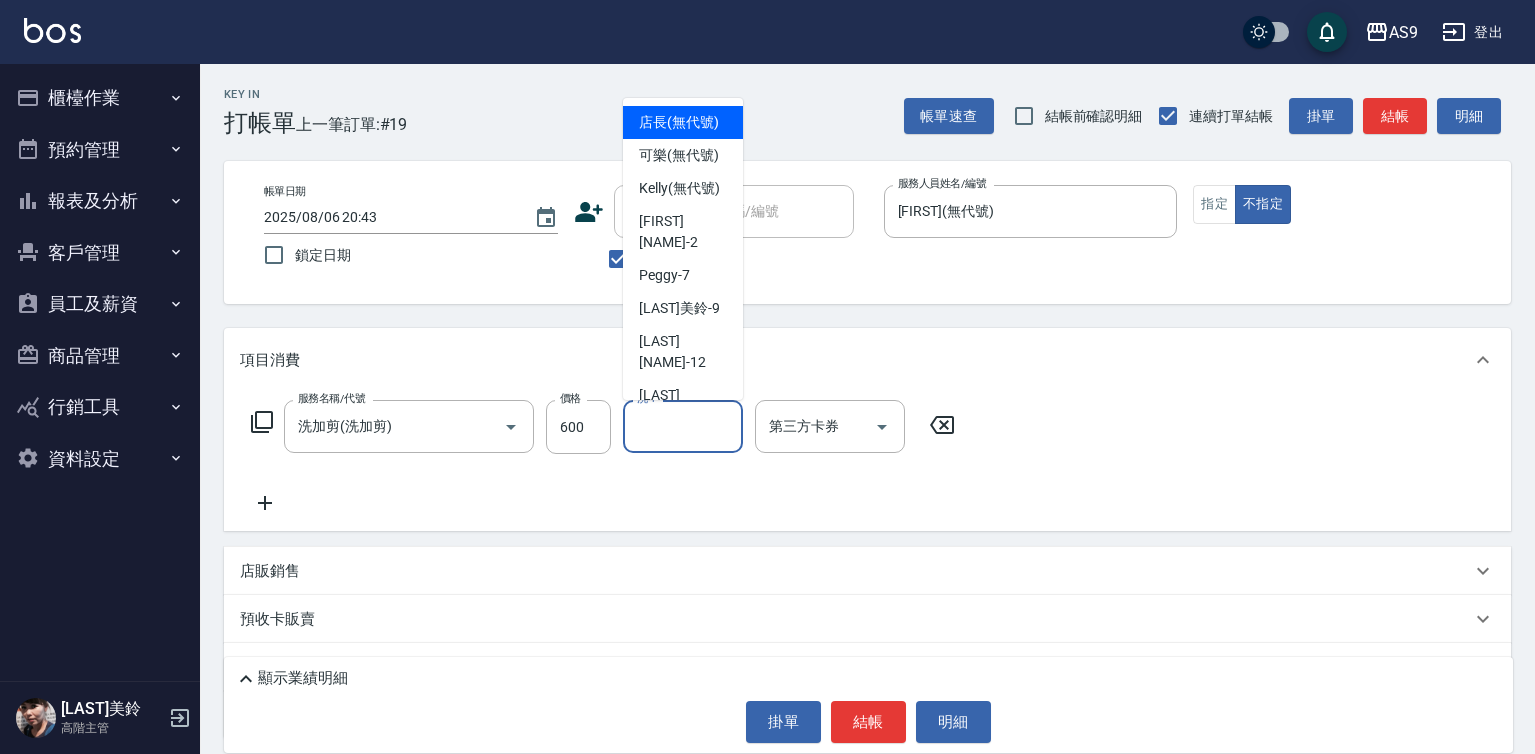 click on "洗-1" at bounding box center (683, 426) 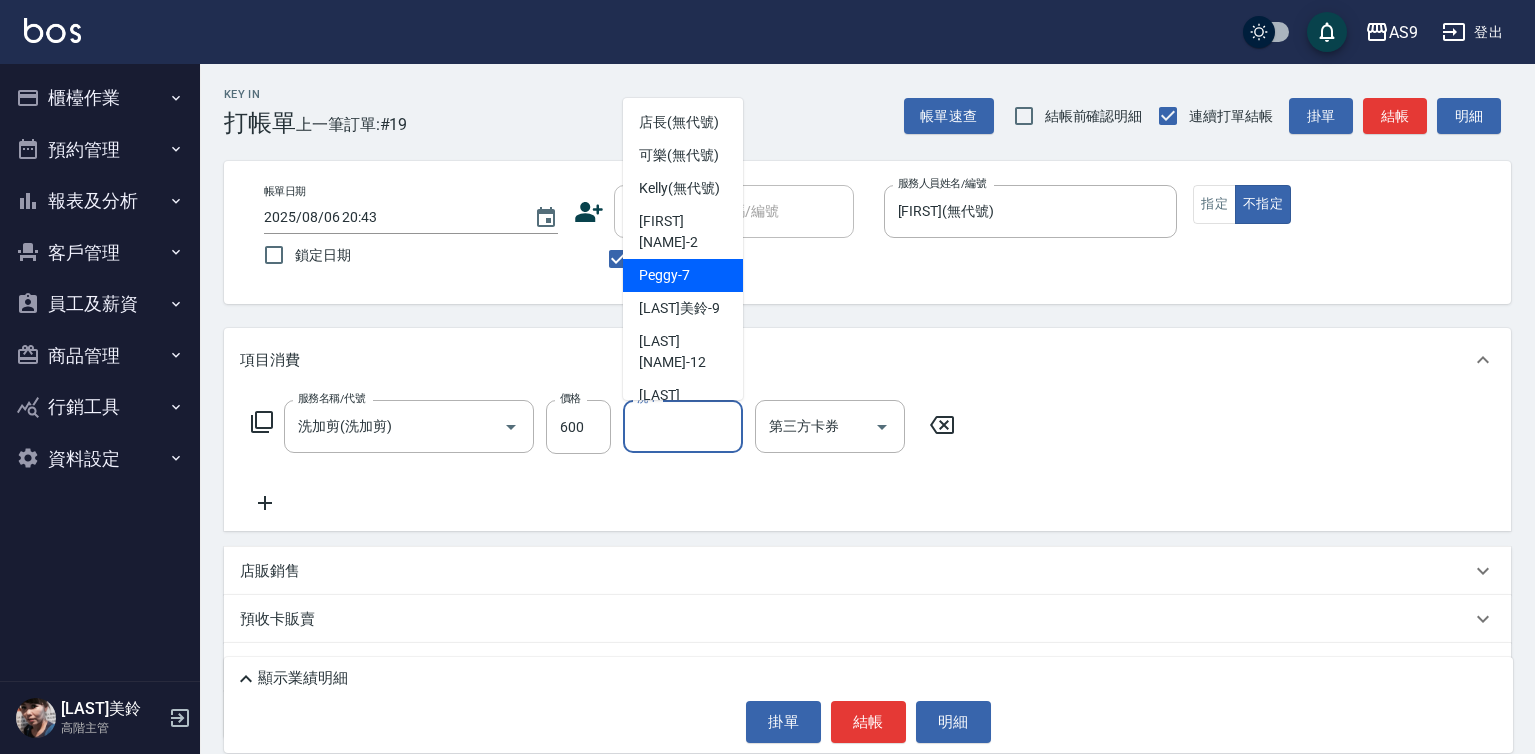 scroll, scrollTop: 100, scrollLeft: 0, axis: vertical 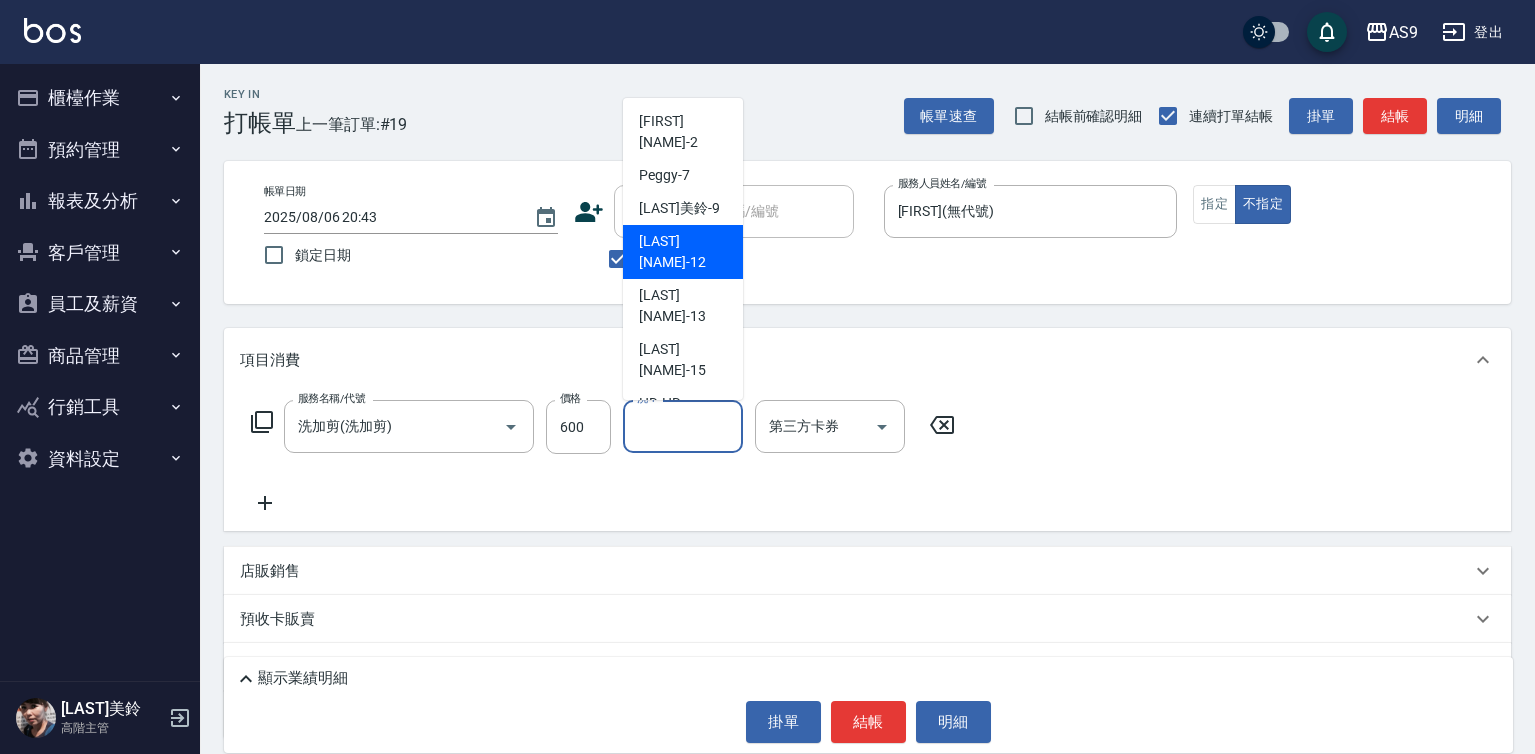 click on "[LAST] [NAME] -12" at bounding box center (683, 252) 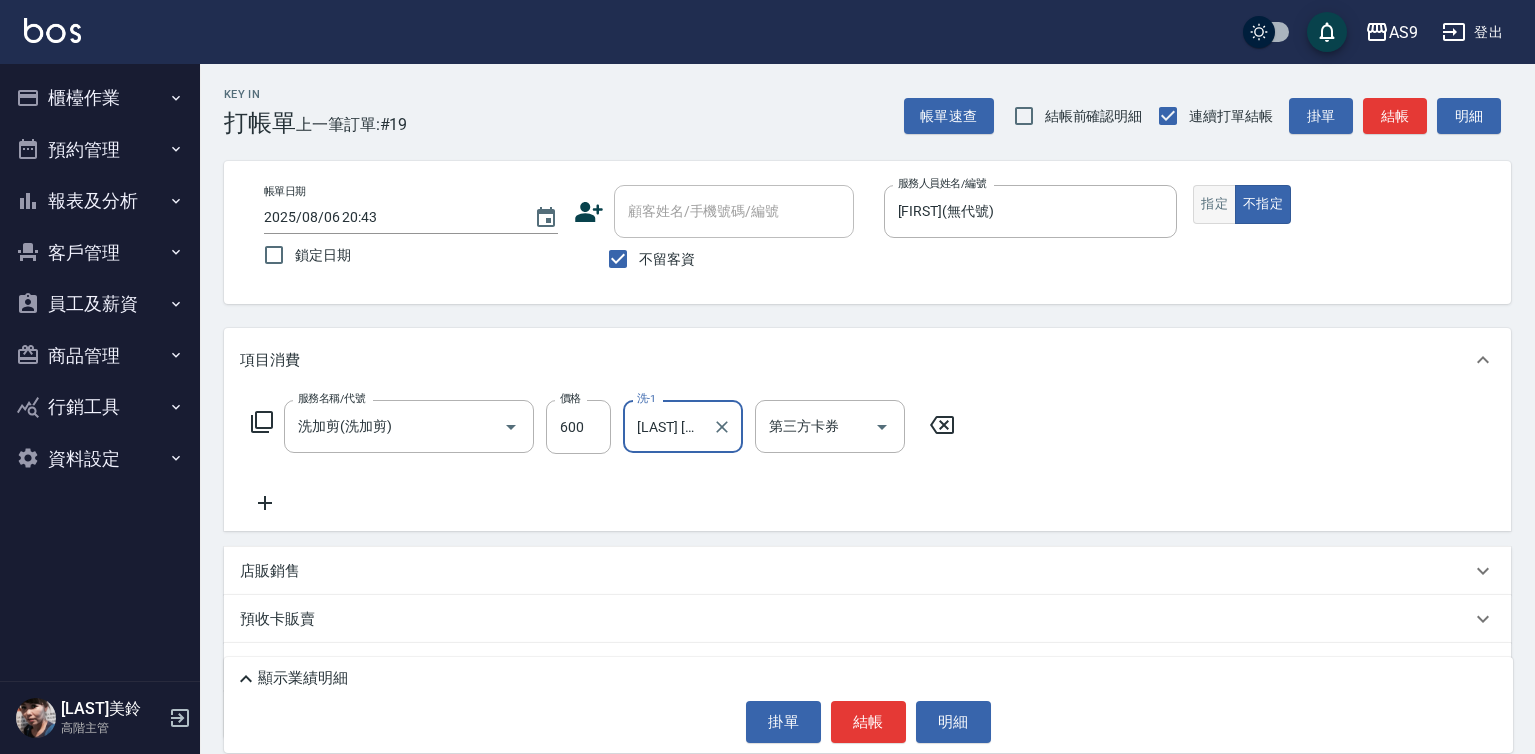 click on "指定" at bounding box center [1214, 204] 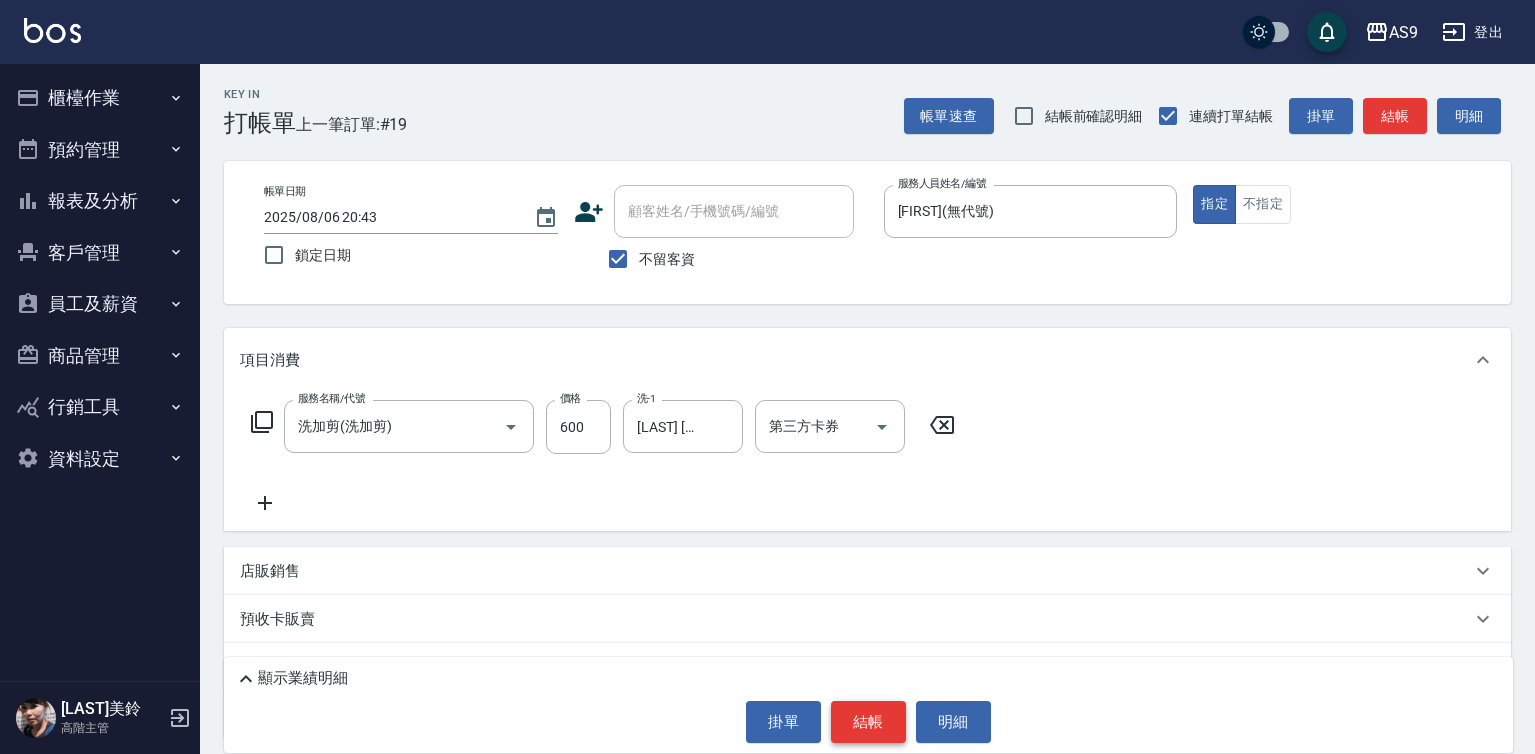 click on "結帳" at bounding box center [868, 722] 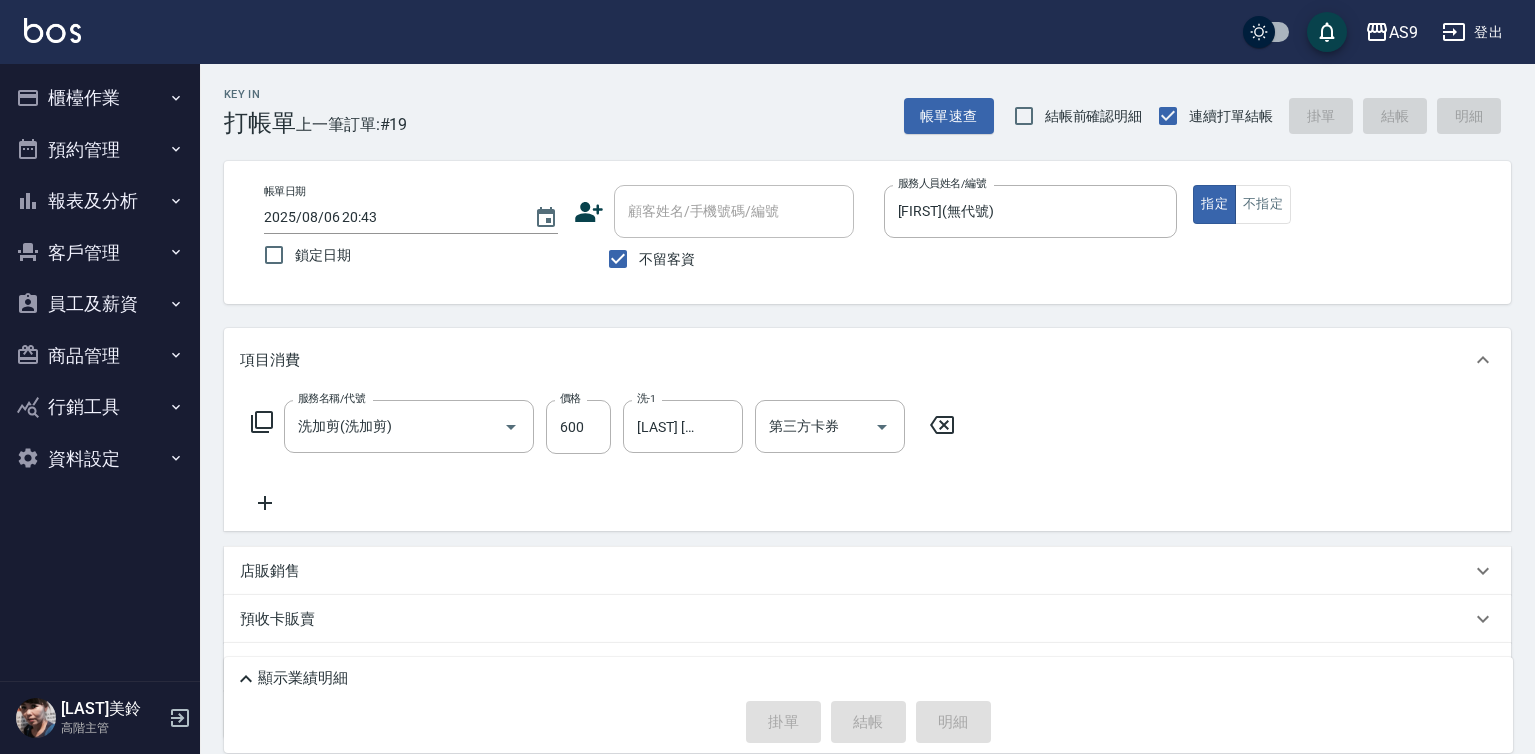 type 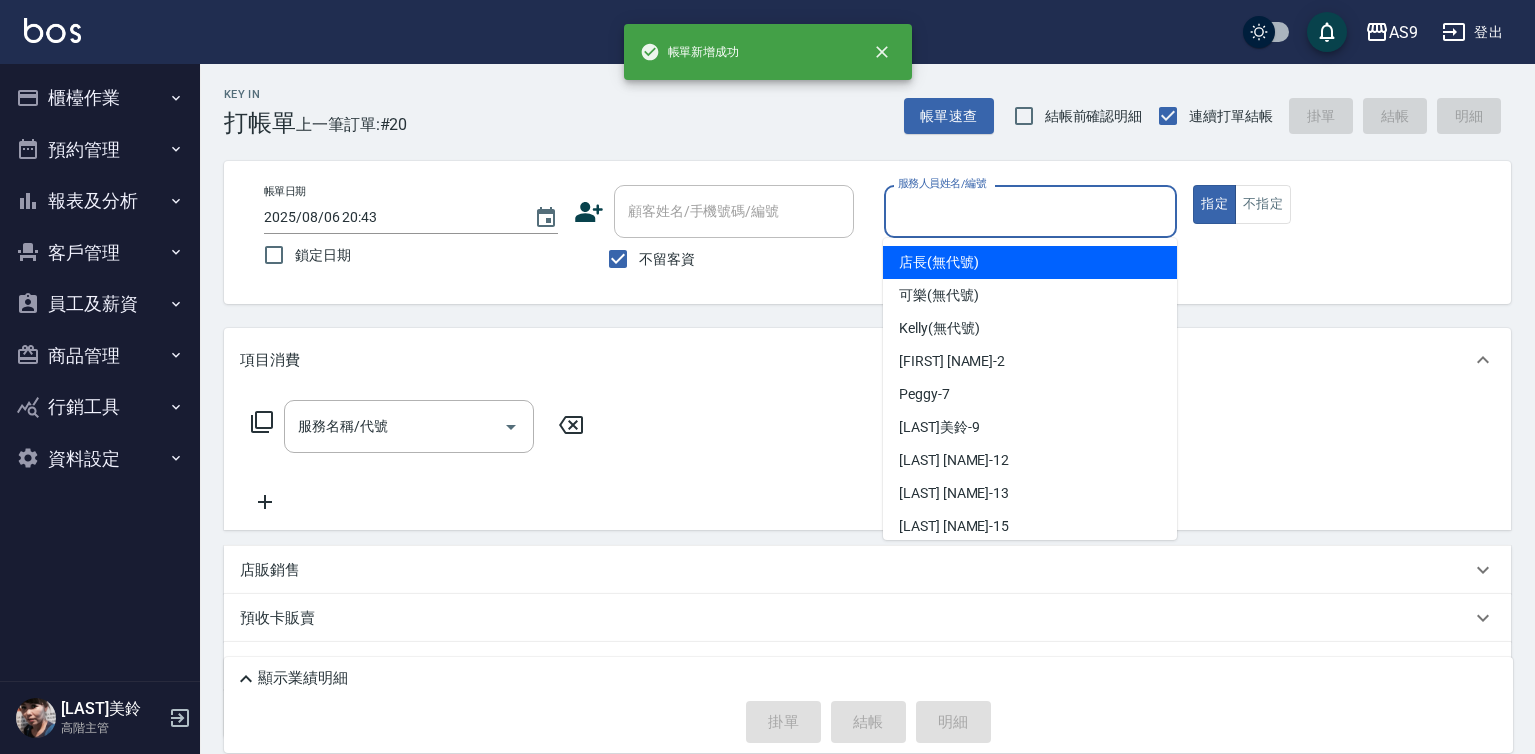 drag, startPoint x: 925, startPoint y: 195, endPoint x: 947, endPoint y: 307, distance: 114.14027 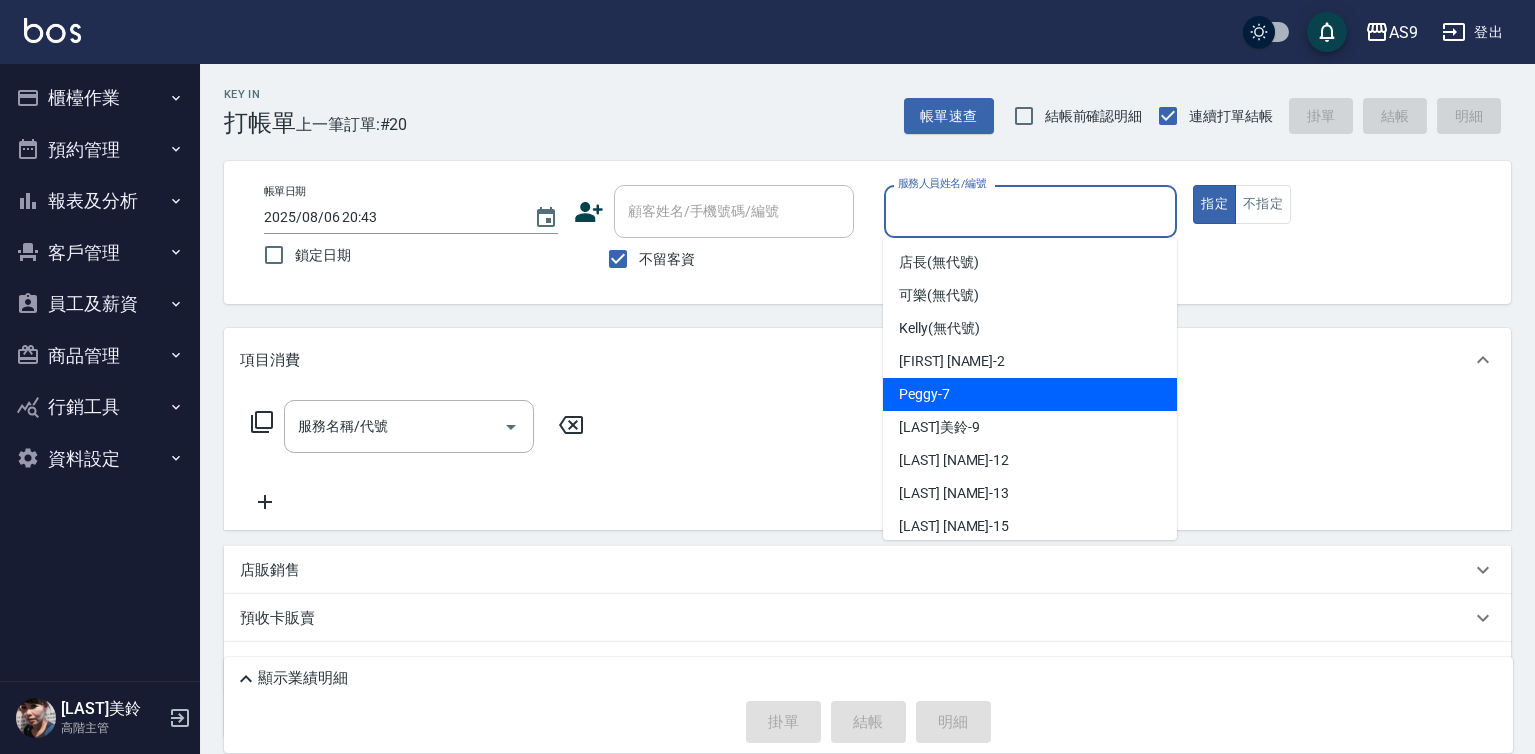 click on "[FIRST] -7" at bounding box center (1030, 394) 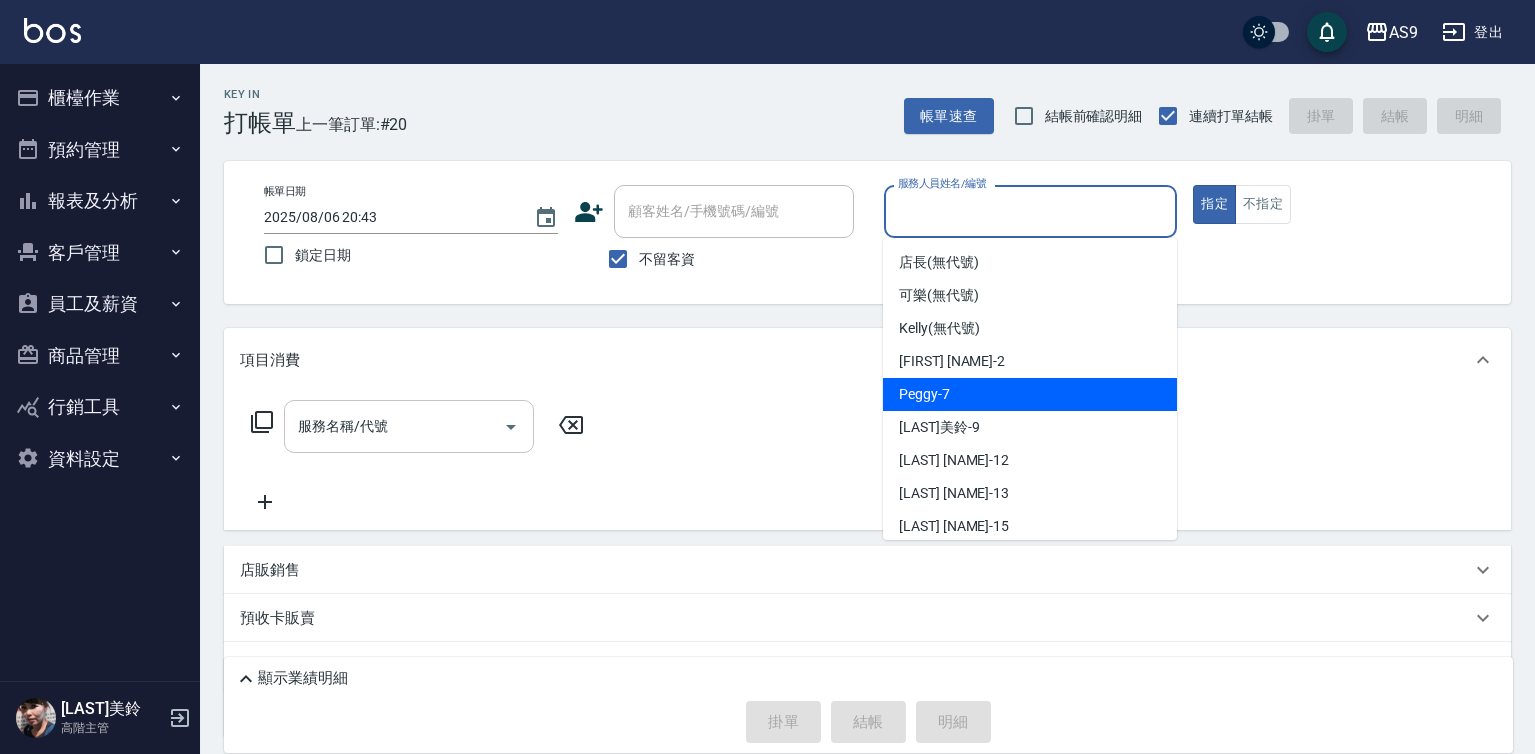 type on "[FIRST]-7" 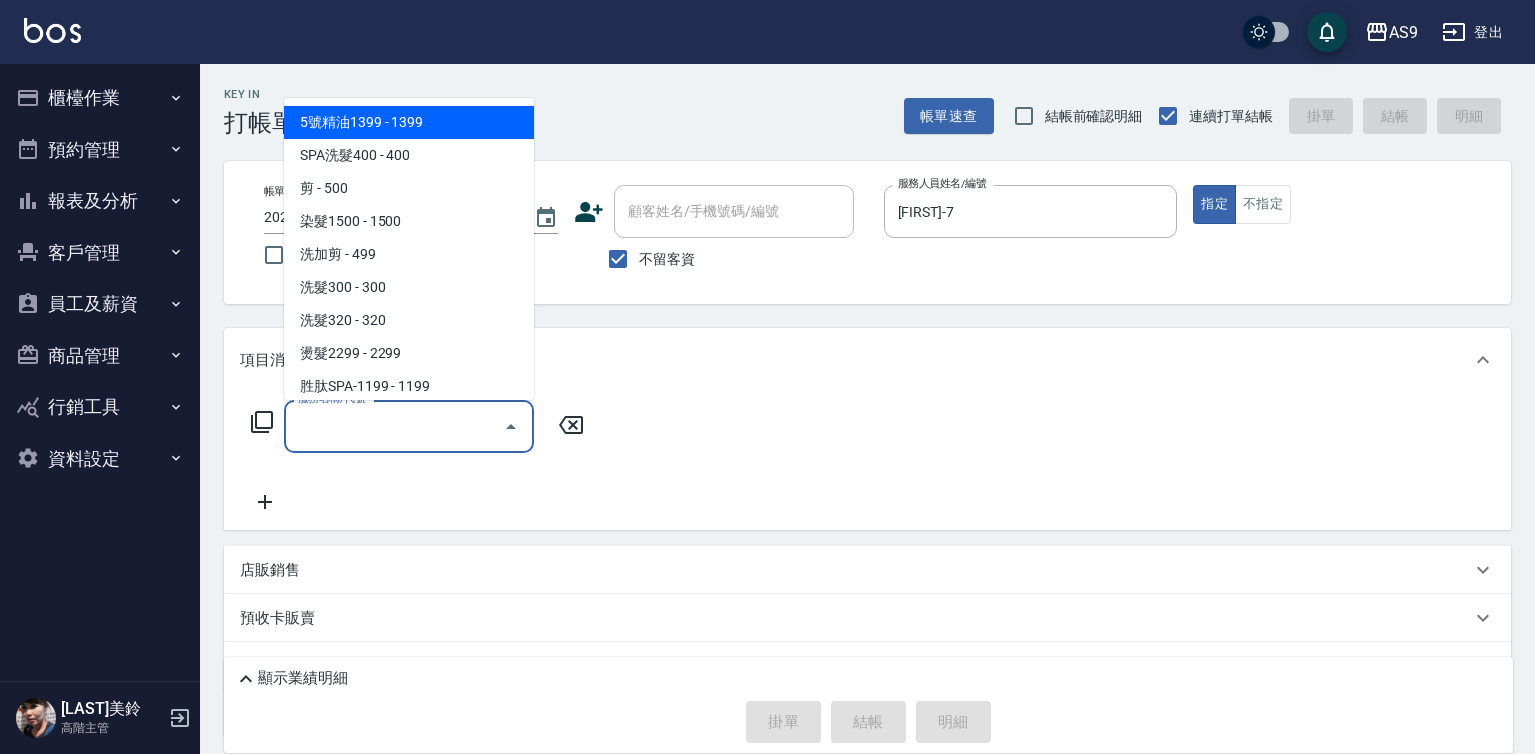 click on "服務名稱/代號" at bounding box center (394, 426) 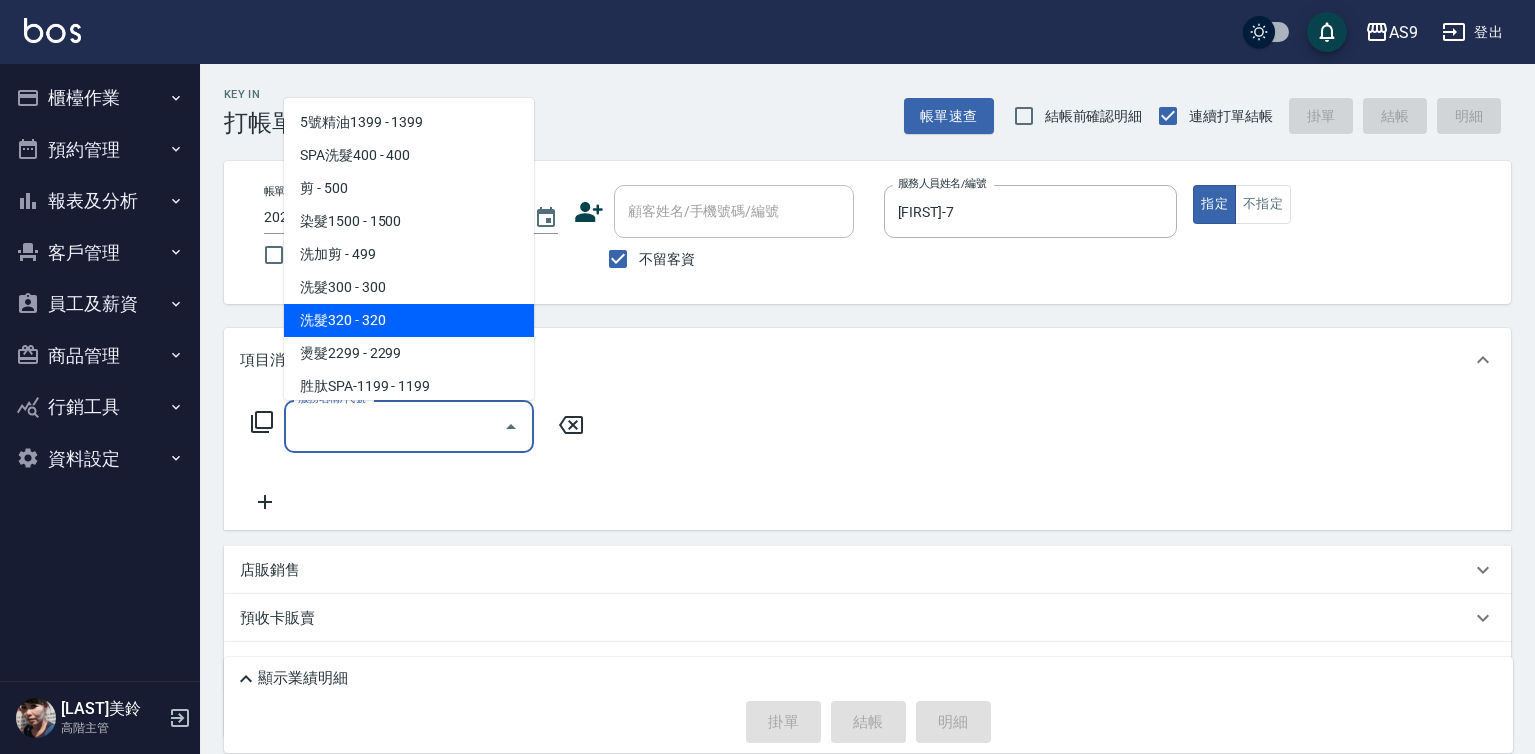 click on "洗髮320 - 320" at bounding box center [409, 320] 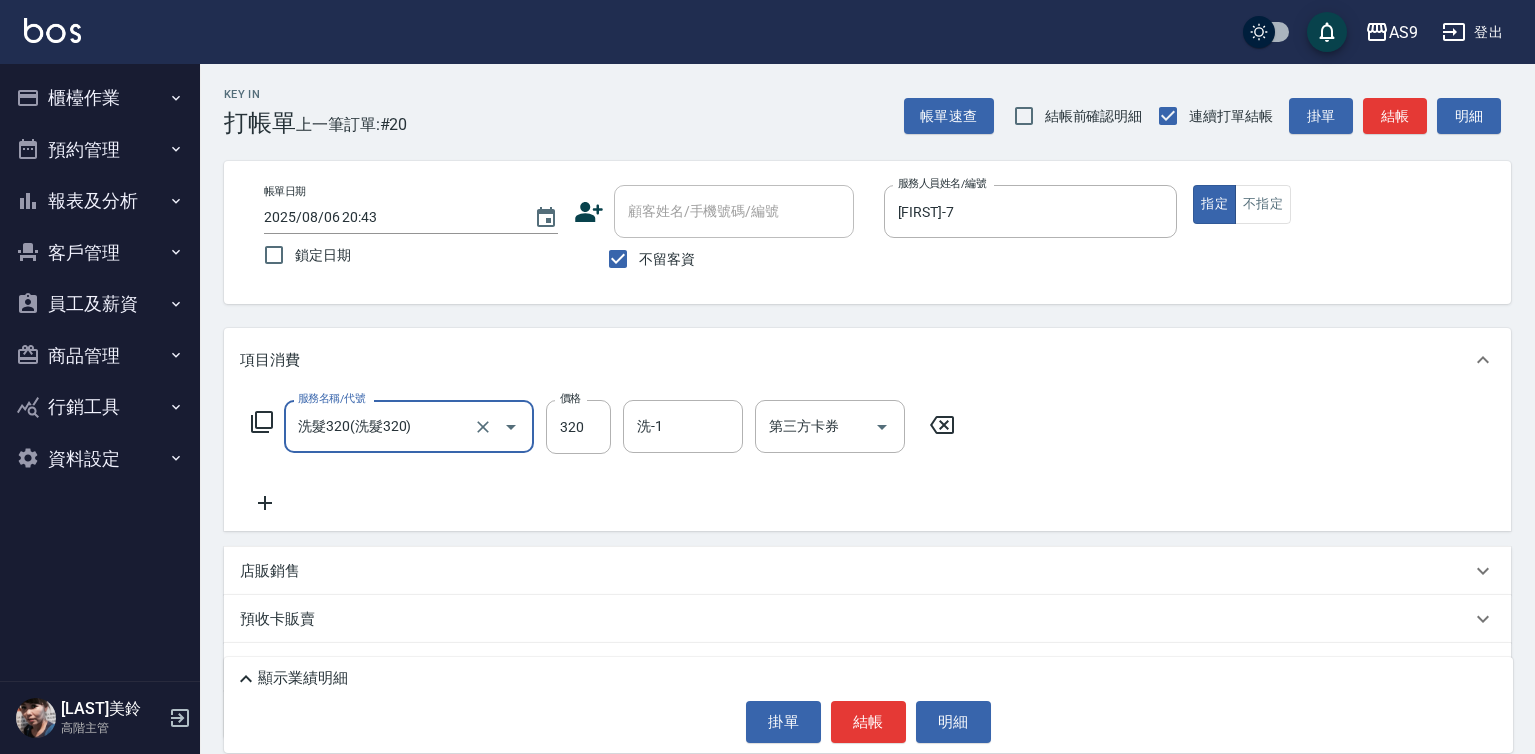 click on "店販銷售" at bounding box center (855, 571) 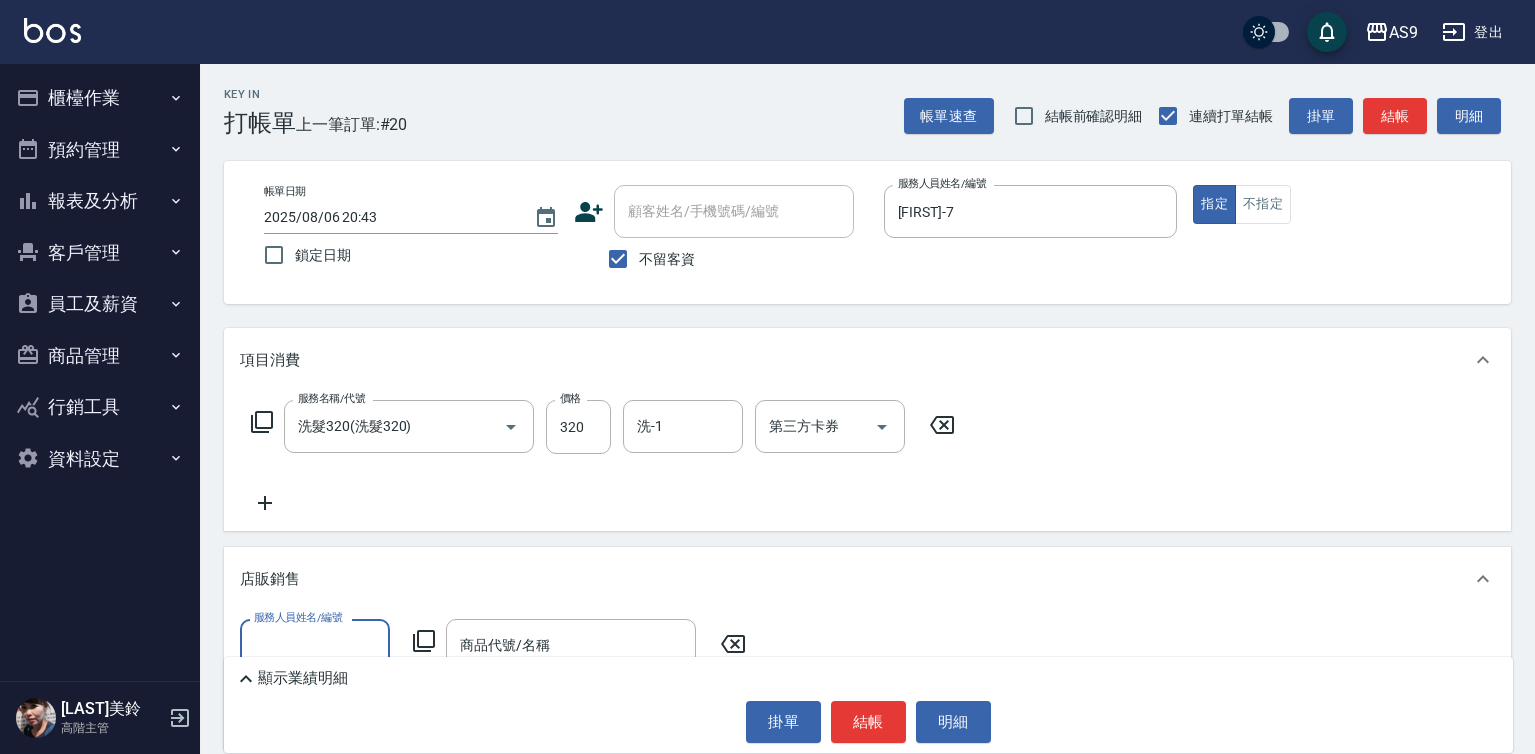 scroll, scrollTop: 1, scrollLeft: 0, axis: vertical 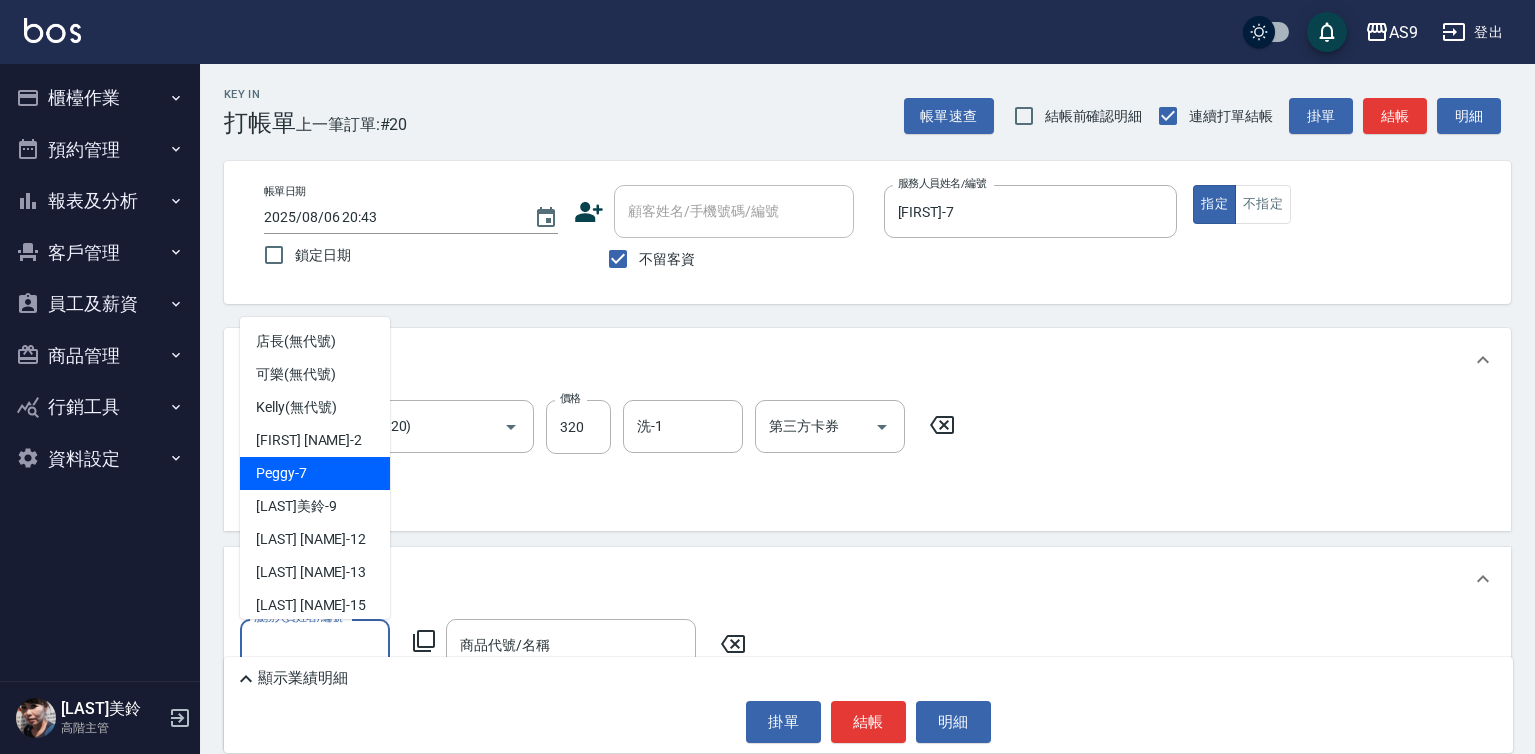 click on "[FIRST] -7" at bounding box center [315, 473] 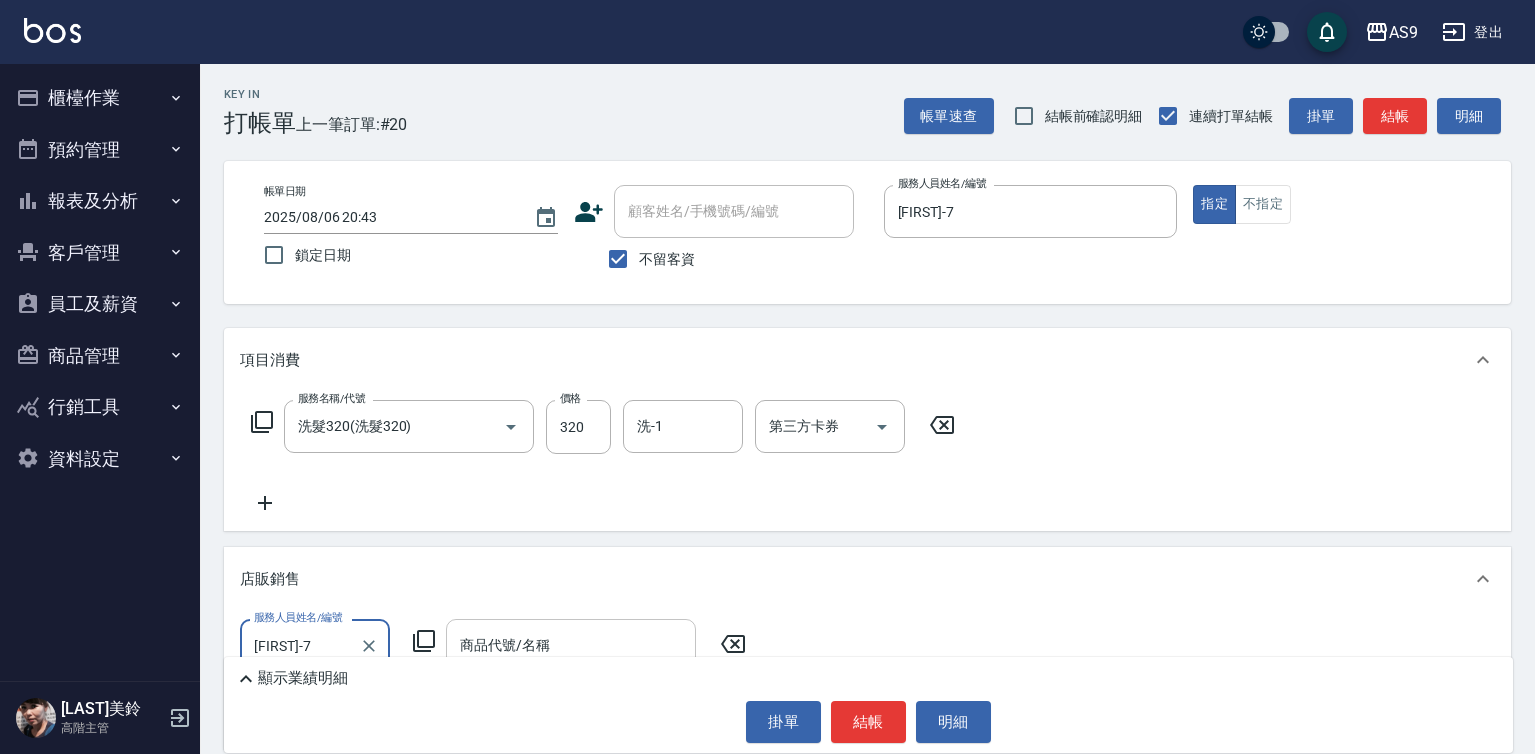 click on "商品代號/名稱 商品代號/名稱" at bounding box center (571, 645) 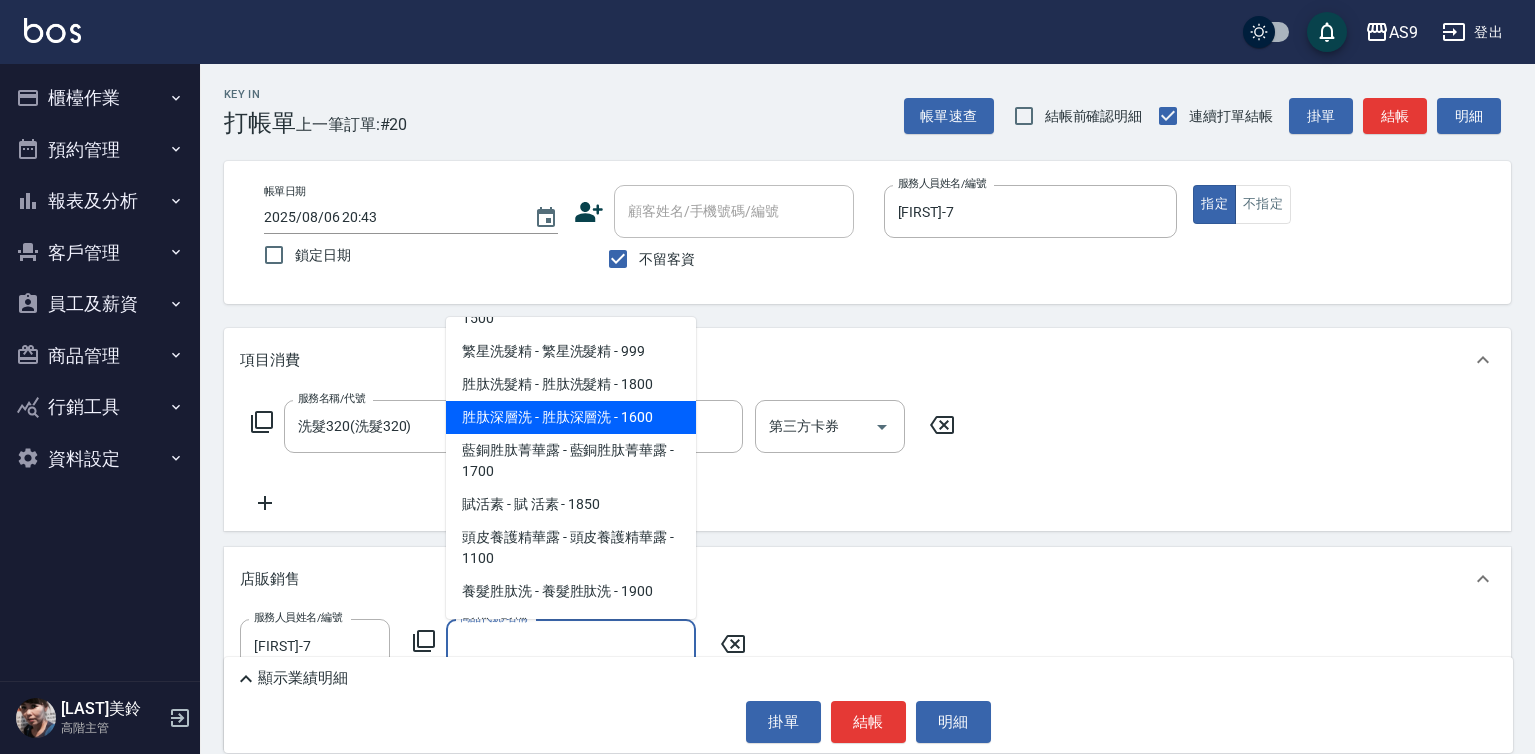 scroll, scrollTop: 1463, scrollLeft: 0, axis: vertical 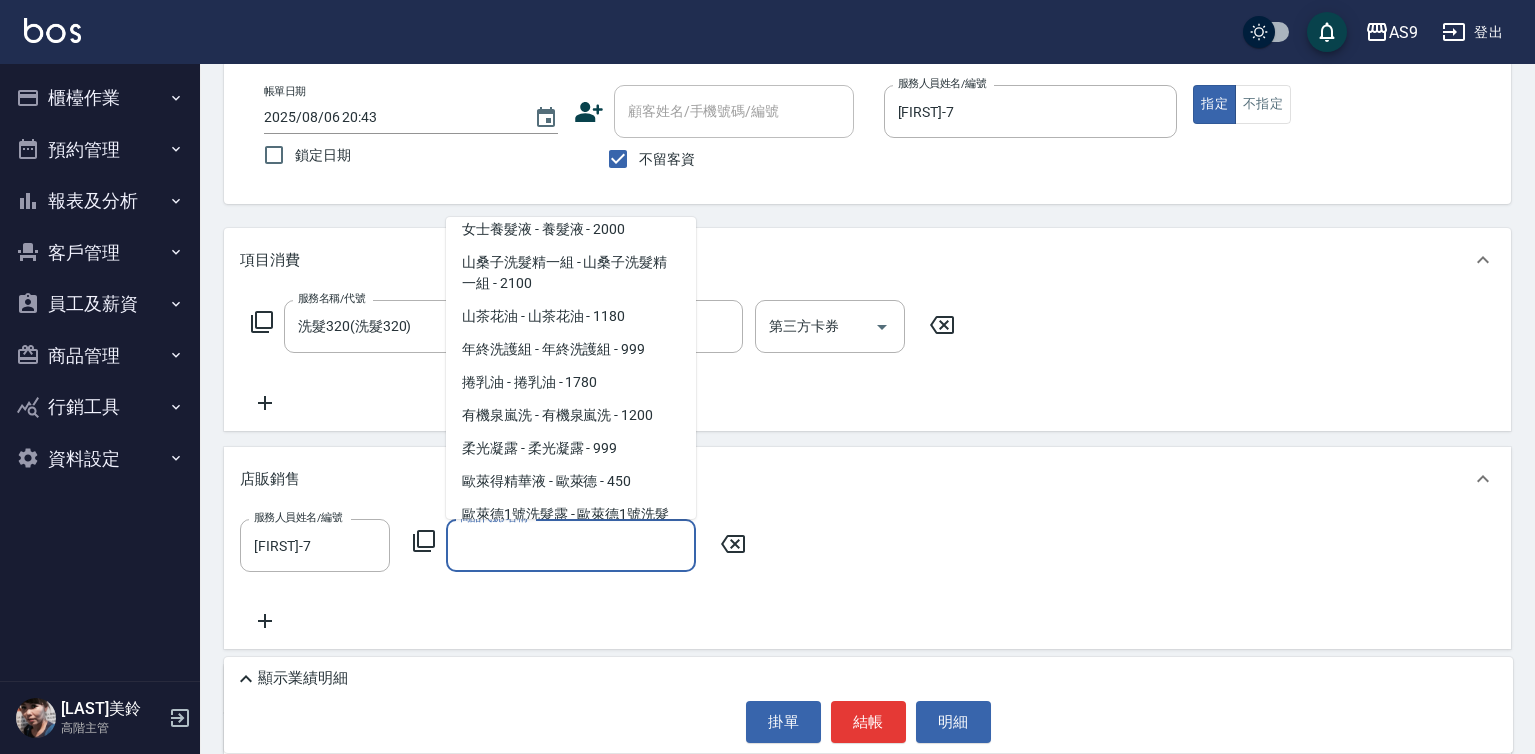 click on "有機泉嵐洗 - 有機泉嵐洗 - 1200" at bounding box center [571, 415] 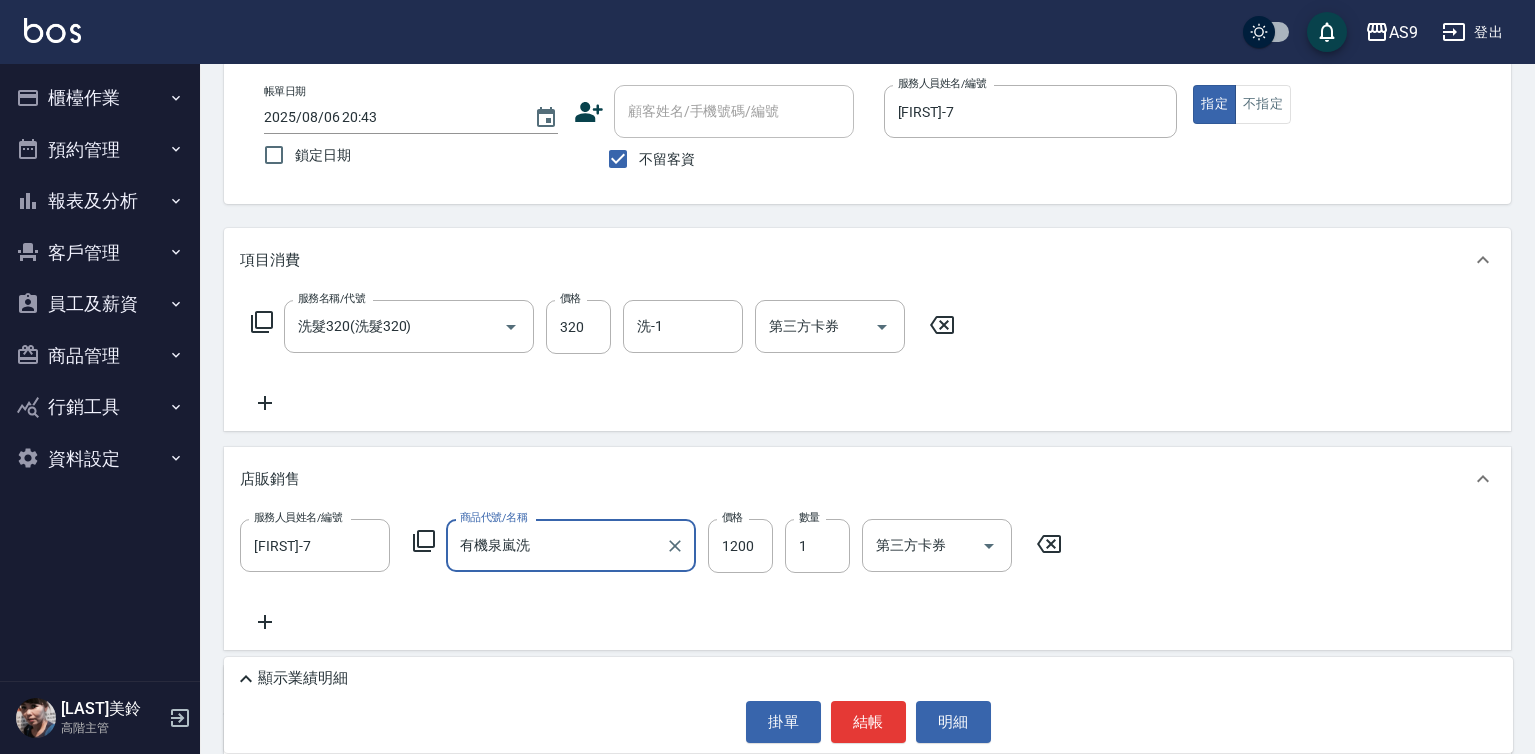 type on "有機泉嵐洗" 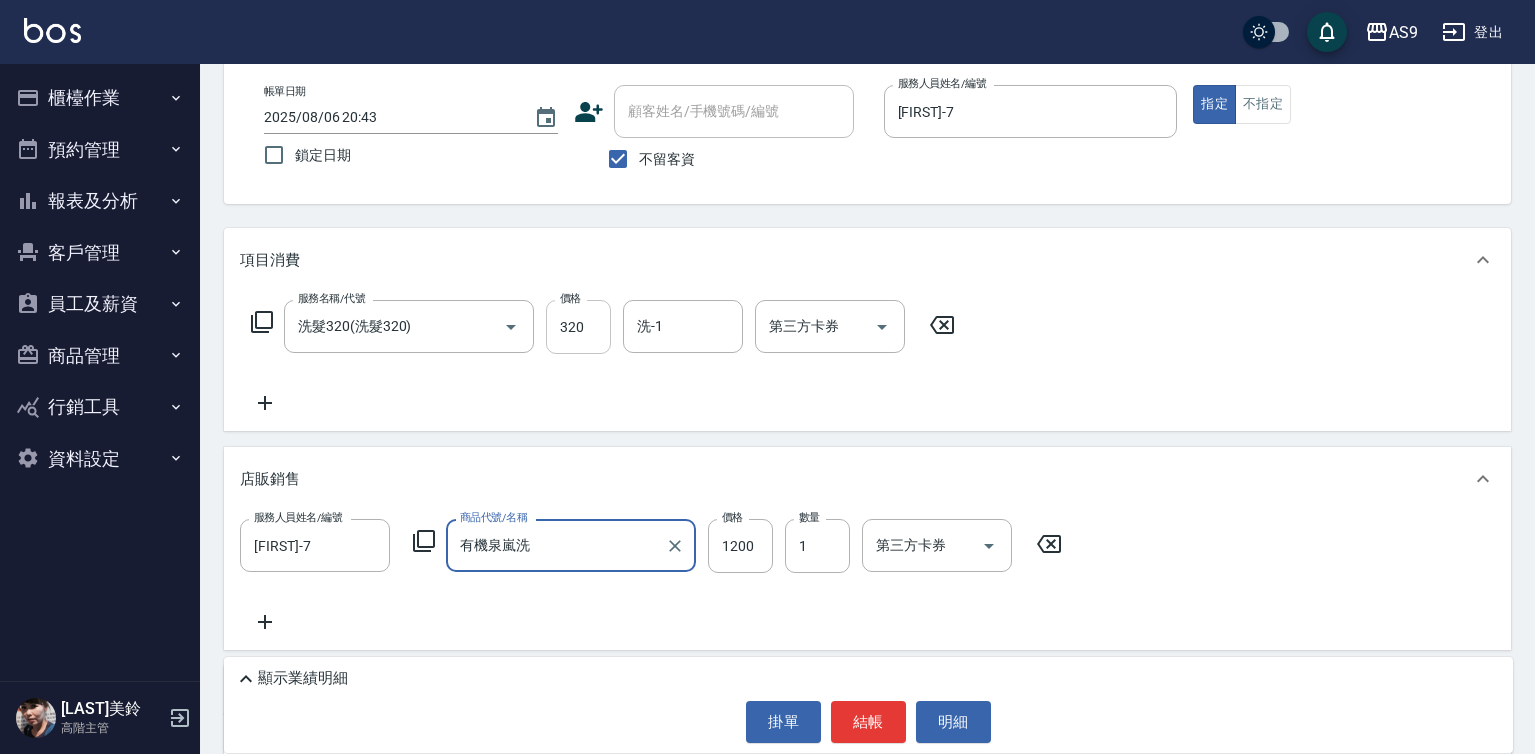 click on "320" at bounding box center (578, 327) 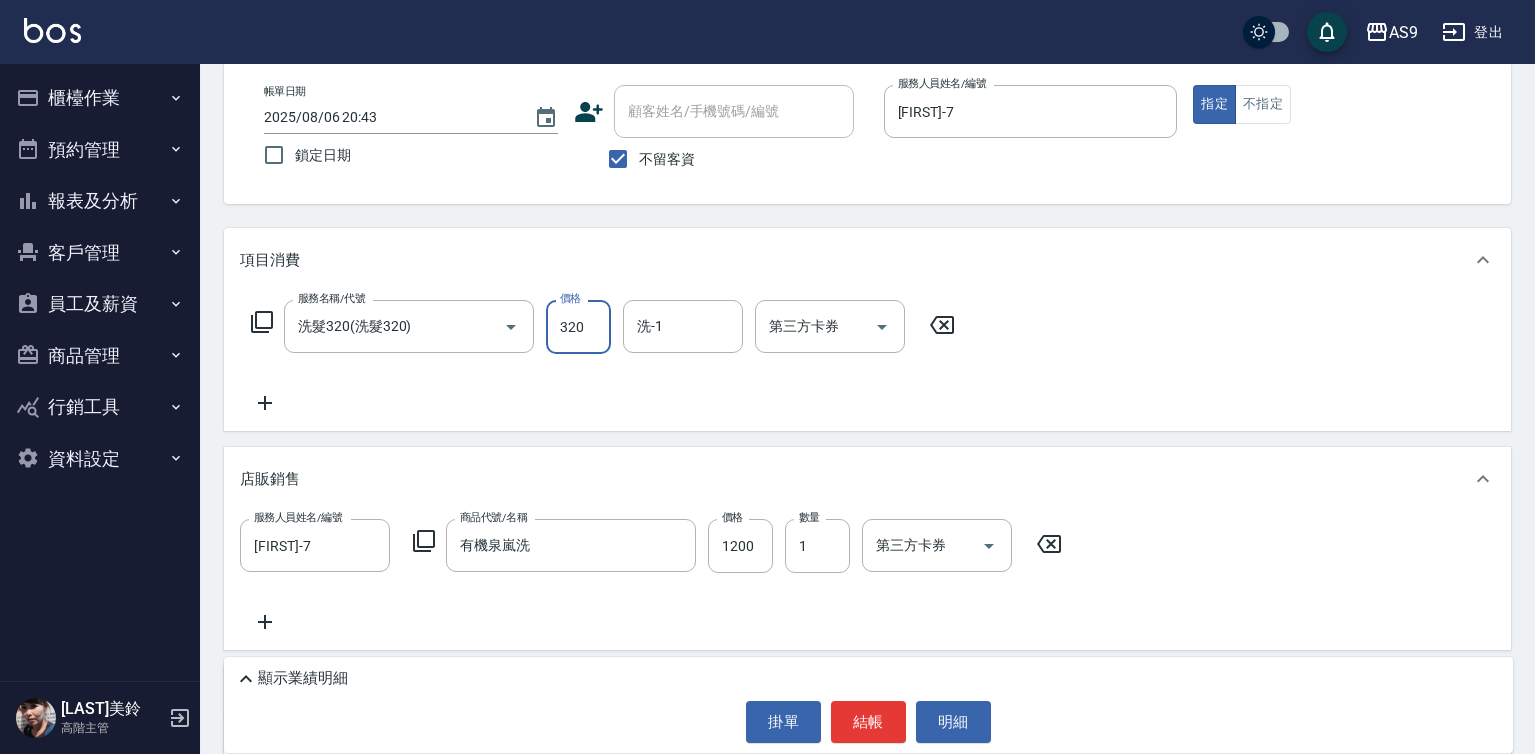 click on "320" at bounding box center [578, 327] 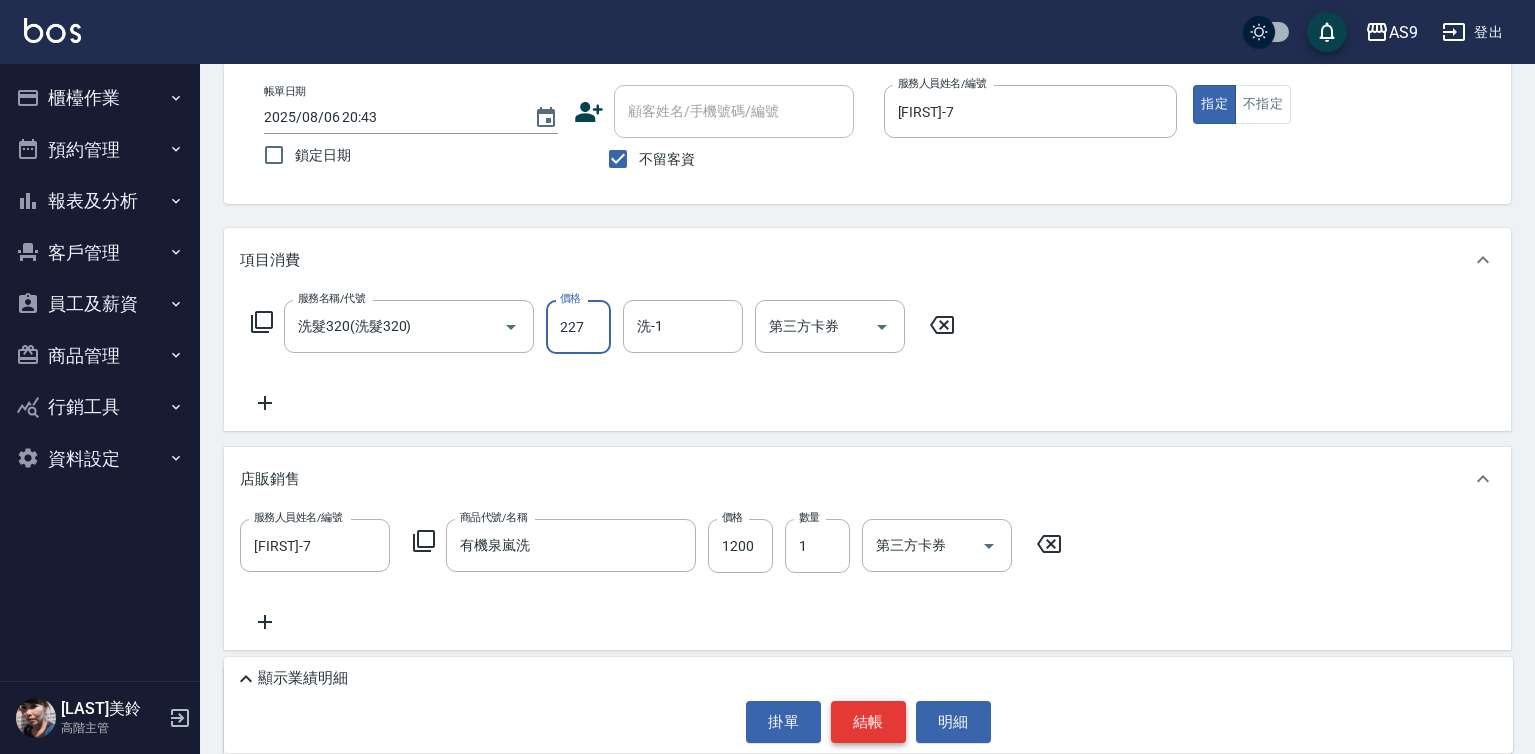 type on "227" 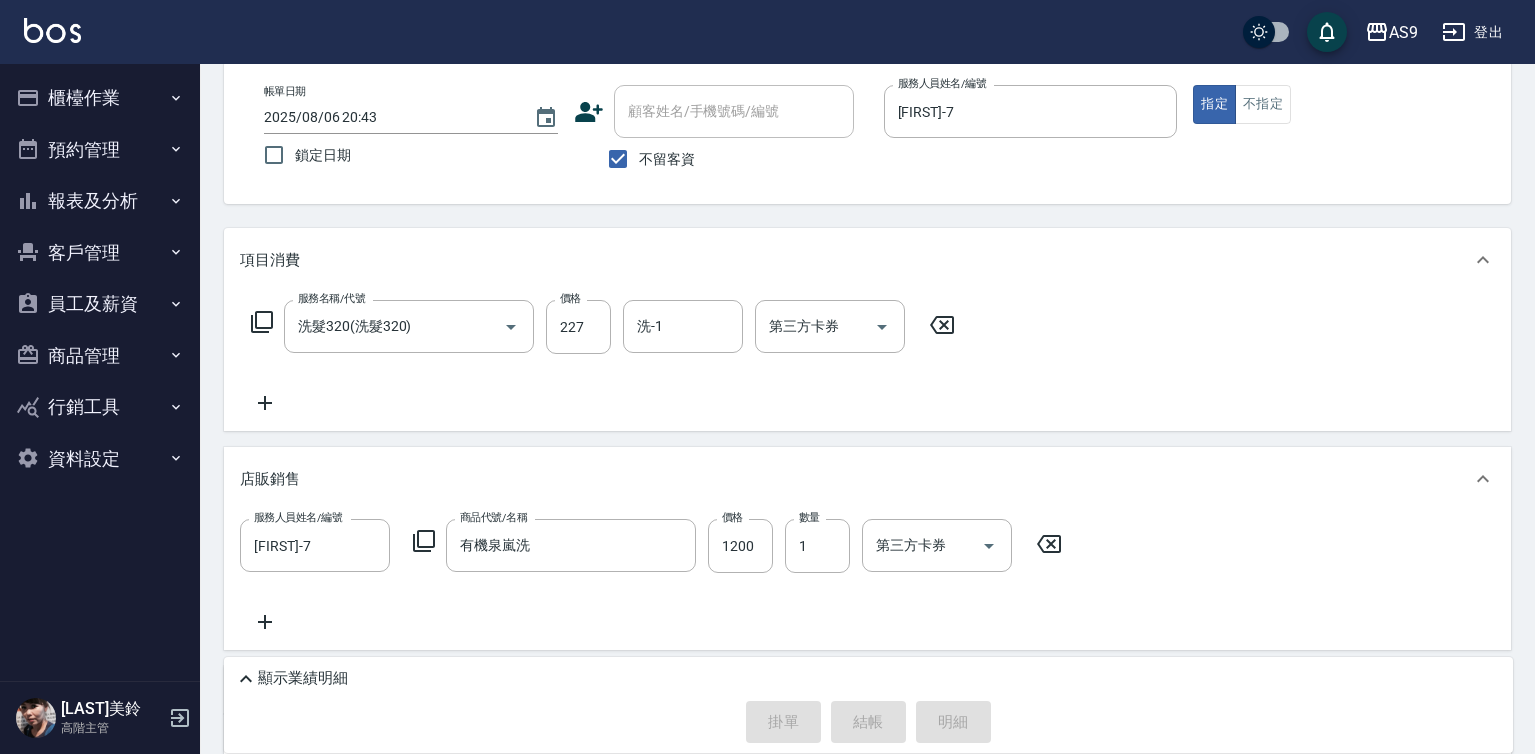 type on "2025/08/06 20:44" 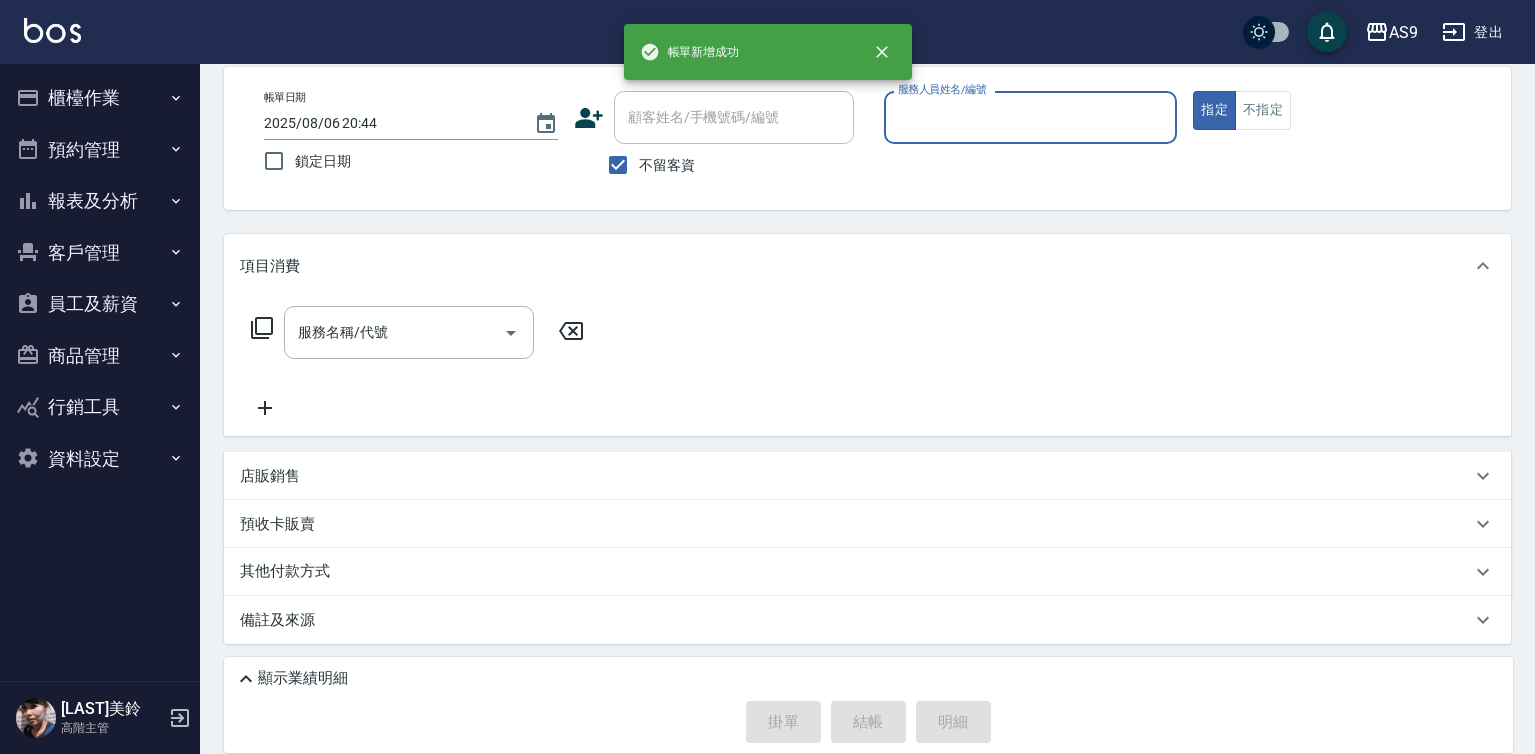scroll, scrollTop: 0, scrollLeft: 0, axis: both 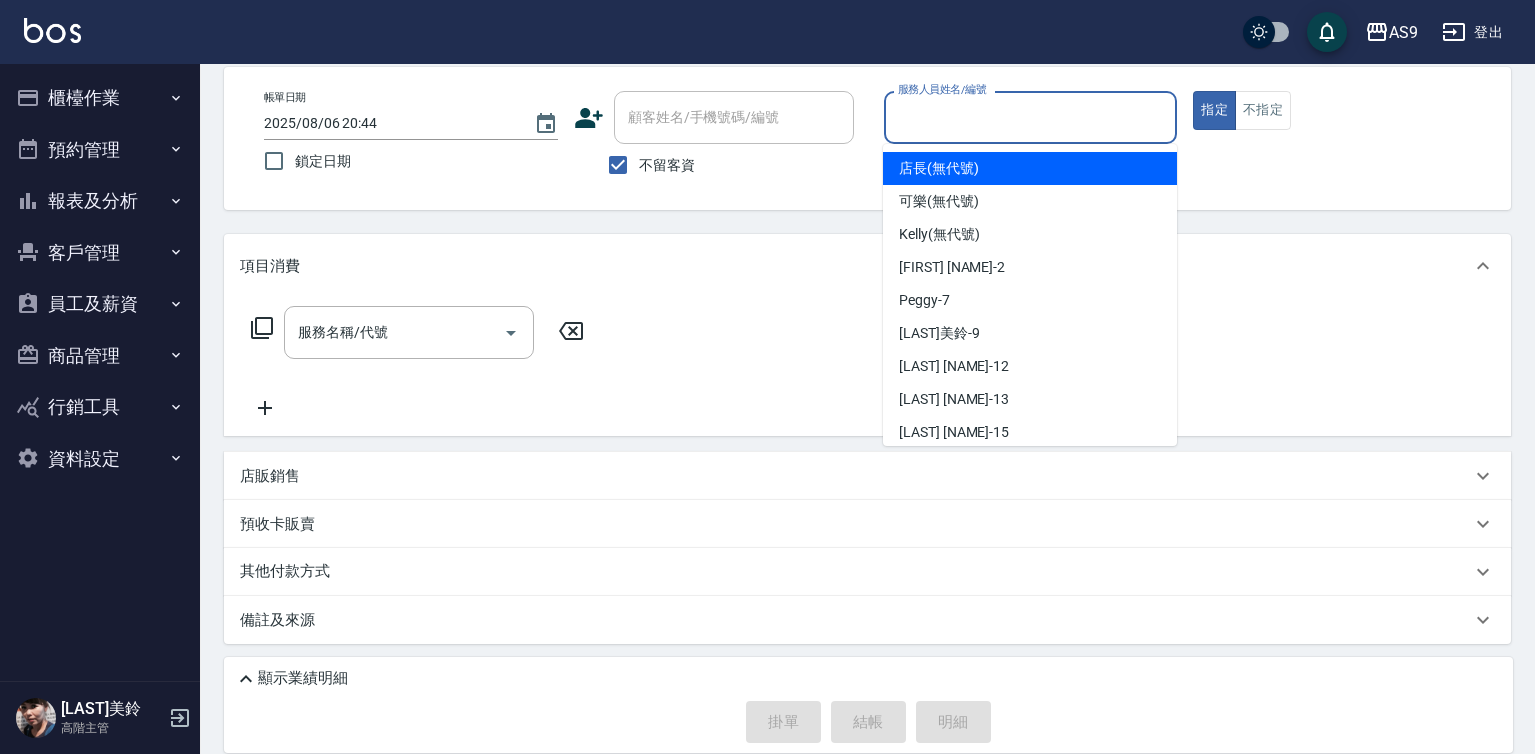 click on "服務人員姓名/編號" at bounding box center [1031, 117] 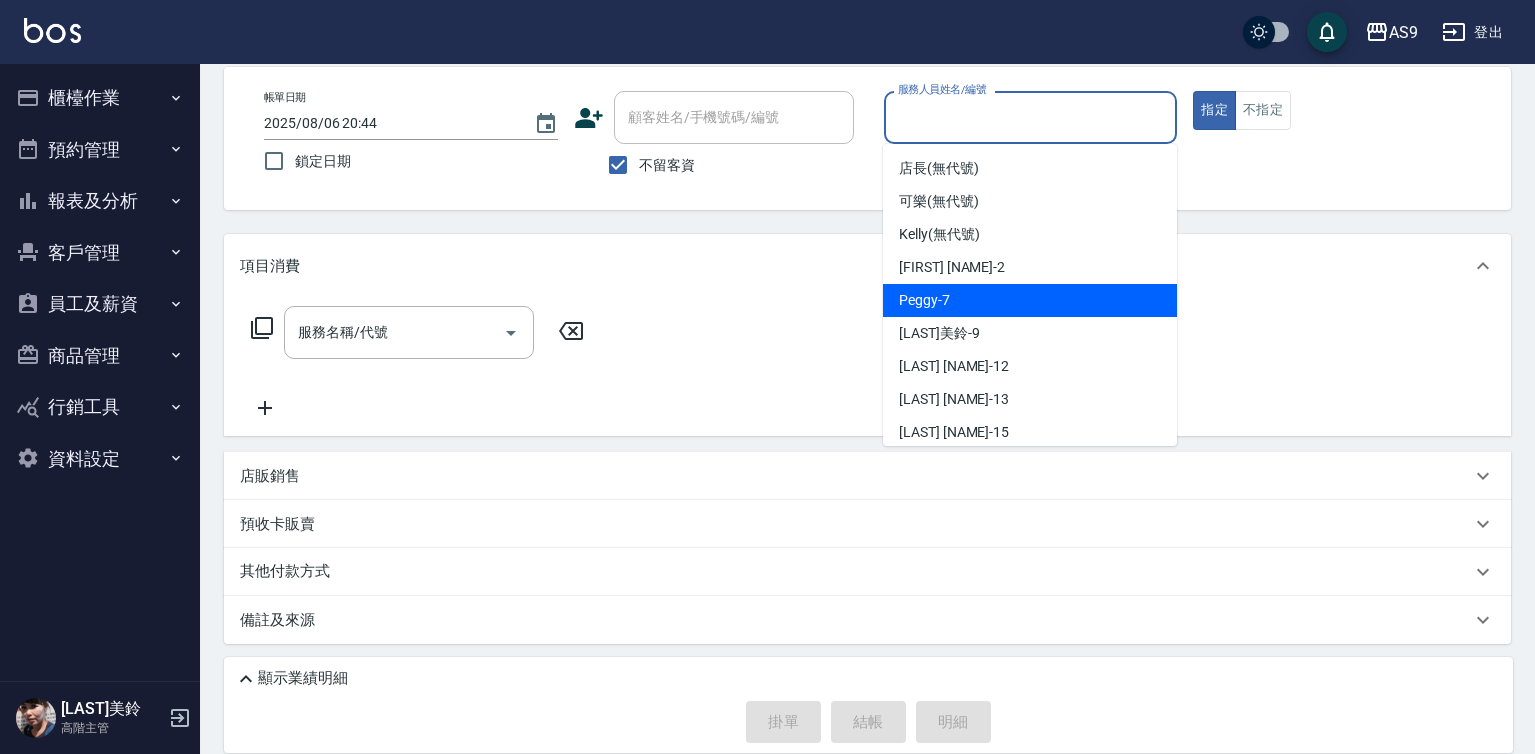 drag, startPoint x: 938, startPoint y: 296, endPoint x: 728, endPoint y: 364, distance: 220.73514 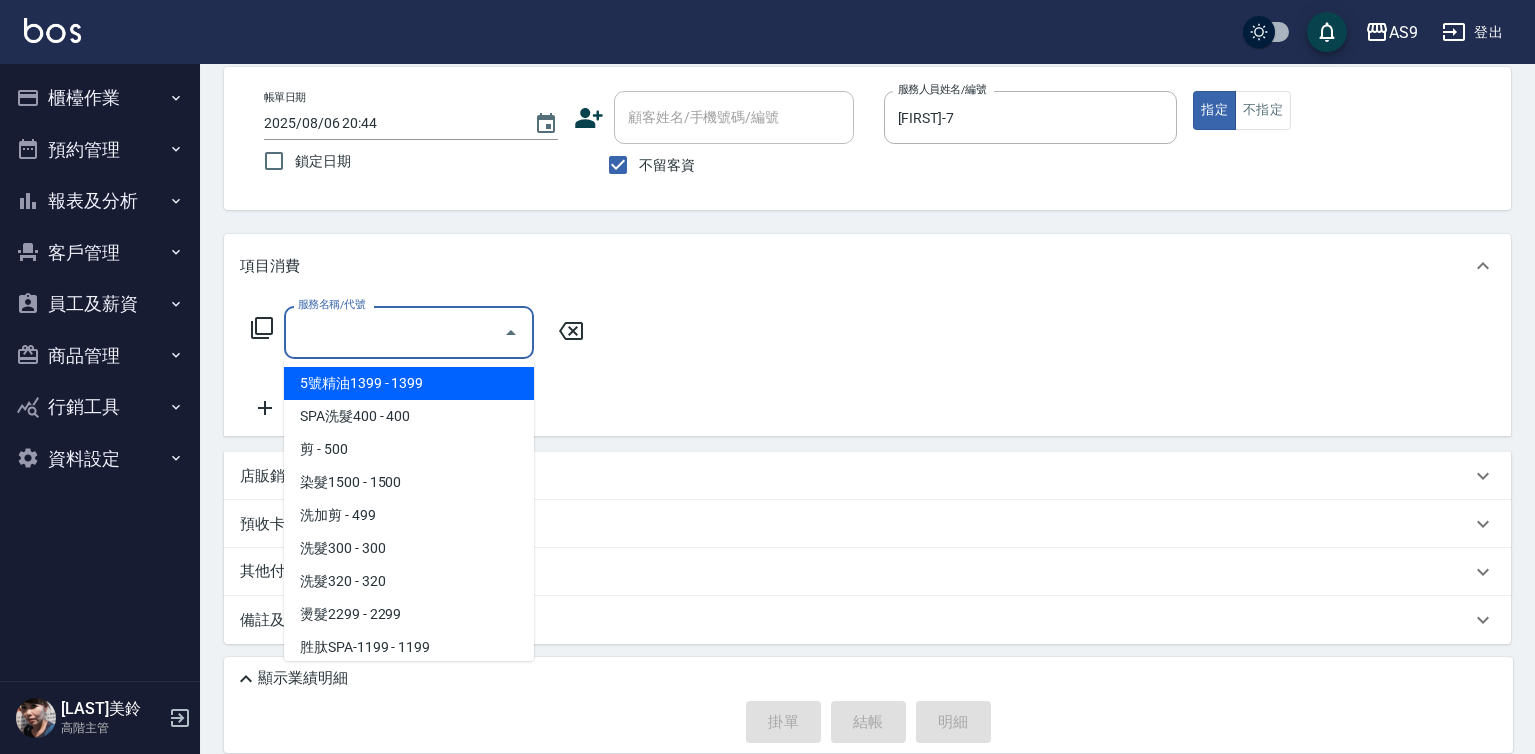 click on "服務名稱/代號" at bounding box center [394, 332] 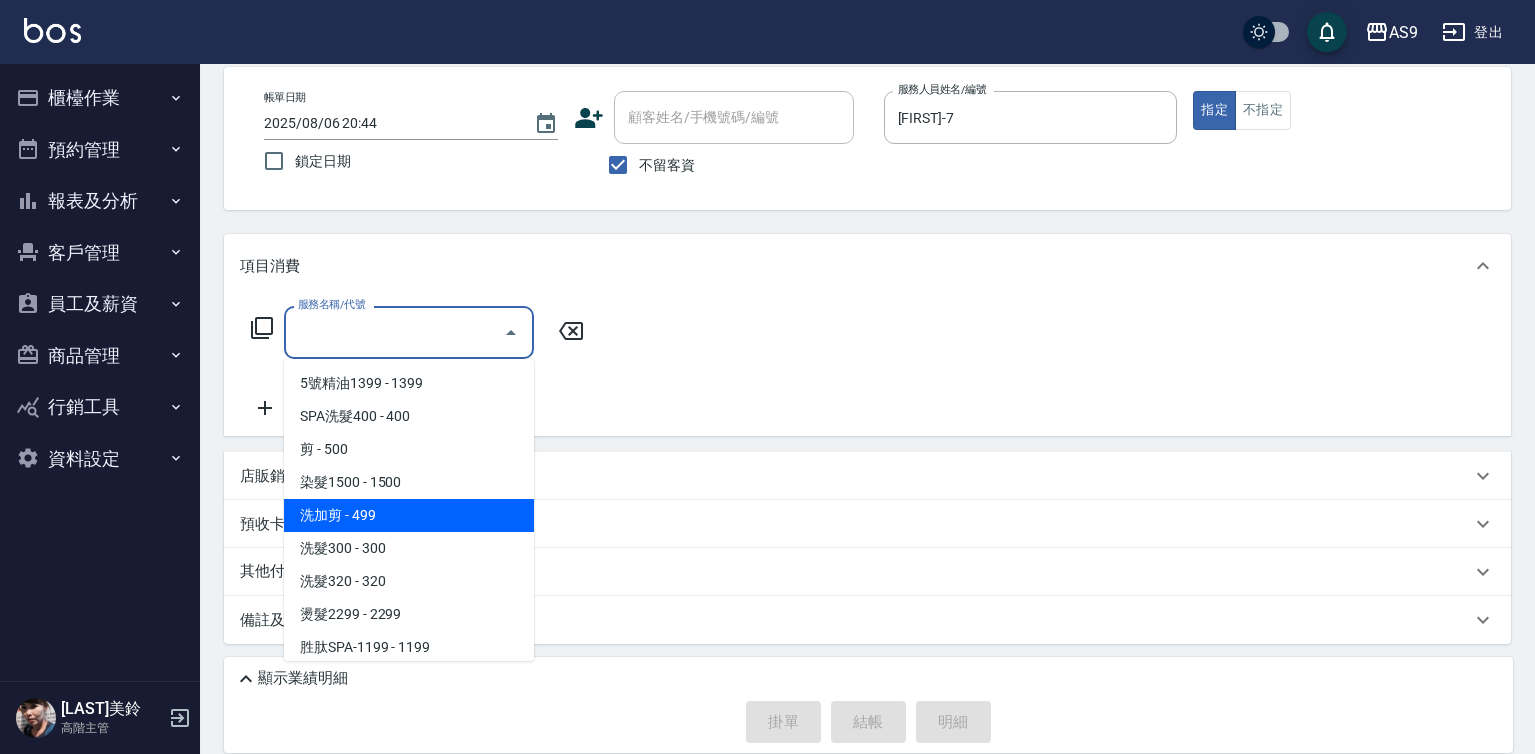 click on "洗加剪 - 499" at bounding box center [409, 515] 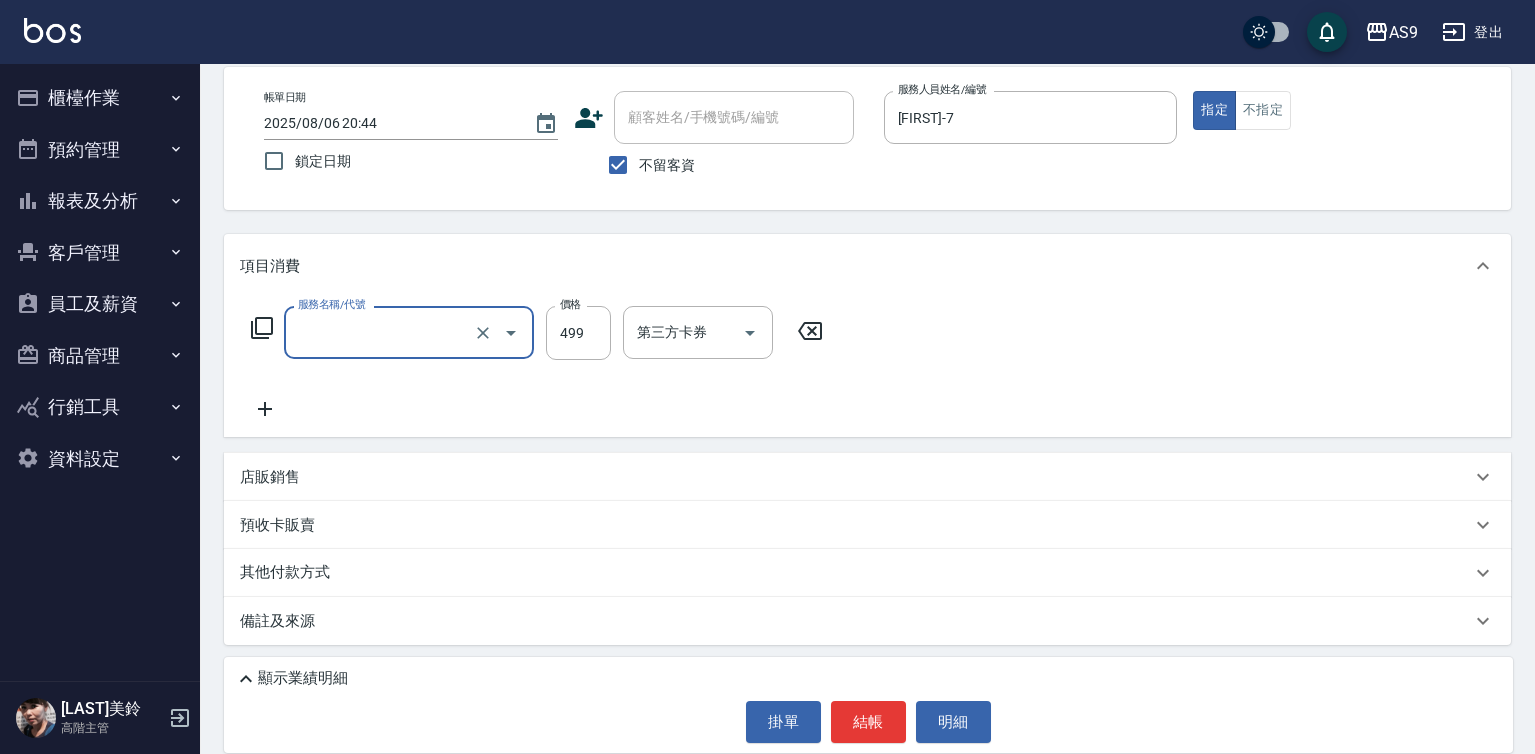 type on "洗加剪(洗加剪)" 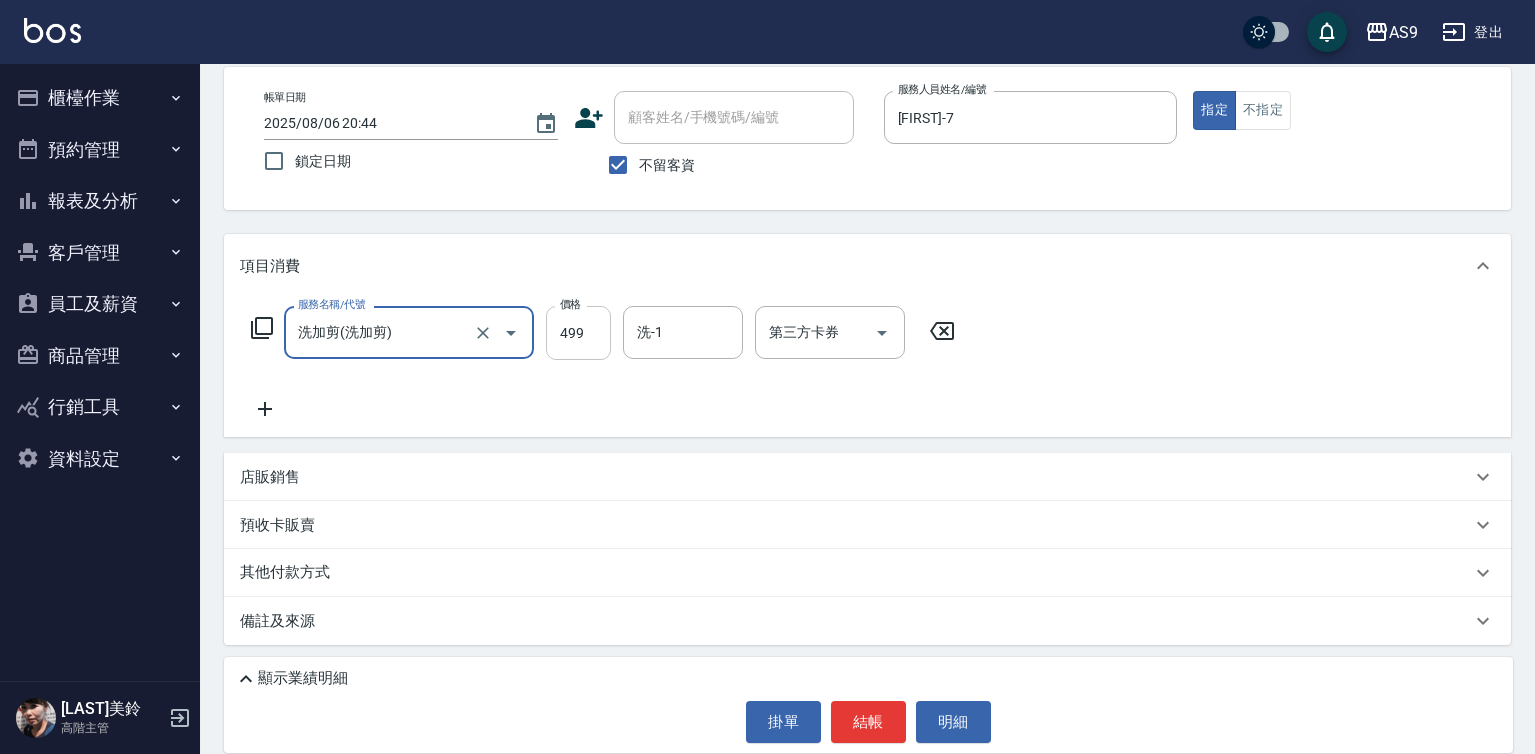 click on "499" at bounding box center (578, 333) 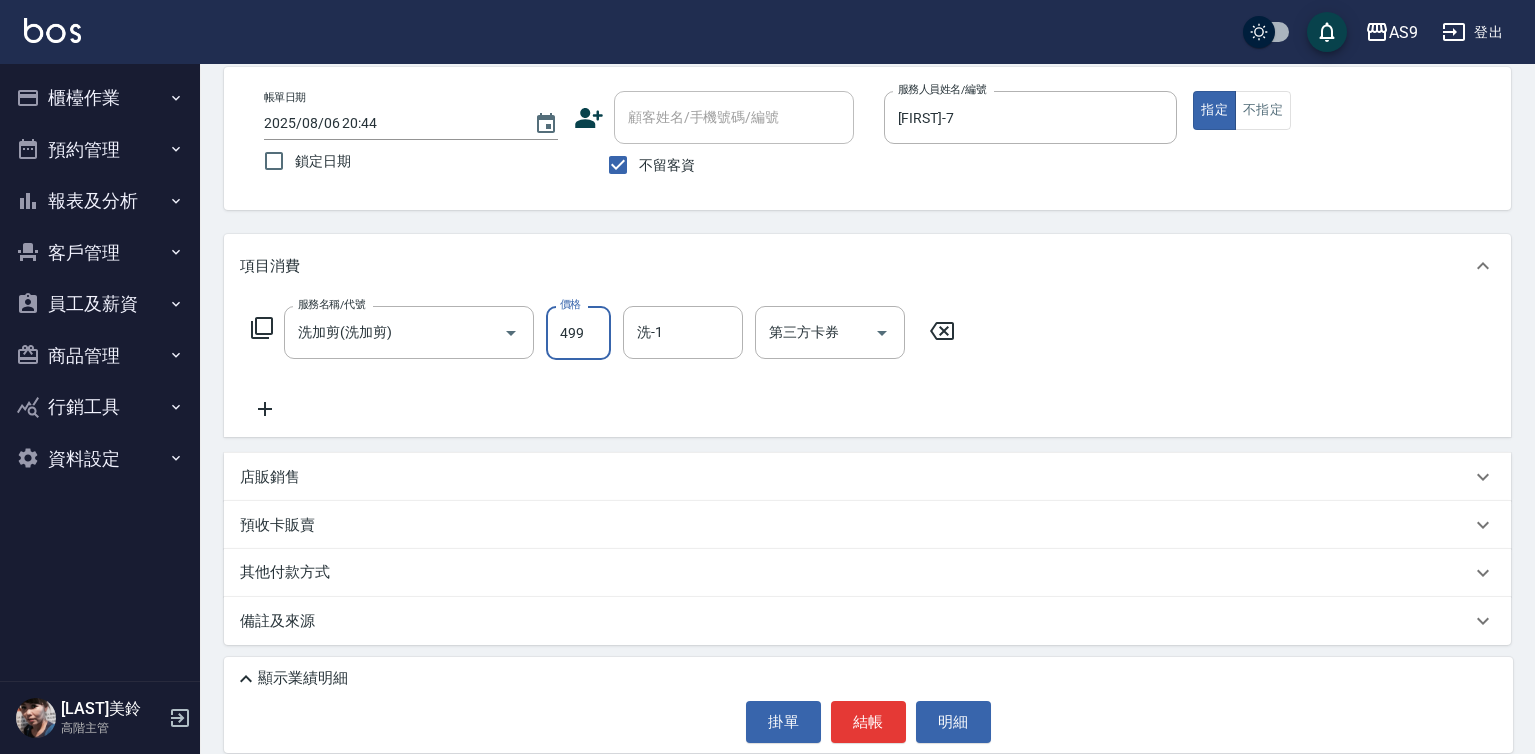 click on "499" at bounding box center [578, 333] 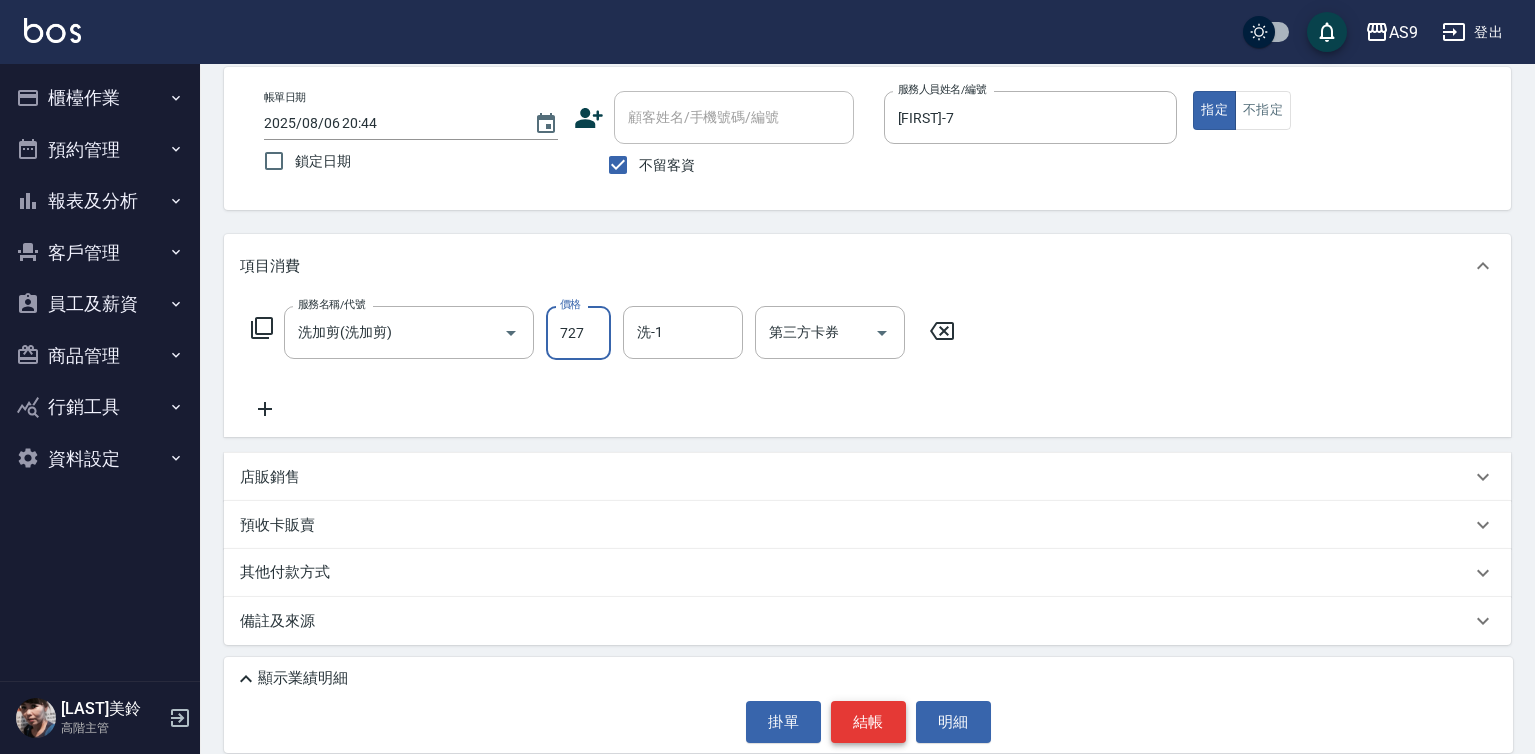 type on "727" 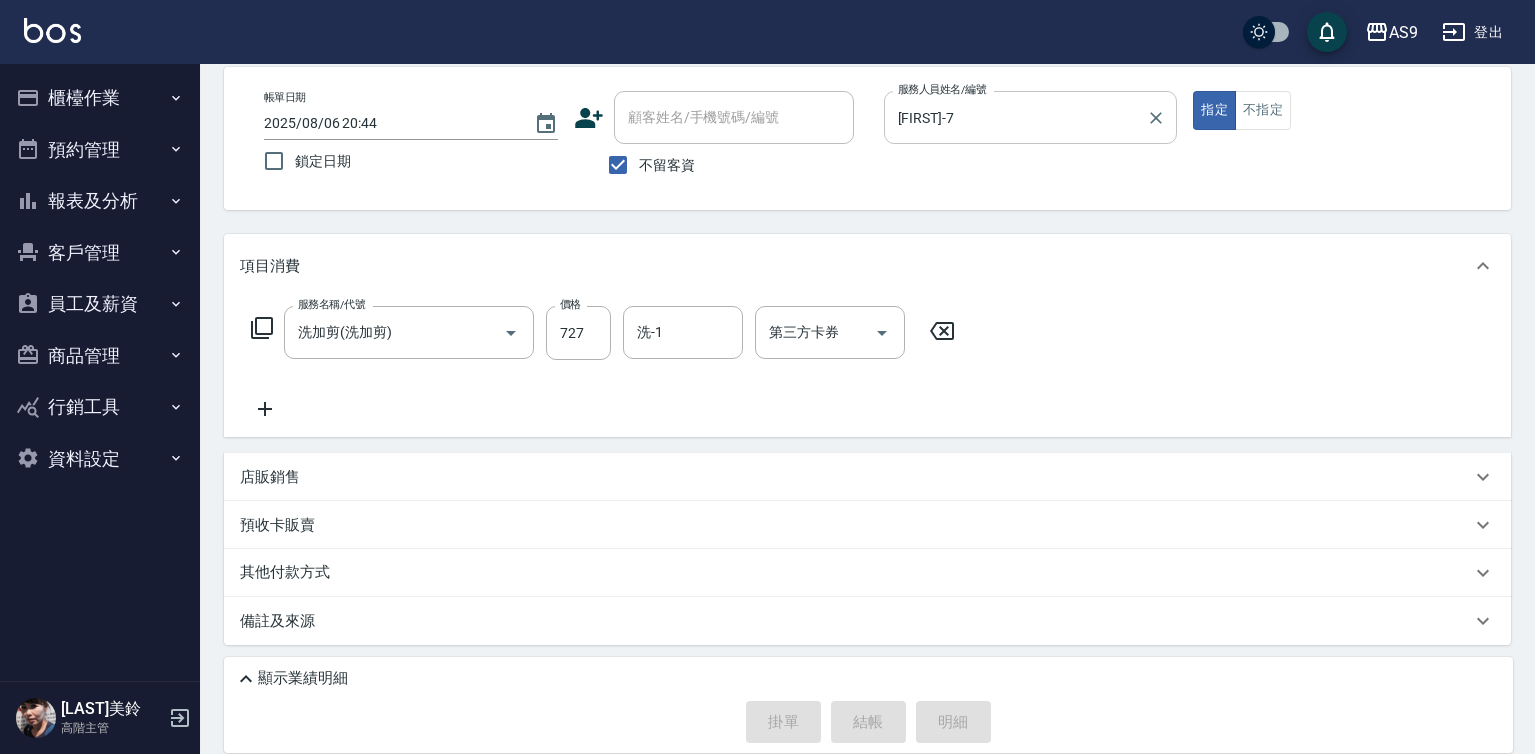 click on "[FIRST]-7" at bounding box center (1016, 117) 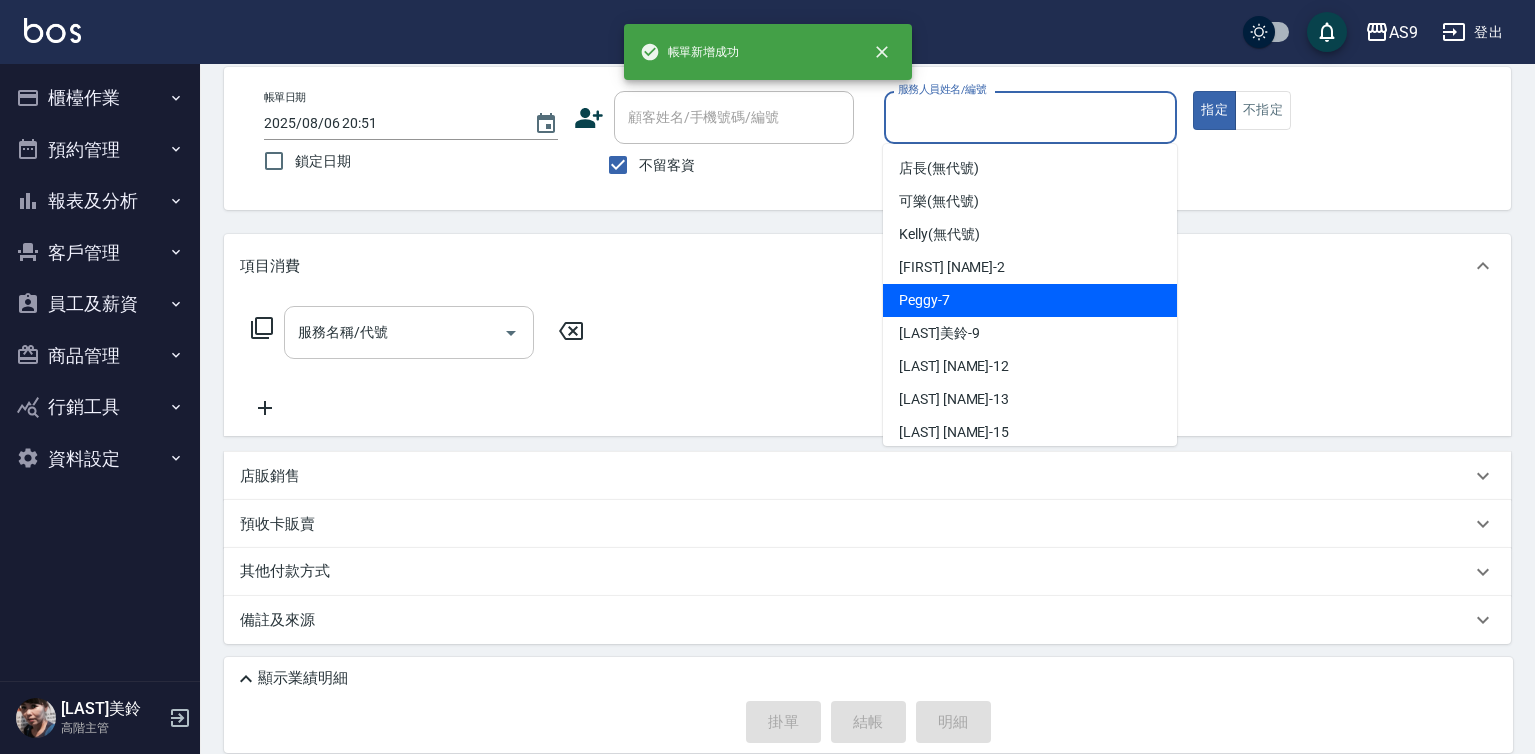 click on "[FIRST] -7" at bounding box center [924, 300] 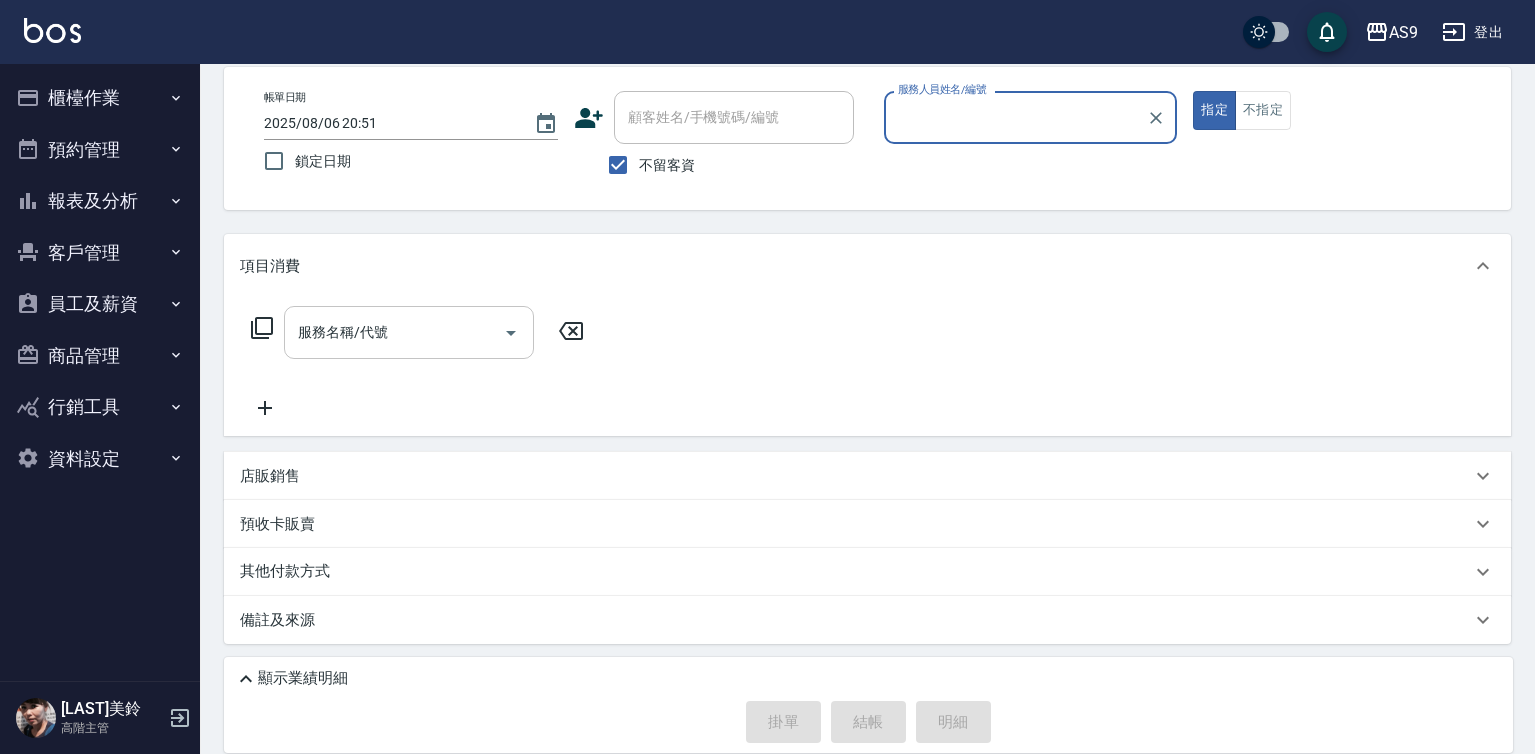 type on "[FIRST]-7" 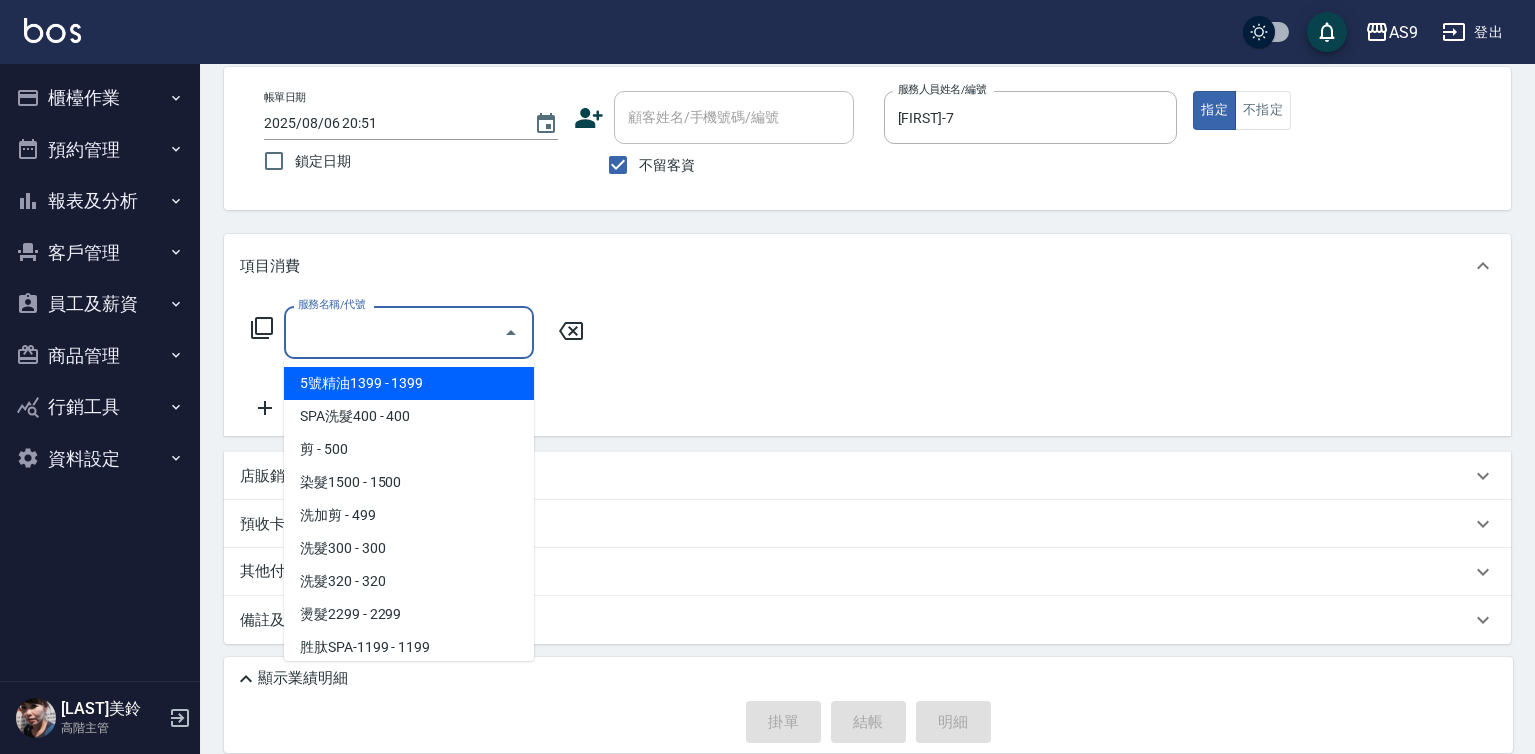 click on "服務名稱/代號" at bounding box center (394, 332) 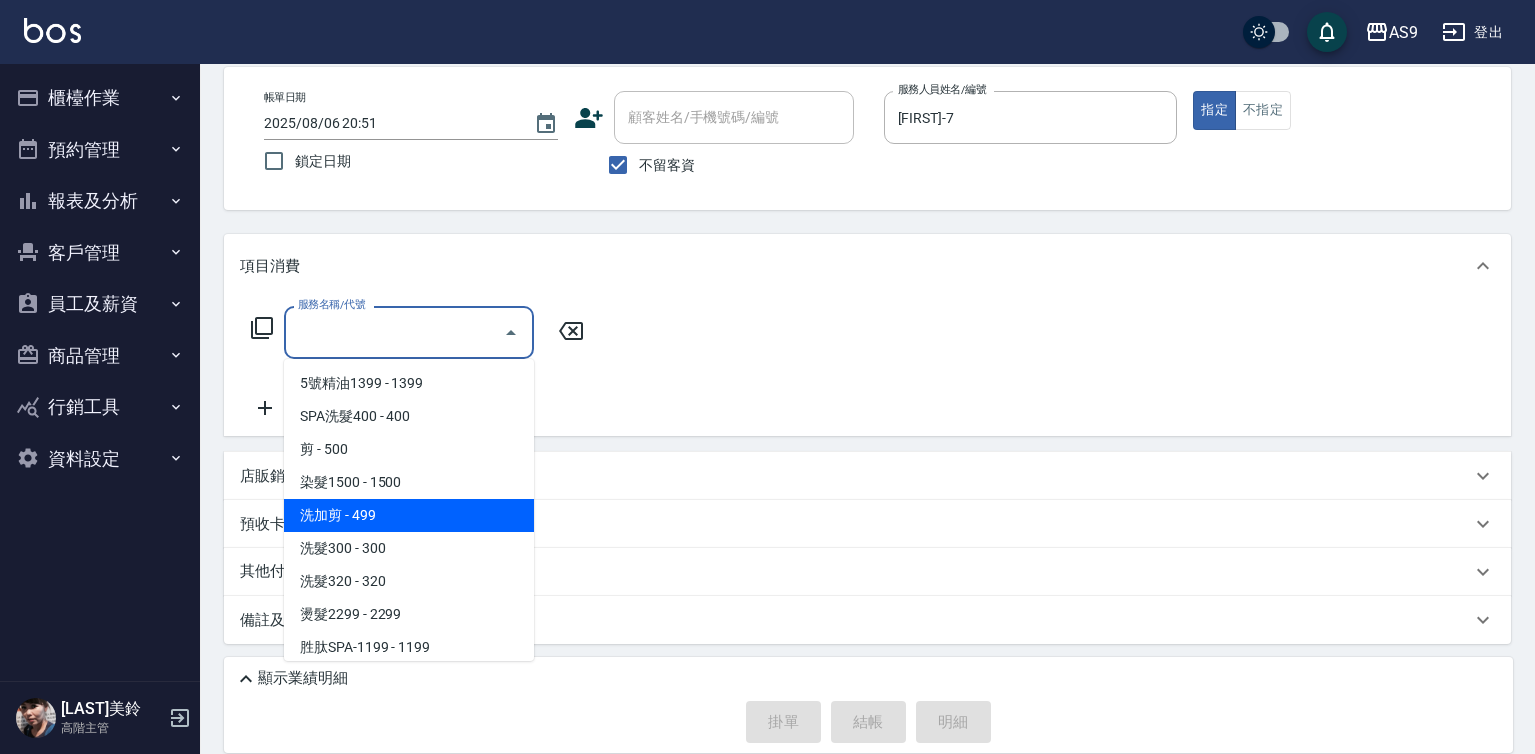 click on "洗加剪 - 499" at bounding box center (409, 515) 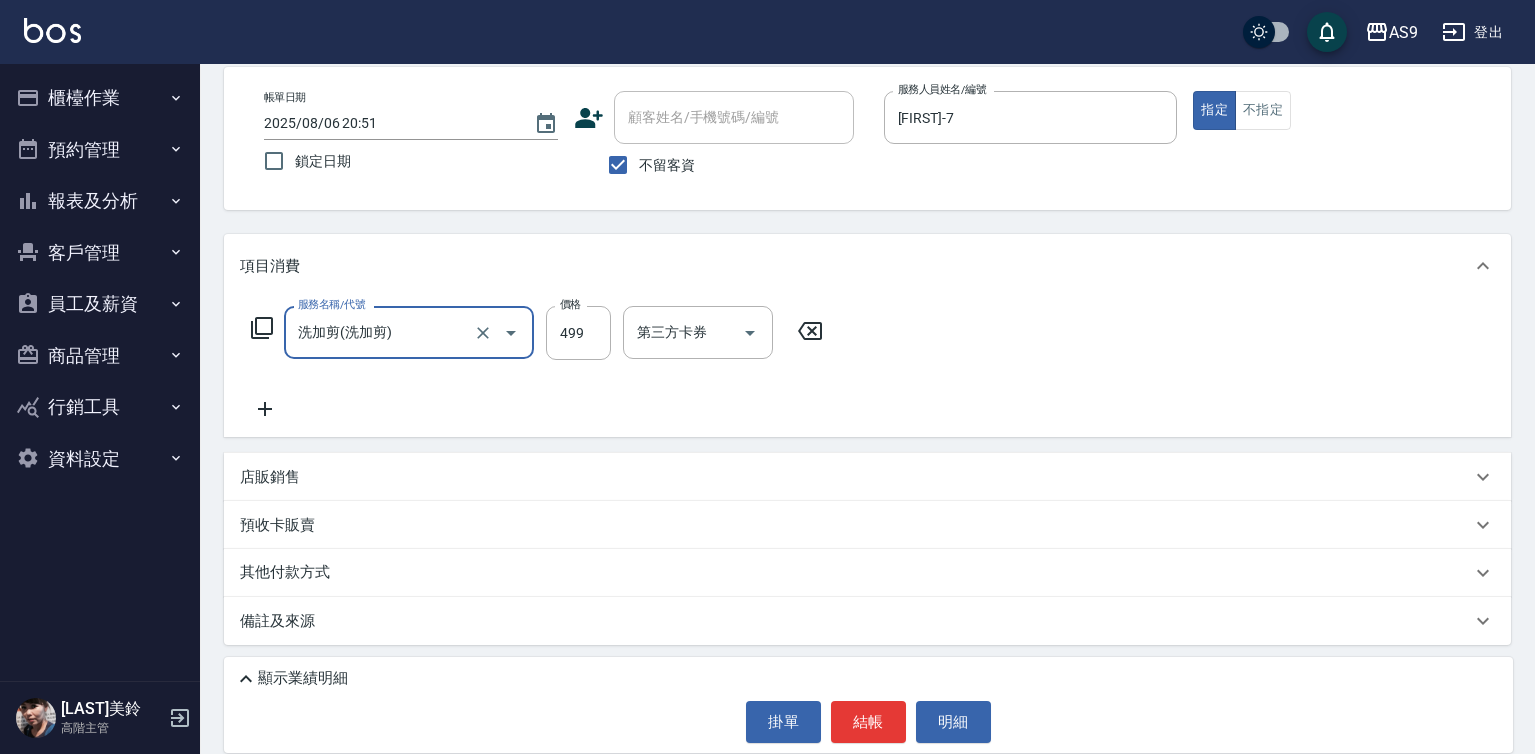 click on "洗加剪(洗加剪)" at bounding box center (381, 332) 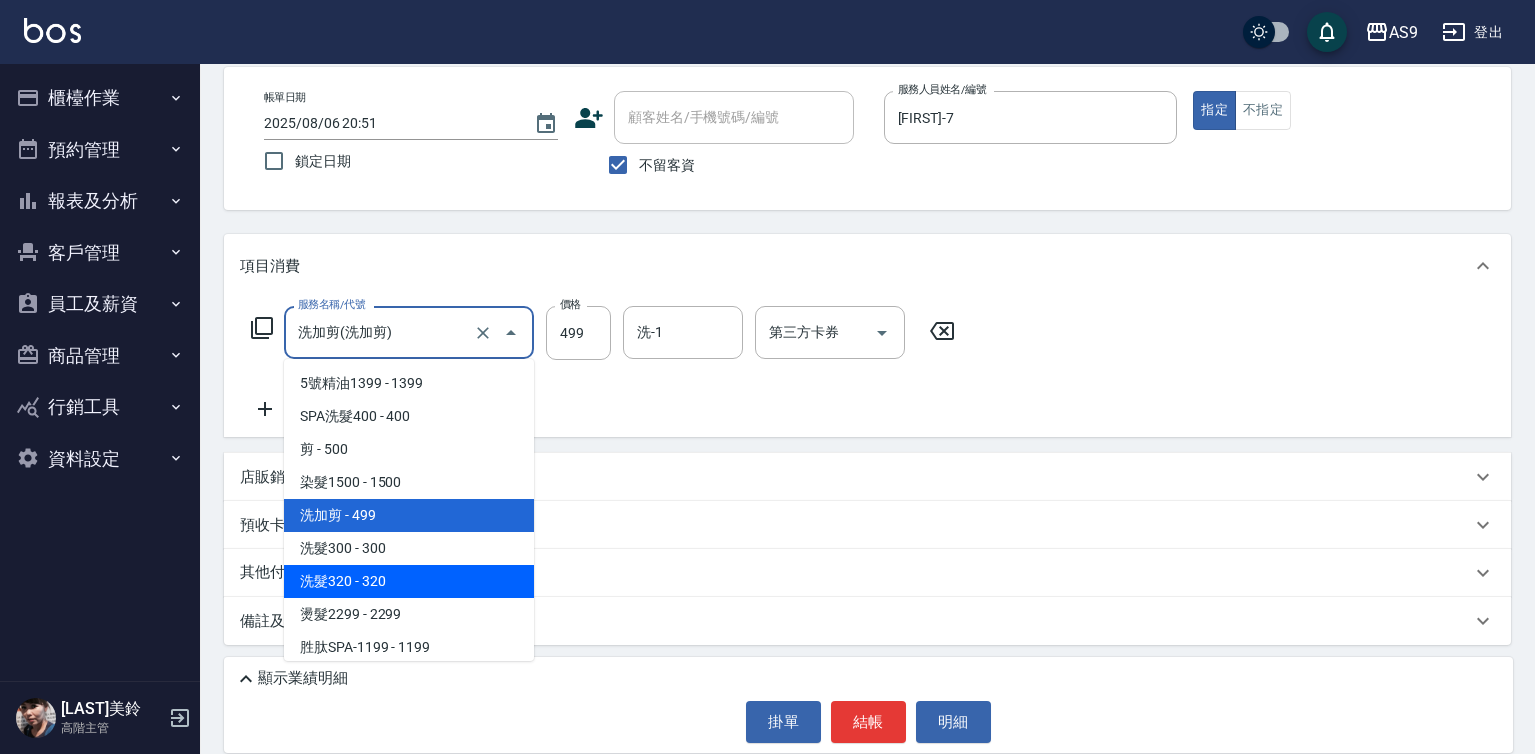 click on "洗髮320 - 320" at bounding box center [409, 581] 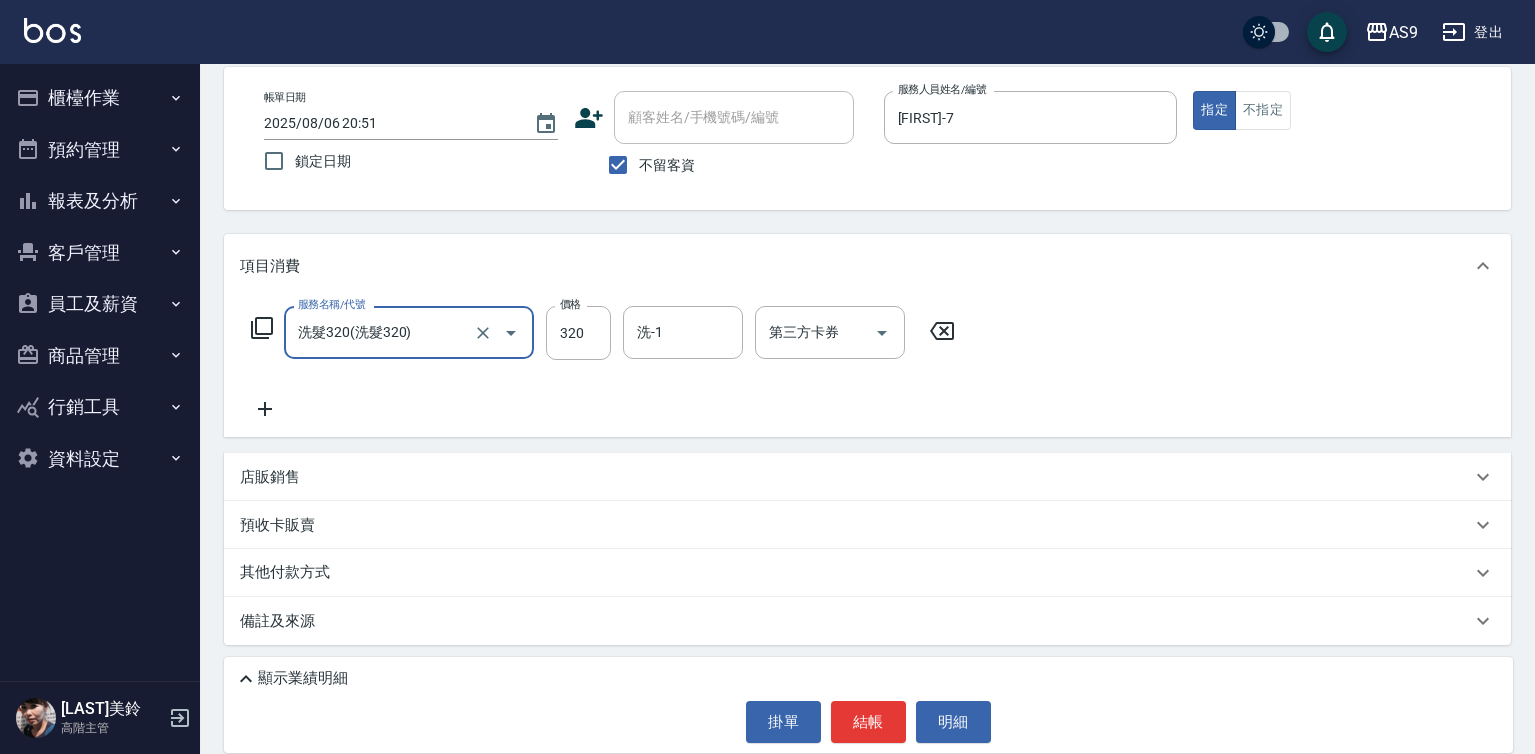 click on "洗髮320(洗髮320)" at bounding box center (381, 332) 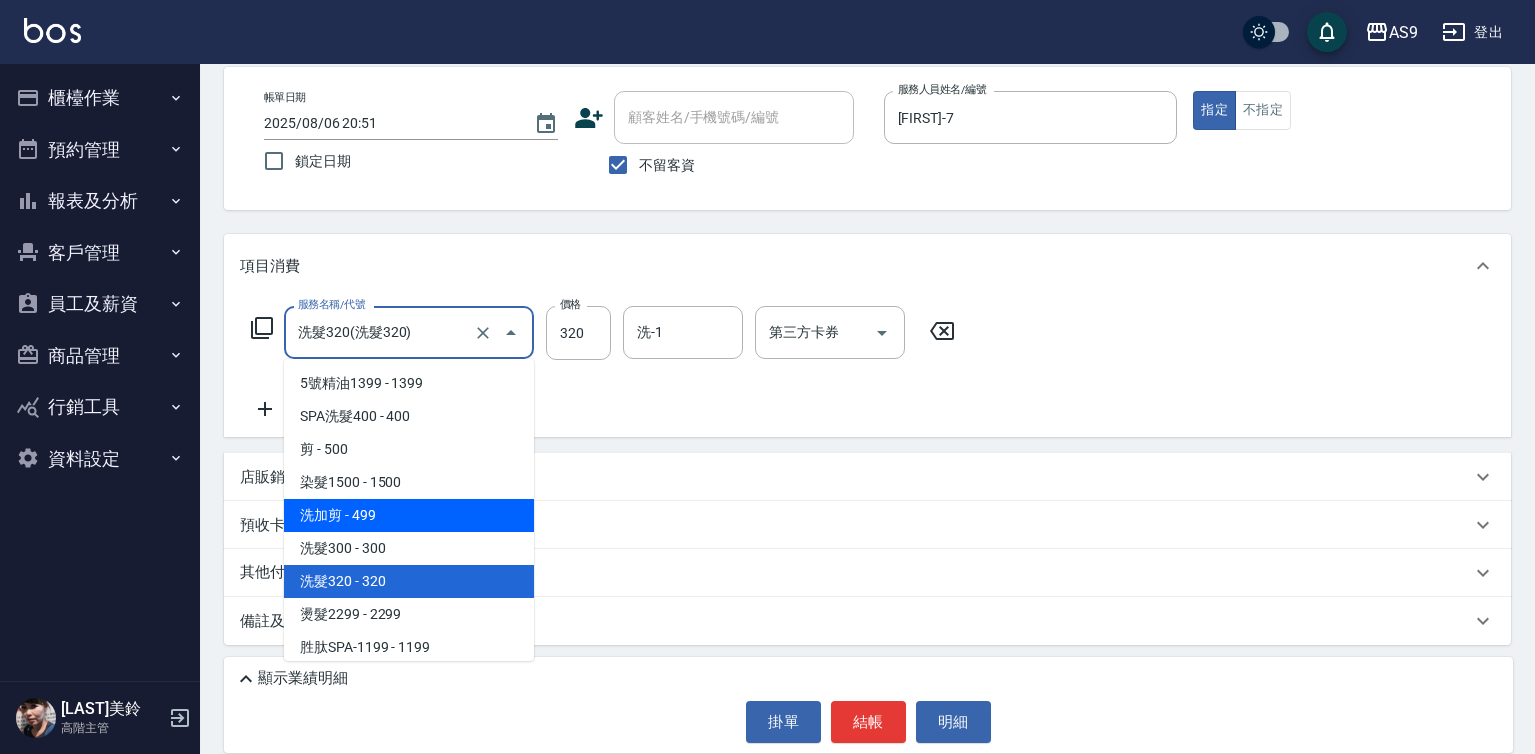 click on "洗加剪 - 499" at bounding box center (409, 515) 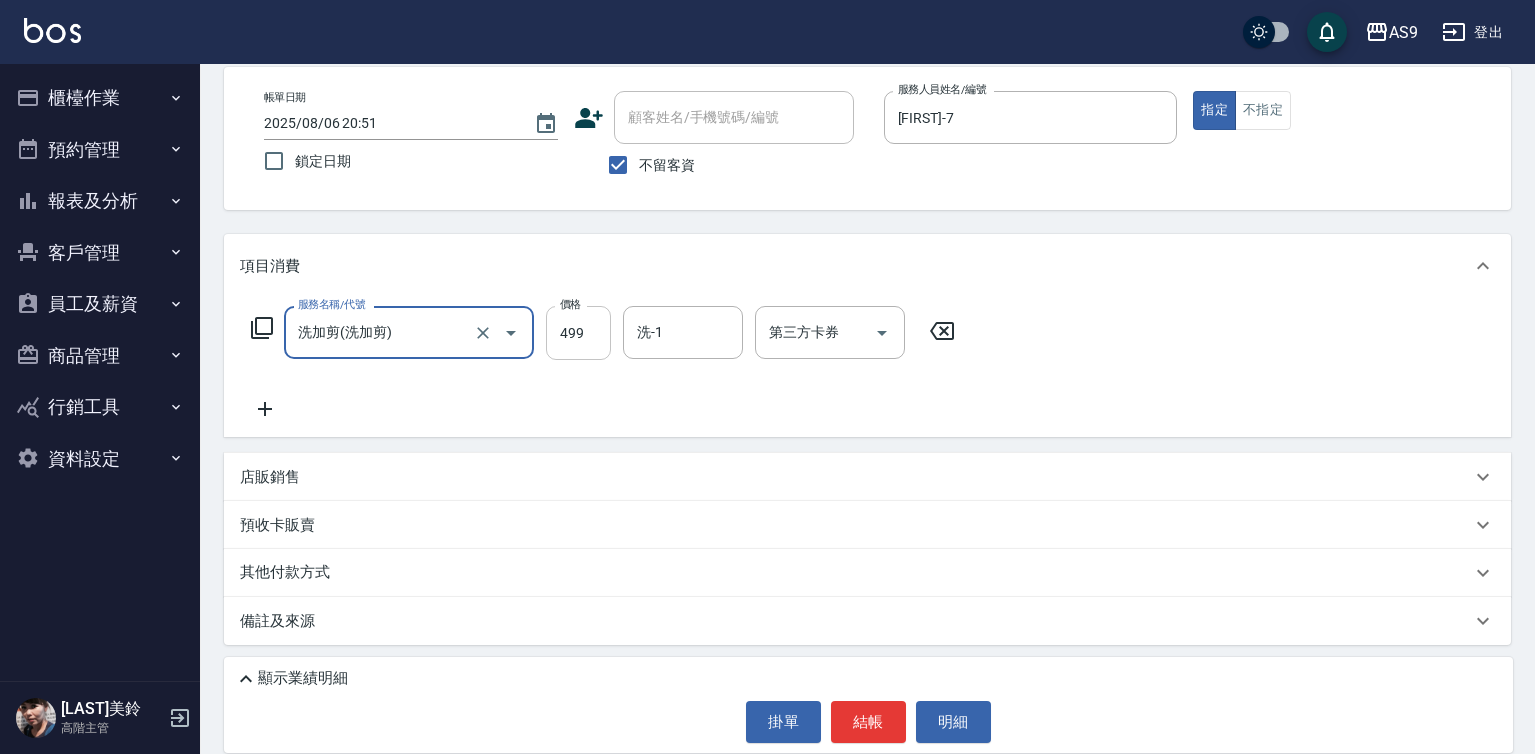 click on "499" at bounding box center (578, 333) 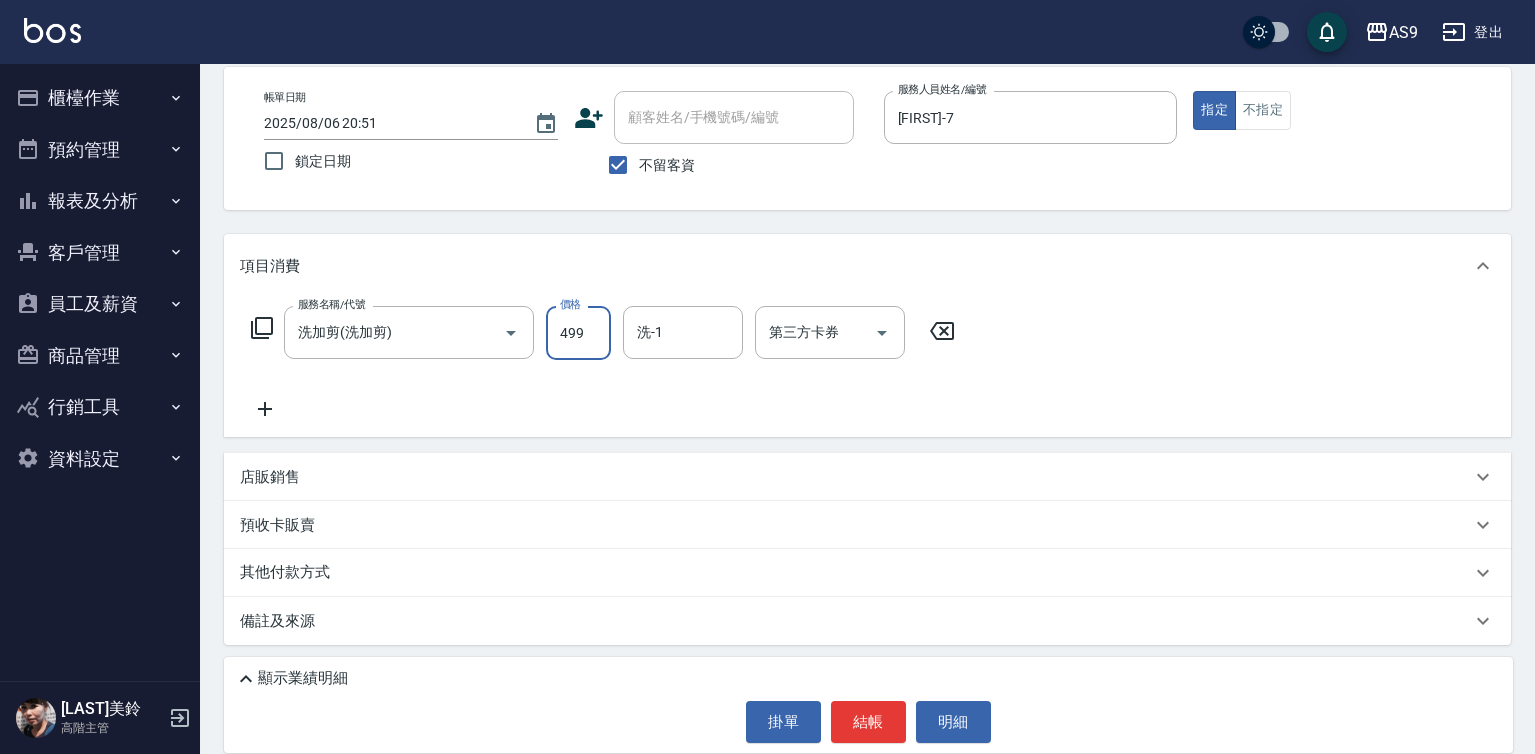 click on "499" at bounding box center (578, 333) 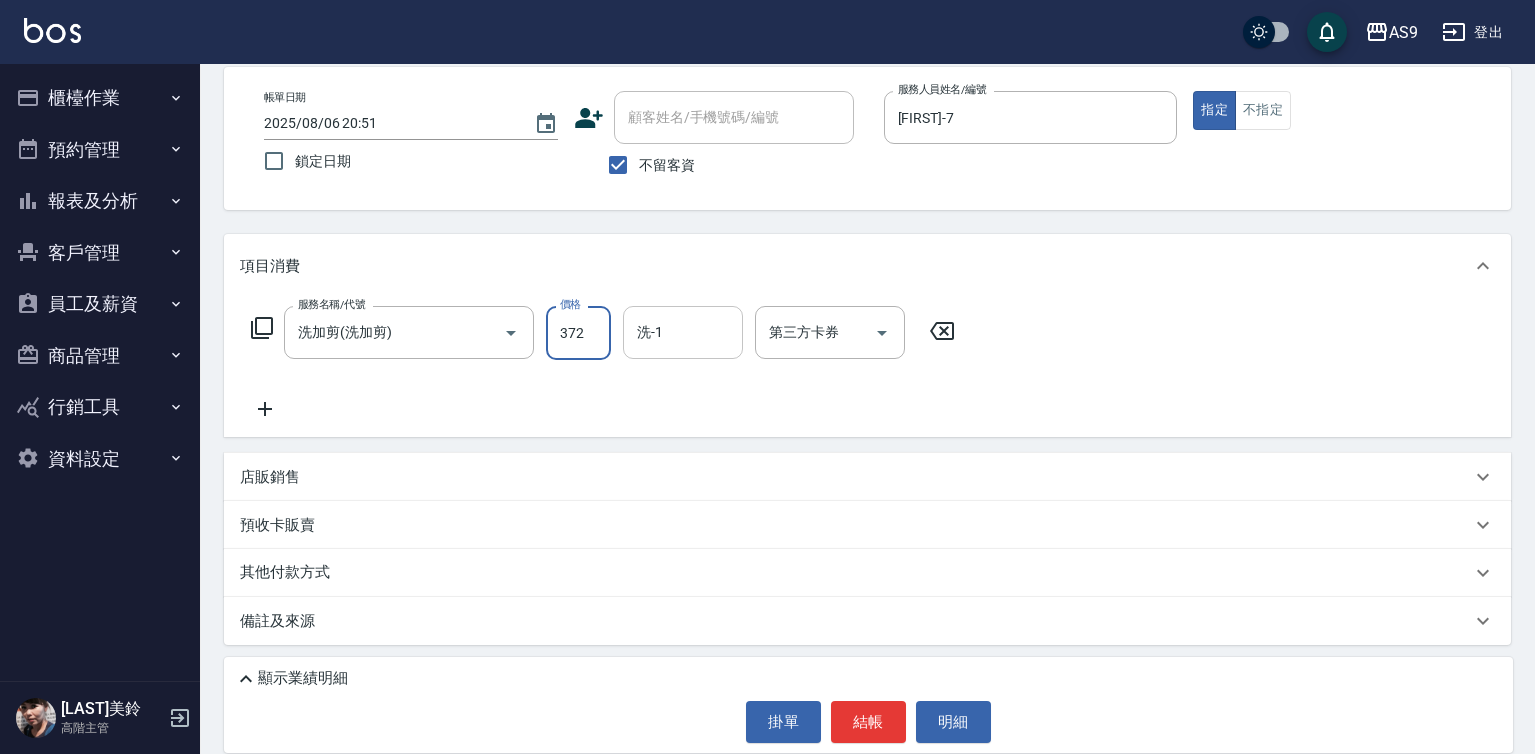 type on "372" 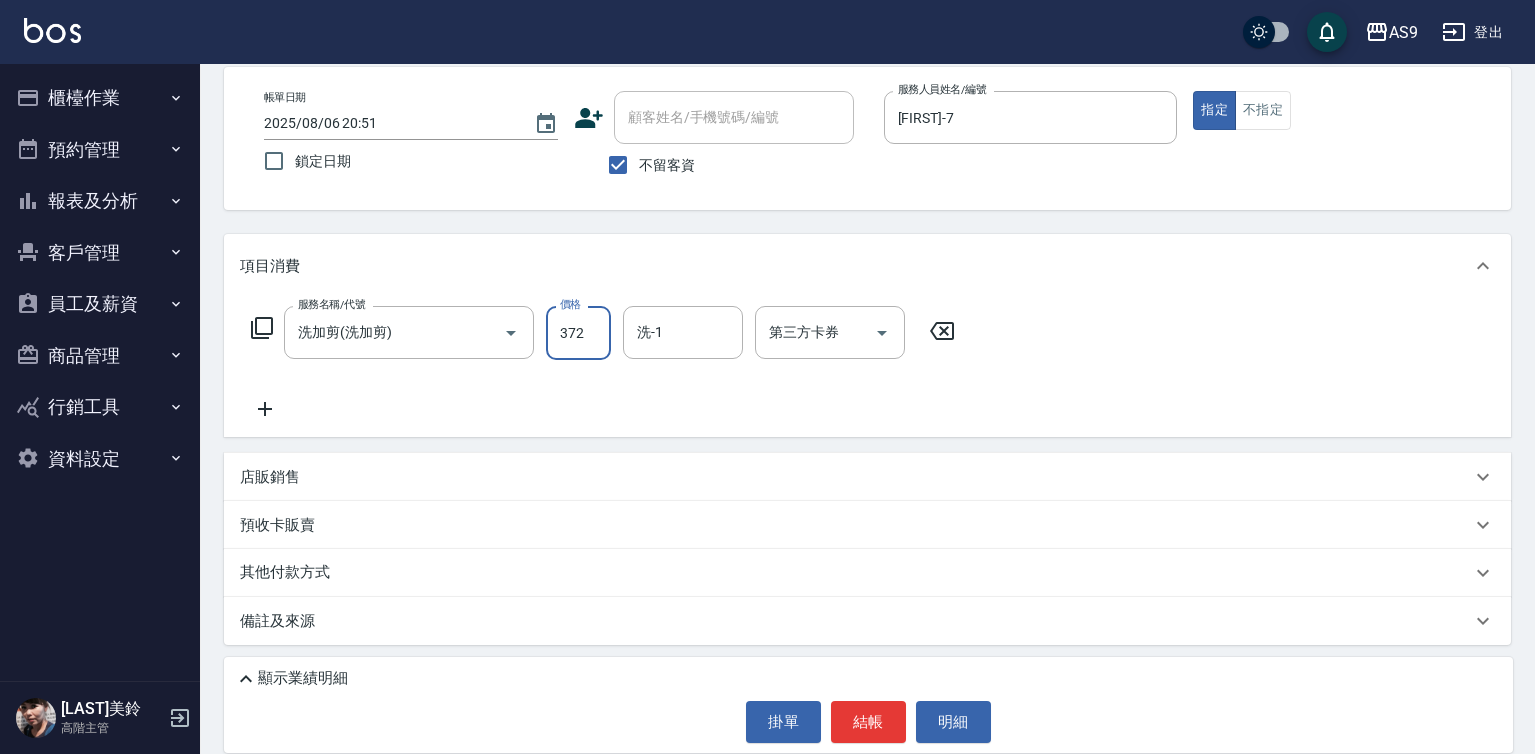 click on "洗-1 洗-1" at bounding box center [683, 332] 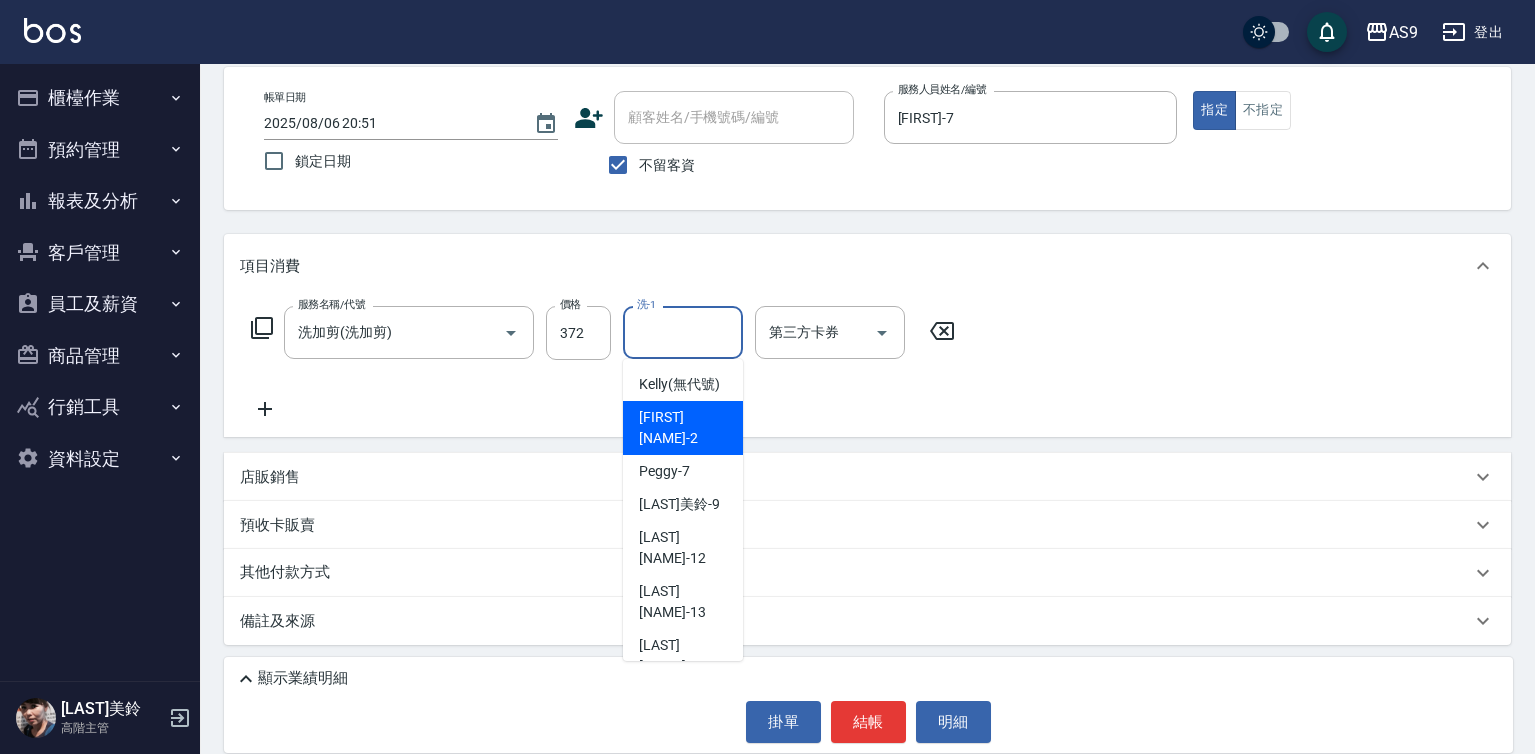 scroll, scrollTop: 128, scrollLeft: 0, axis: vertical 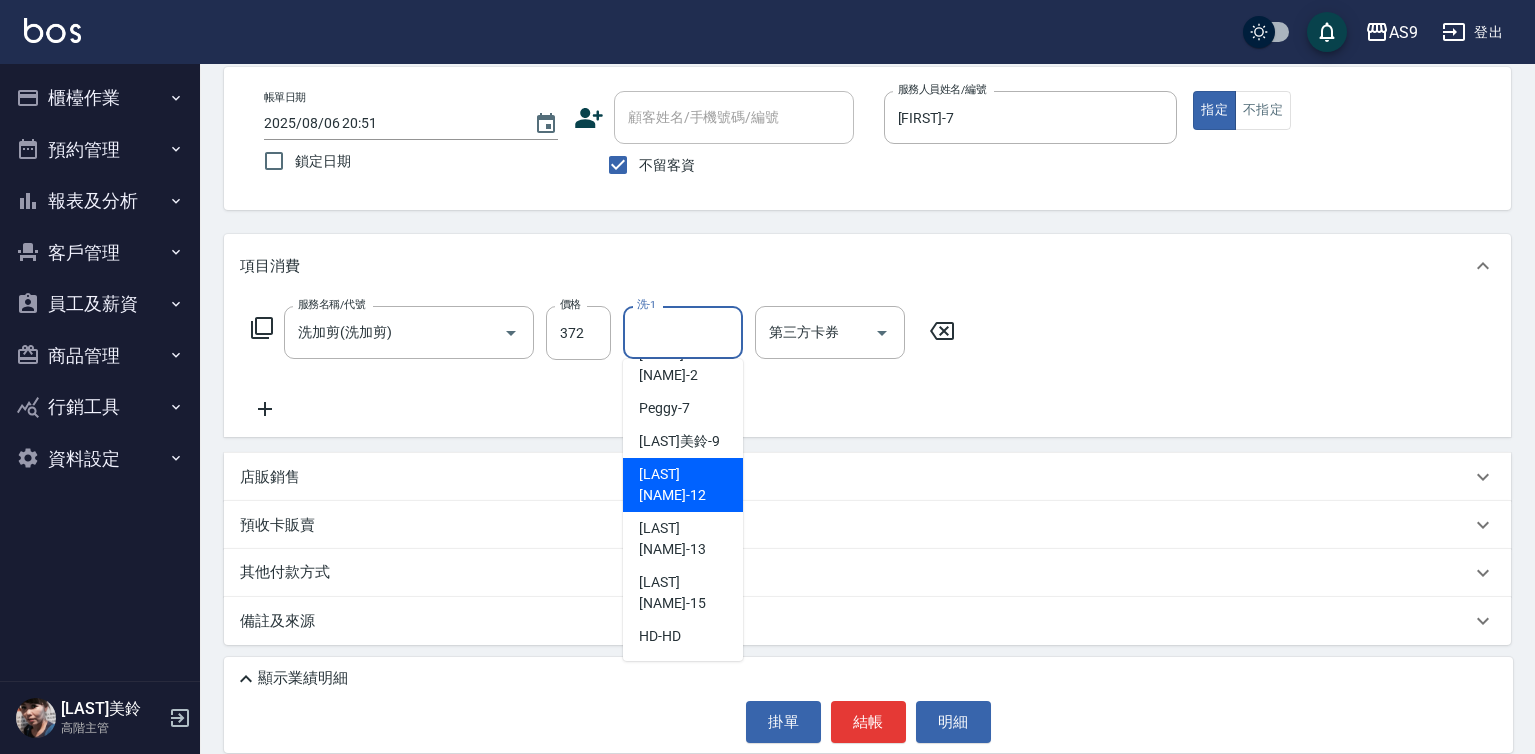 click on "[LAST] [NAME] -12" at bounding box center [683, 485] 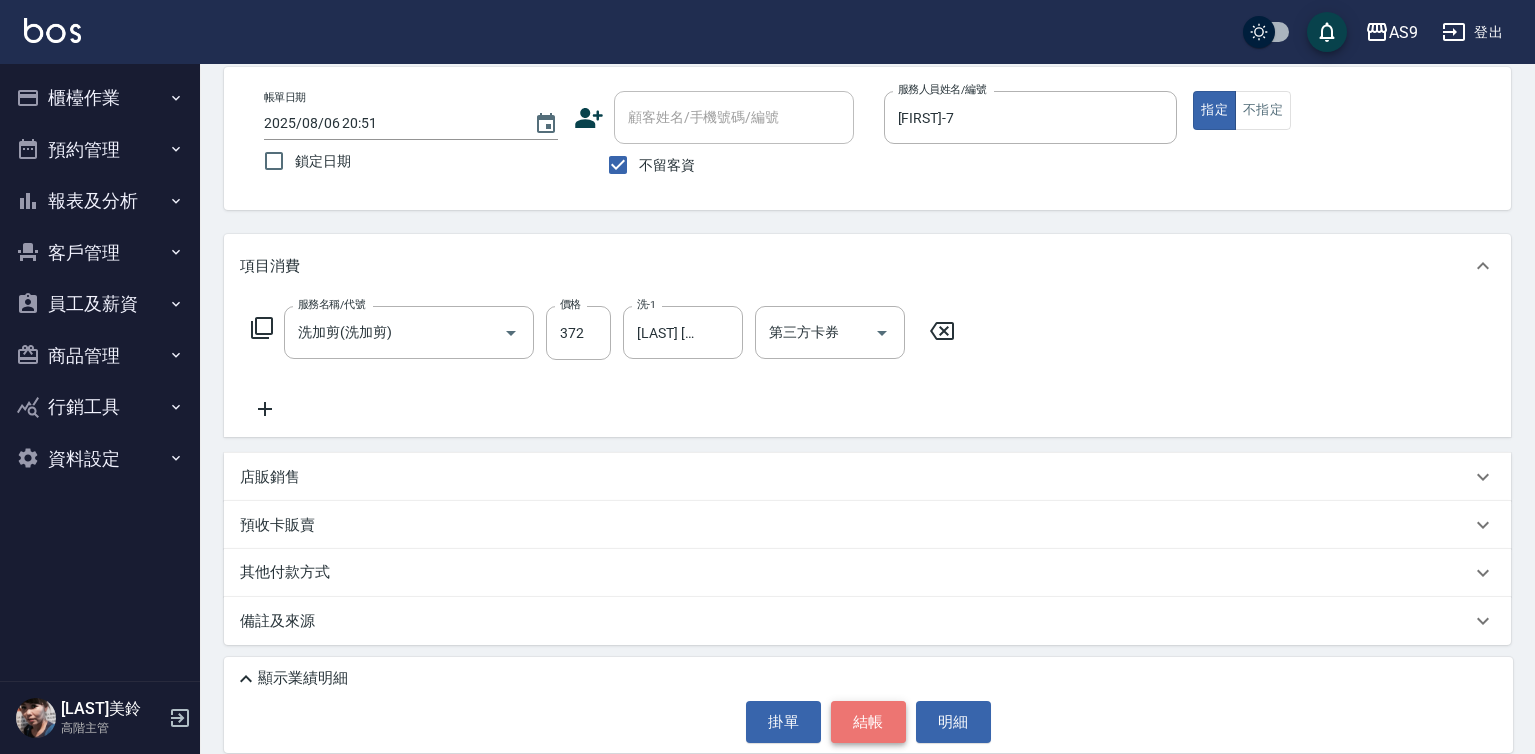click on "結帳" at bounding box center [868, 722] 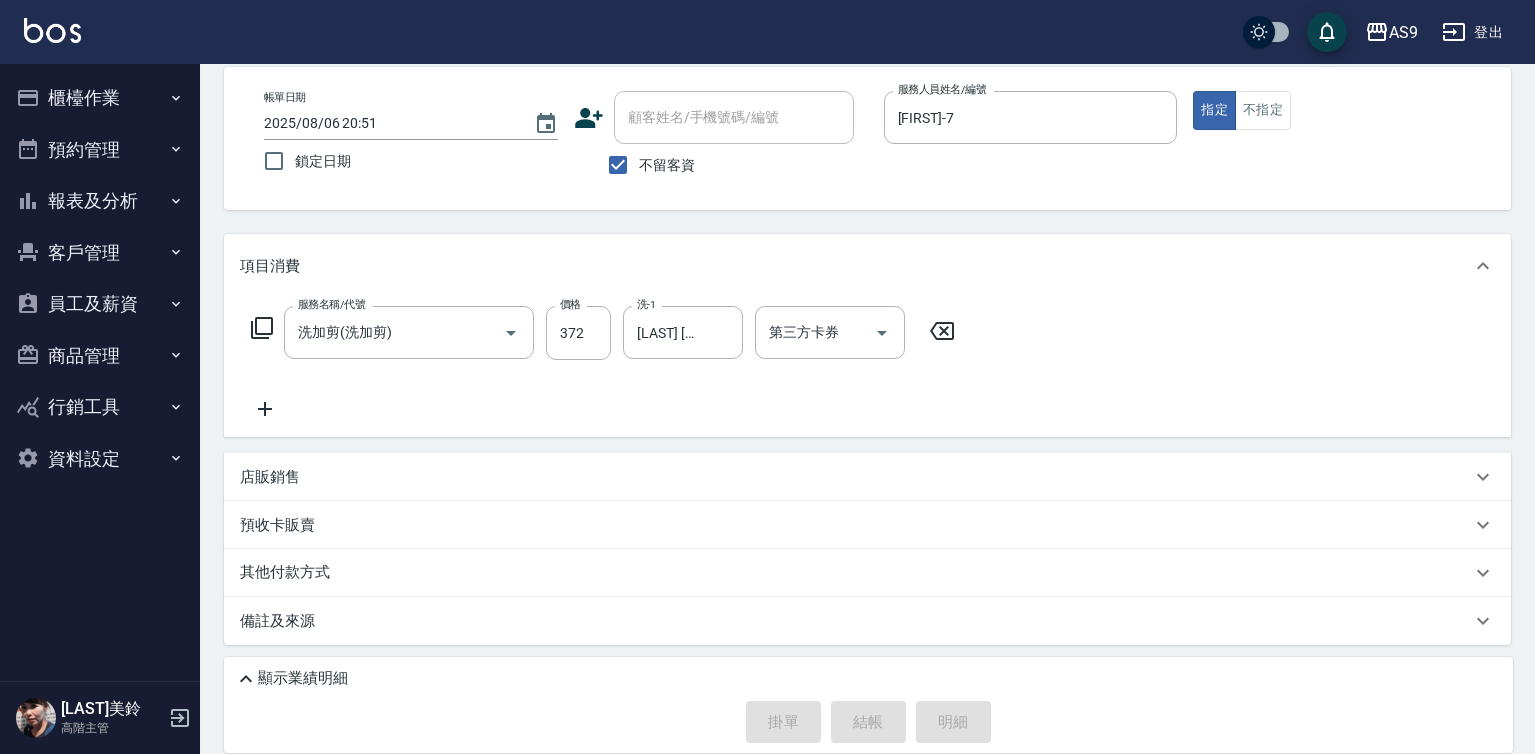 type 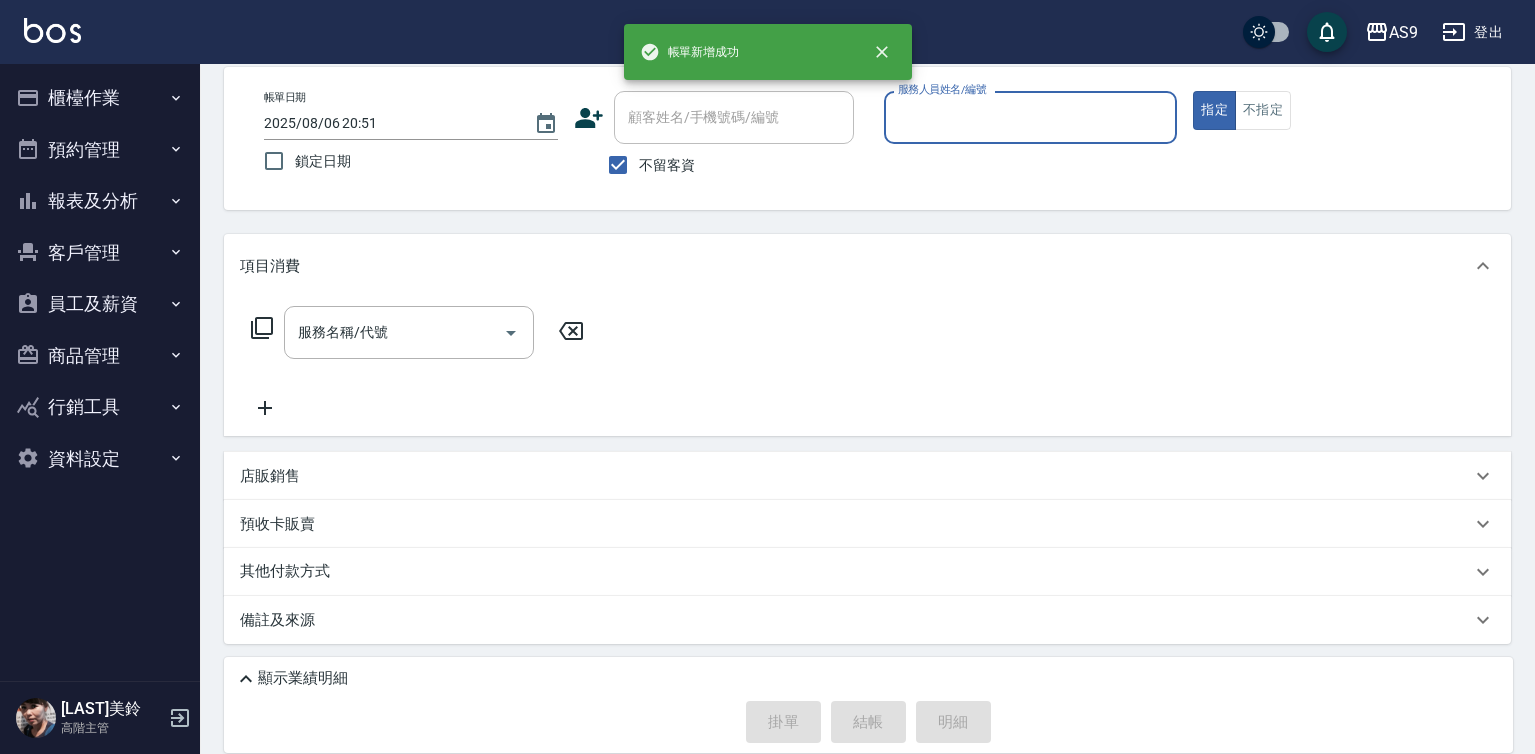 click on "服務人員姓名/編號" at bounding box center (1031, 117) 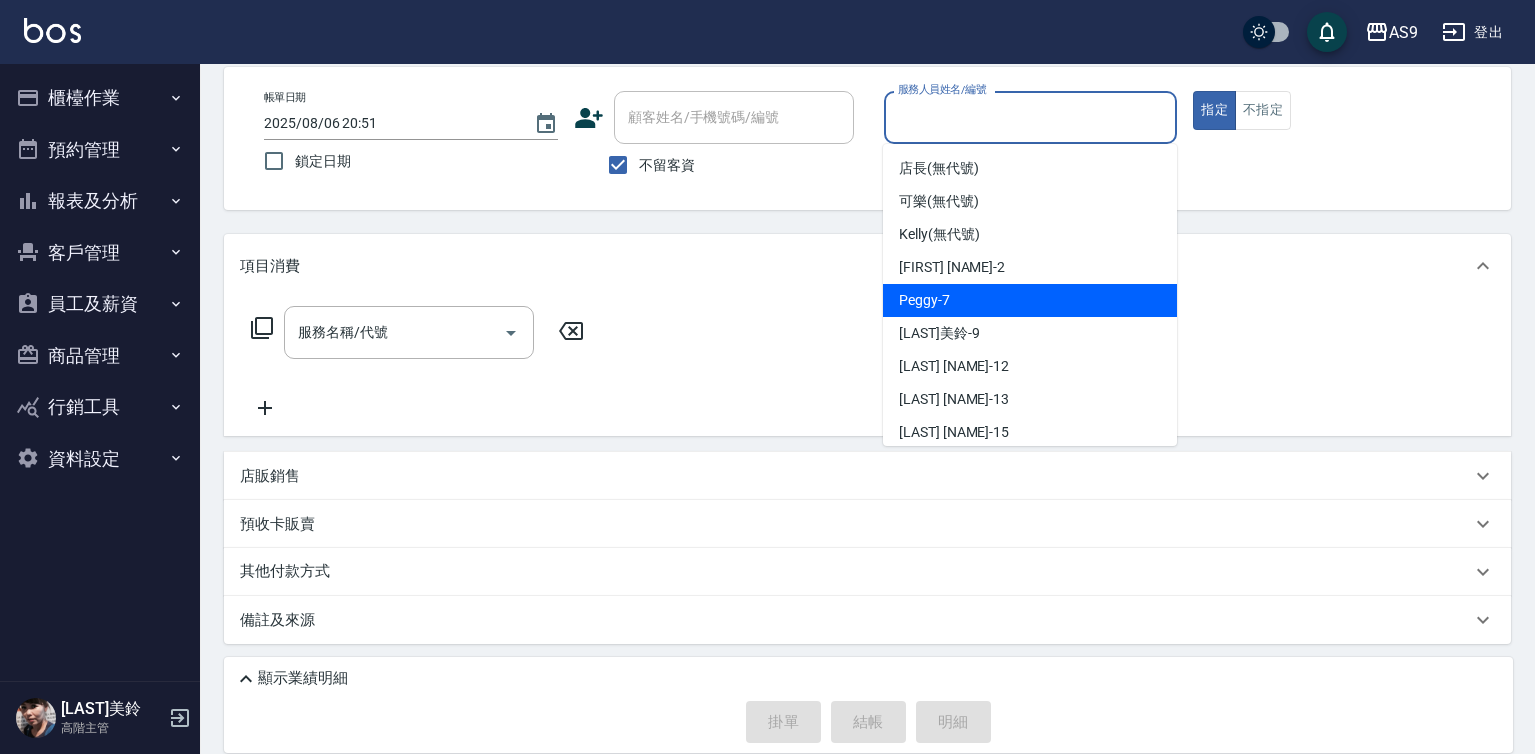click on "[FIRST] -7" at bounding box center (1030, 300) 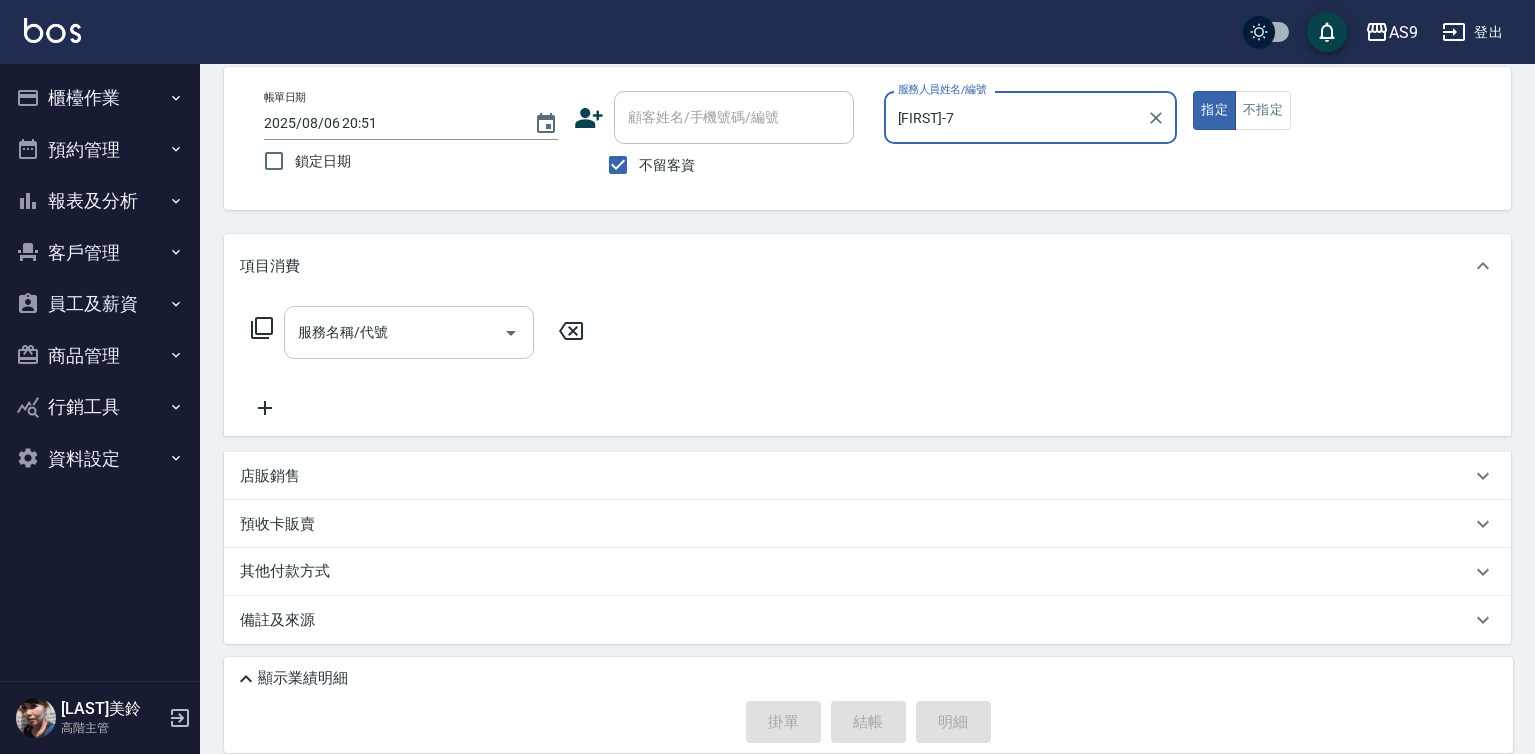 click on "服務名稱/代號" at bounding box center (394, 332) 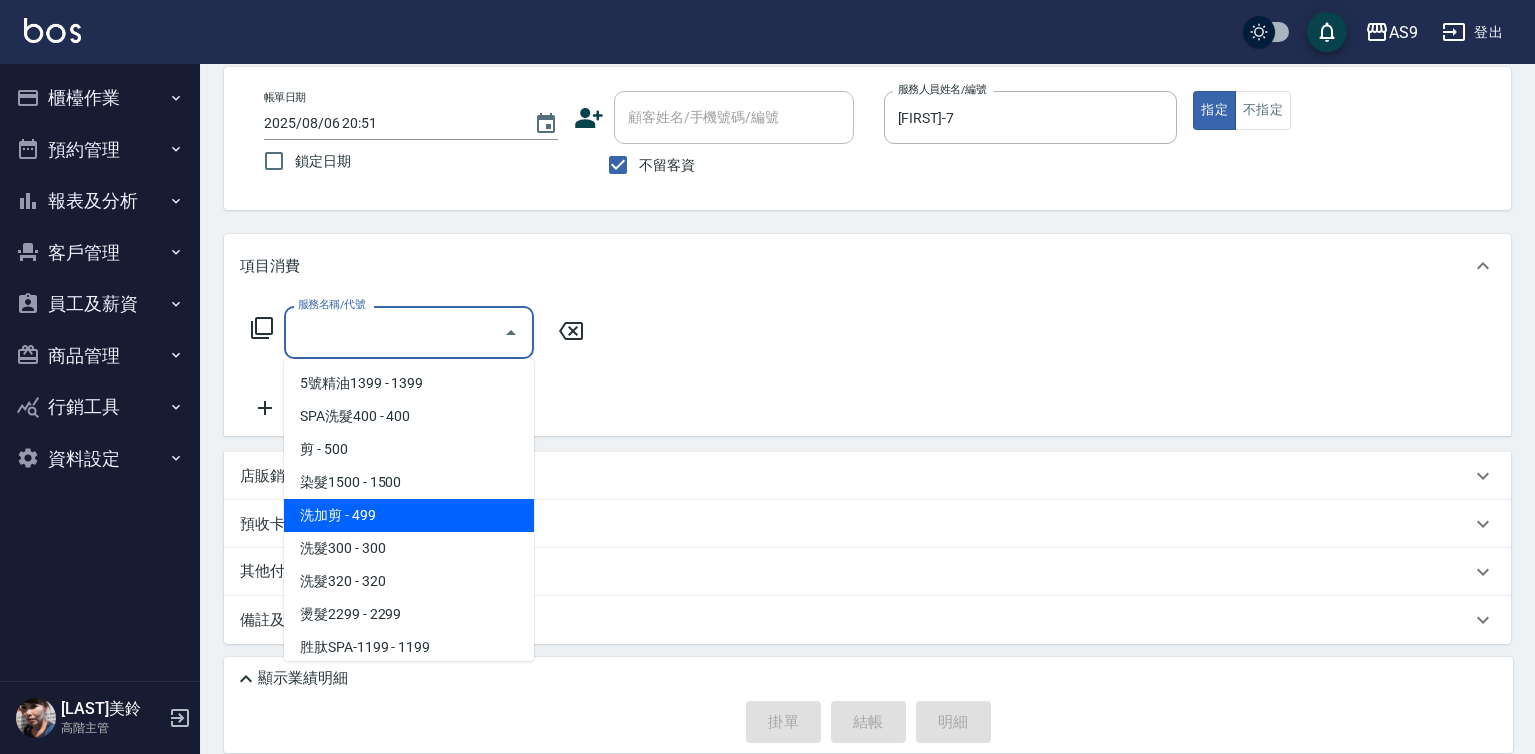 click on "洗加剪 - 499" at bounding box center [409, 515] 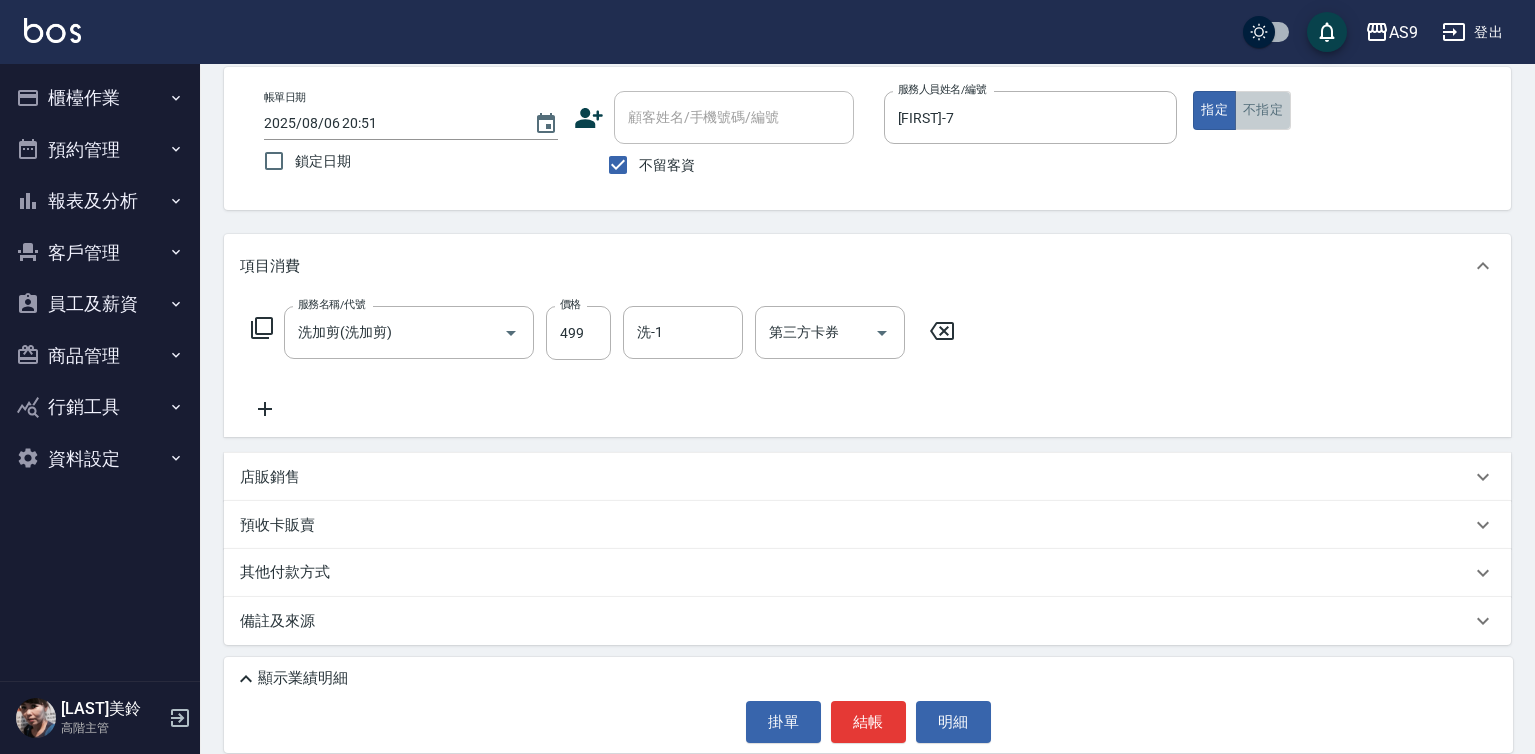 click on "不指定" at bounding box center [1263, 110] 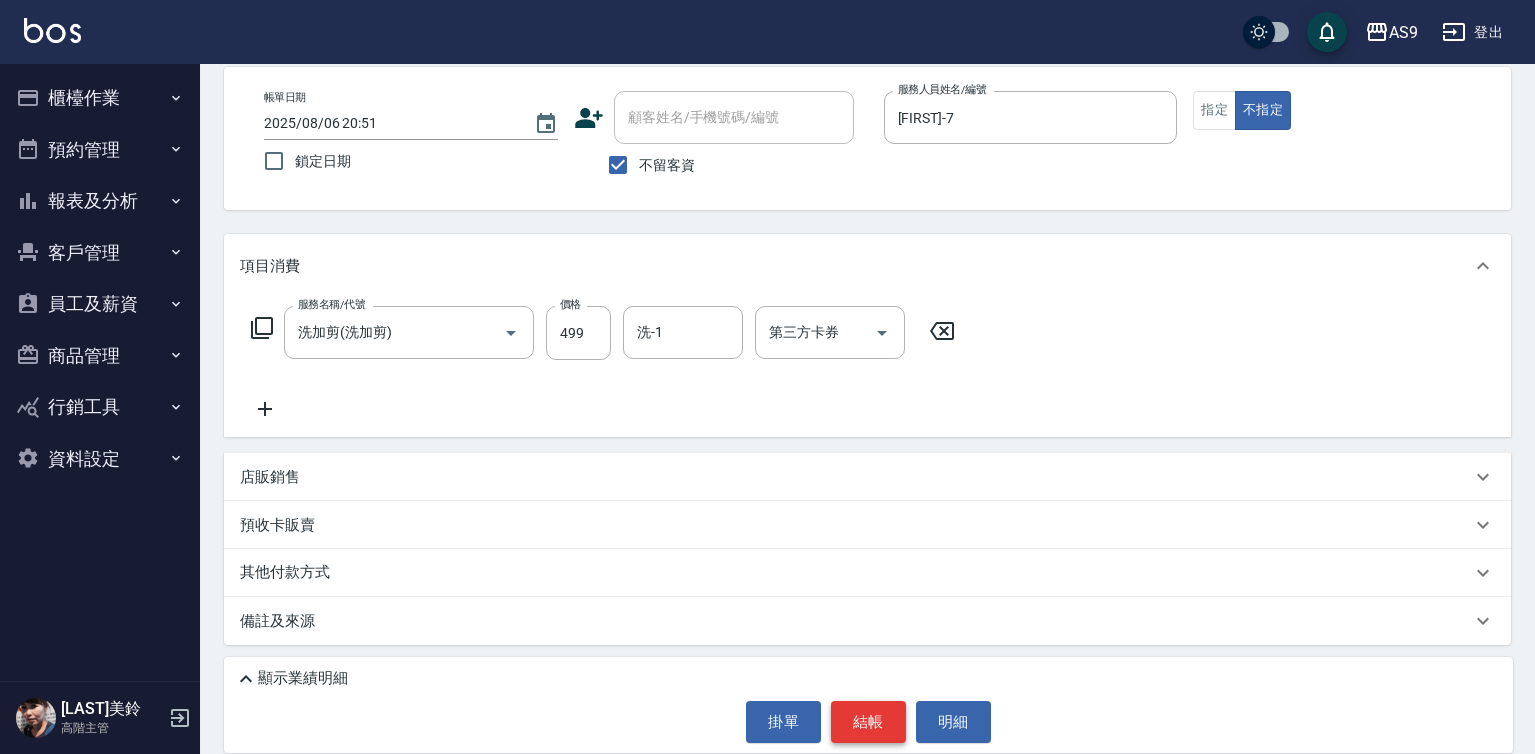 click on "結帳" at bounding box center (868, 722) 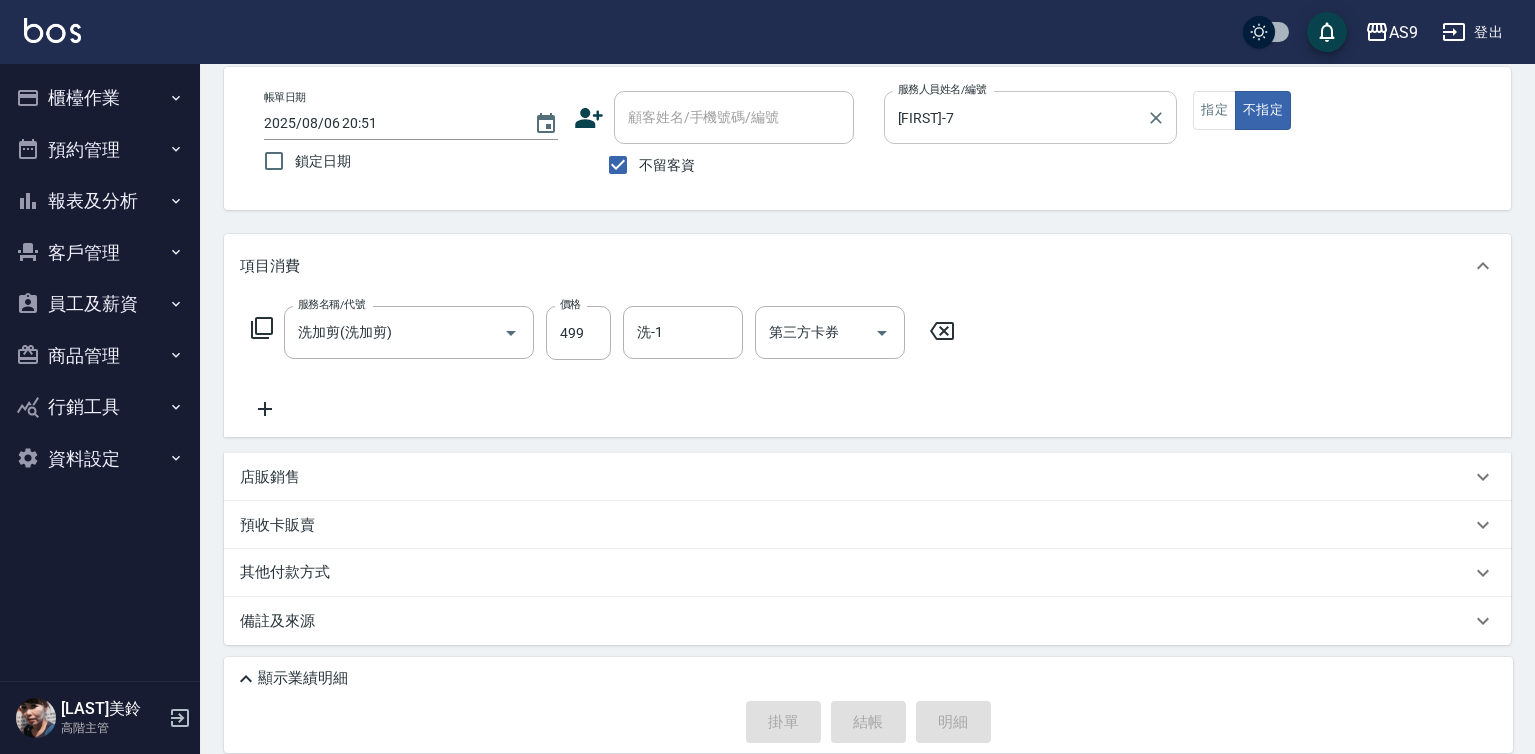 type 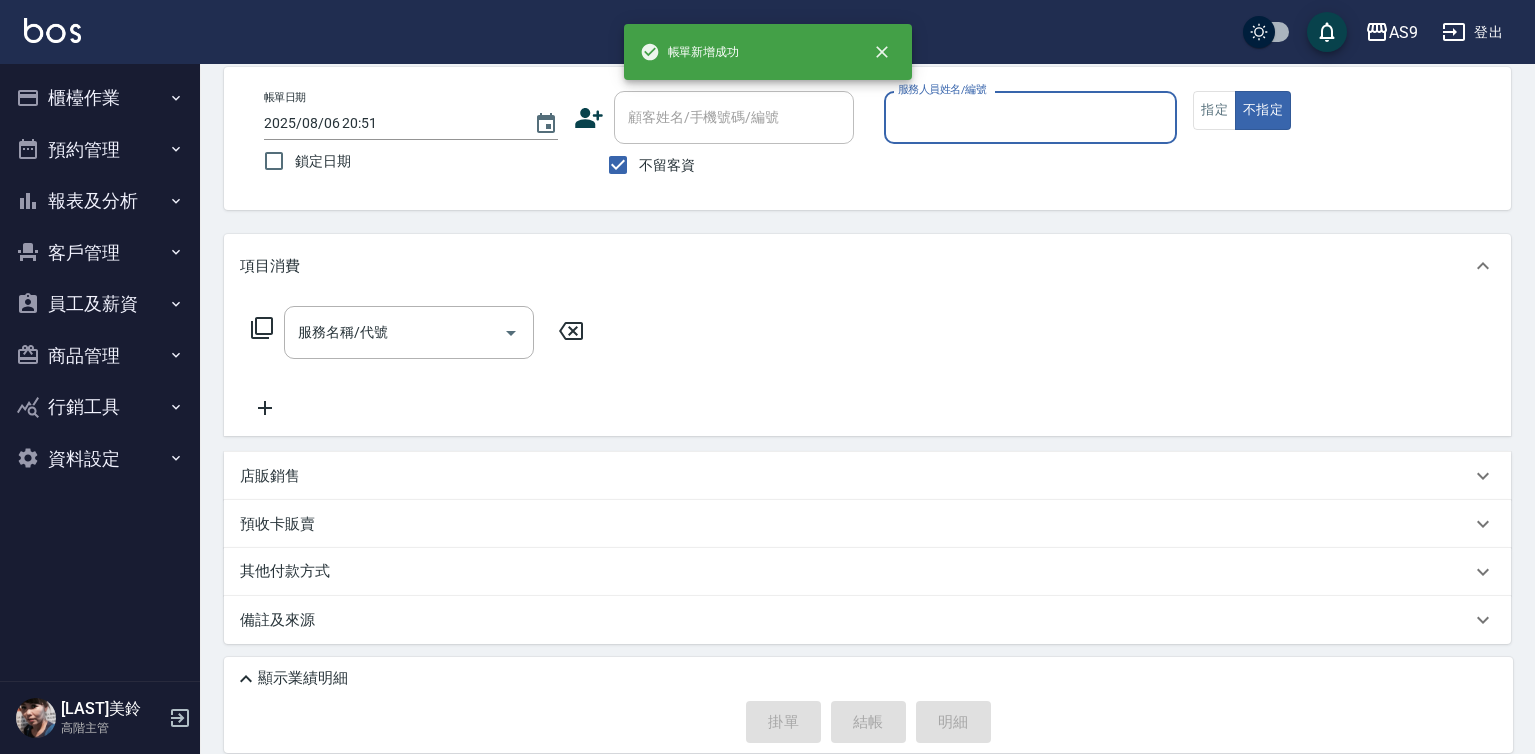 click on "服務人員姓名/編號" at bounding box center [1031, 117] 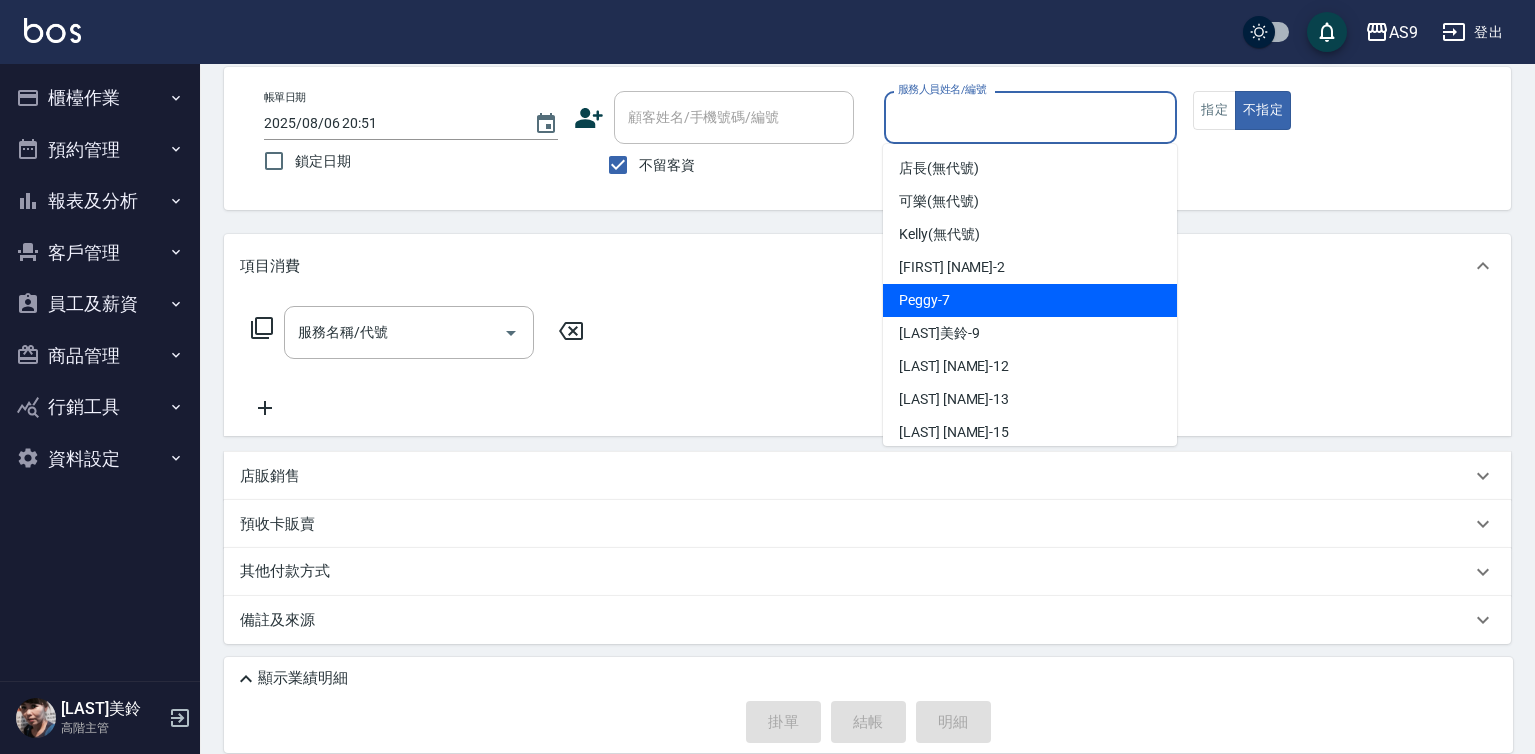 click on "[FIRST] -7" at bounding box center (924, 300) 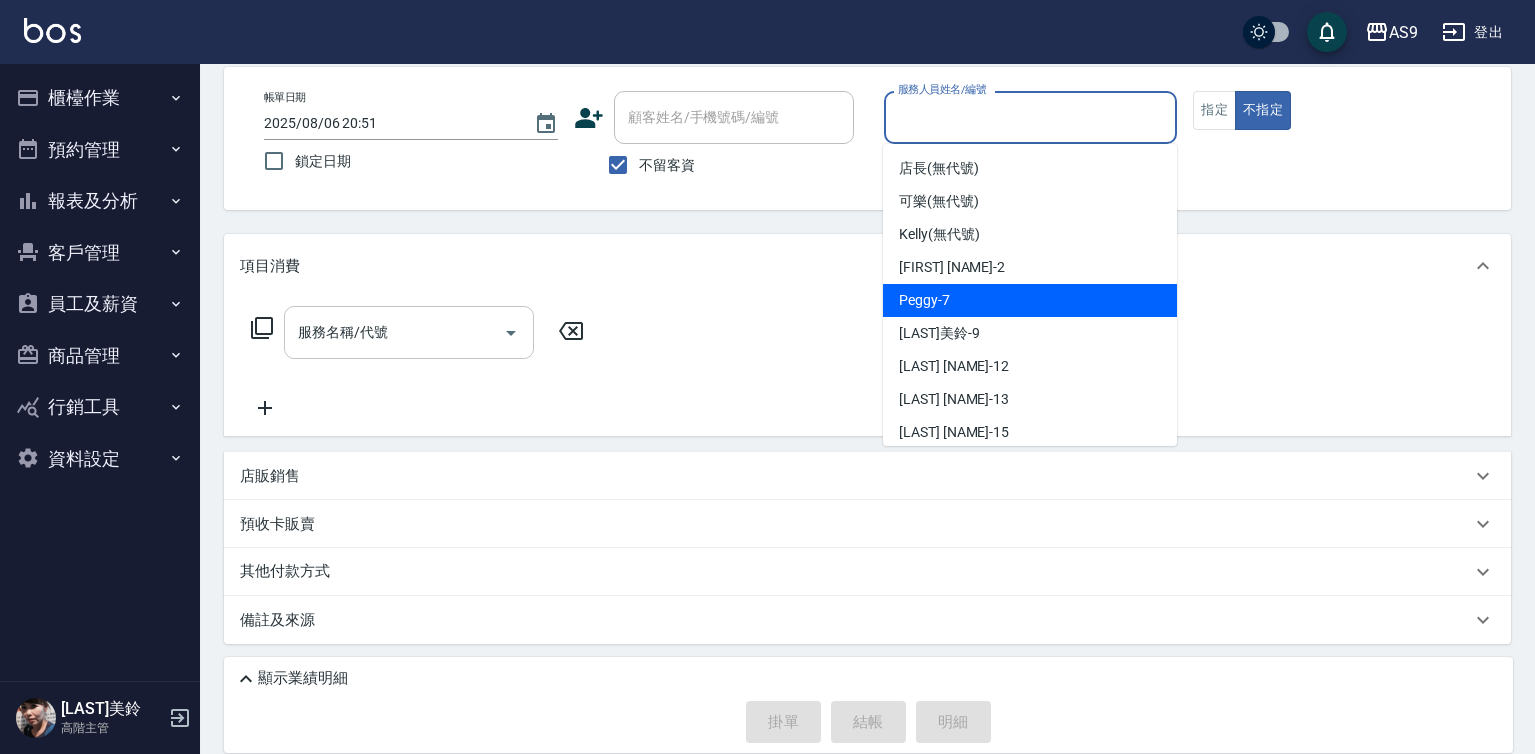 type on "[FIRST]-7" 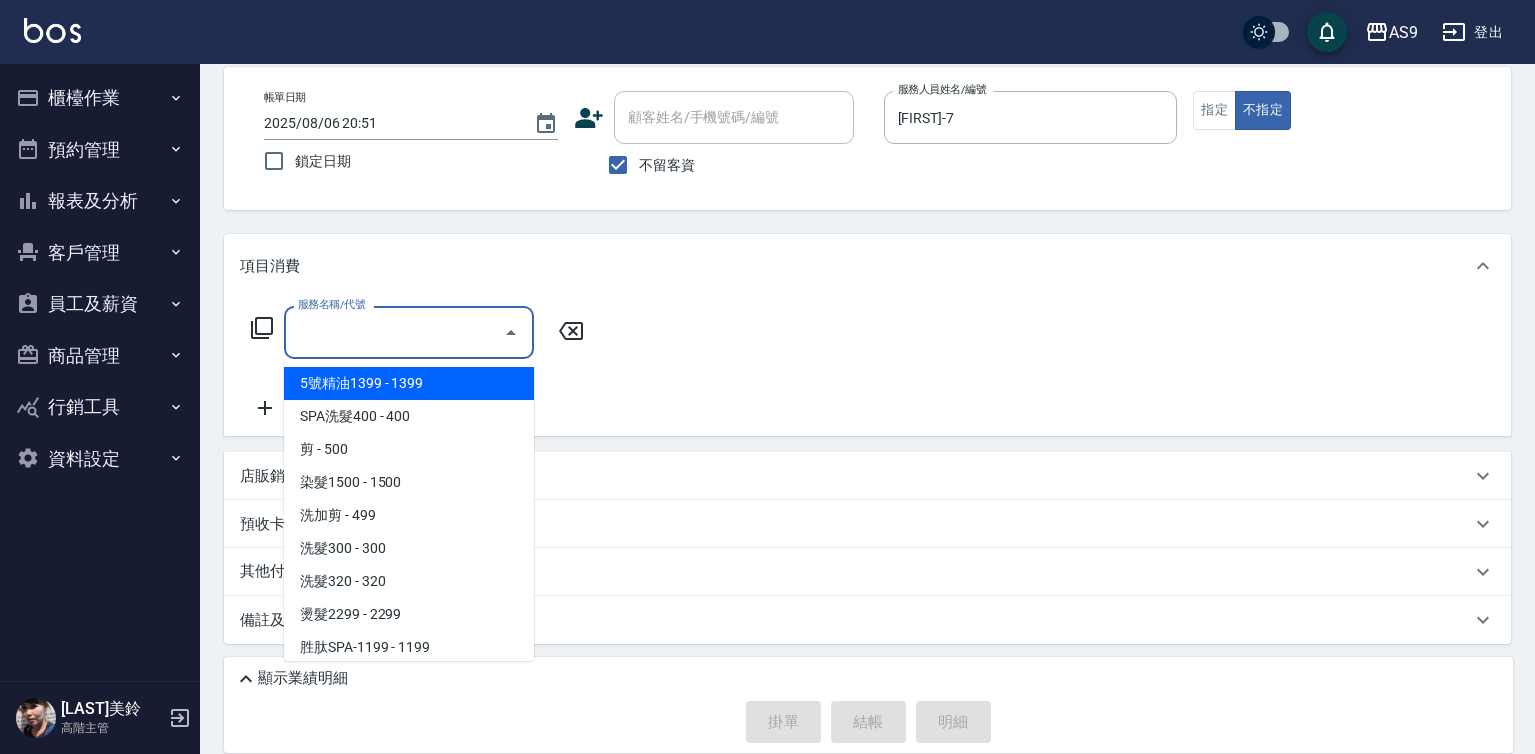 click on "服務名稱/代號" at bounding box center [394, 332] 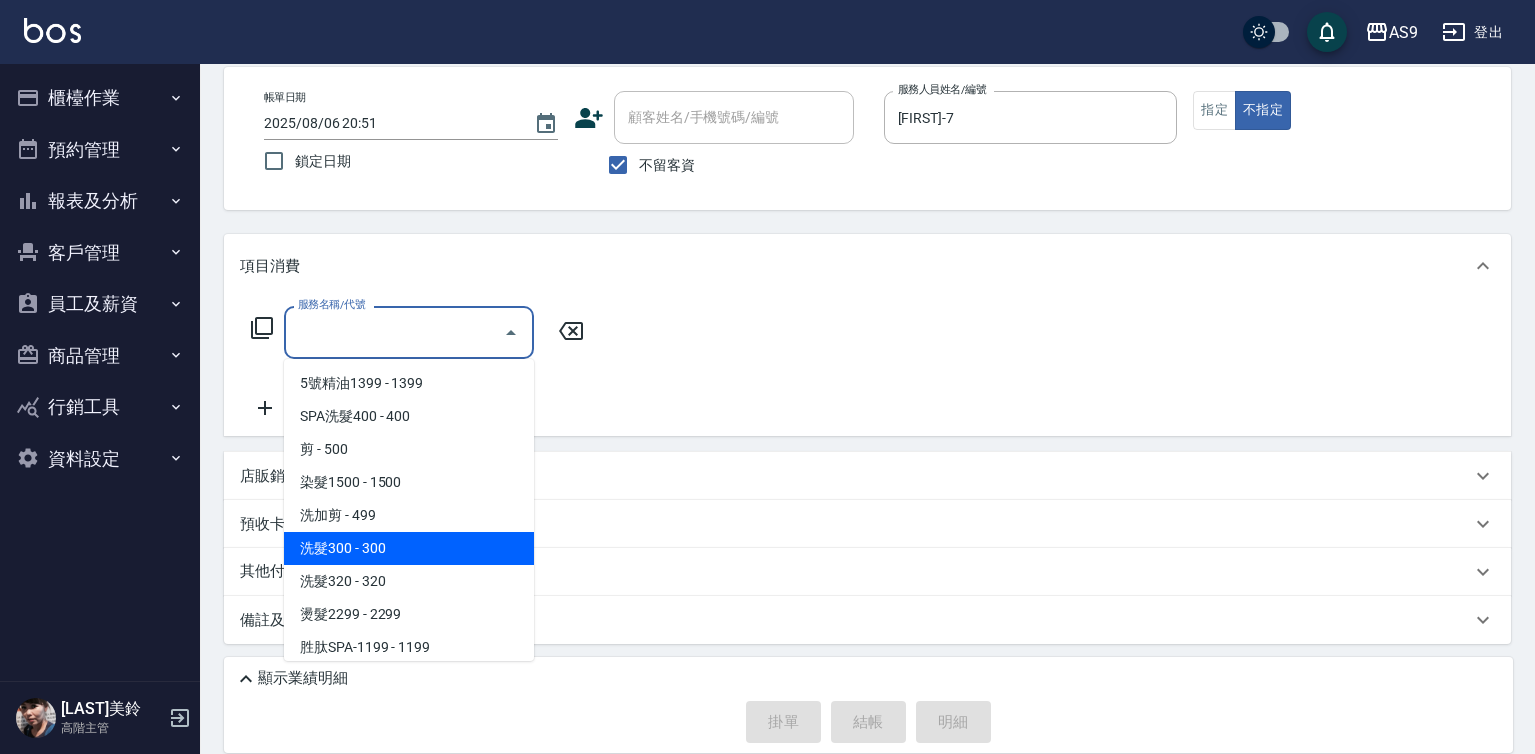 click on "洗髮300 - 300" at bounding box center (409, 548) 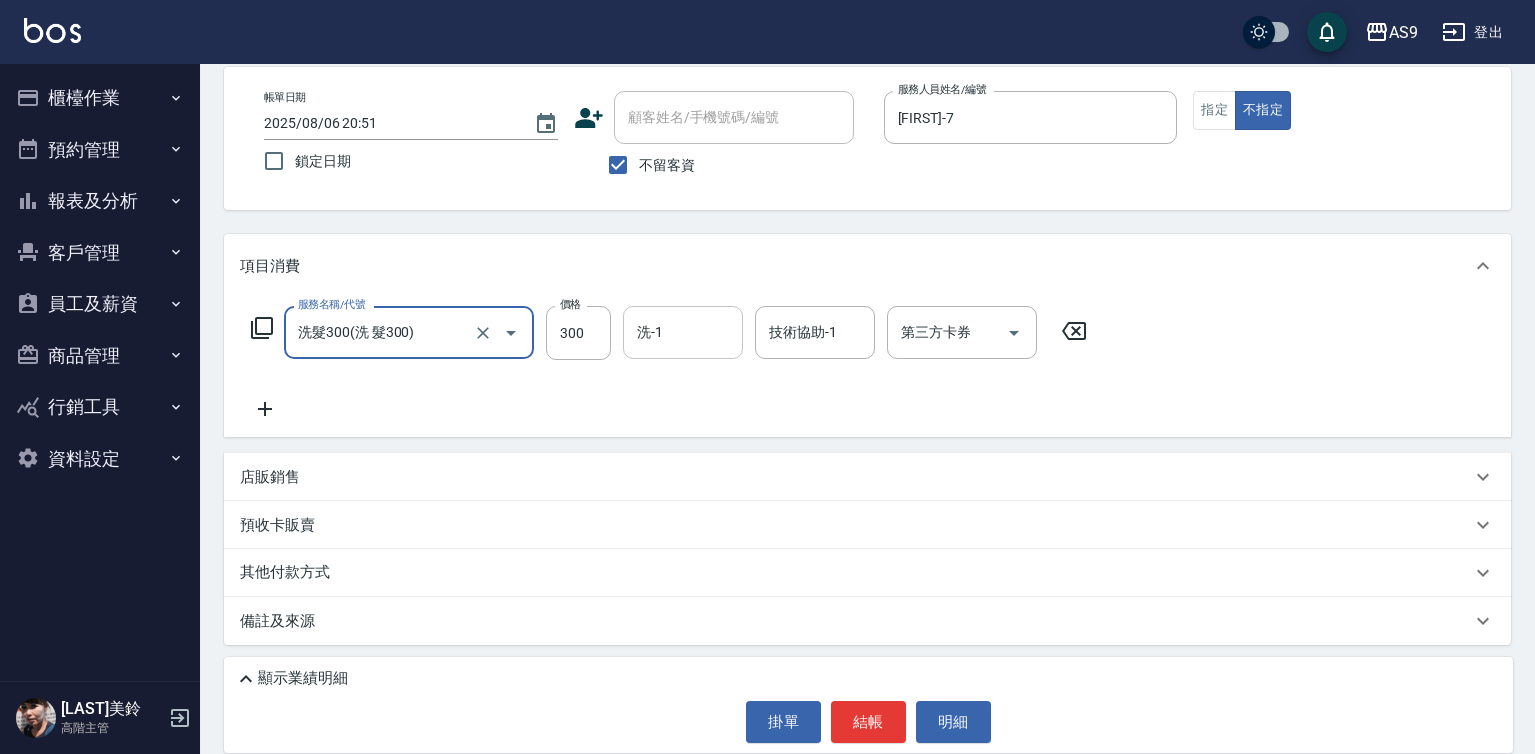 click on "洗-1" at bounding box center [683, 332] 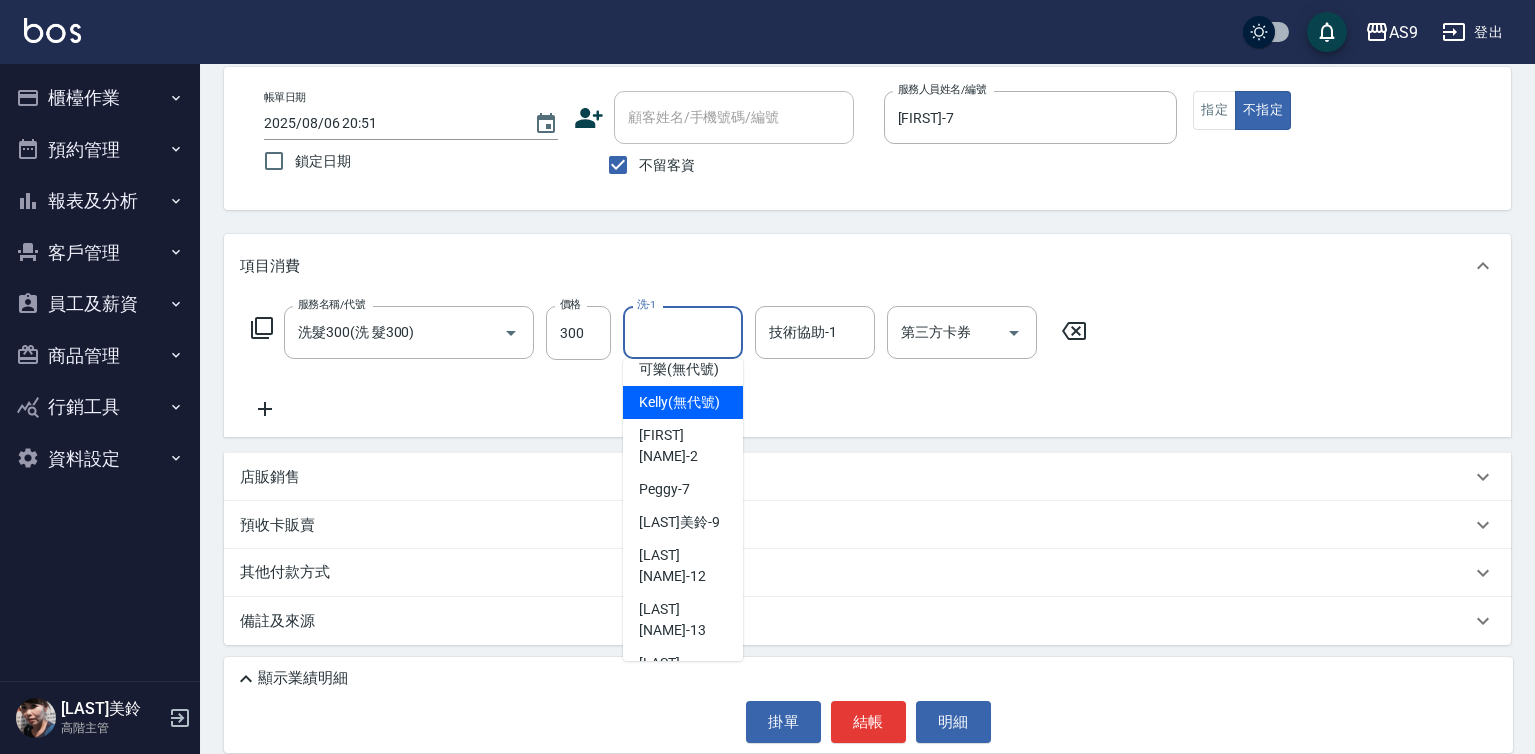 scroll, scrollTop: 128, scrollLeft: 0, axis: vertical 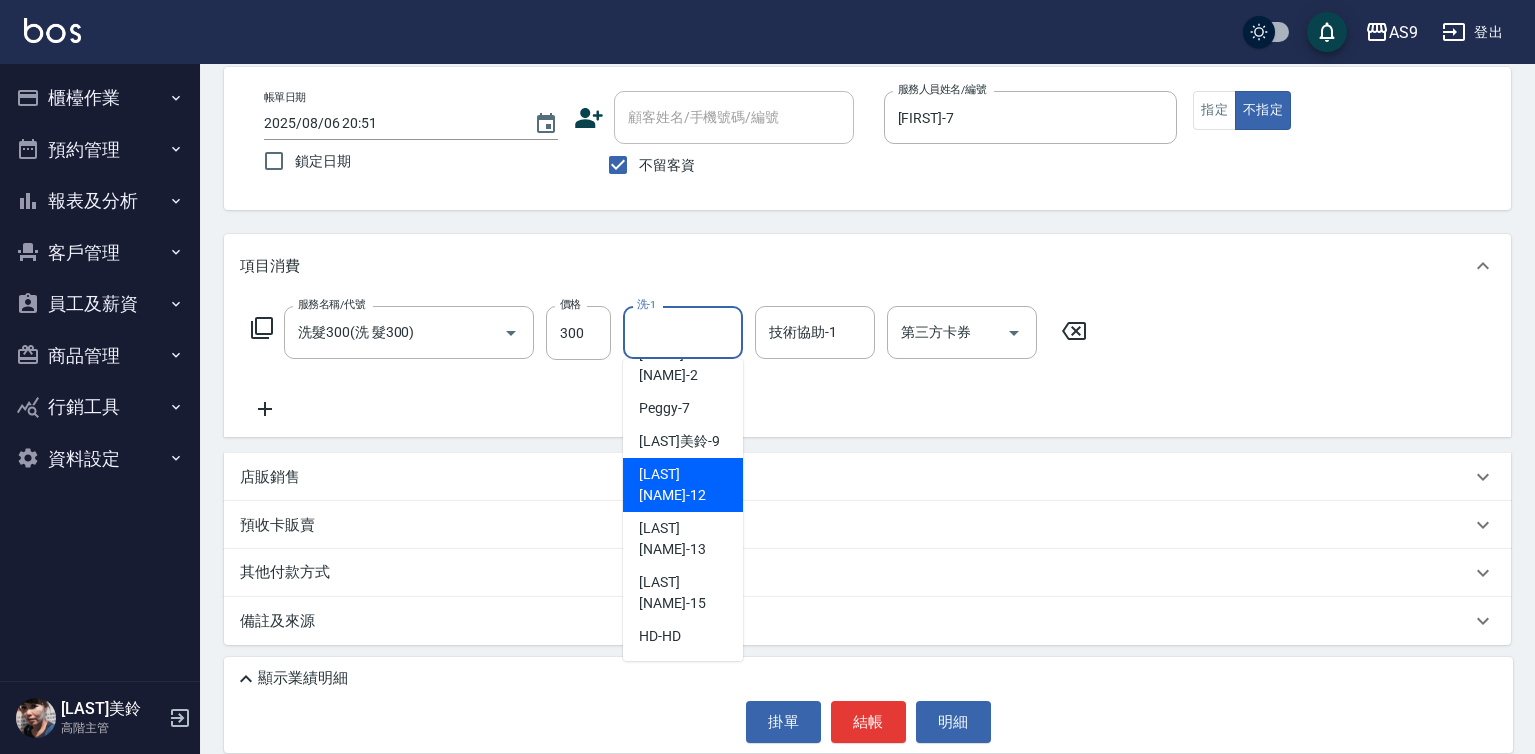 click on "[LAST] [NAME] -12" at bounding box center [683, 485] 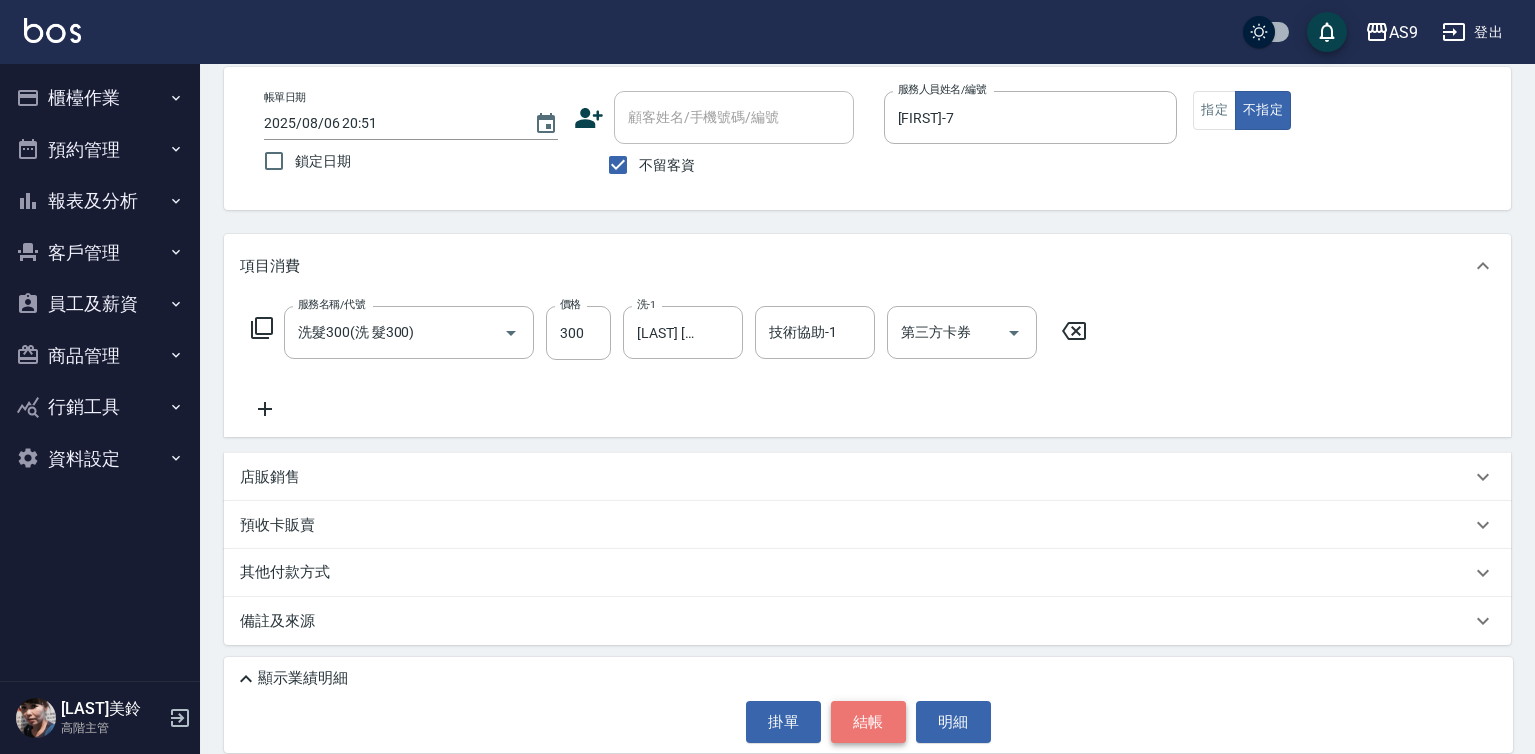 click on "結帳" at bounding box center (868, 722) 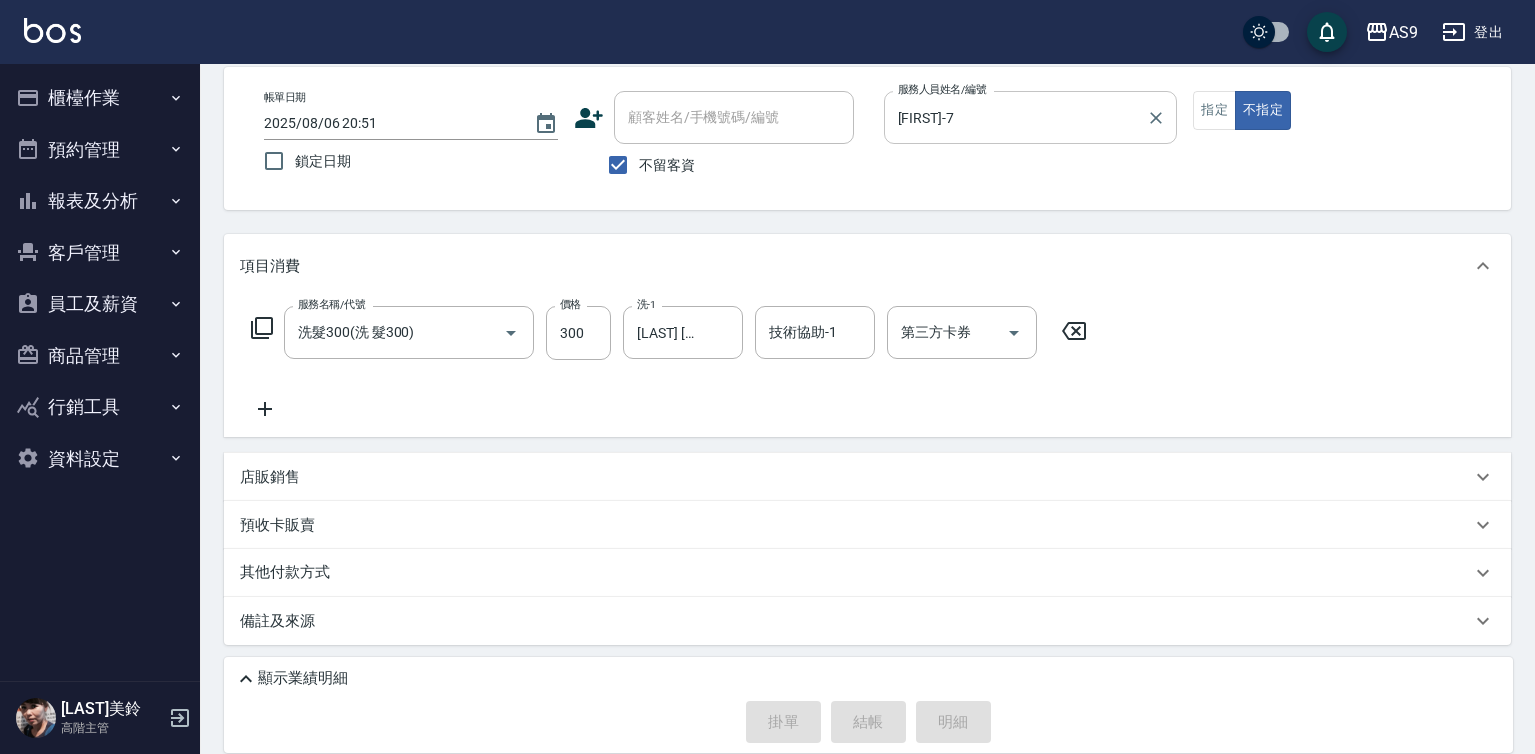 type 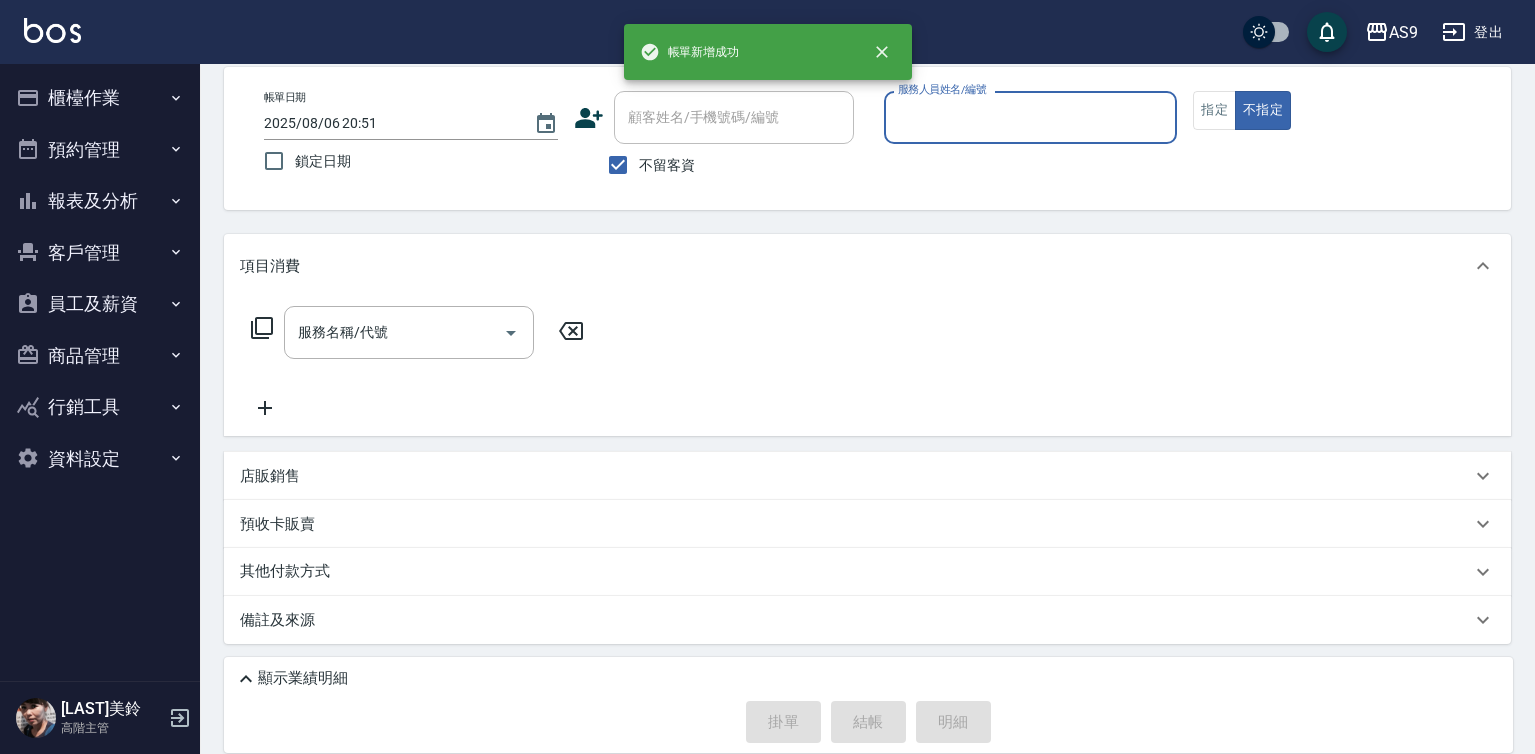 click on "服務人員姓名/編號" at bounding box center [1031, 117] 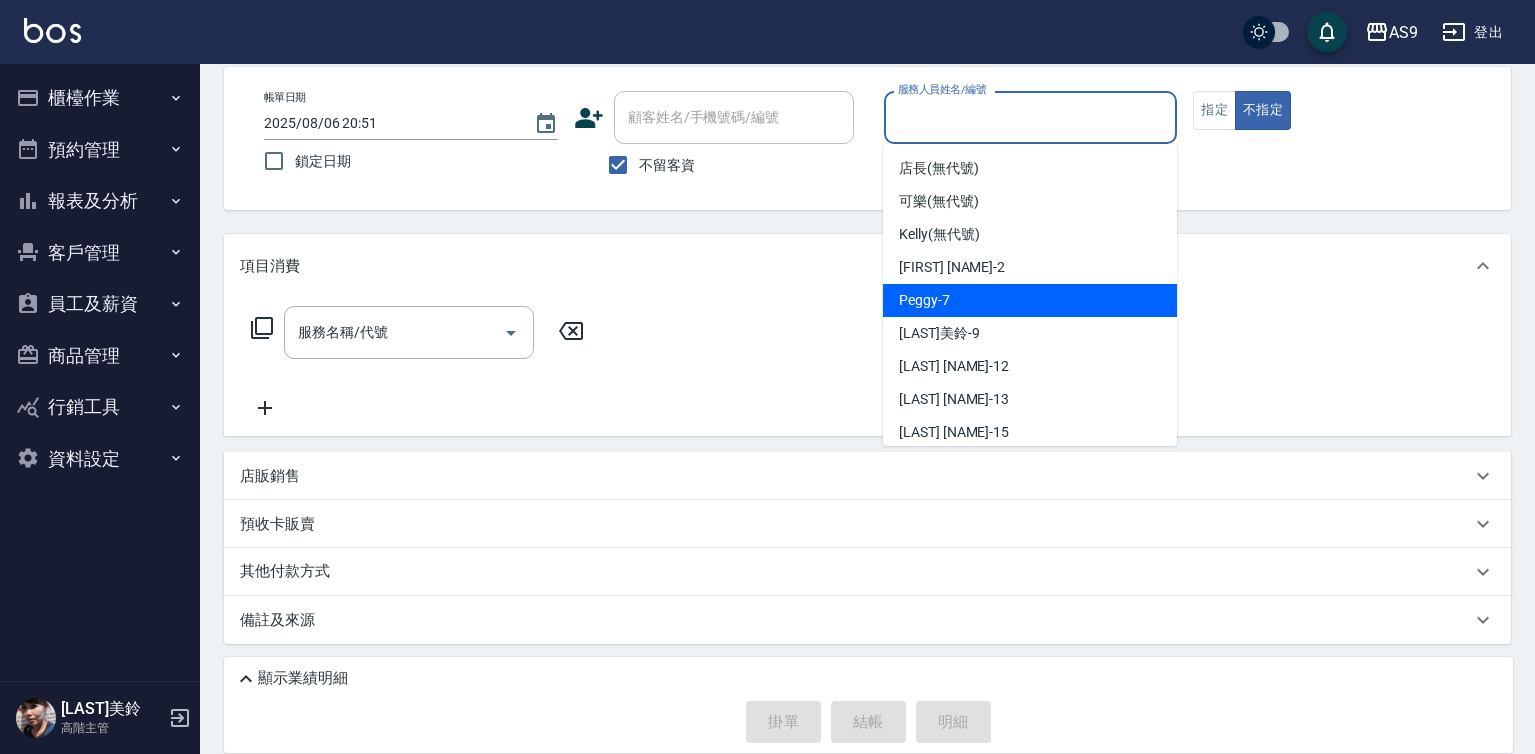 click on "[FIRST] -7" at bounding box center (924, 300) 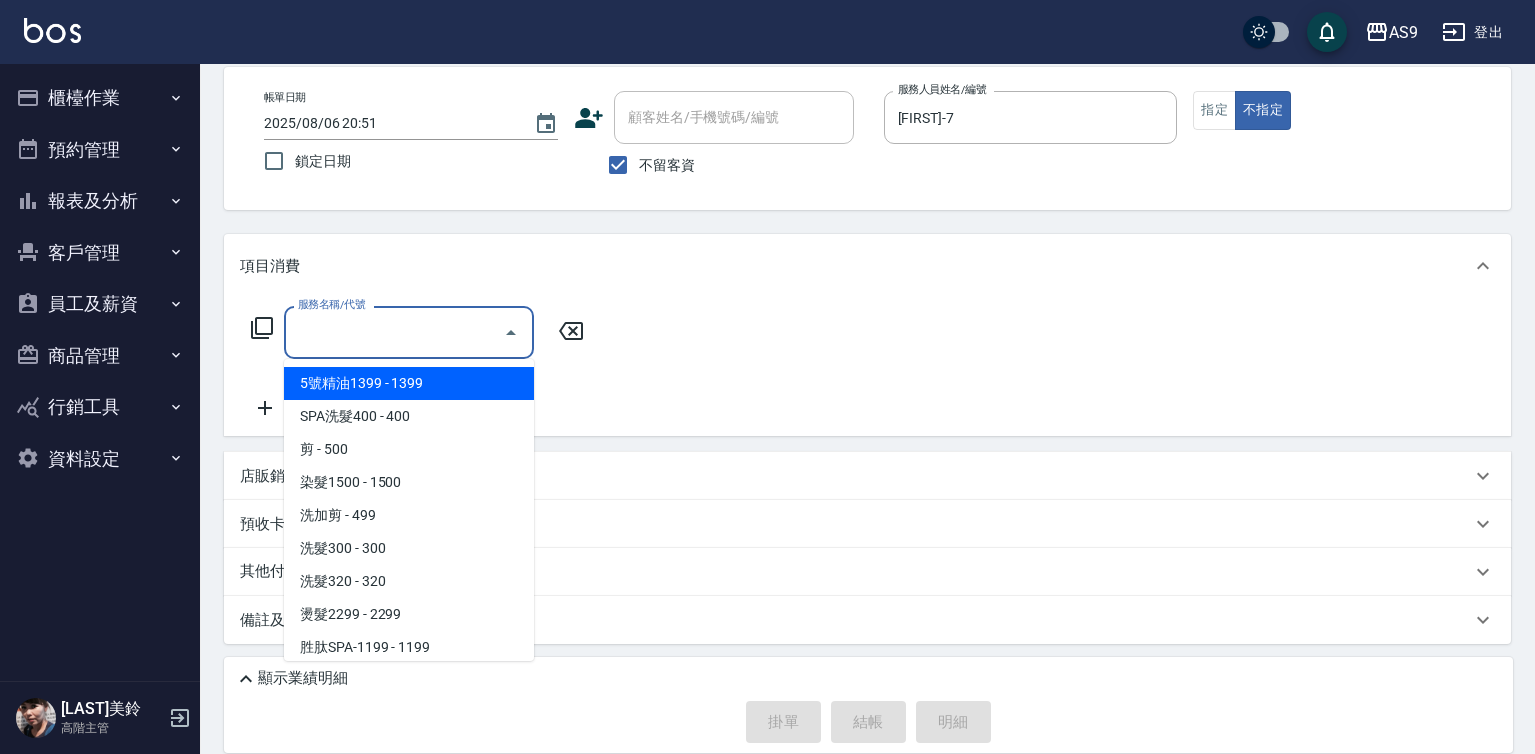 click on "服務名稱/代號" at bounding box center [394, 332] 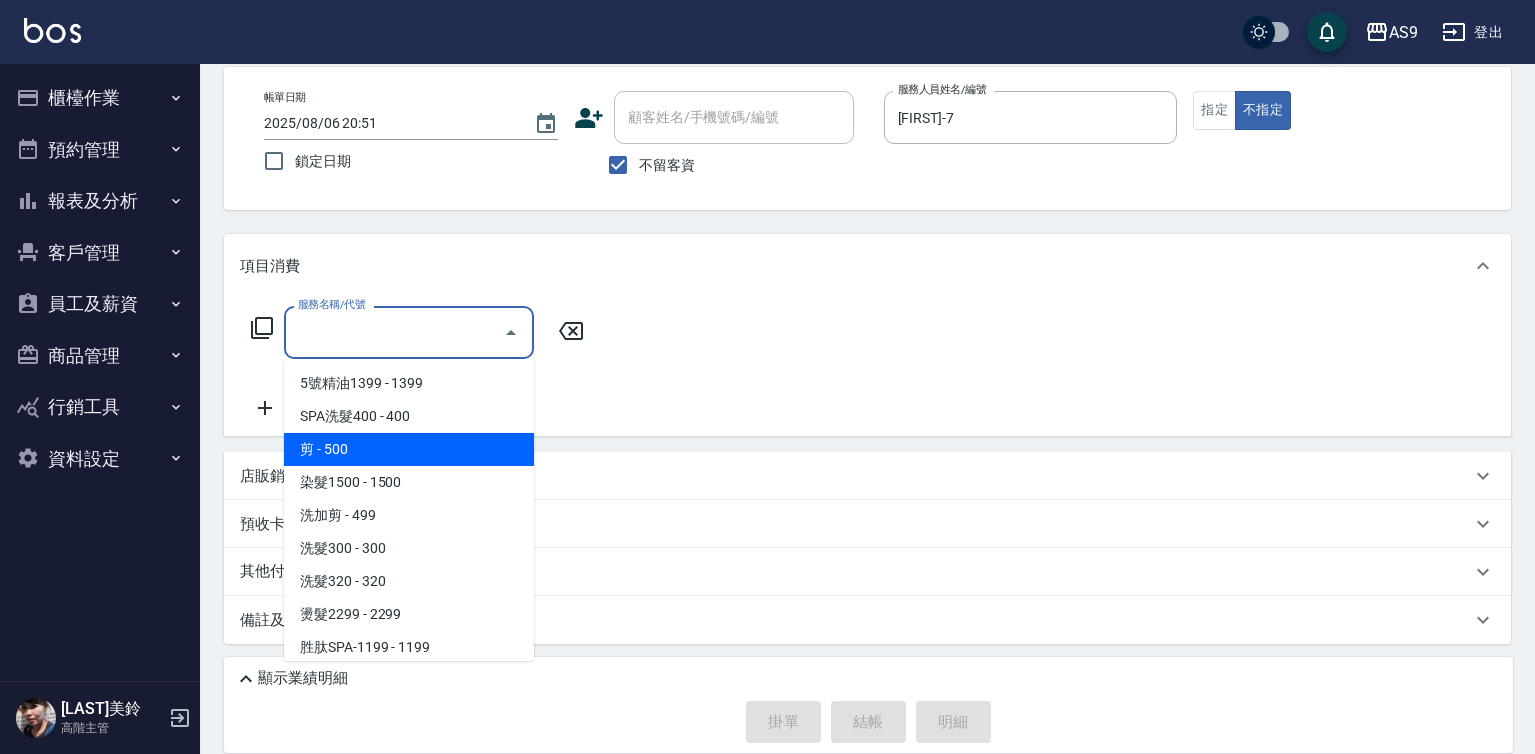 click on "剪 - 500" at bounding box center [409, 449] 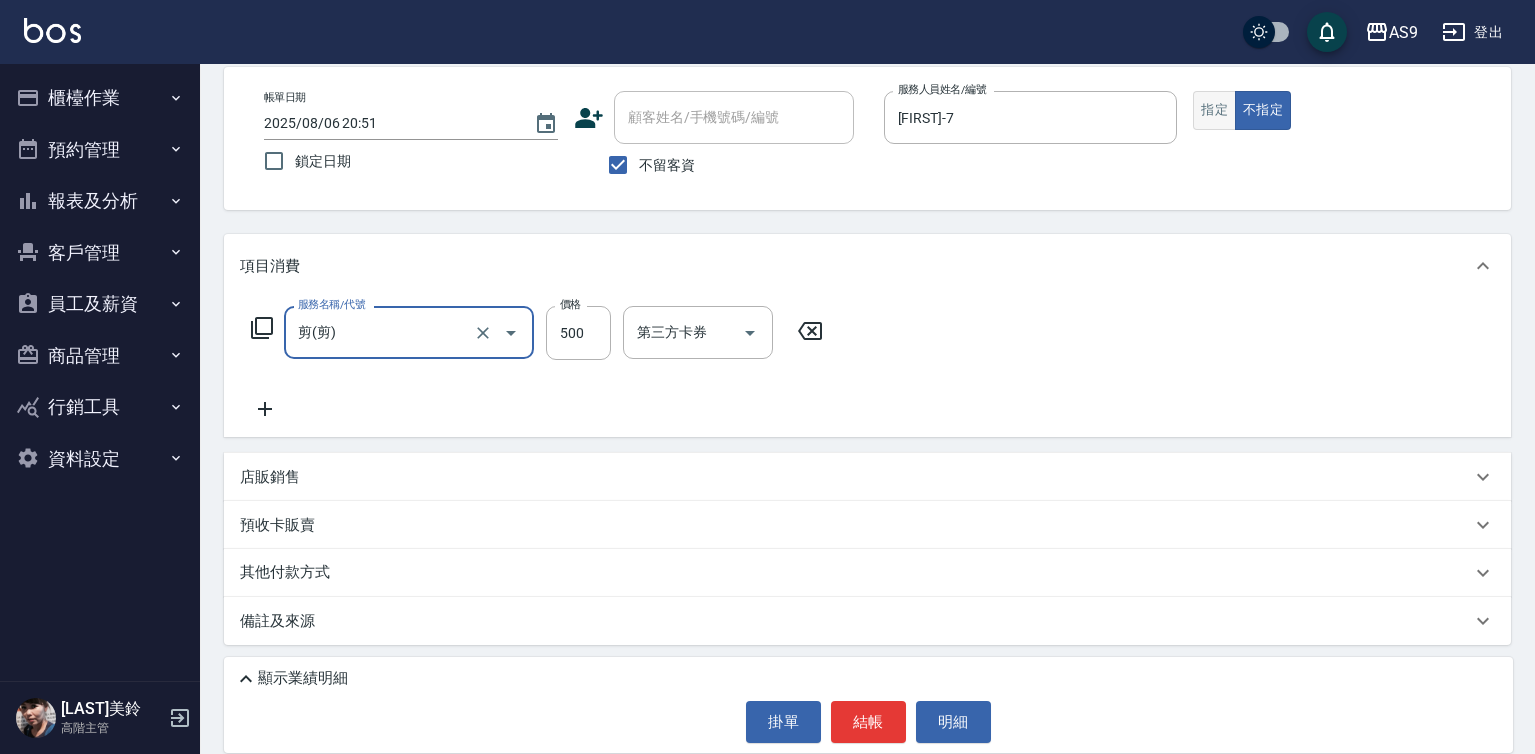 click on "指定" at bounding box center [1214, 110] 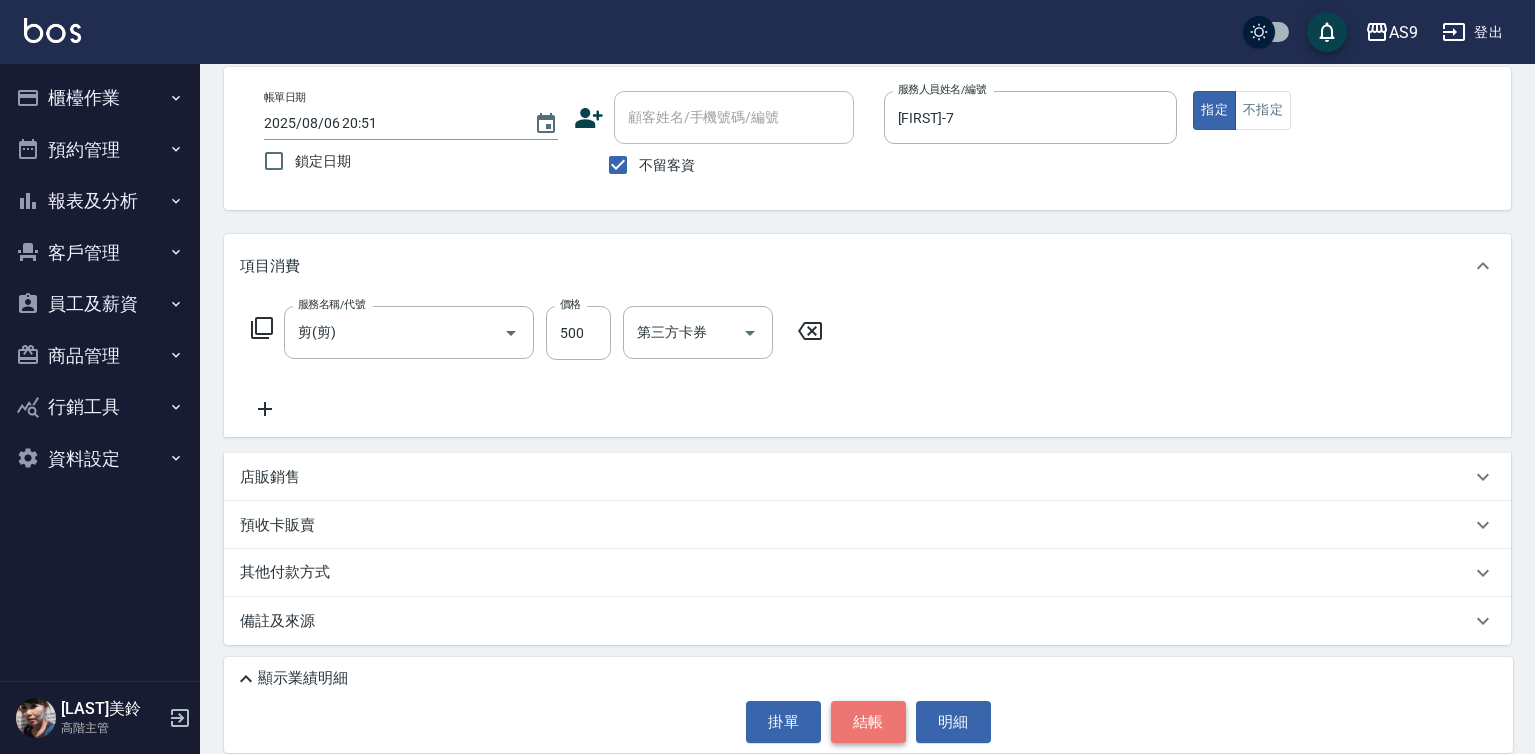click on "結帳" at bounding box center (868, 722) 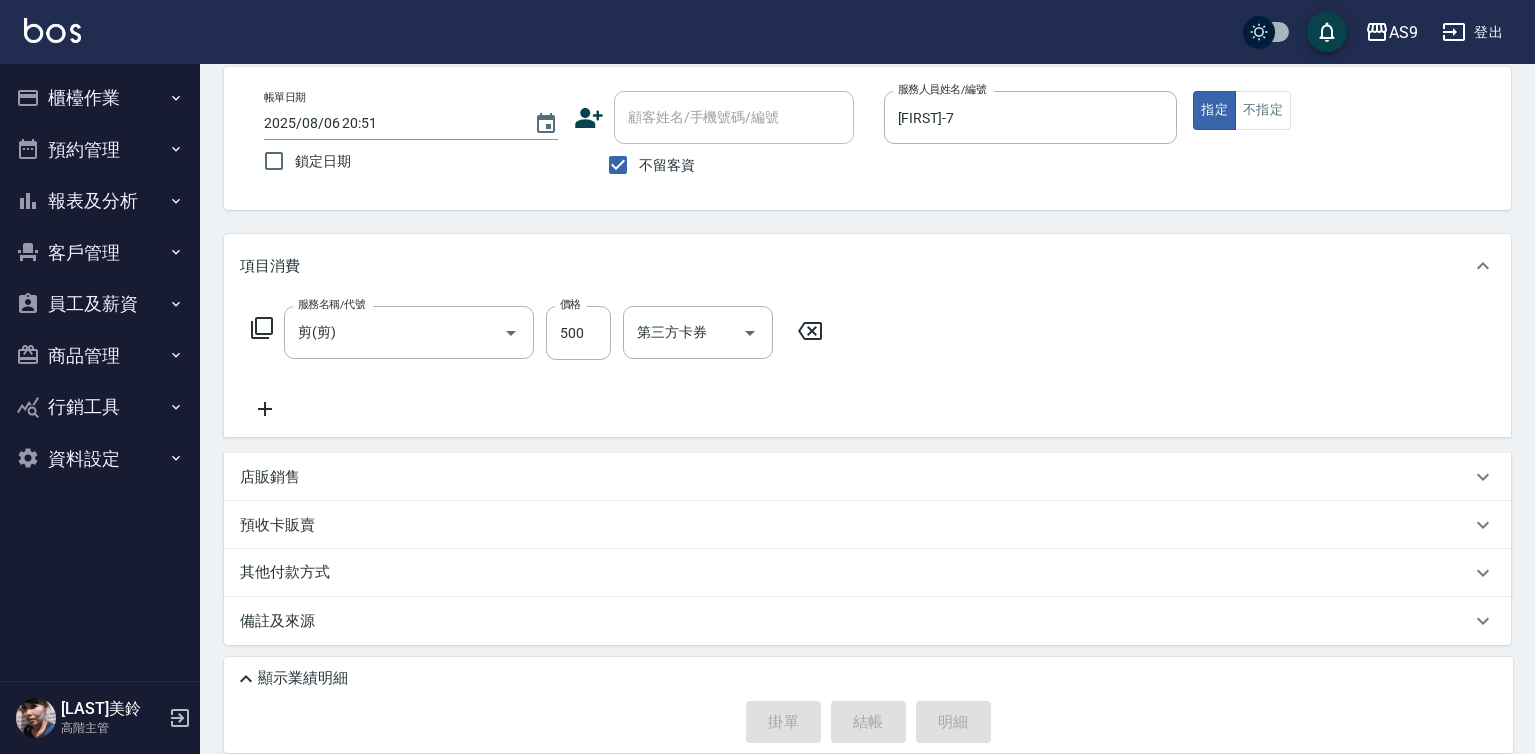 type on "2025/08/06 20:52" 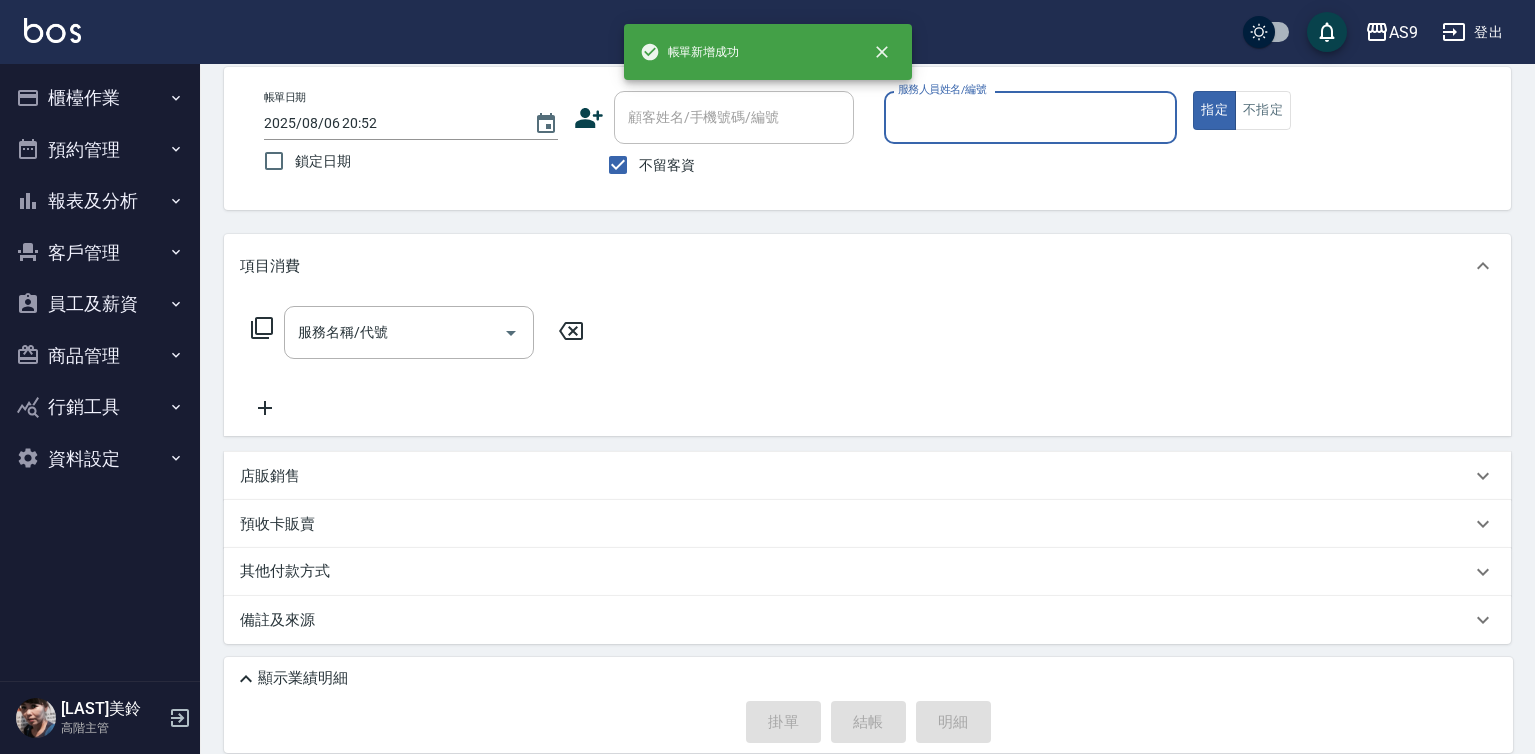 click on "服務人員姓名/編號" at bounding box center (1031, 117) 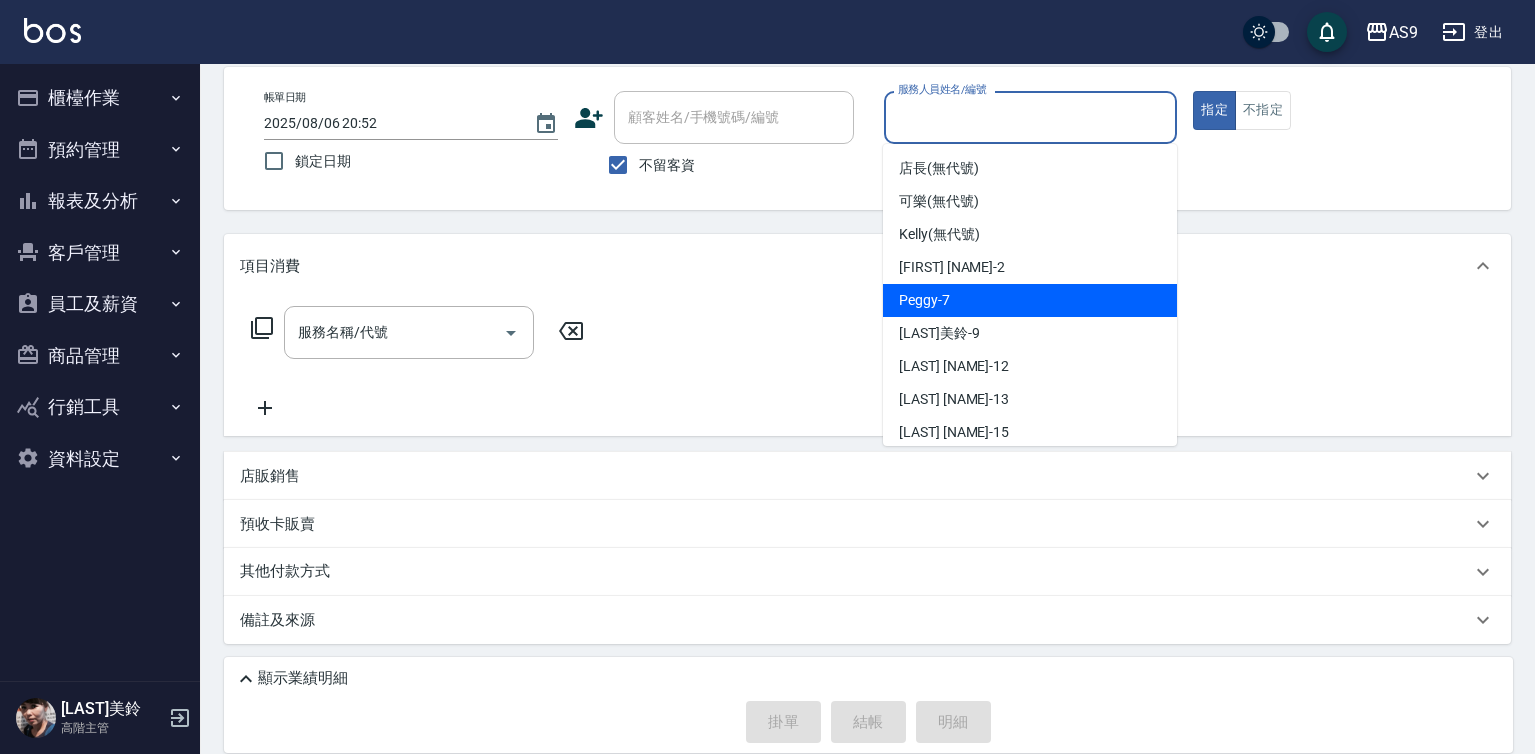 drag, startPoint x: 958, startPoint y: 290, endPoint x: 906, endPoint y: 309, distance: 55.362442 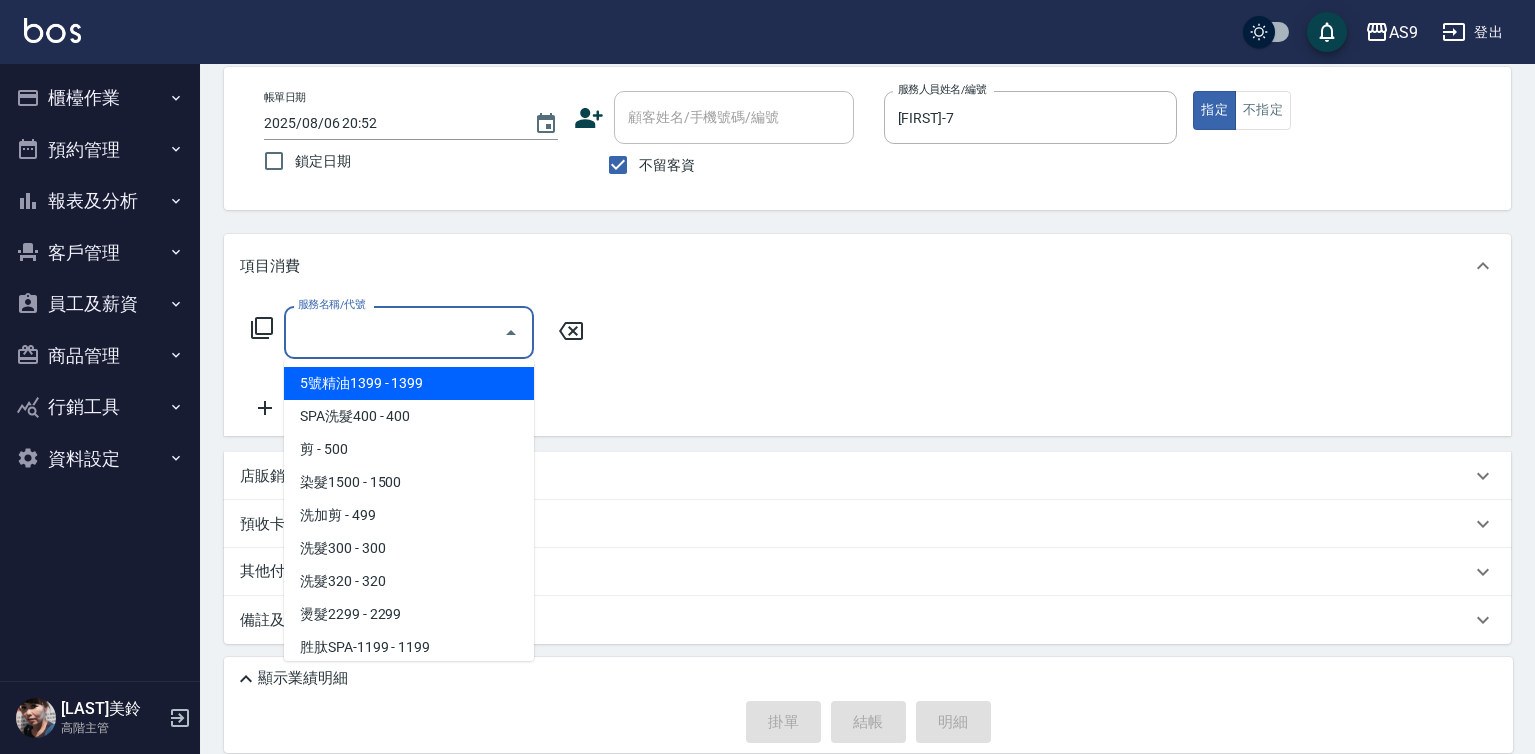 click on "服務名稱/代號" at bounding box center (394, 332) 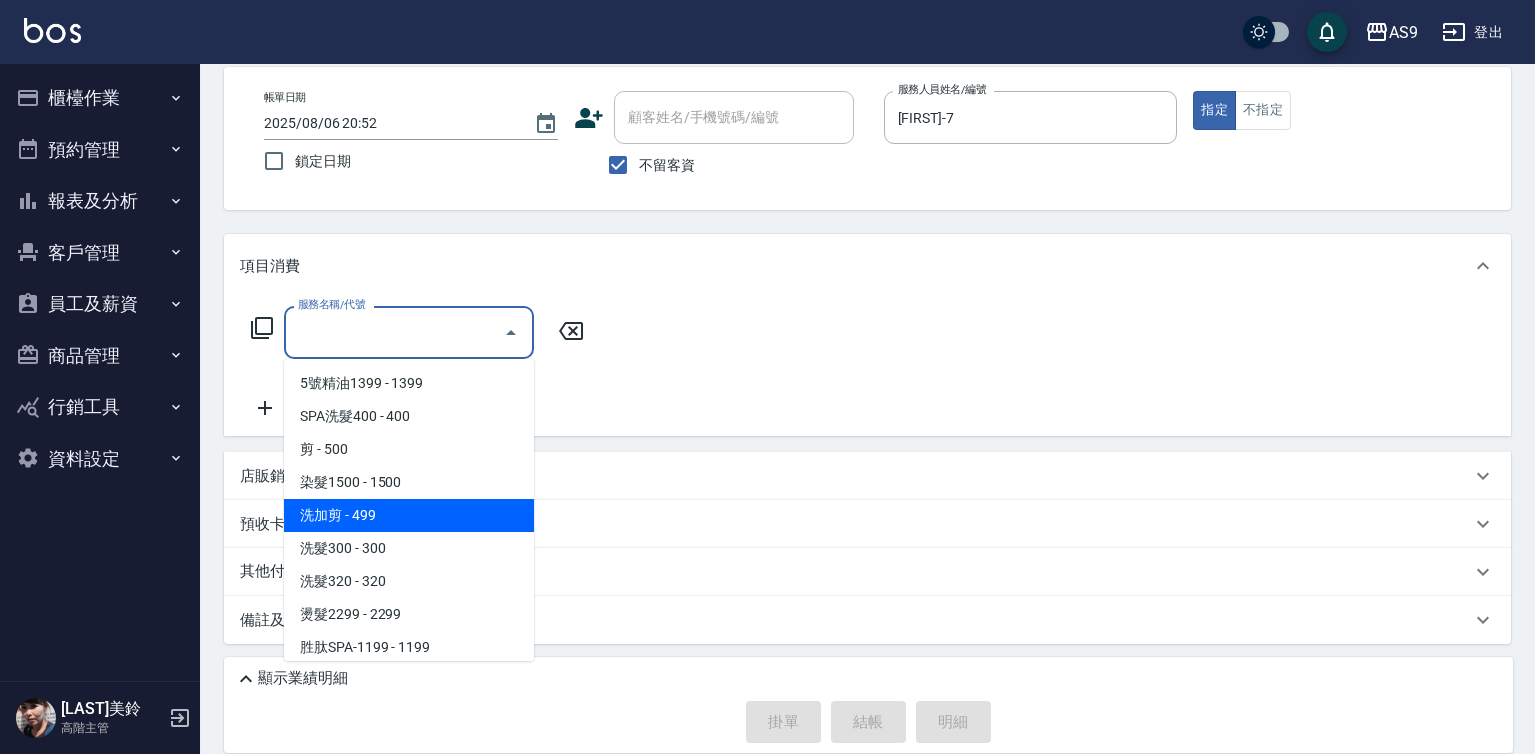 click on "洗加剪 - 499" at bounding box center [409, 515] 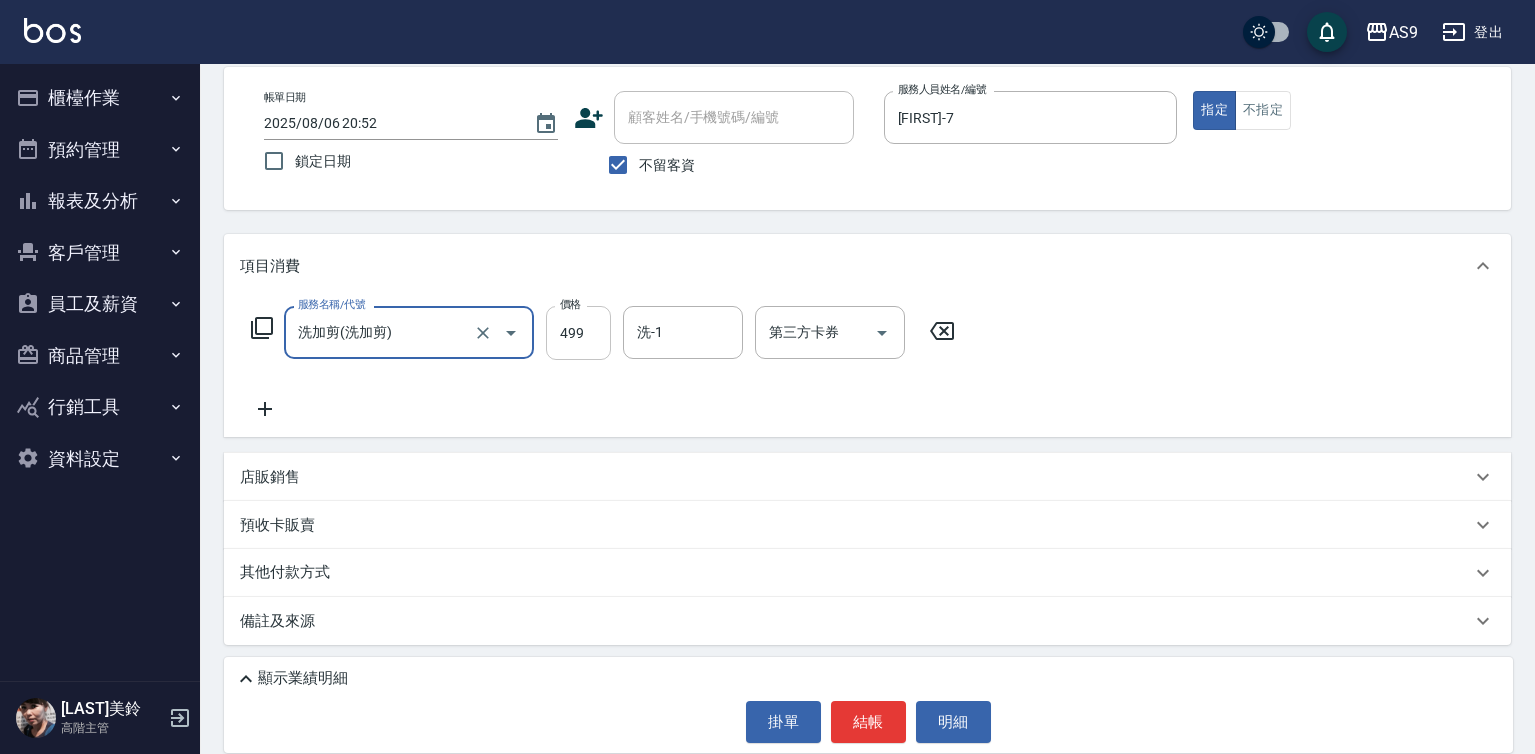 click on "499" at bounding box center [578, 333] 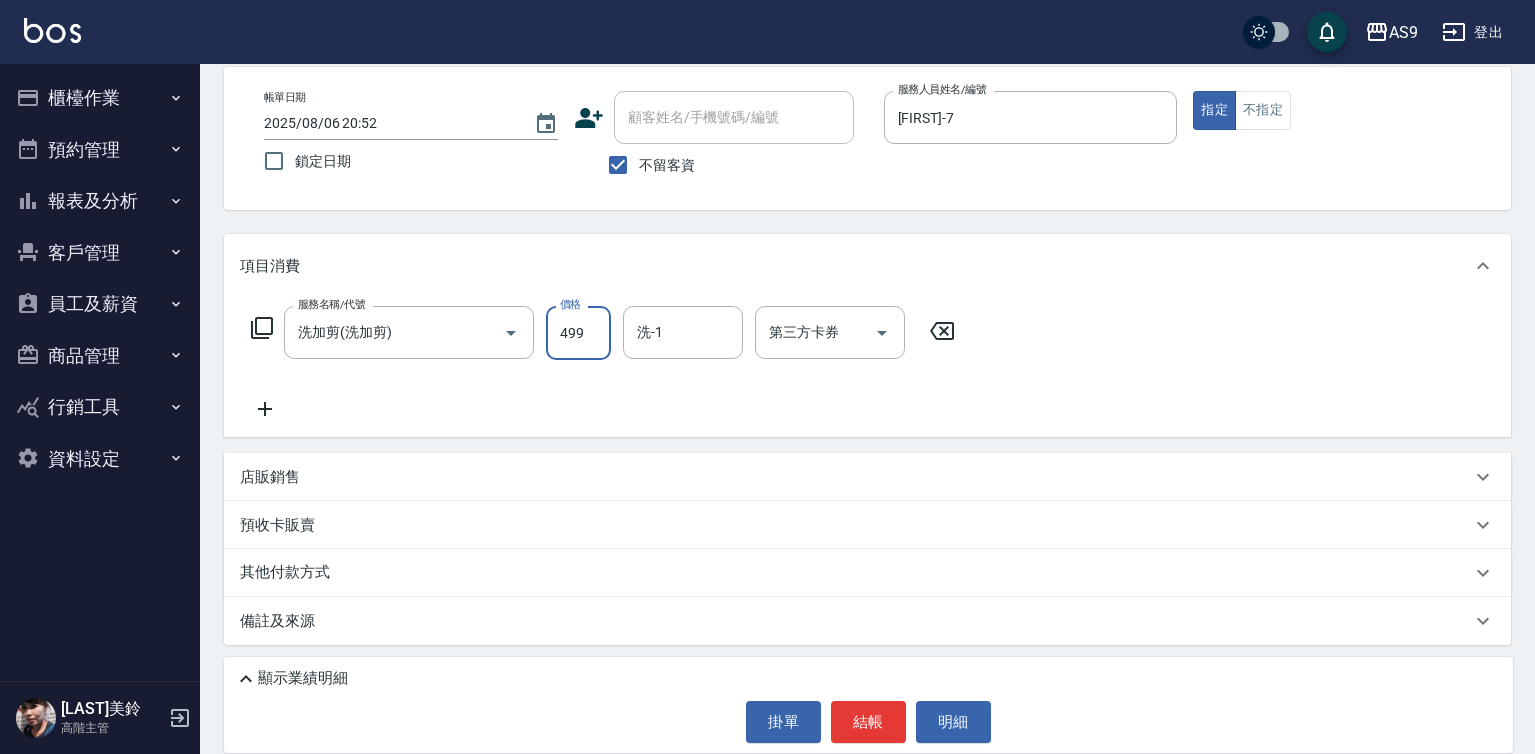click on "499" at bounding box center [578, 333] 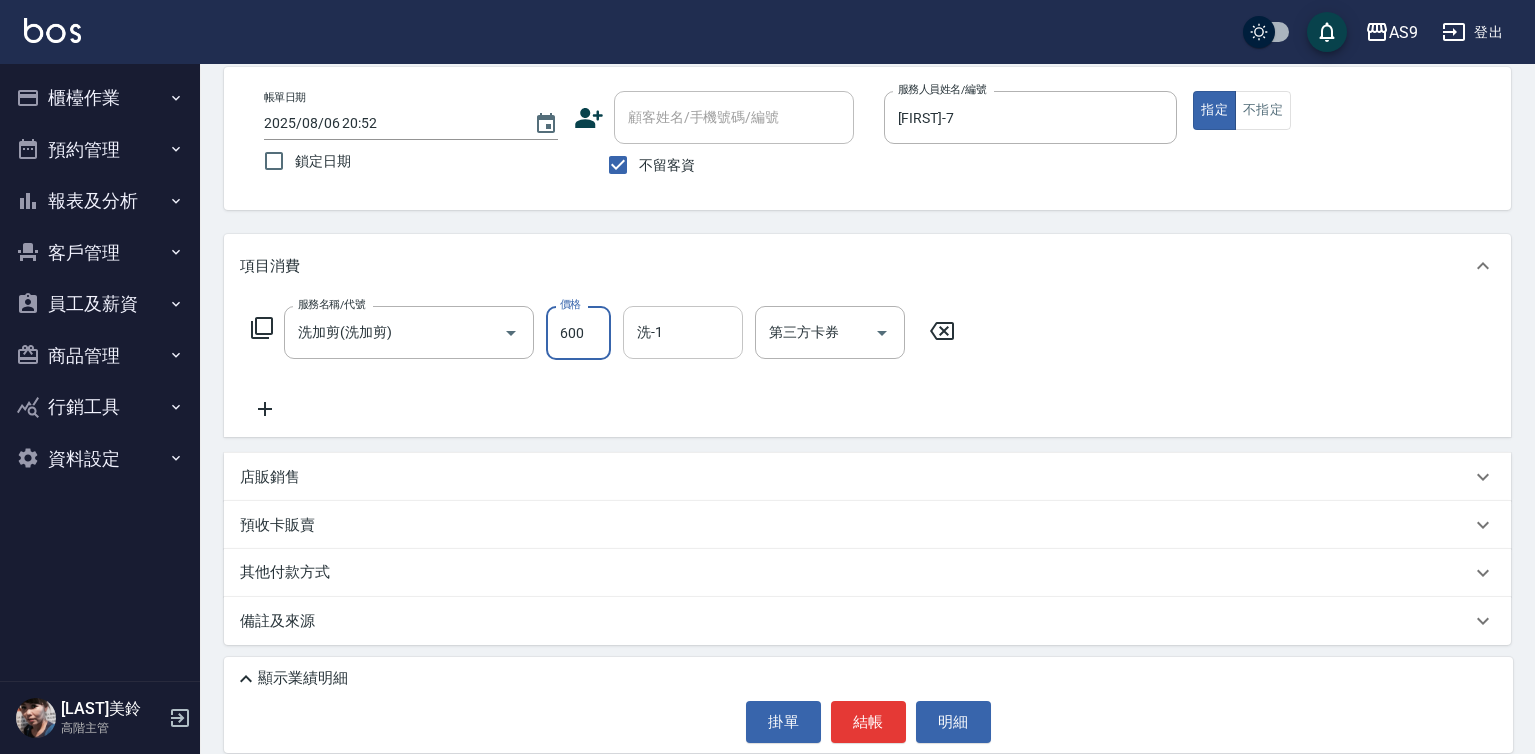type on "600" 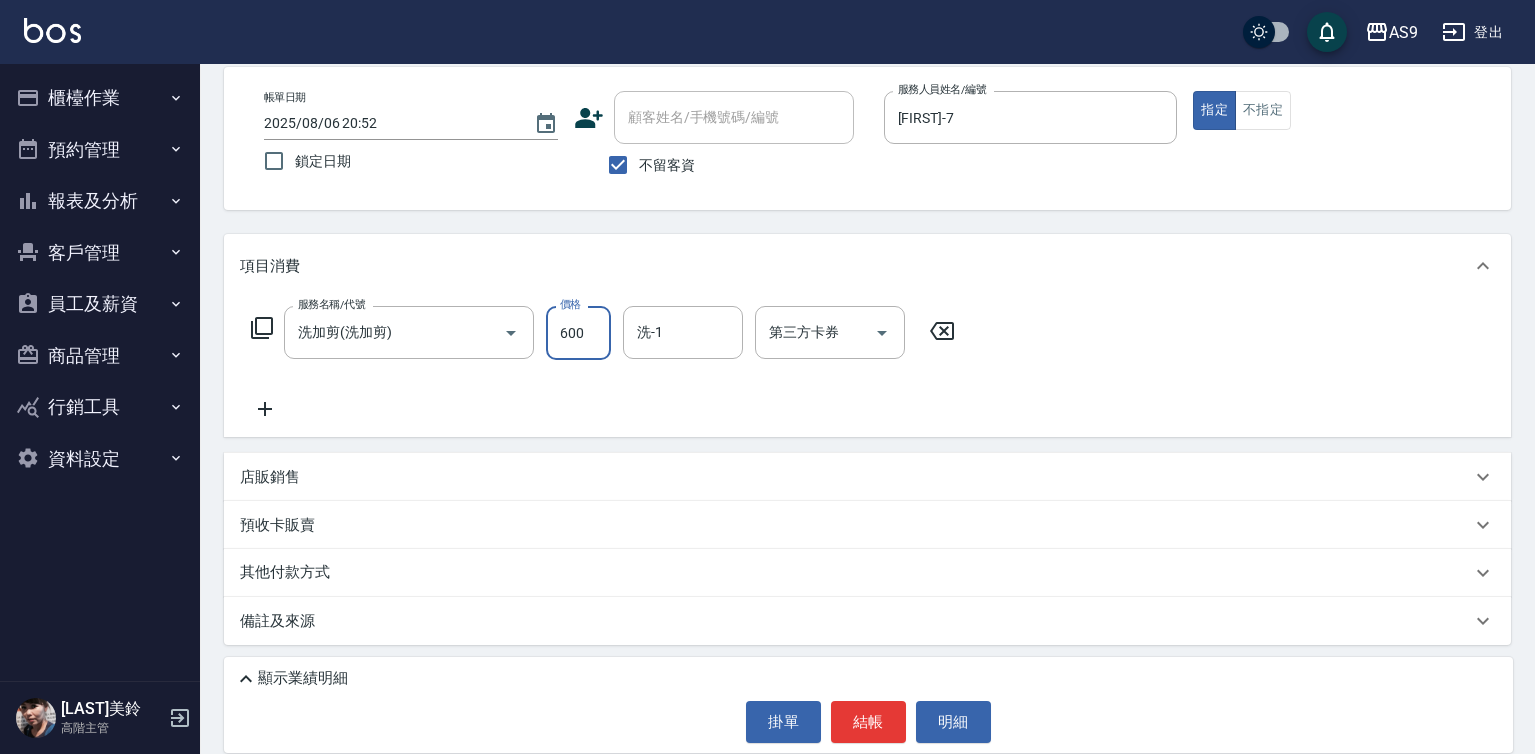 click on "洗-1 洗-1" at bounding box center [683, 332] 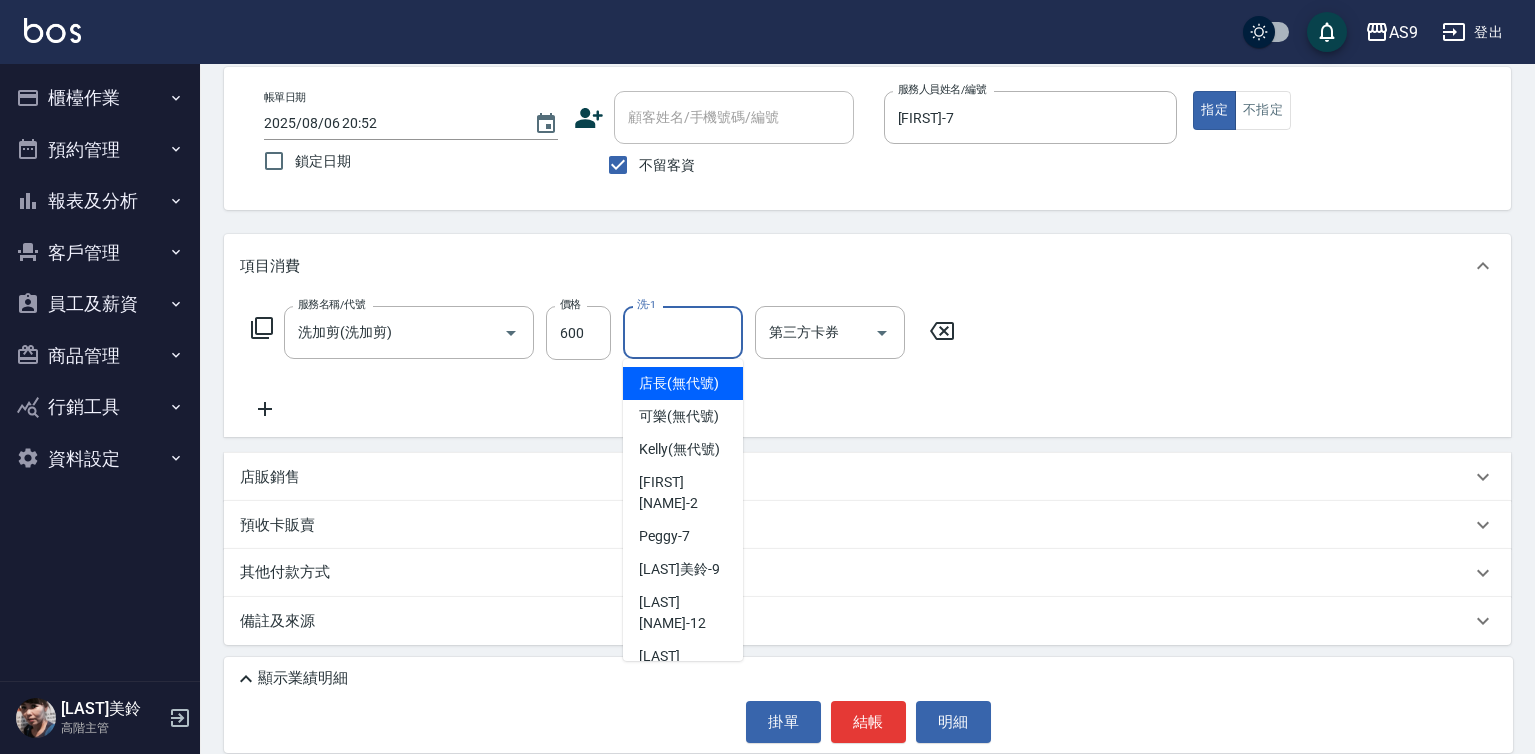 scroll, scrollTop: 95, scrollLeft: 0, axis: vertical 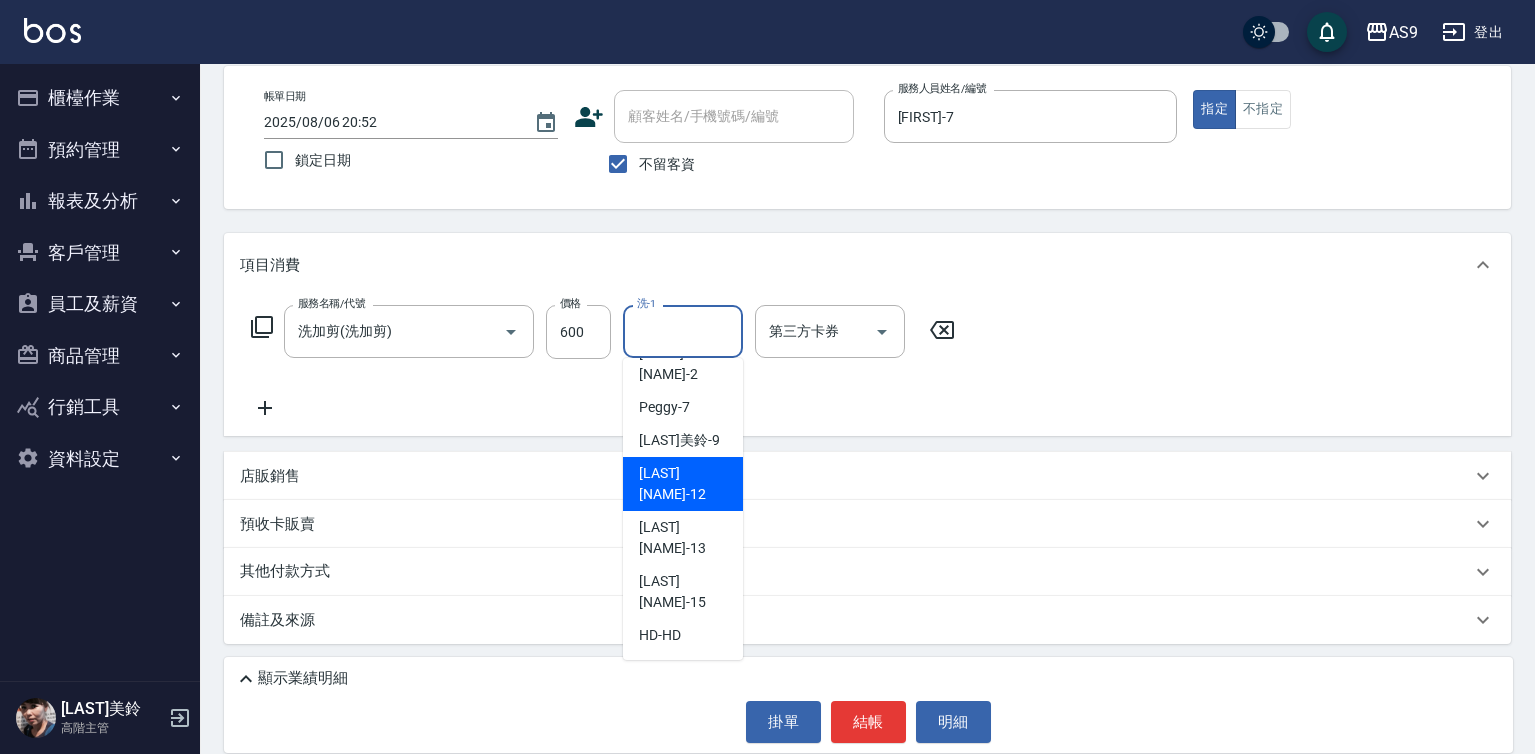 click on "[LAST] [NAME] -12" at bounding box center (683, 484) 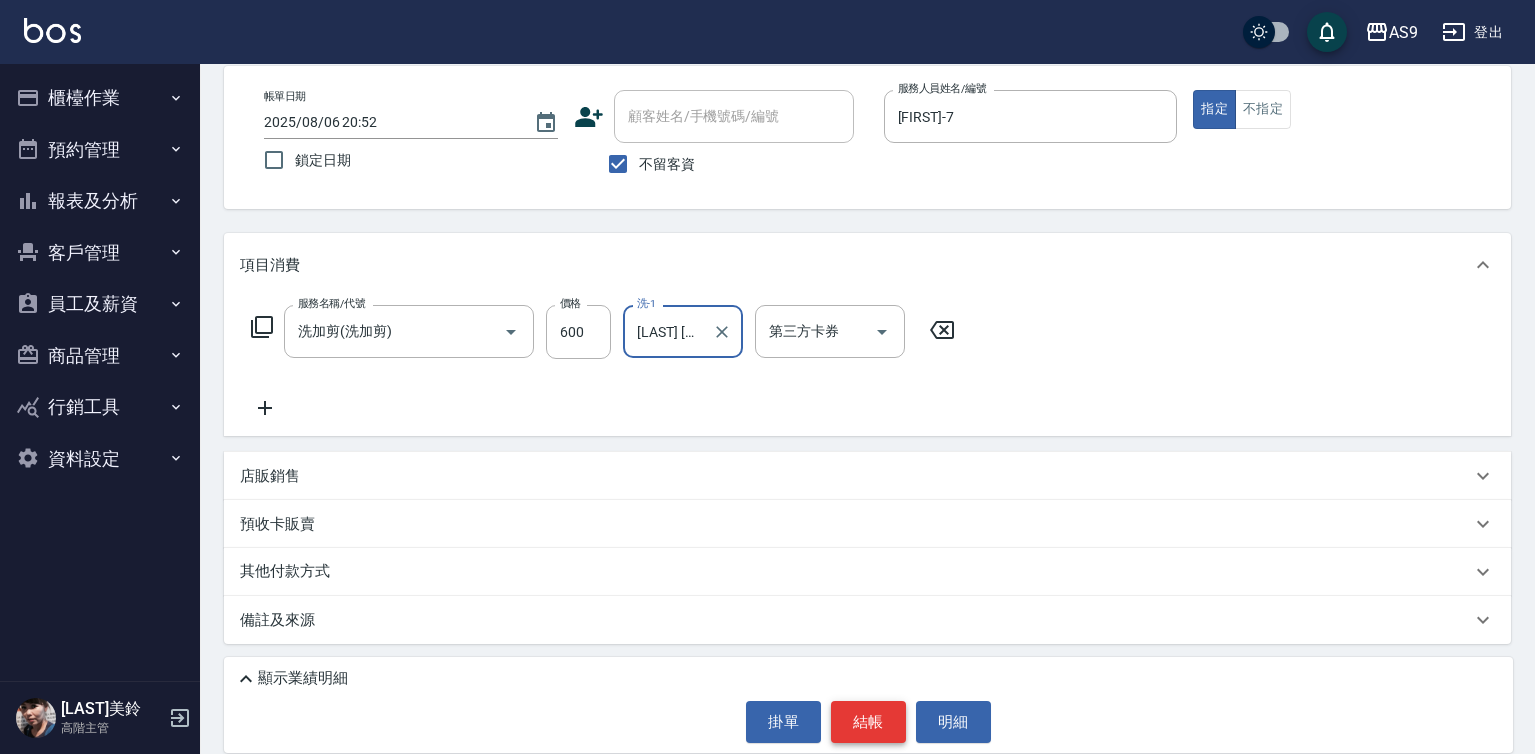 click on "結帳" at bounding box center (868, 722) 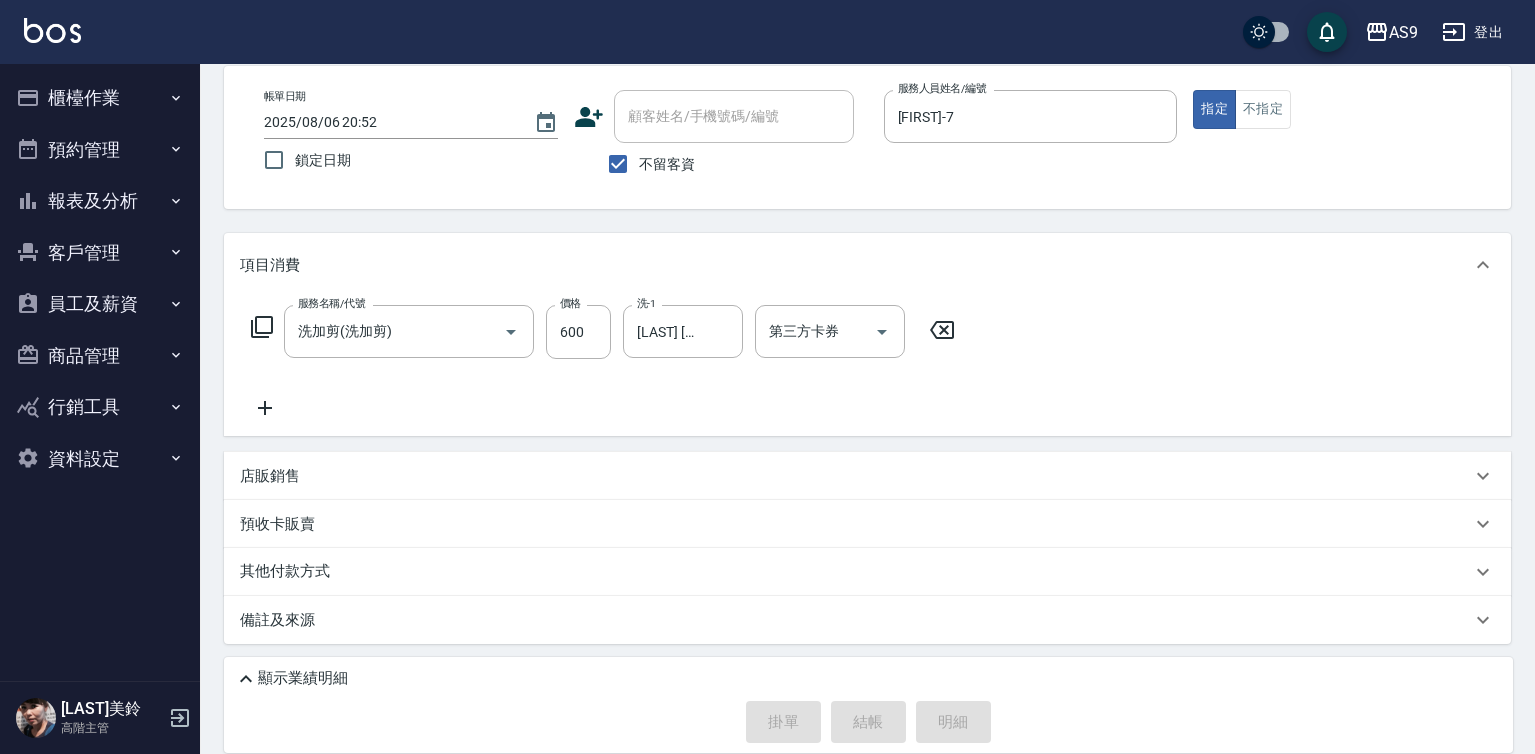 type 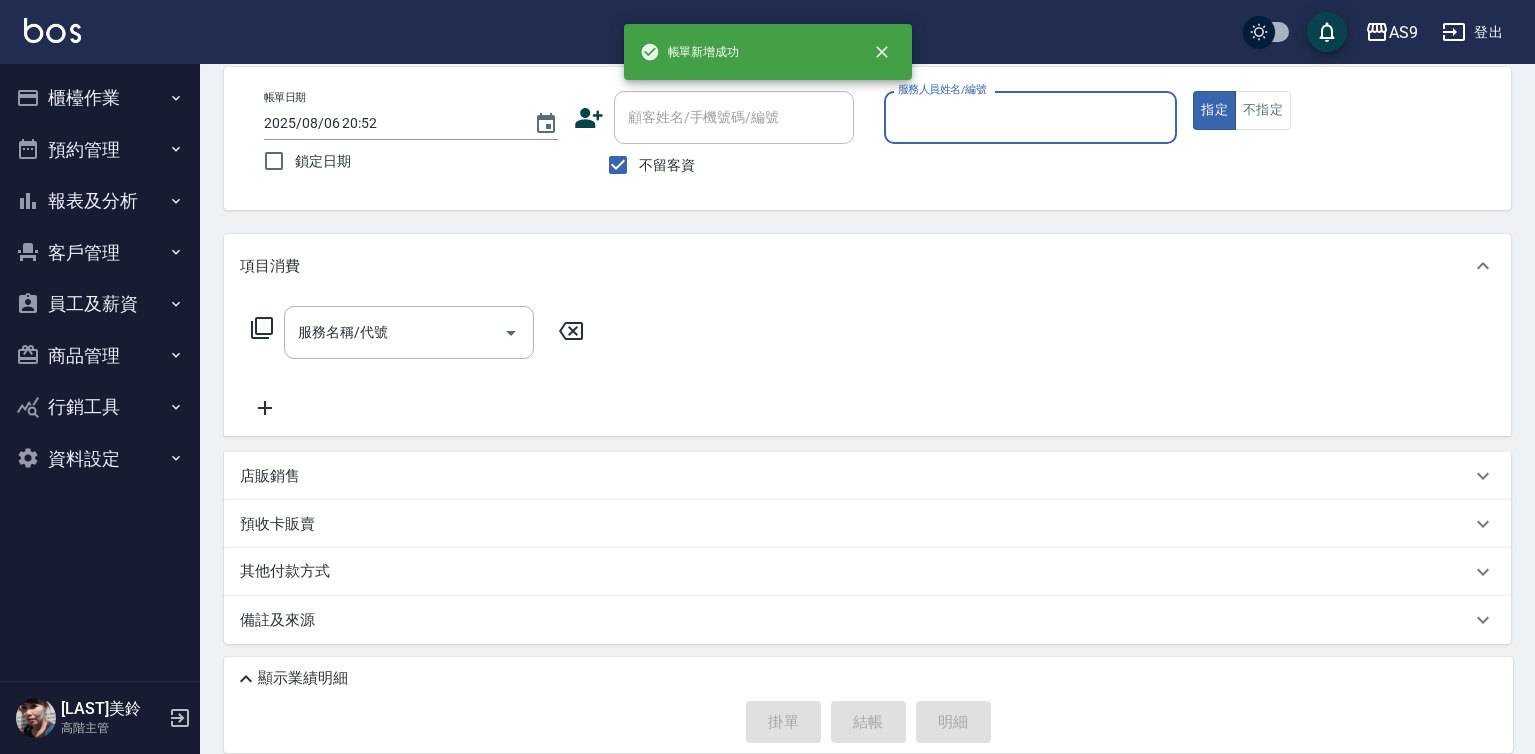 scroll, scrollTop: 94, scrollLeft: 0, axis: vertical 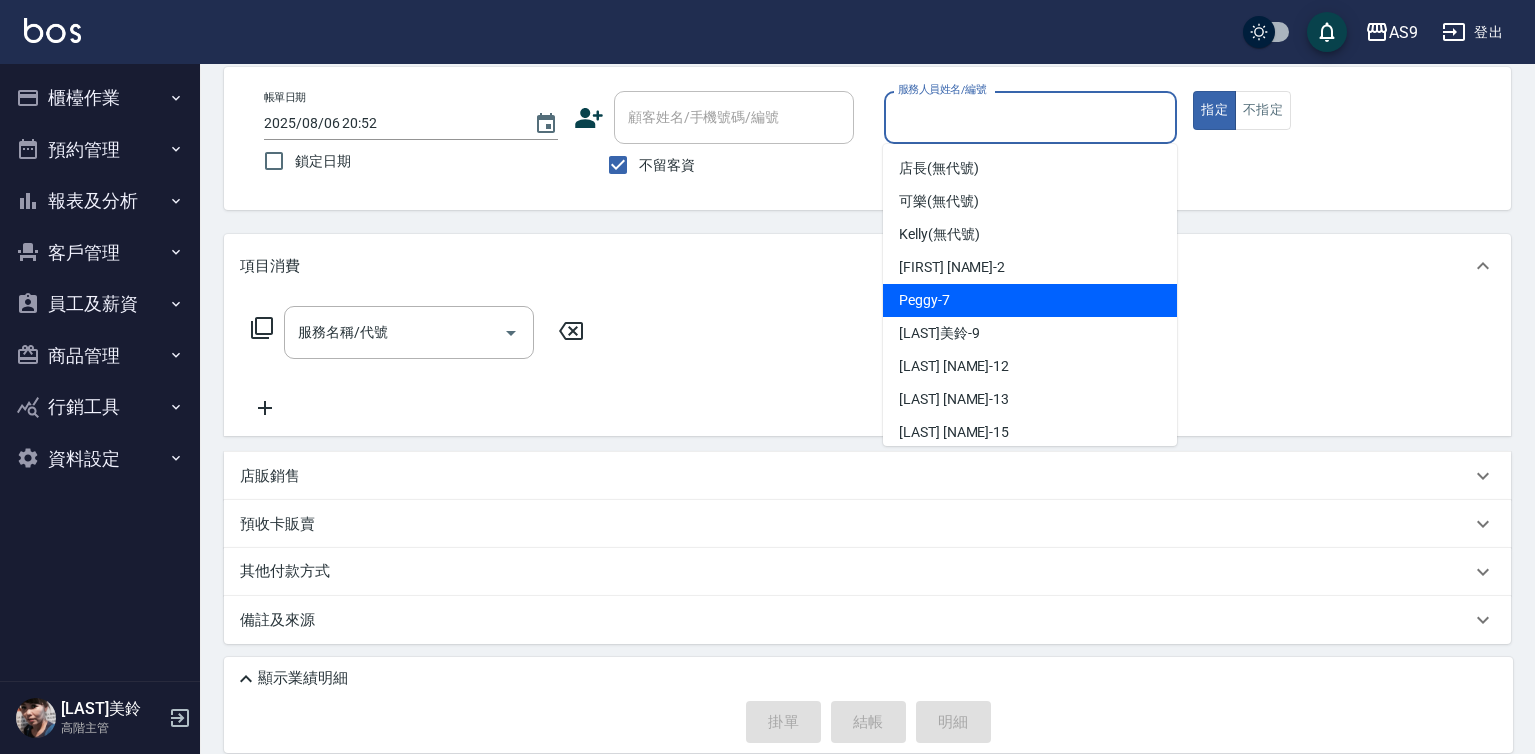 drag, startPoint x: 956, startPoint y: 297, endPoint x: 632, endPoint y: 335, distance: 326.2208 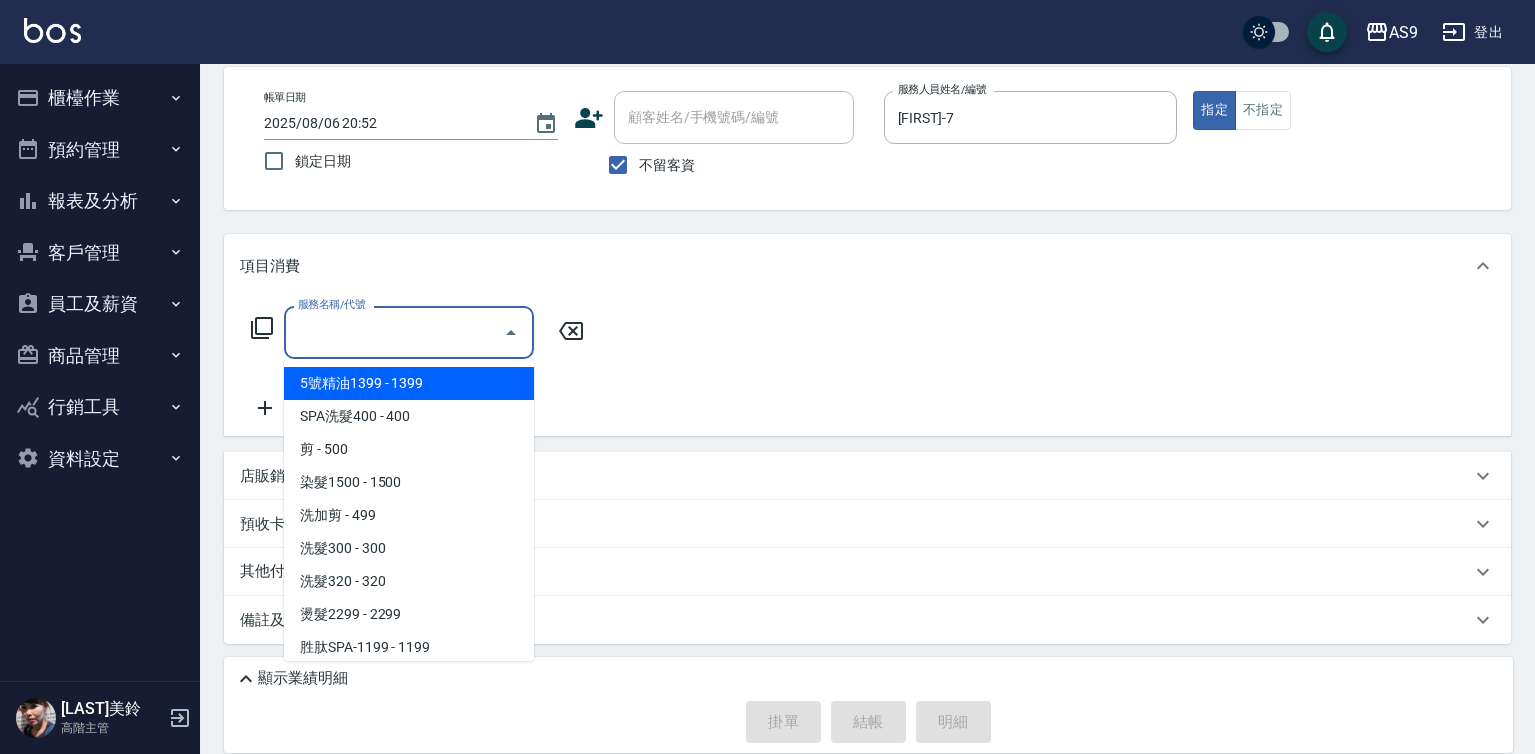 click on "服務名稱/代號" at bounding box center [394, 332] 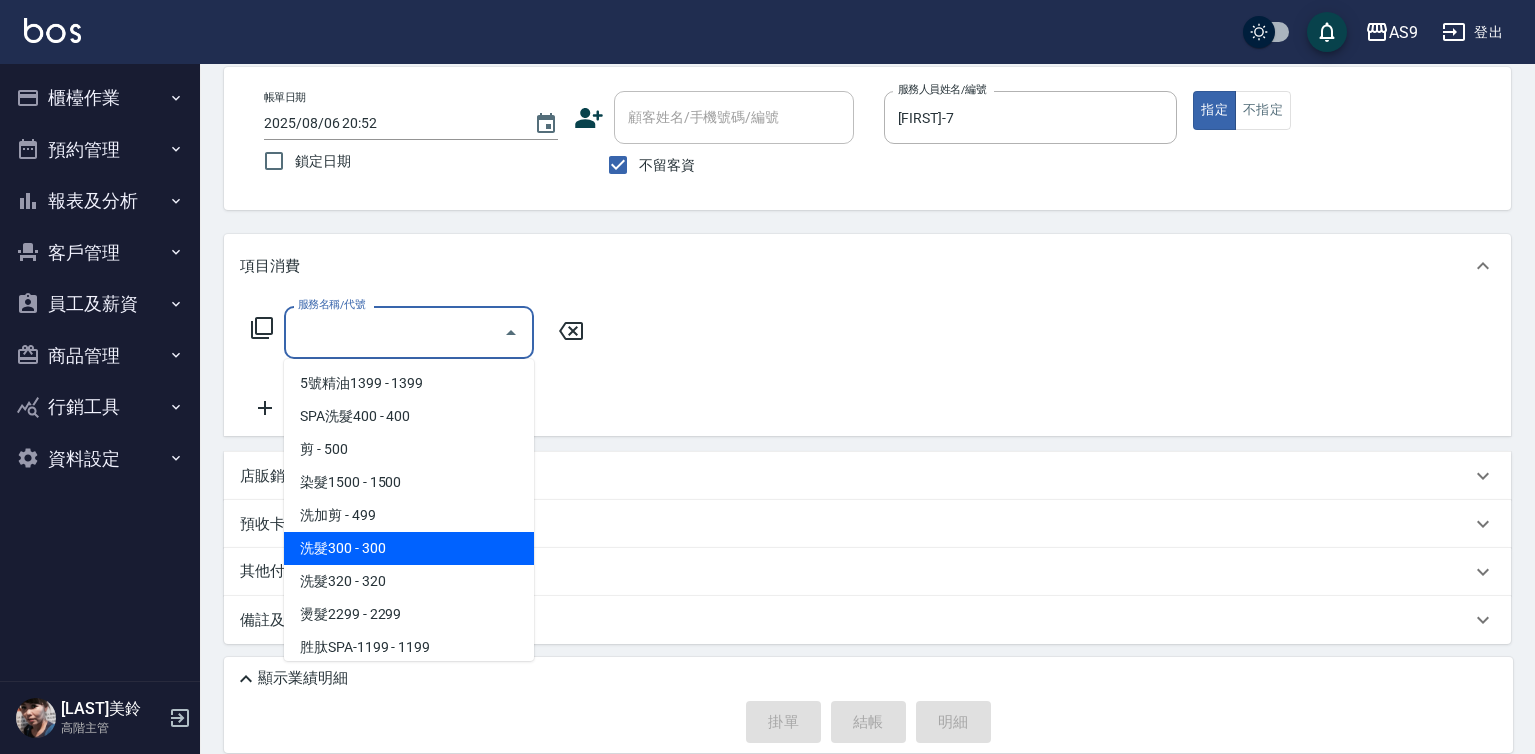 click on "洗加剪 - 499" at bounding box center [409, 515] 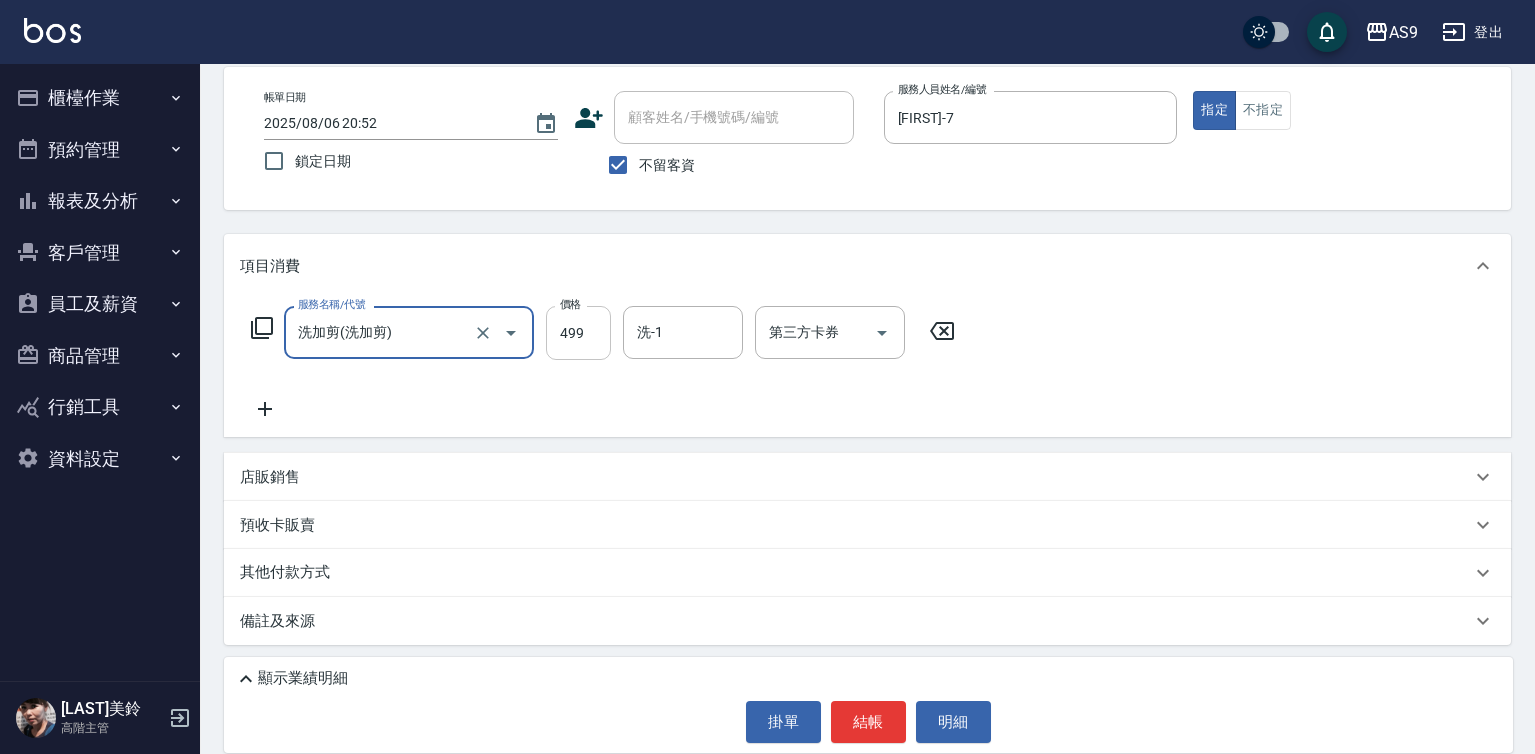 click on "499" at bounding box center (578, 333) 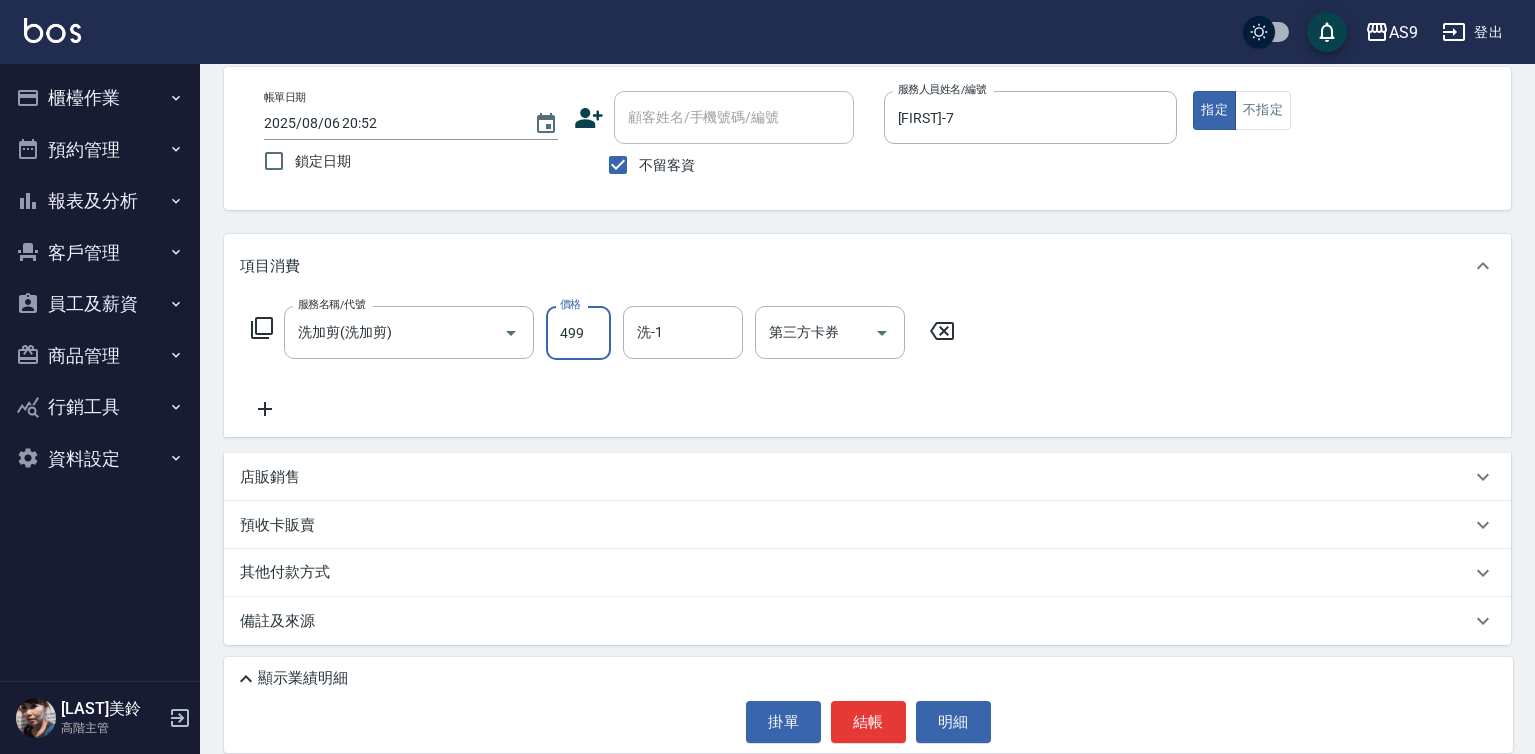 click on "499" at bounding box center (578, 333) 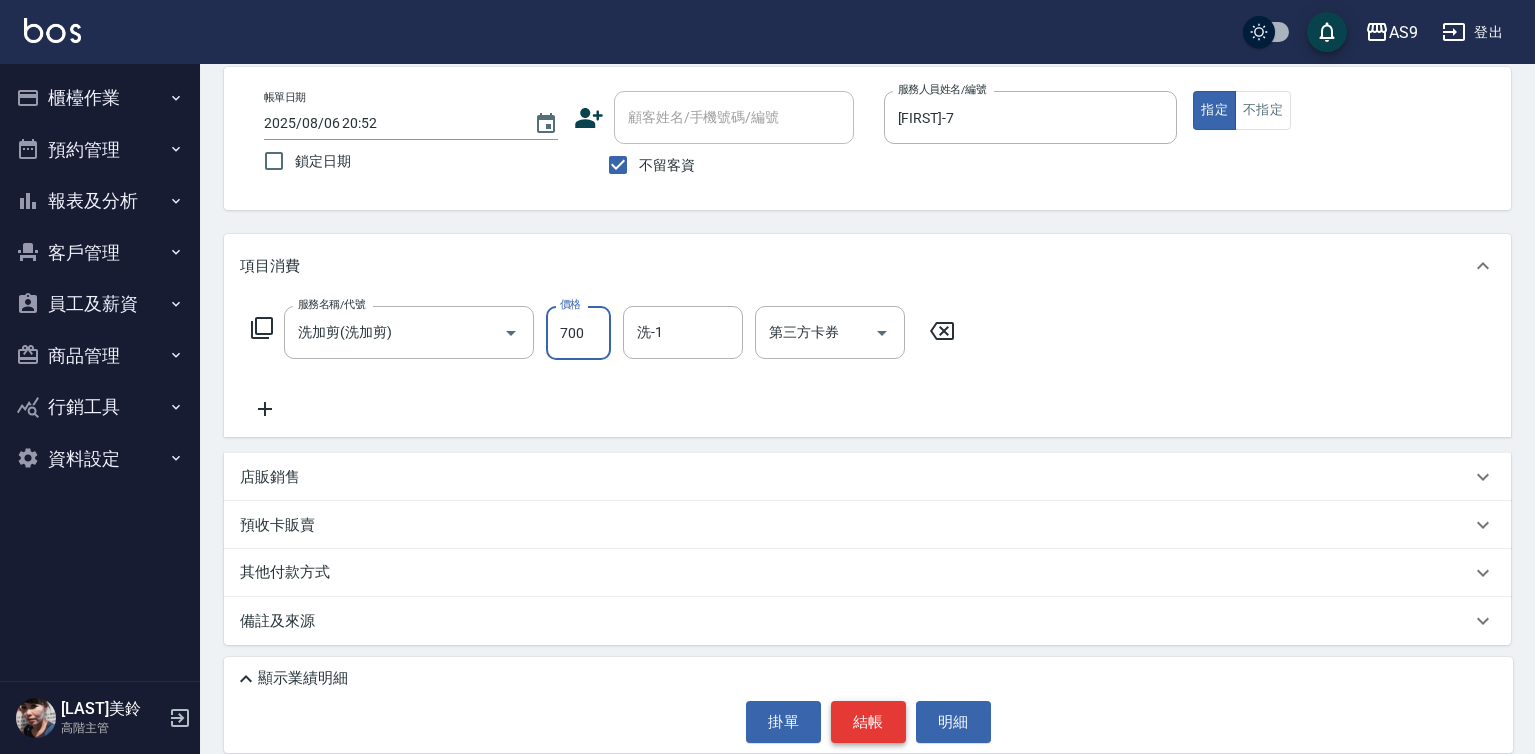type on "700" 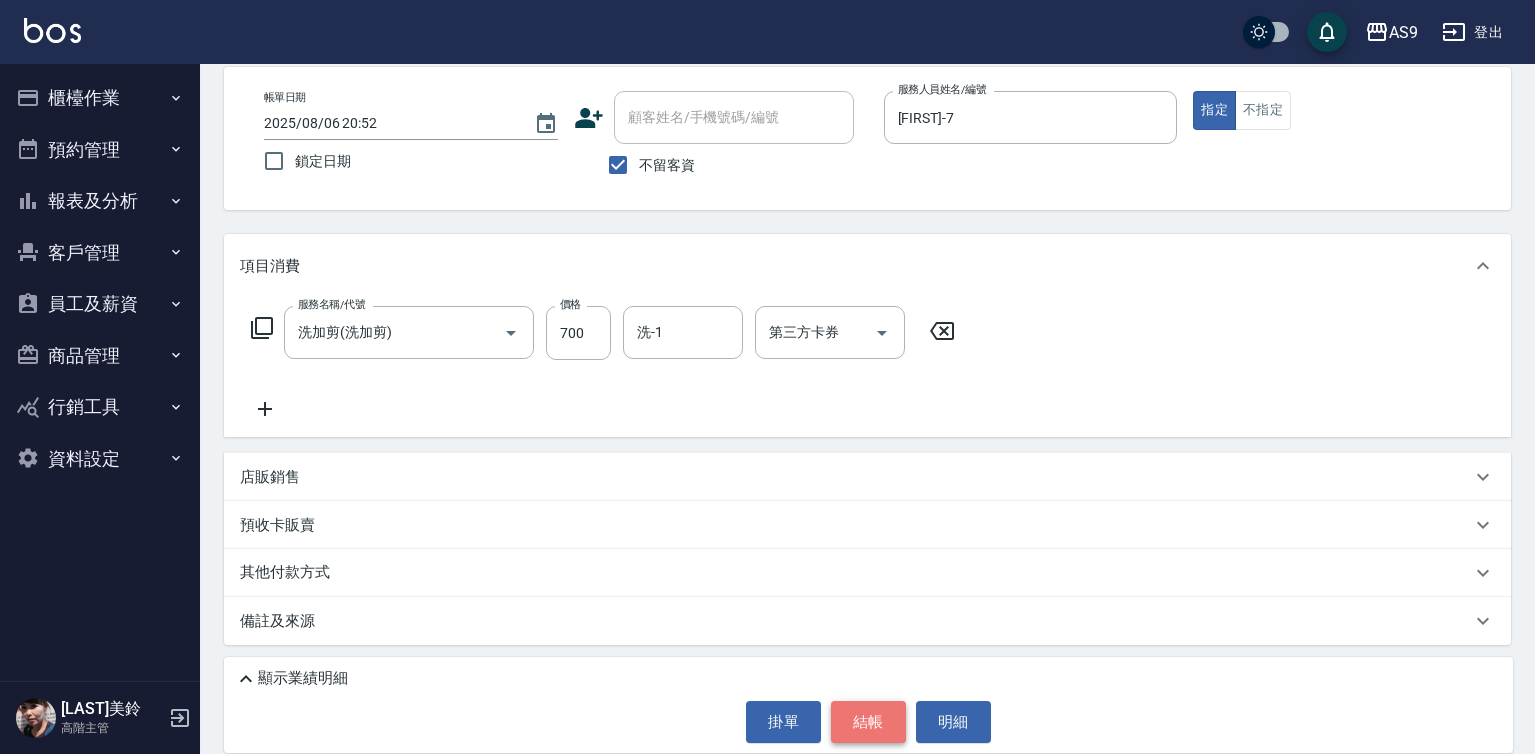 click on "結帳" at bounding box center (868, 722) 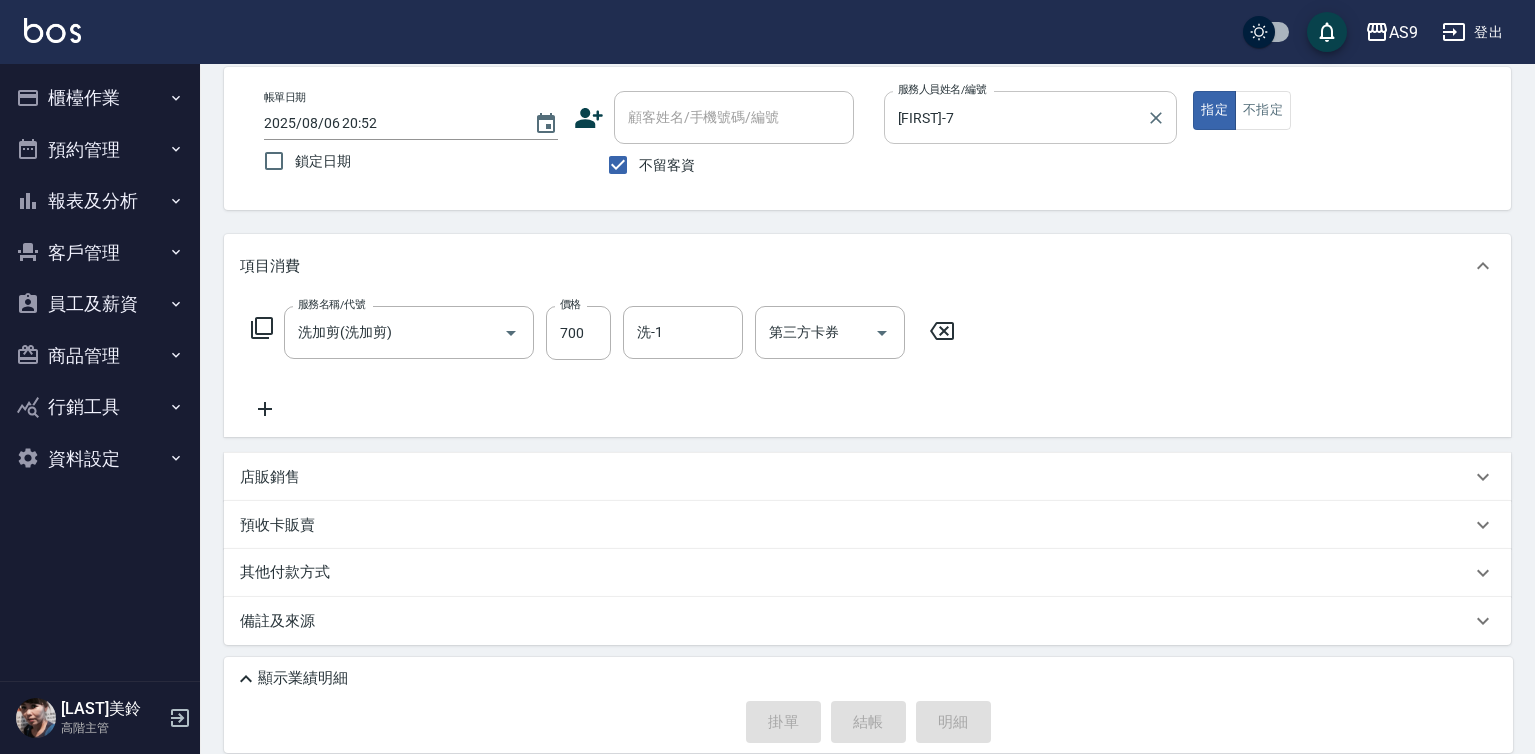 type 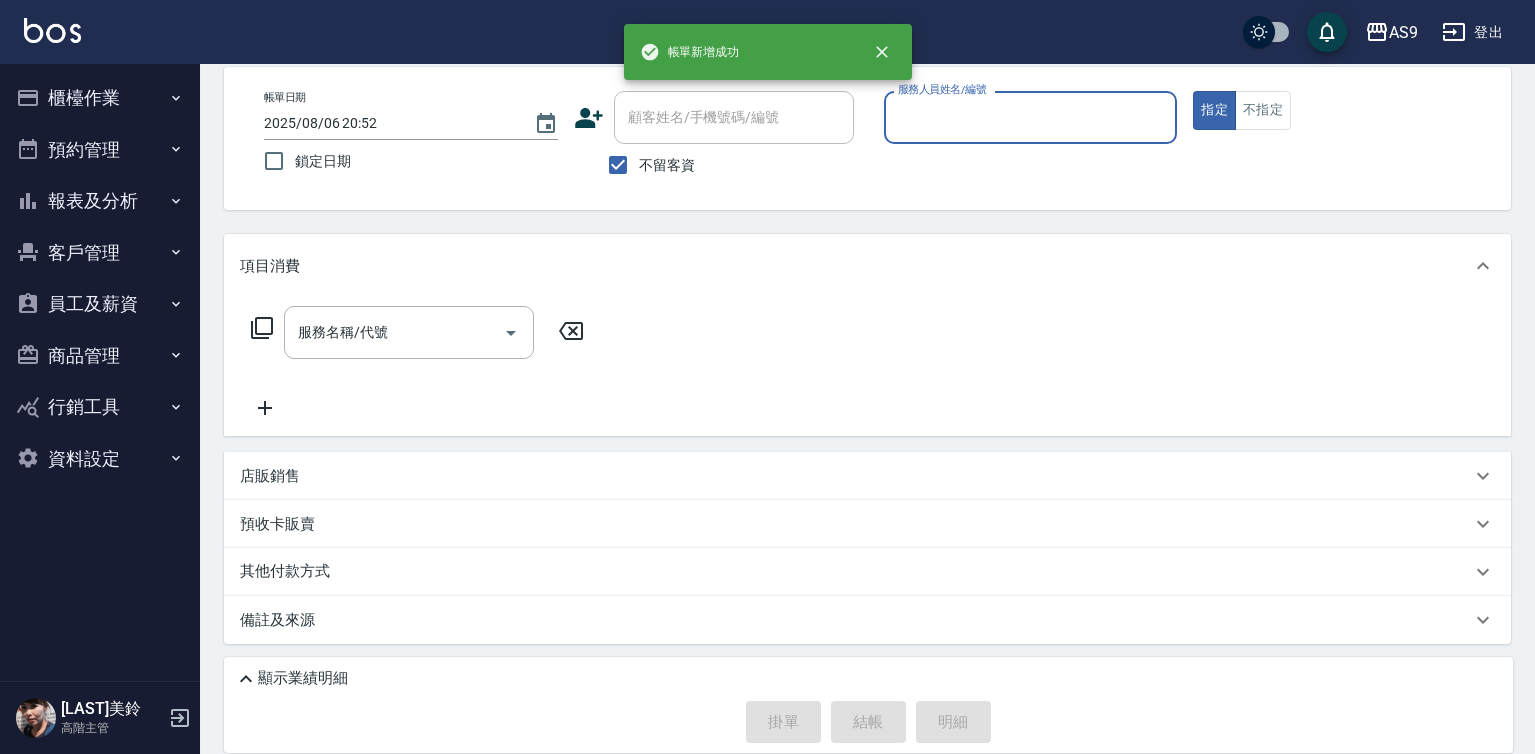 click on "服務人員姓名/編號" at bounding box center [1031, 117] 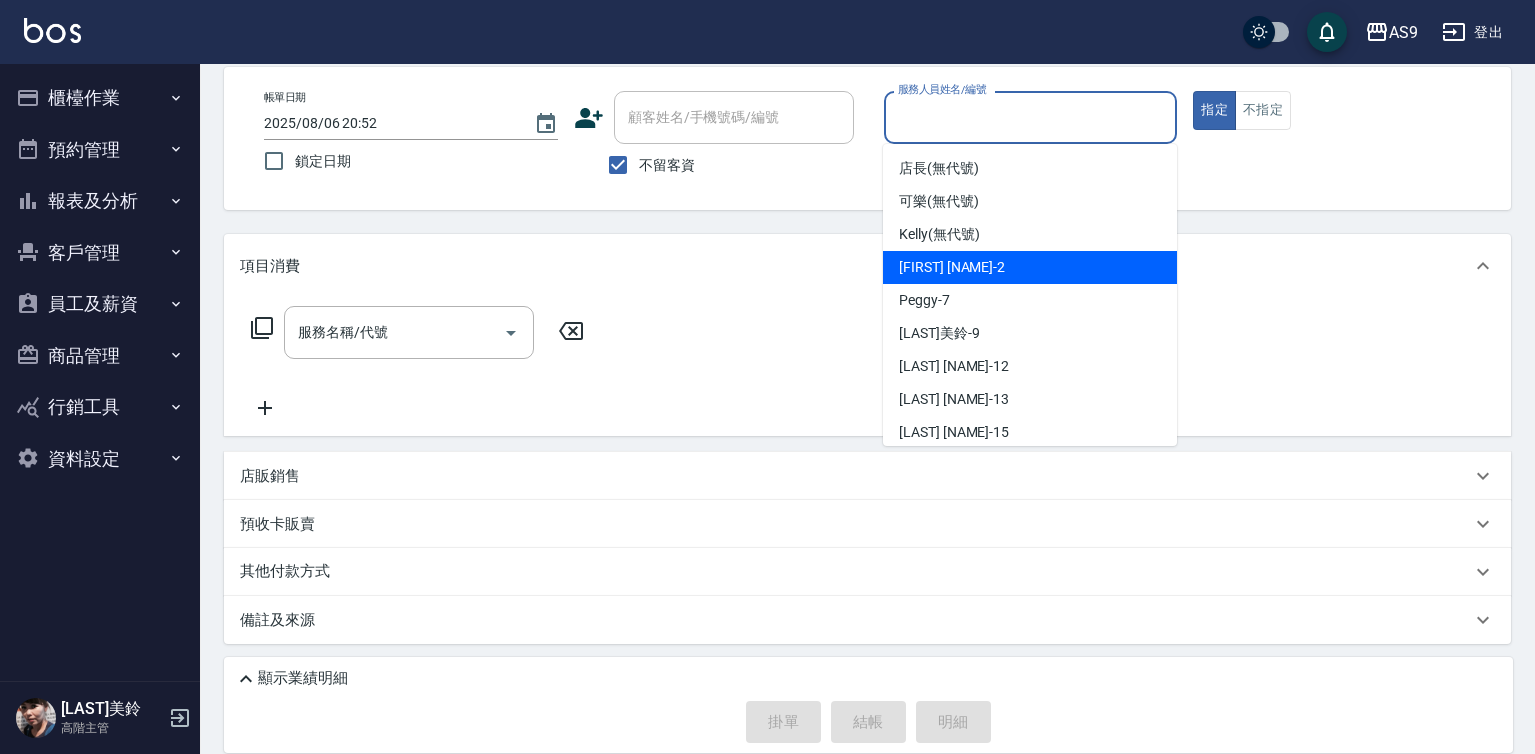 click on "[FIRST] [NAME] -2" at bounding box center (952, 267) 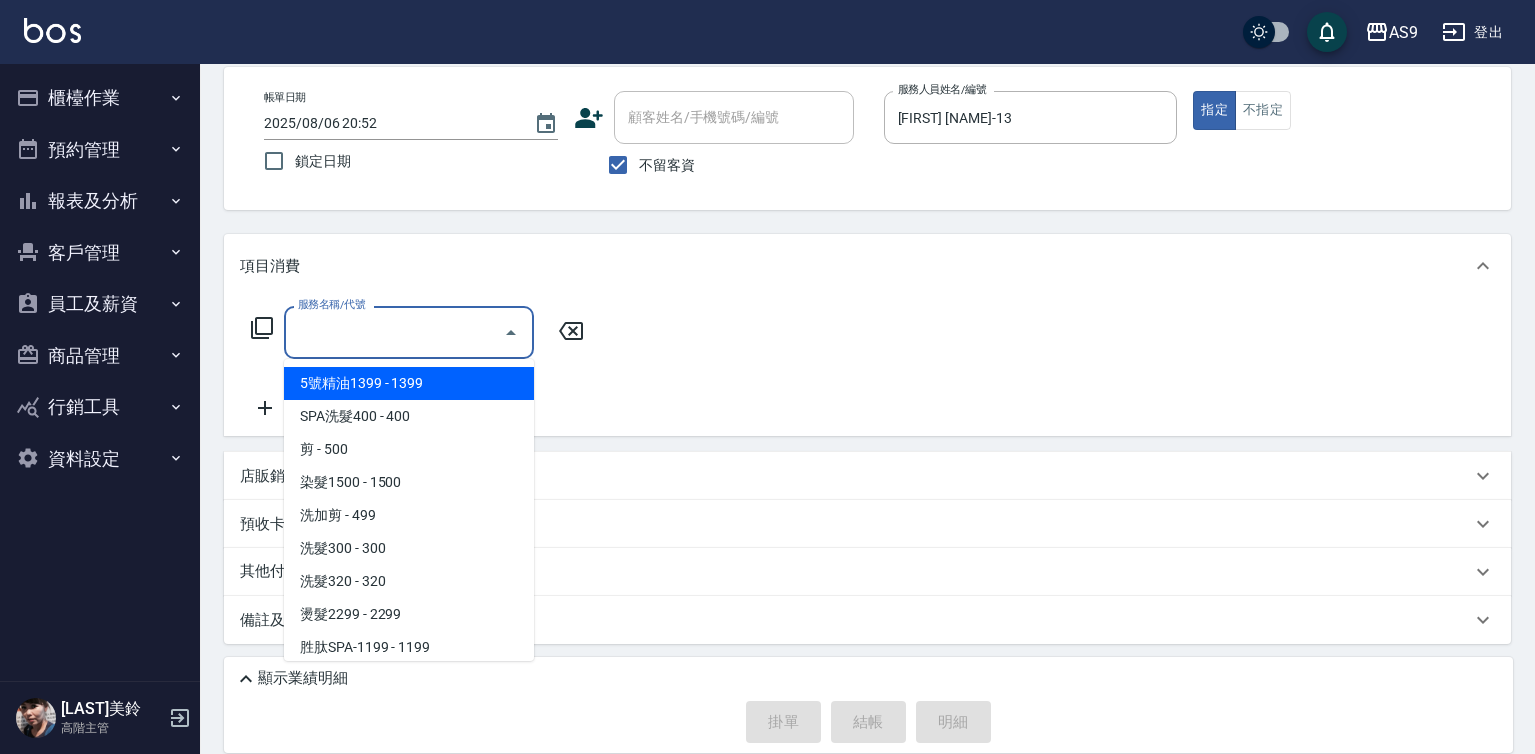 click on "服務名稱/代號" at bounding box center [394, 332] 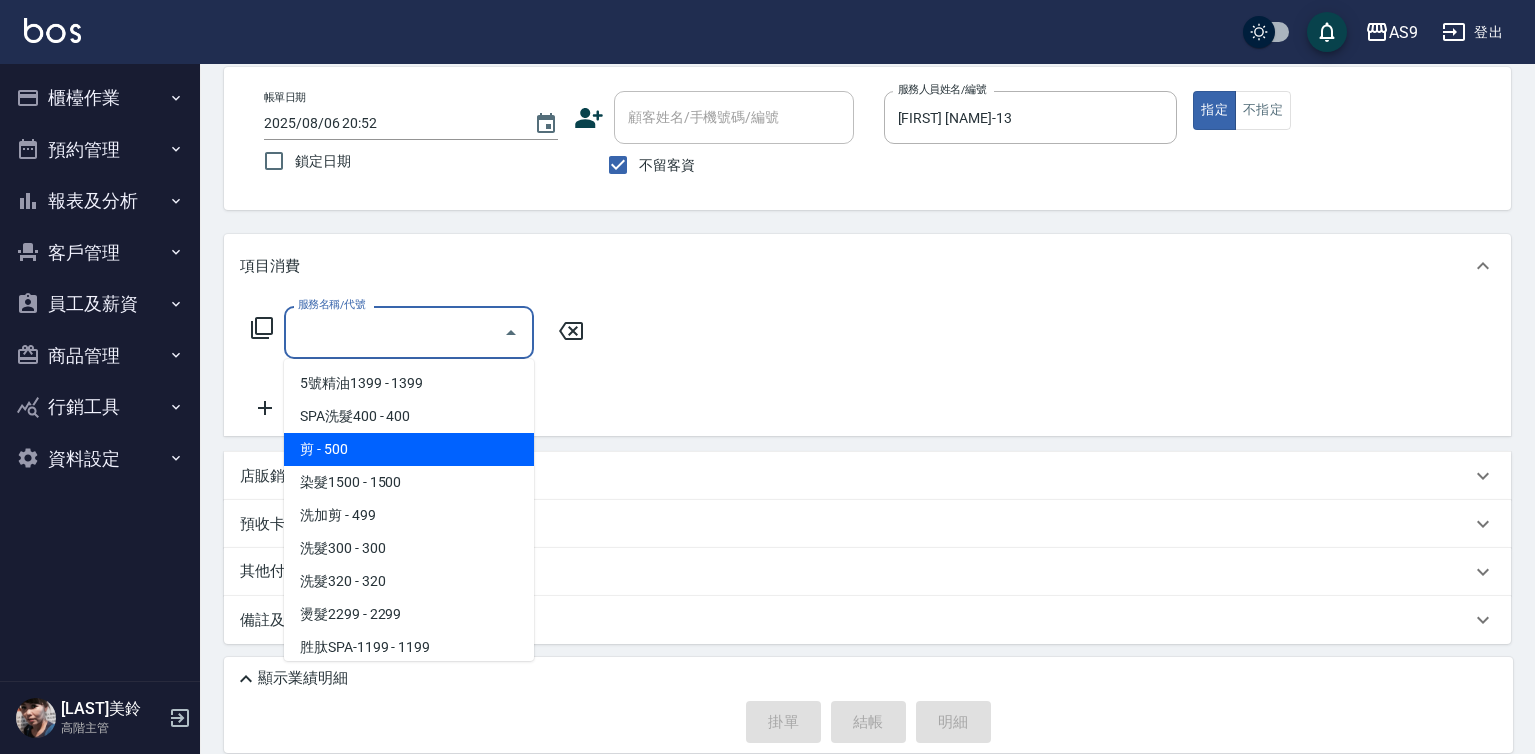 click on "剪 - 500" at bounding box center (409, 449) 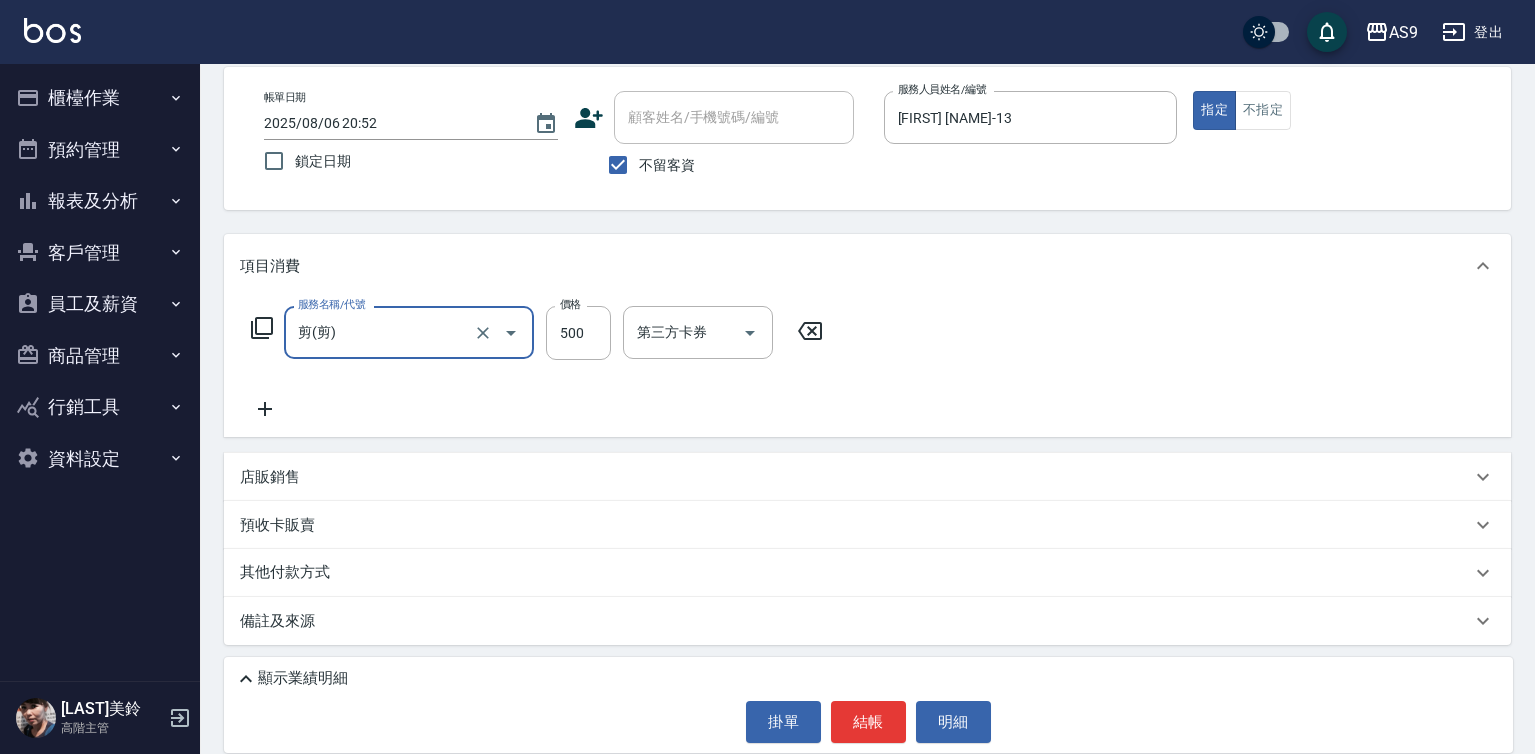 click 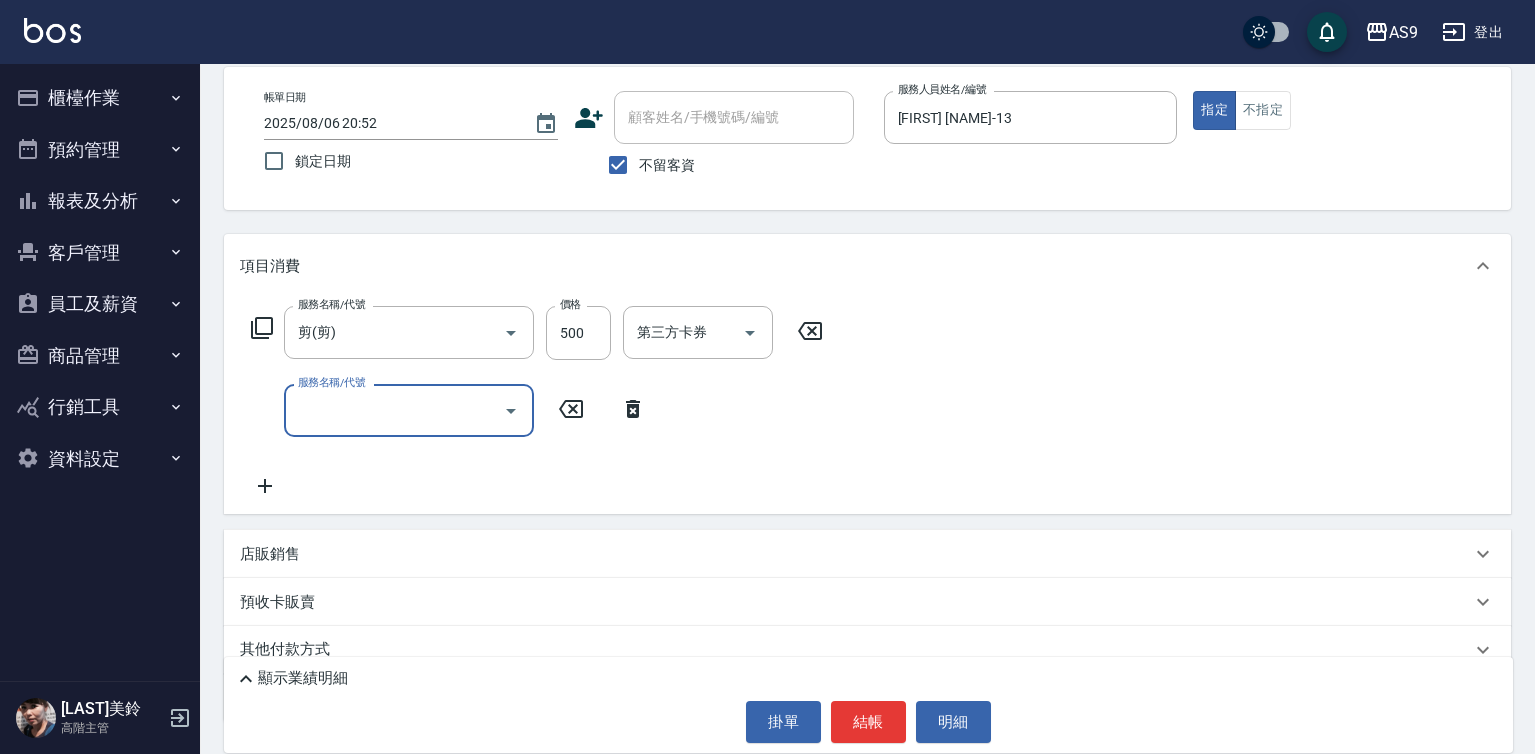 click on "服務名稱/代號" at bounding box center [394, 410] 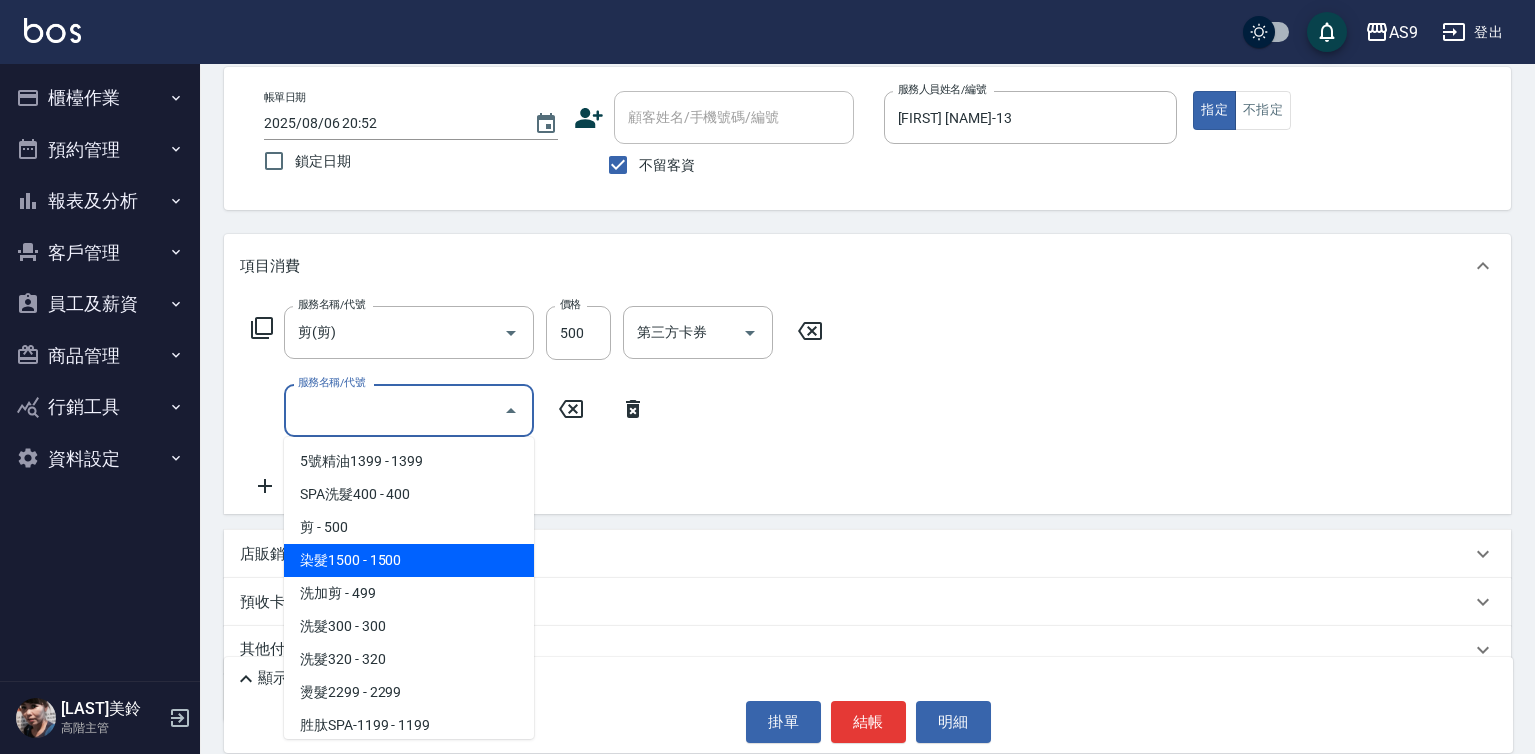 click on "染髮1500 - 1500" at bounding box center (409, 560) 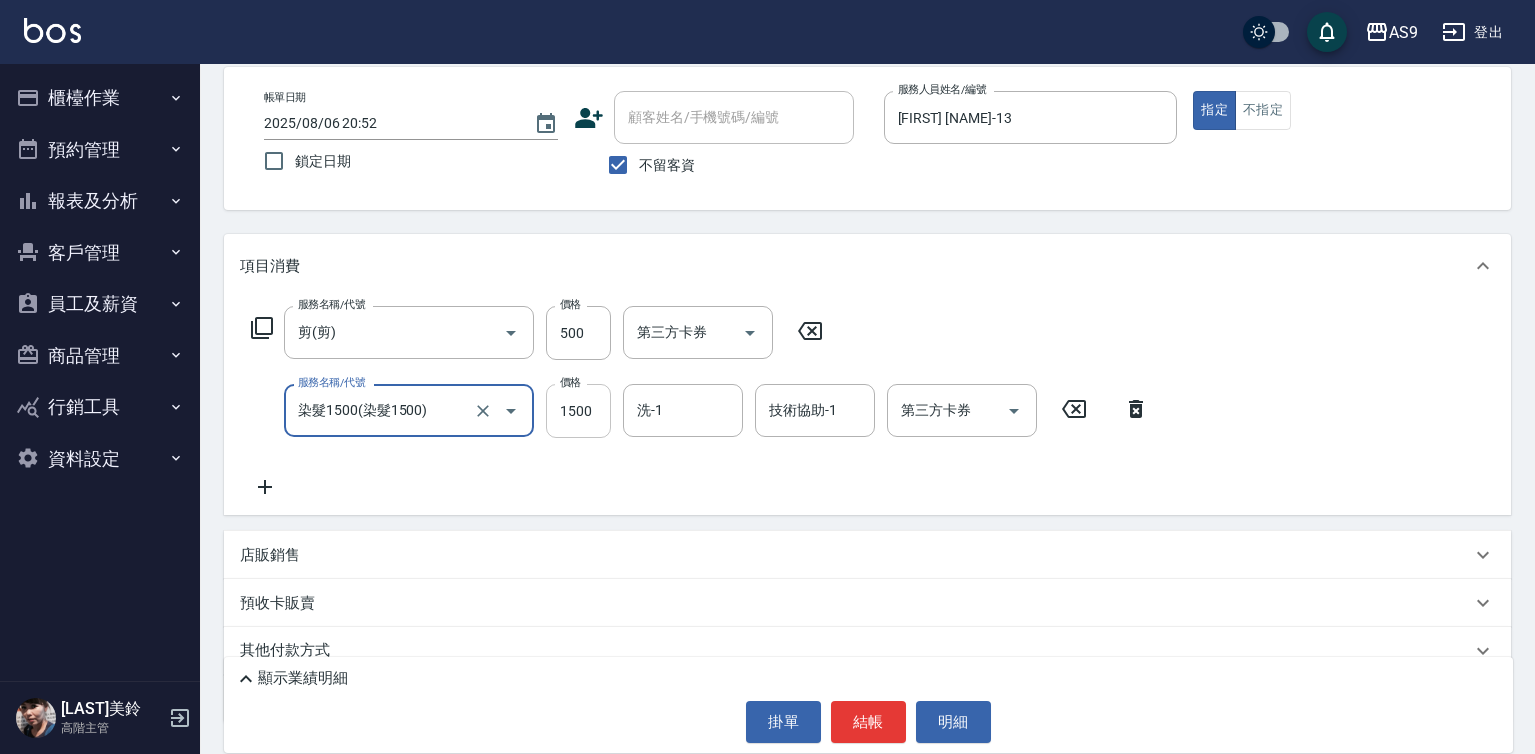 click on "1500" at bounding box center (578, 411) 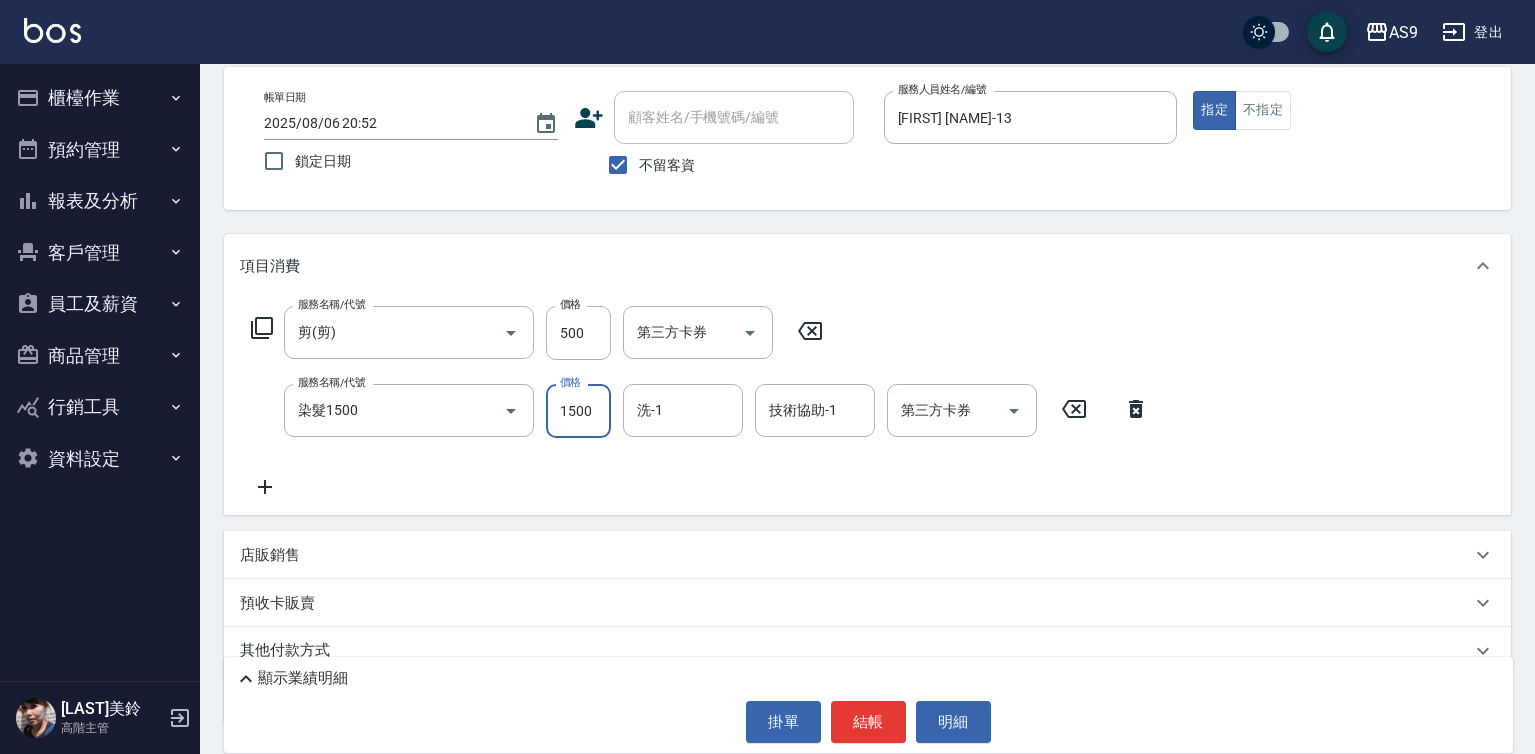 click on "1500" at bounding box center (578, 411) 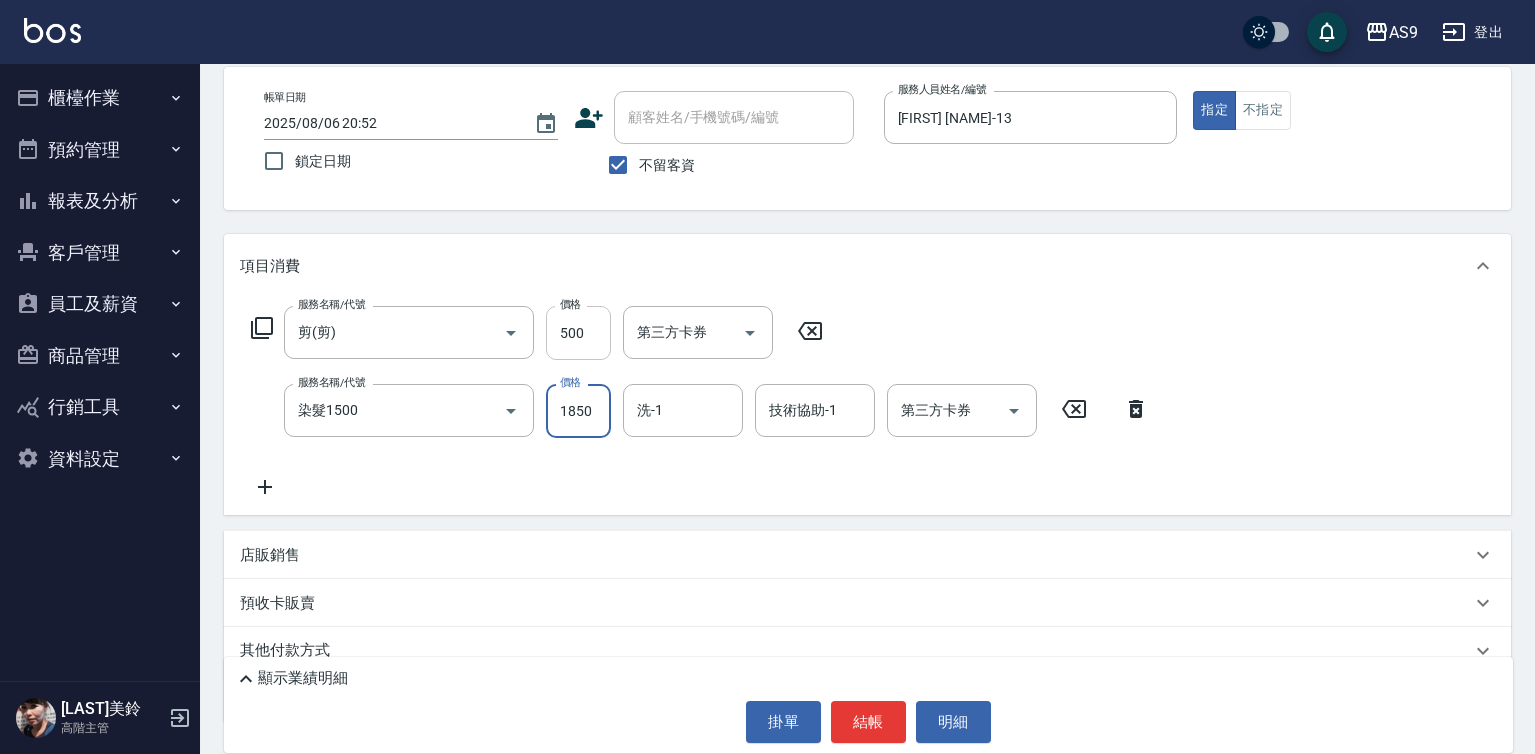 type on "1850" 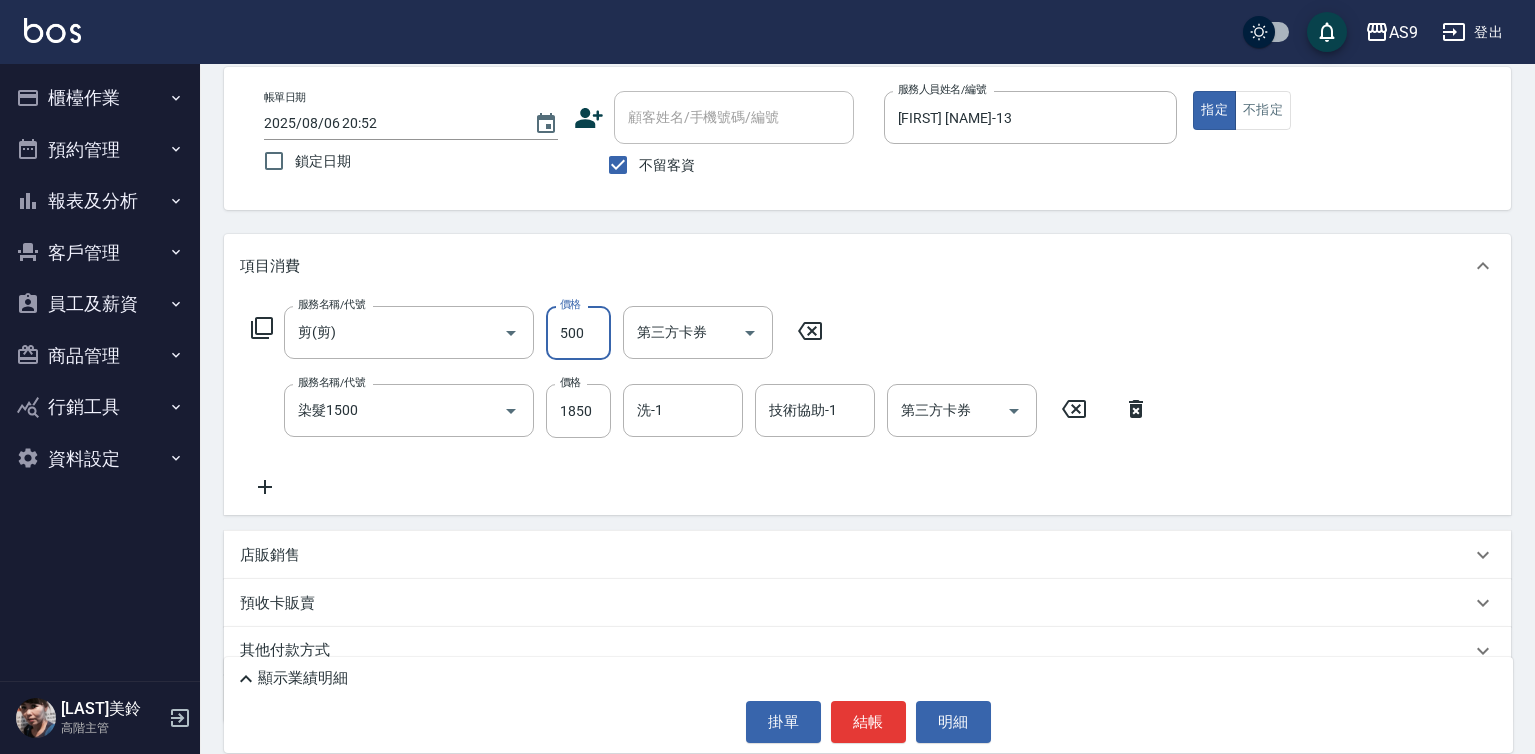 click on "500" at bounding box center [578, 333] 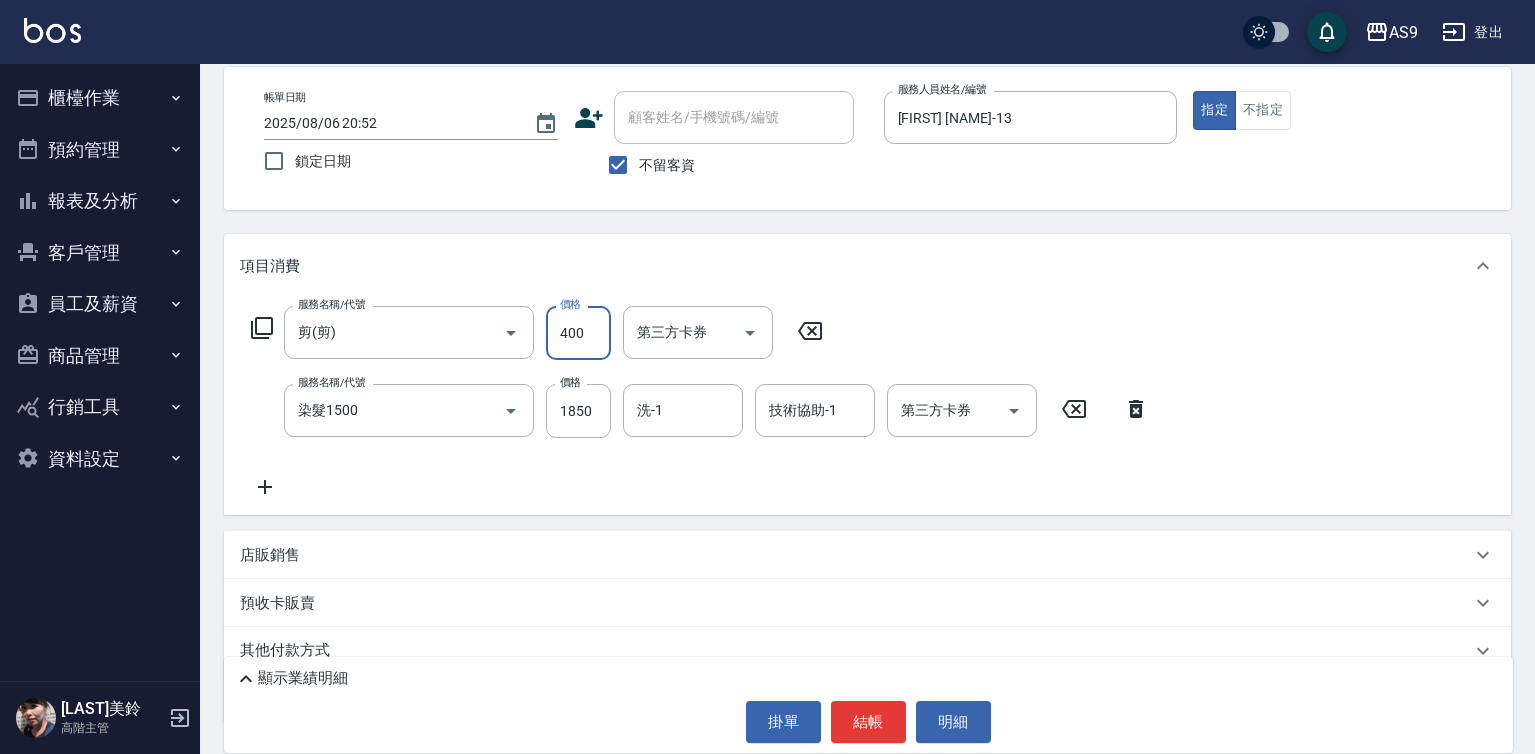 type on "400" 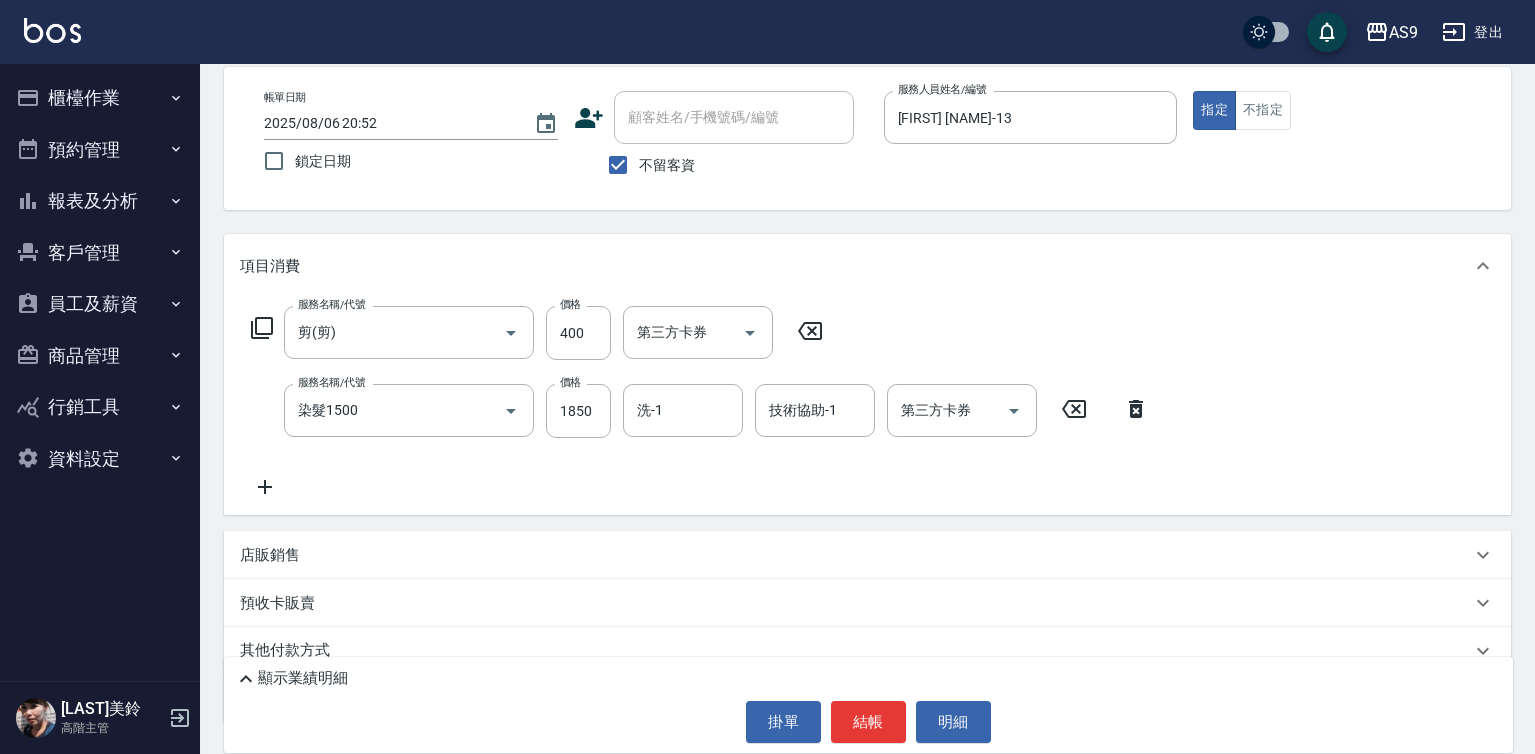 click on "店販銷售" at bounding box center (867, 555) 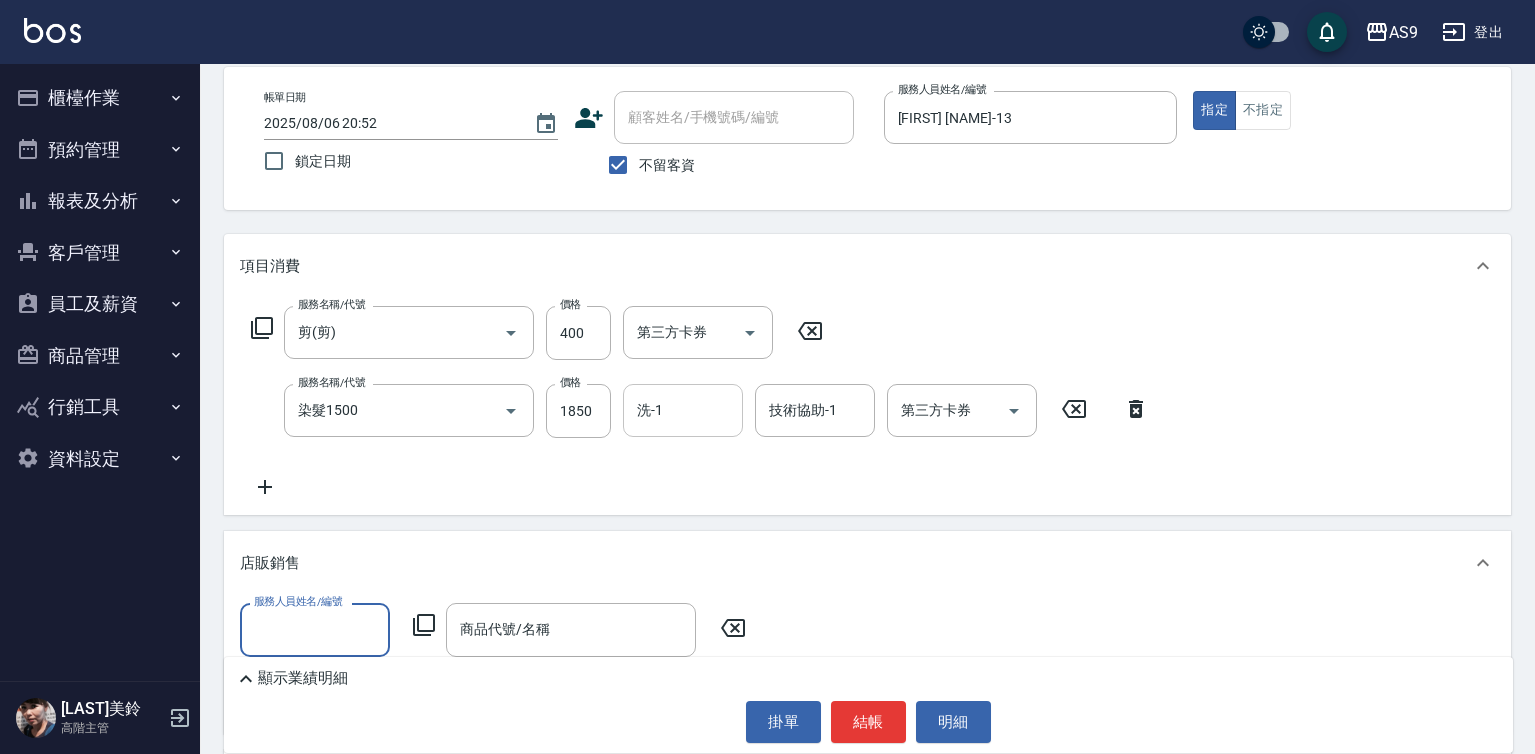 scroll, scrollTop: 0, scrollLeft: 0, axis: both 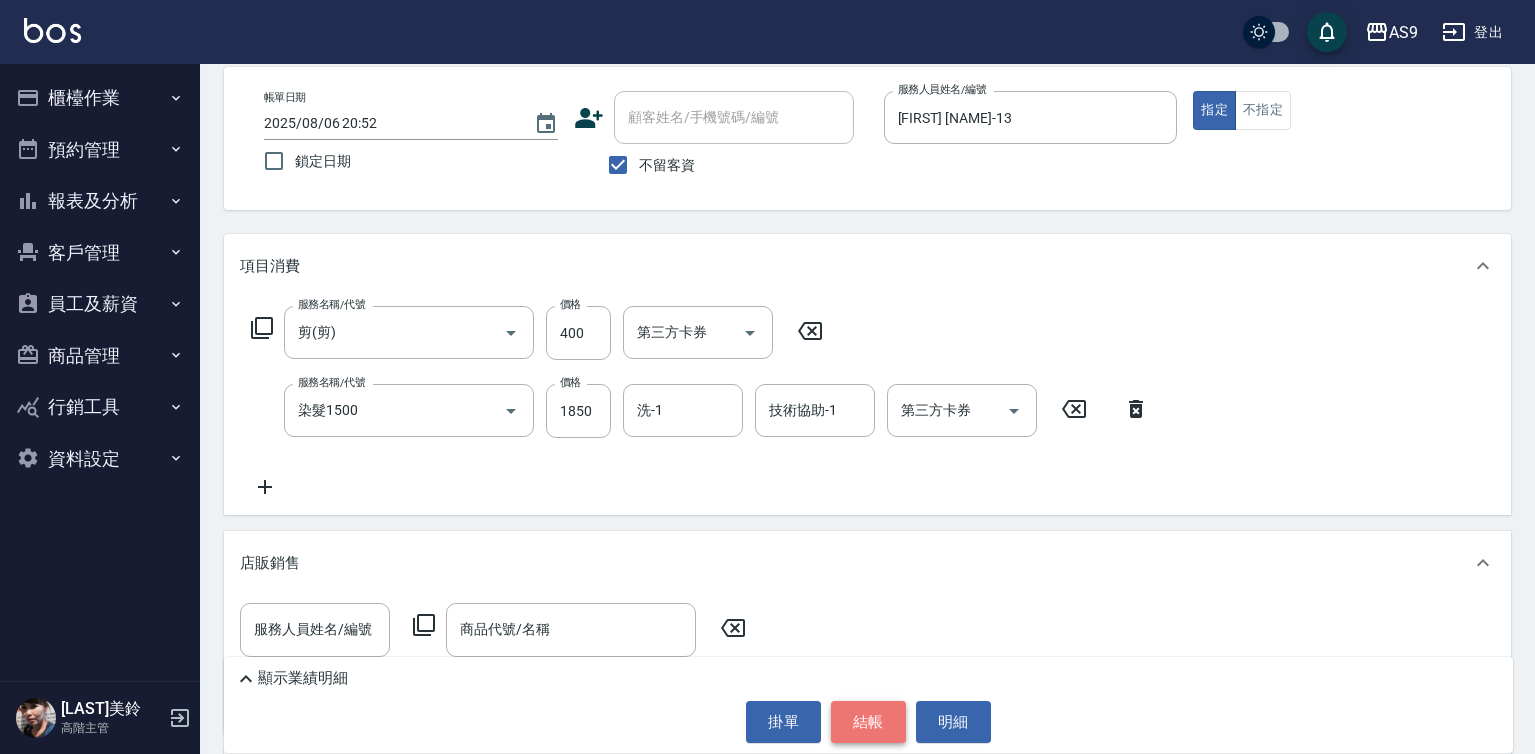 click on "結帳" at bounding box center [868, 722] 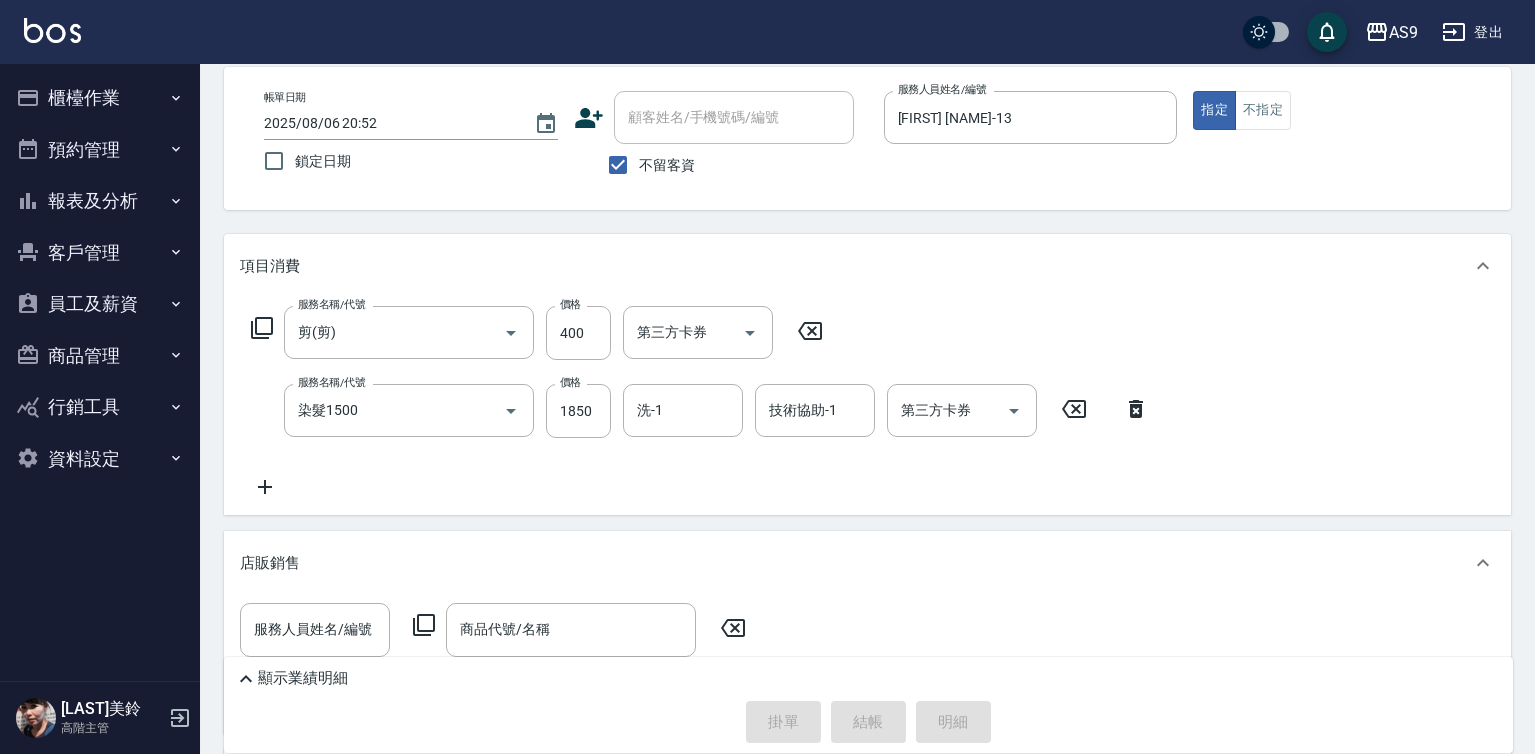 type 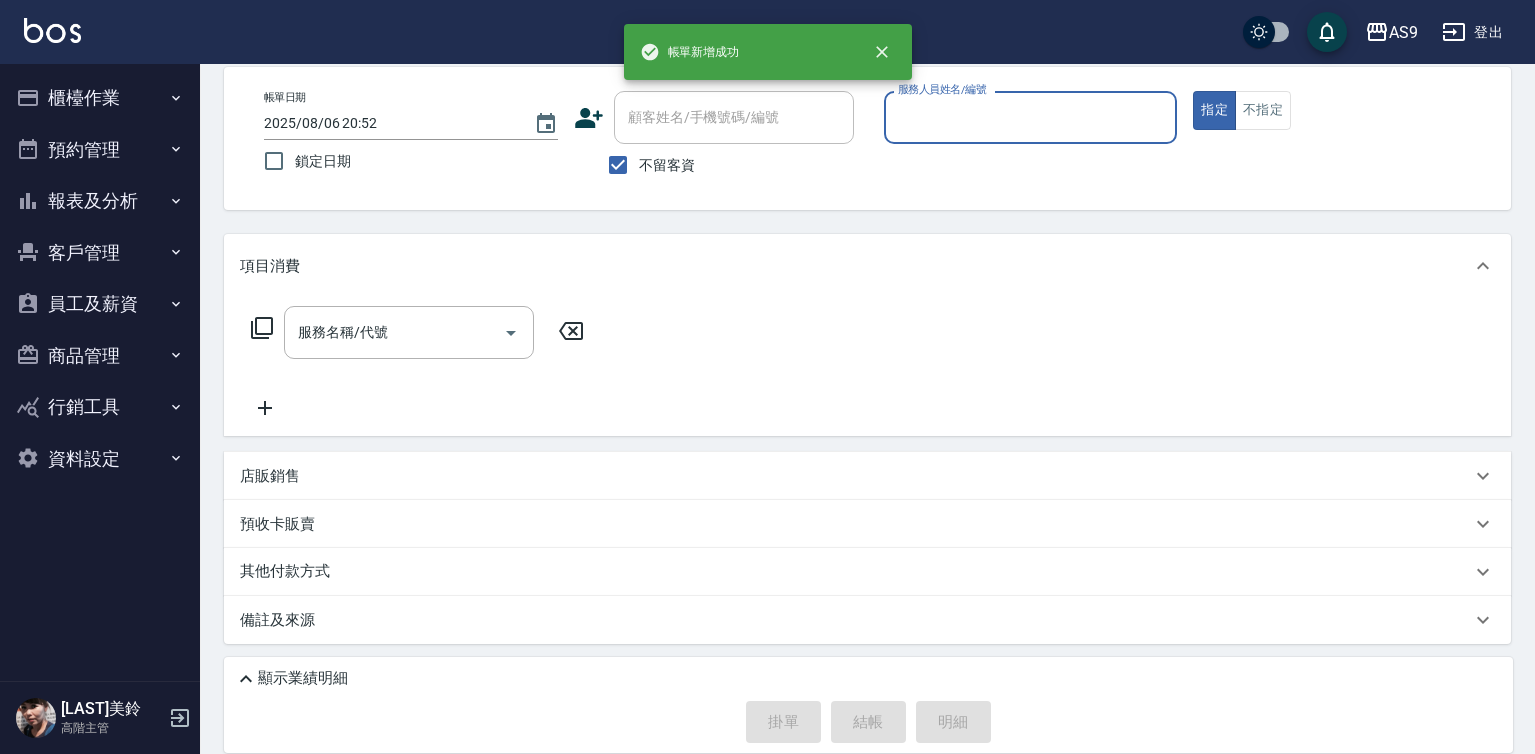 click on "服務人員姓名/編號" at bounding box center [1031, 117] 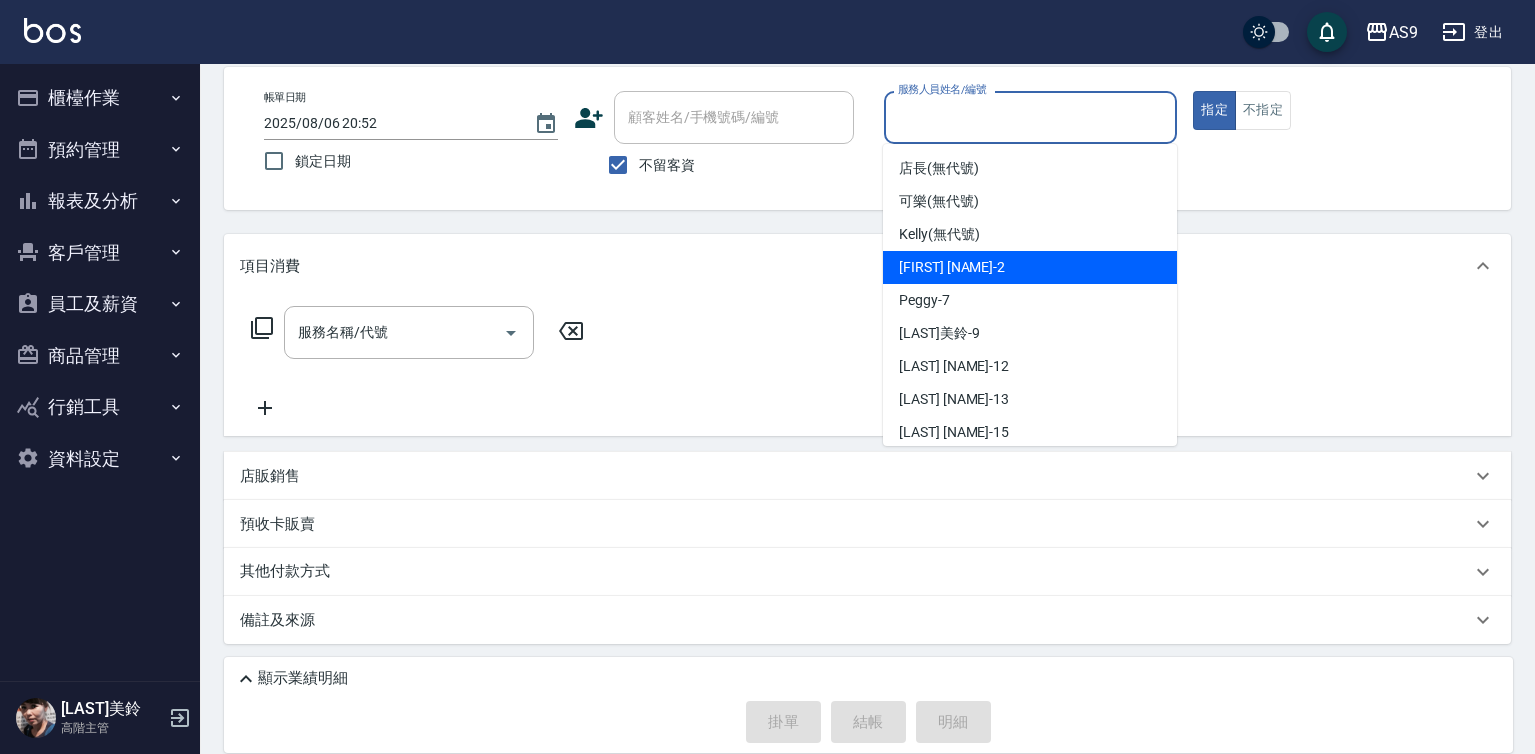 click on "[FIRST] [NAME] -2" at bounding box center (952, 267) 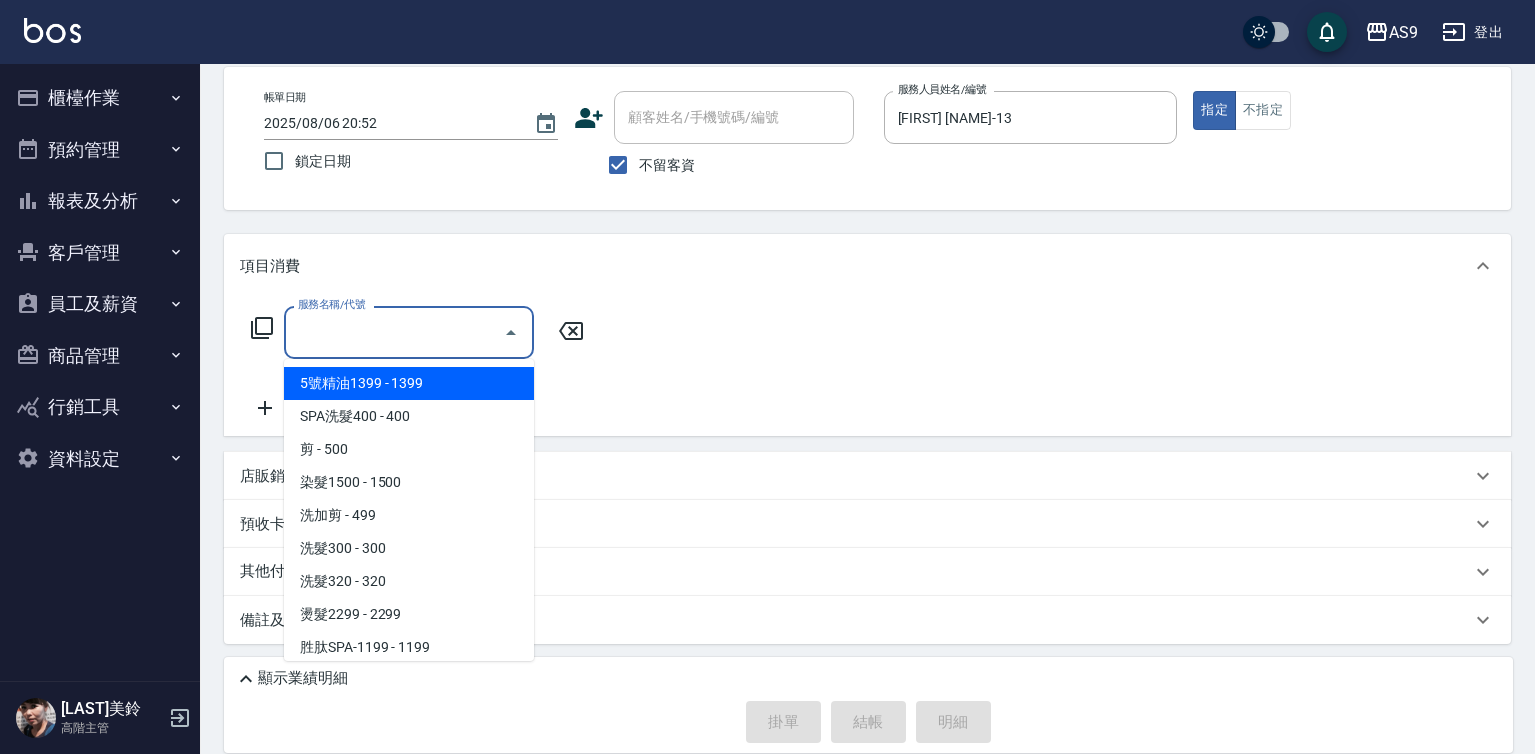 click on "服務名稱/代號" at bounding box center (394, 332) 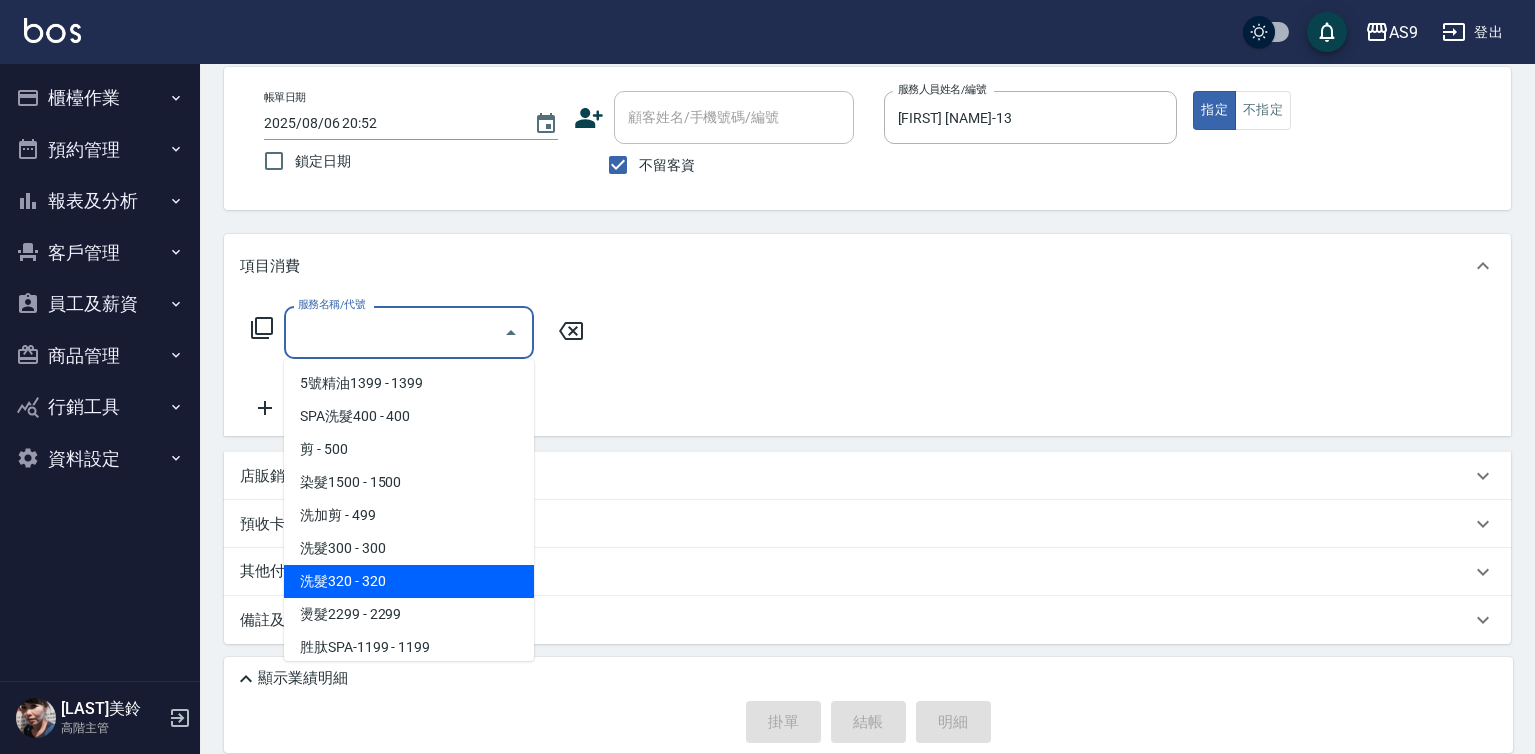 click on "洗髮300 - 300" at bounding box center (409, 548) 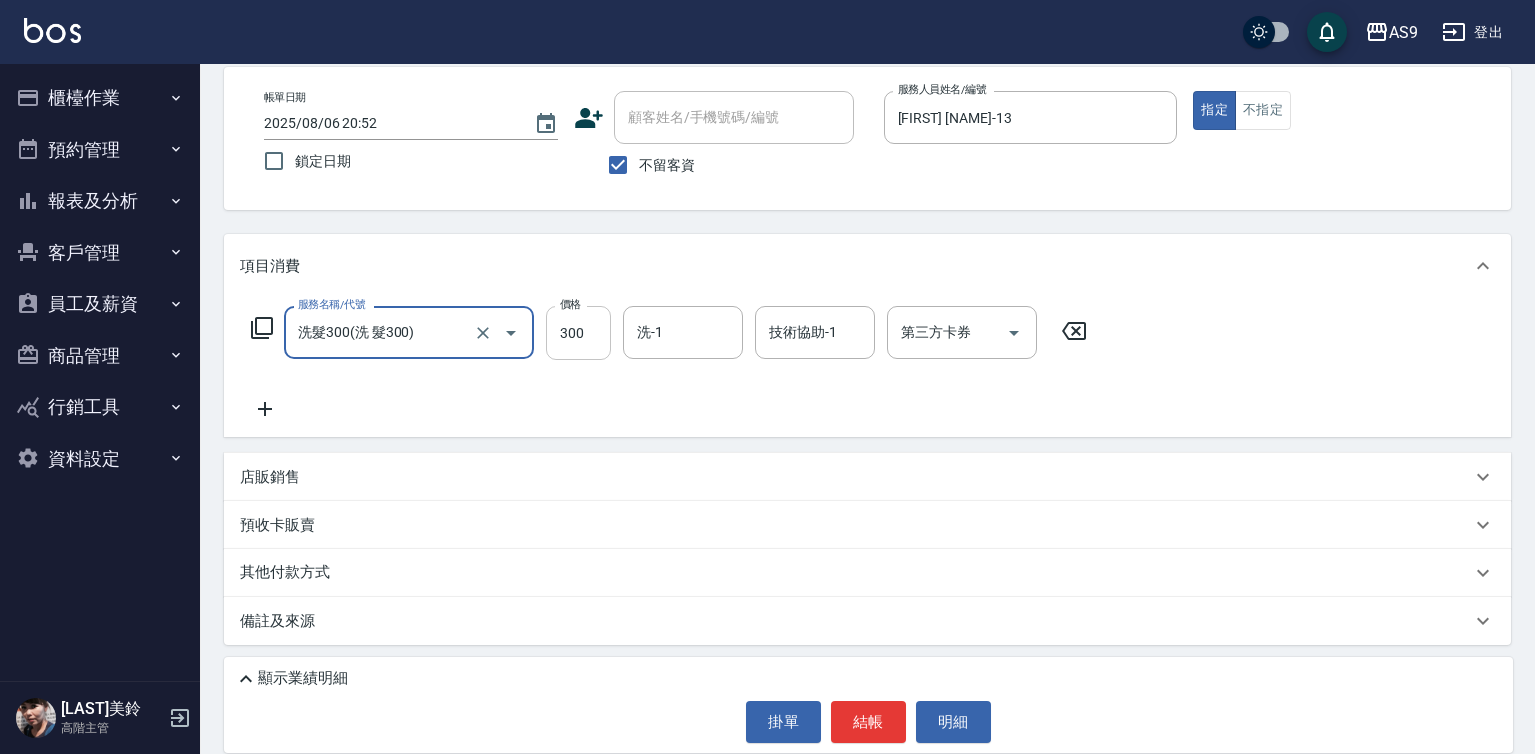 click on "300" at bounding box center (578, 333) 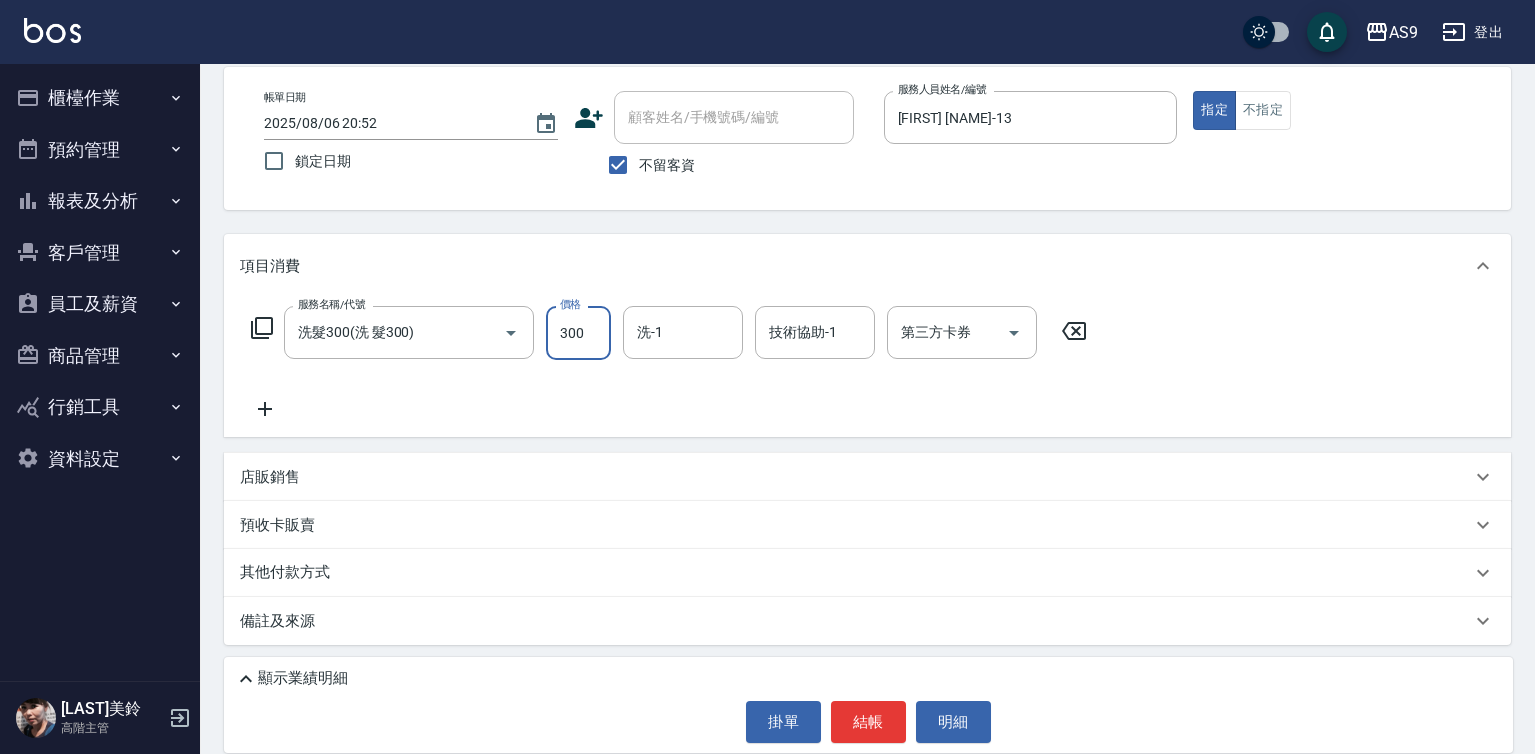 click on "300" at bounding box center [578, 333] 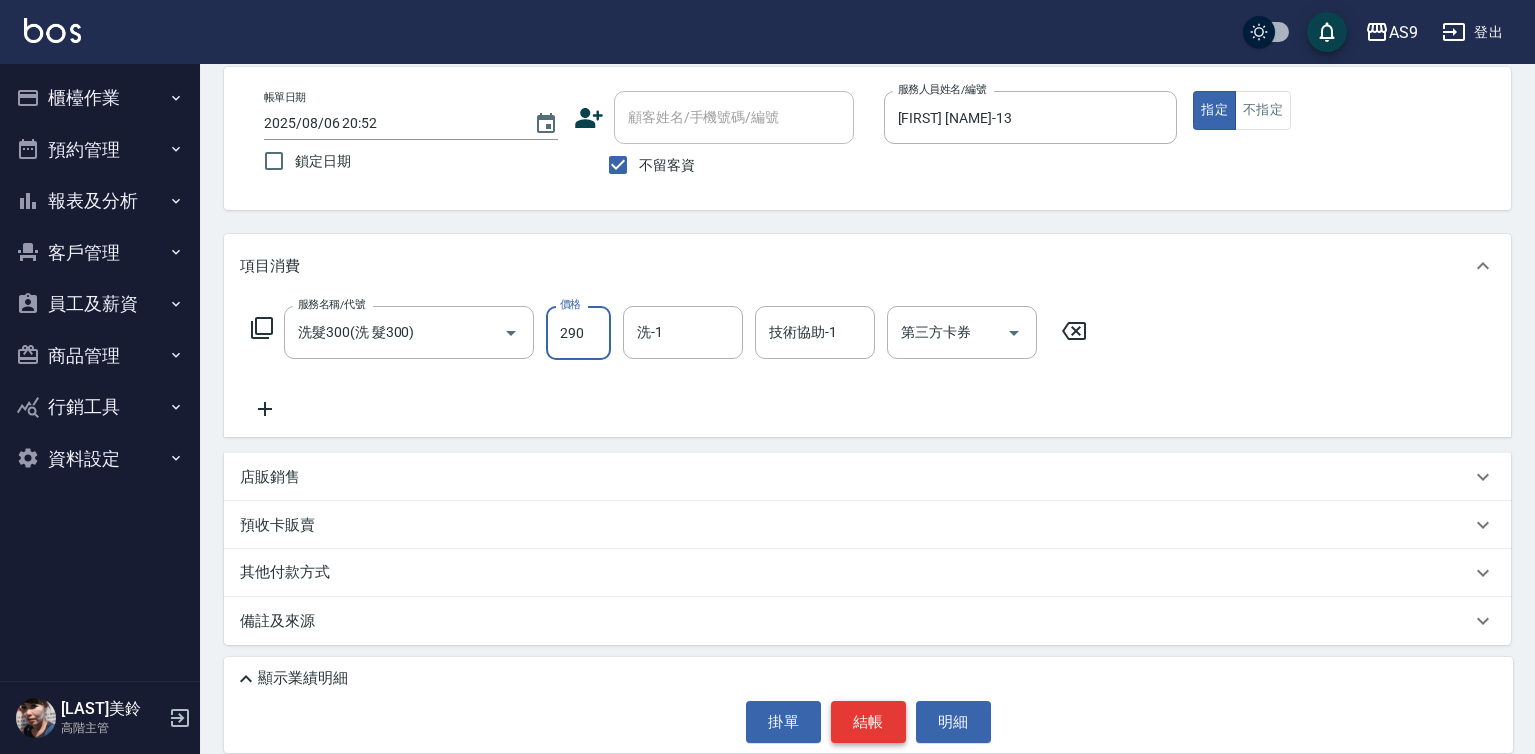 type on "290" 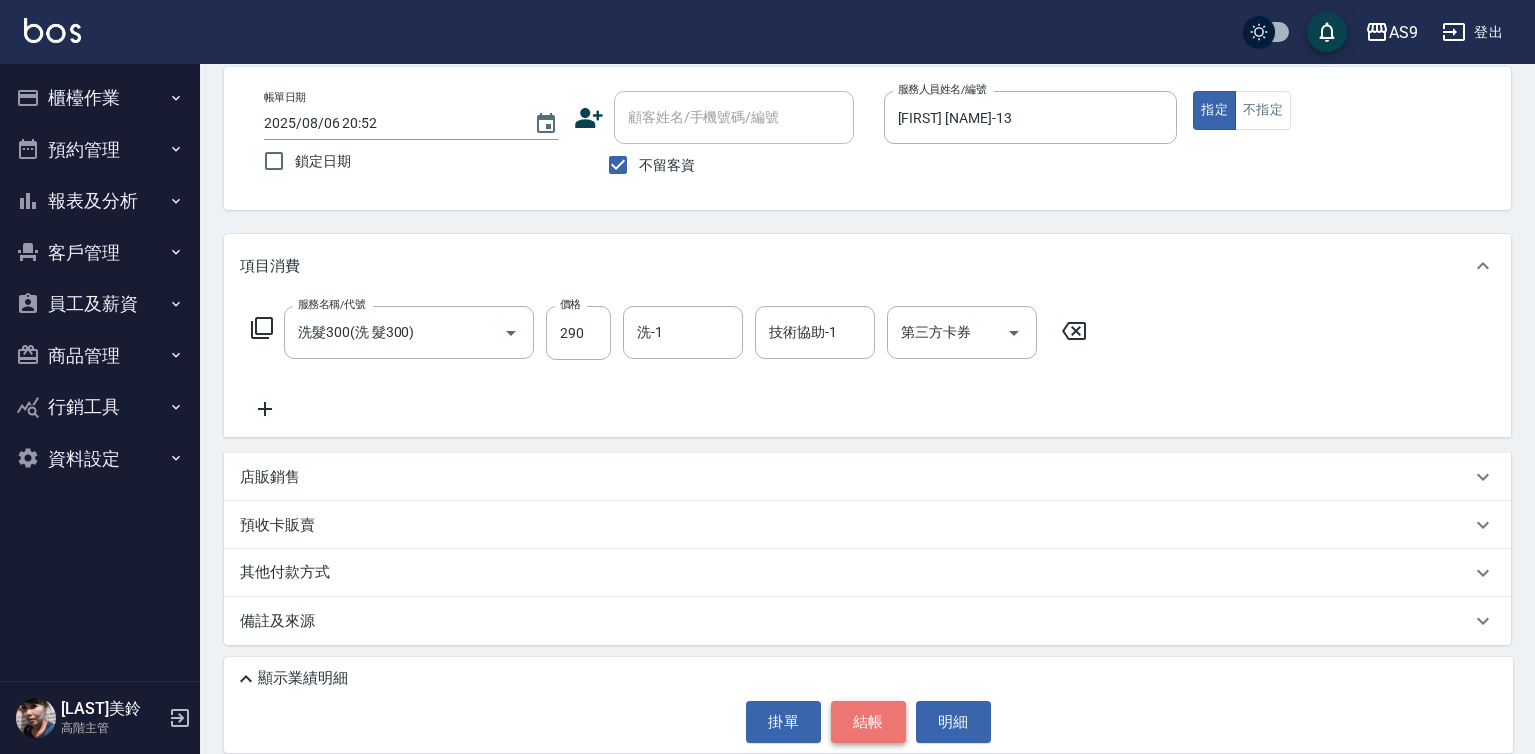 click on "結帳" at bounding box center (868, 722) 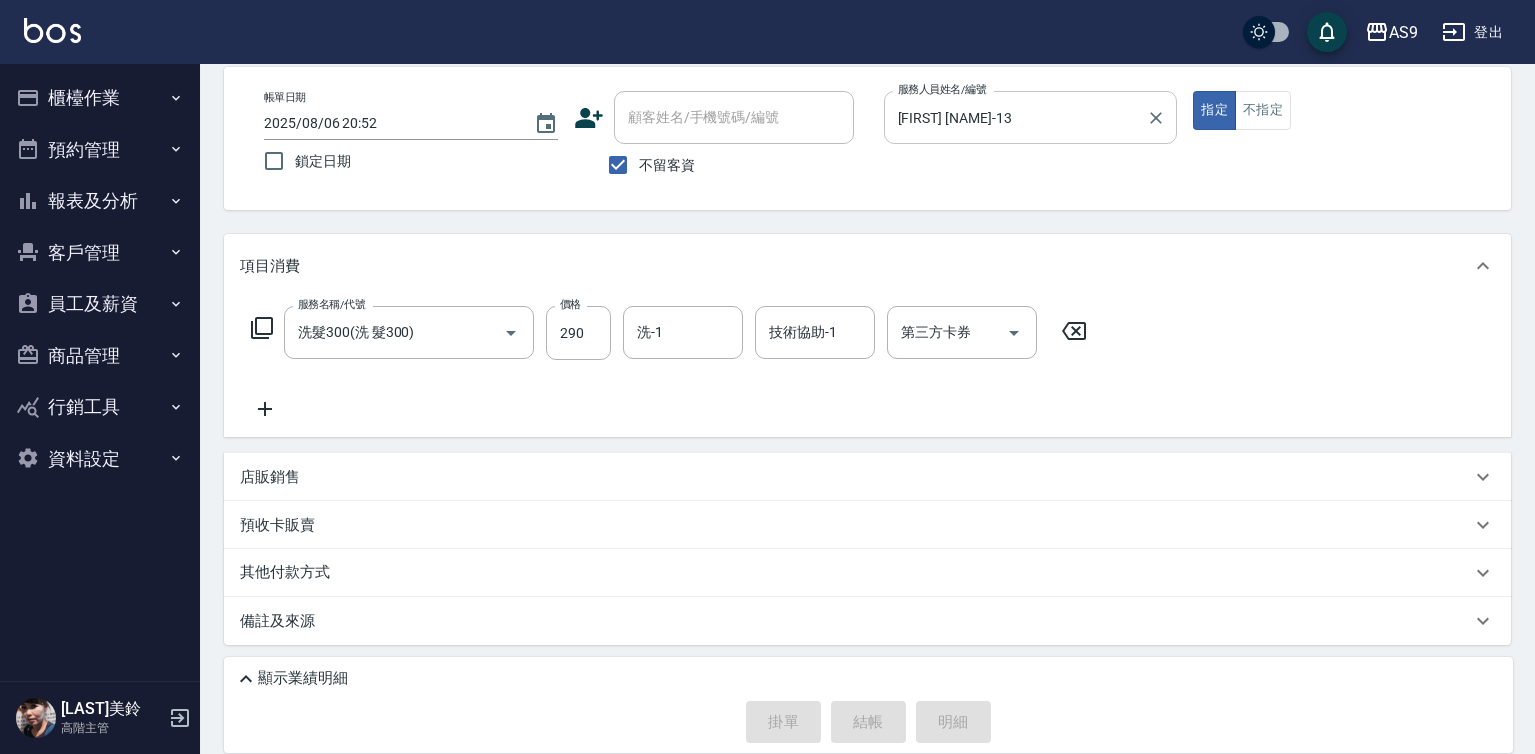 type 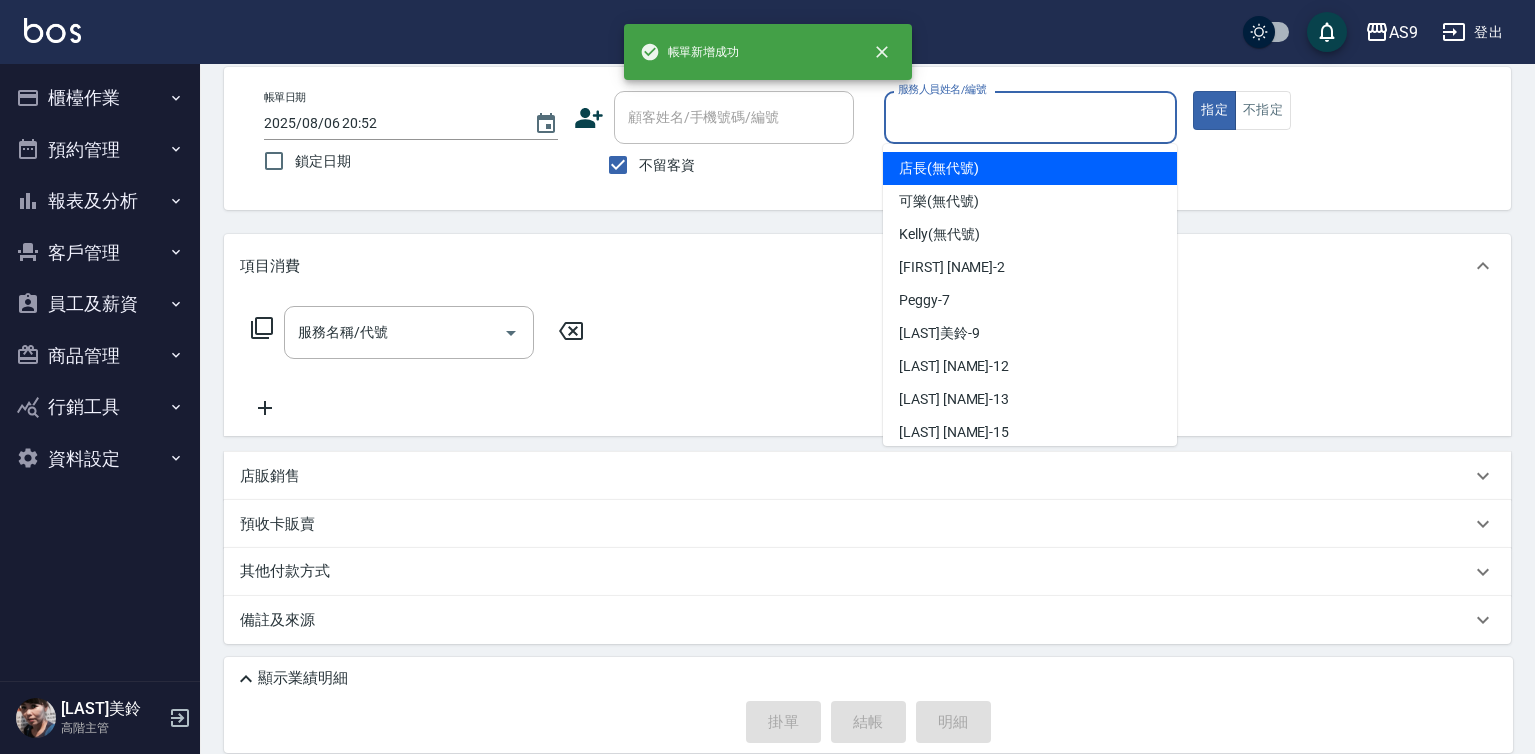 drag, startPoint x: 923, startPoint y: 106, endPoint x: 939, endPoint y: 246, distance: 140.91132 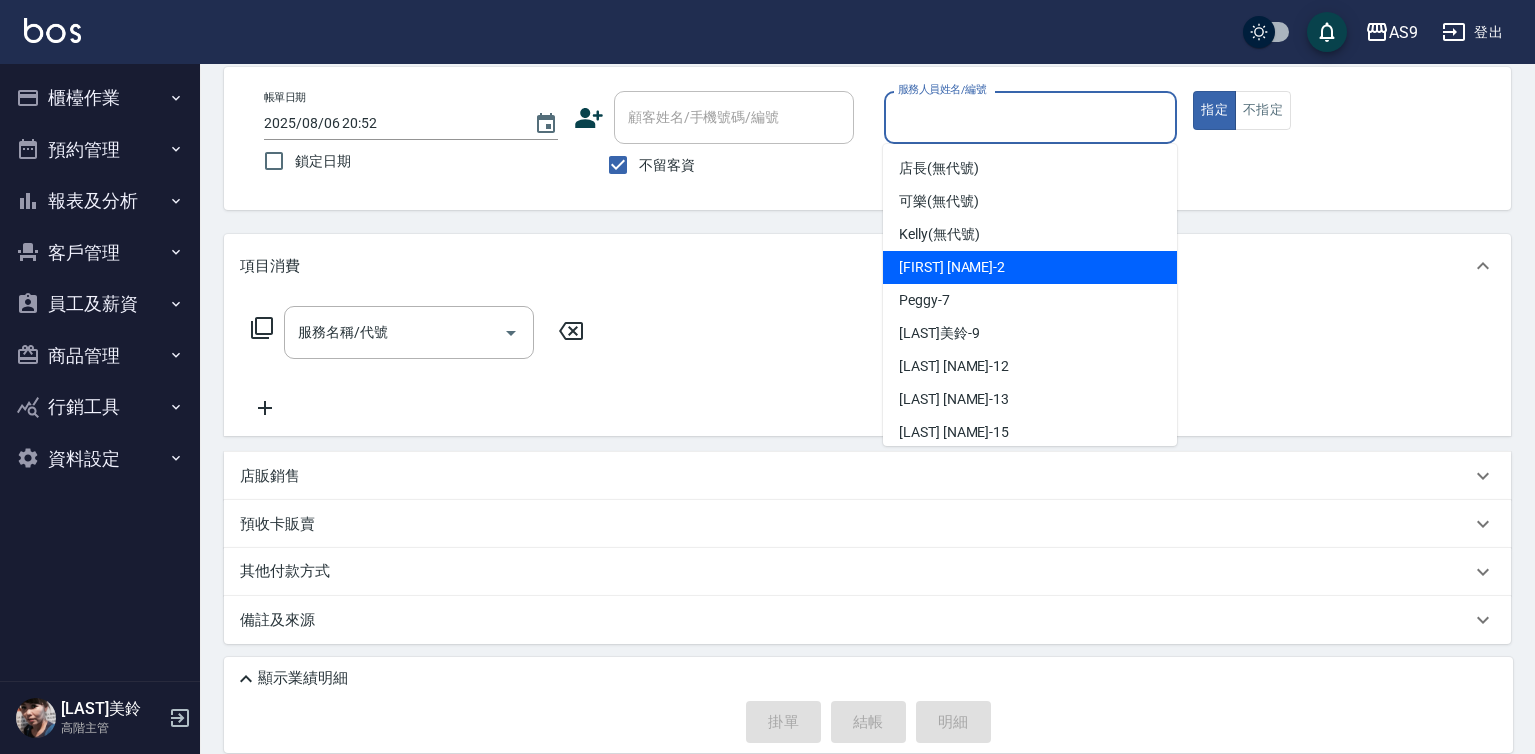 click on "[FIRST] [NAME] -2" at bounding box center [952, 267] 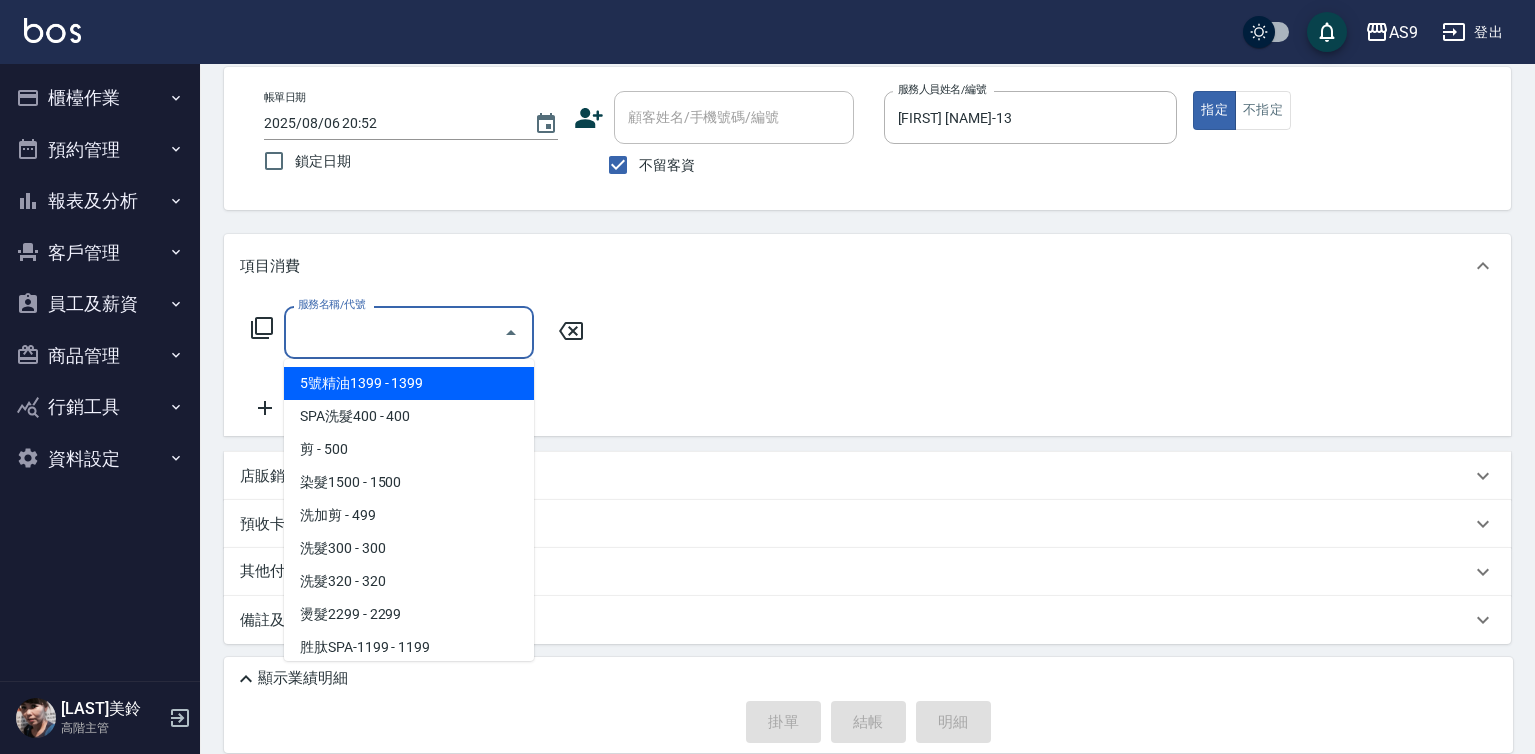 click on "服務名稱/代號" at bounding box center [394, 332] 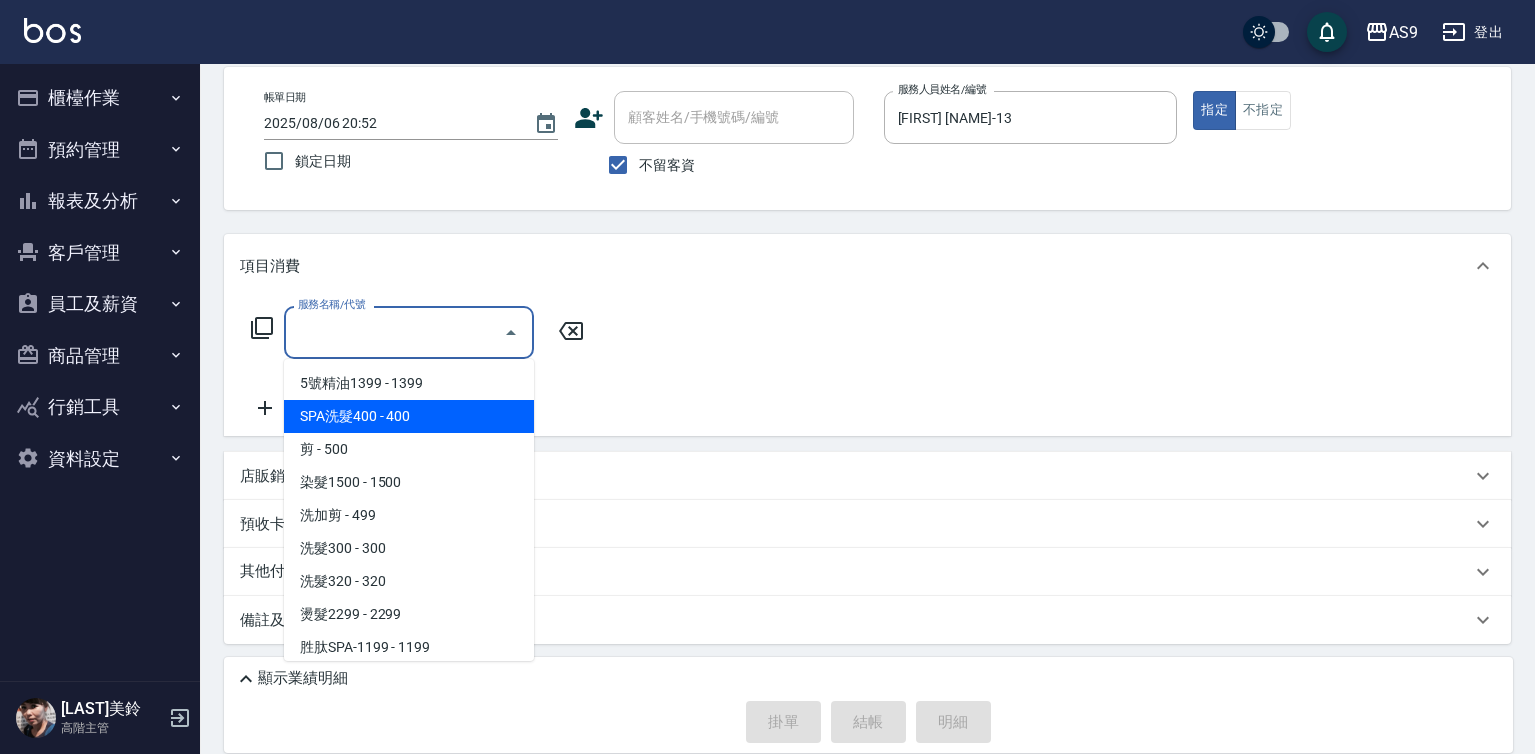 click on "SPA洗髮400 - 400" at bounding box center (409, 416) 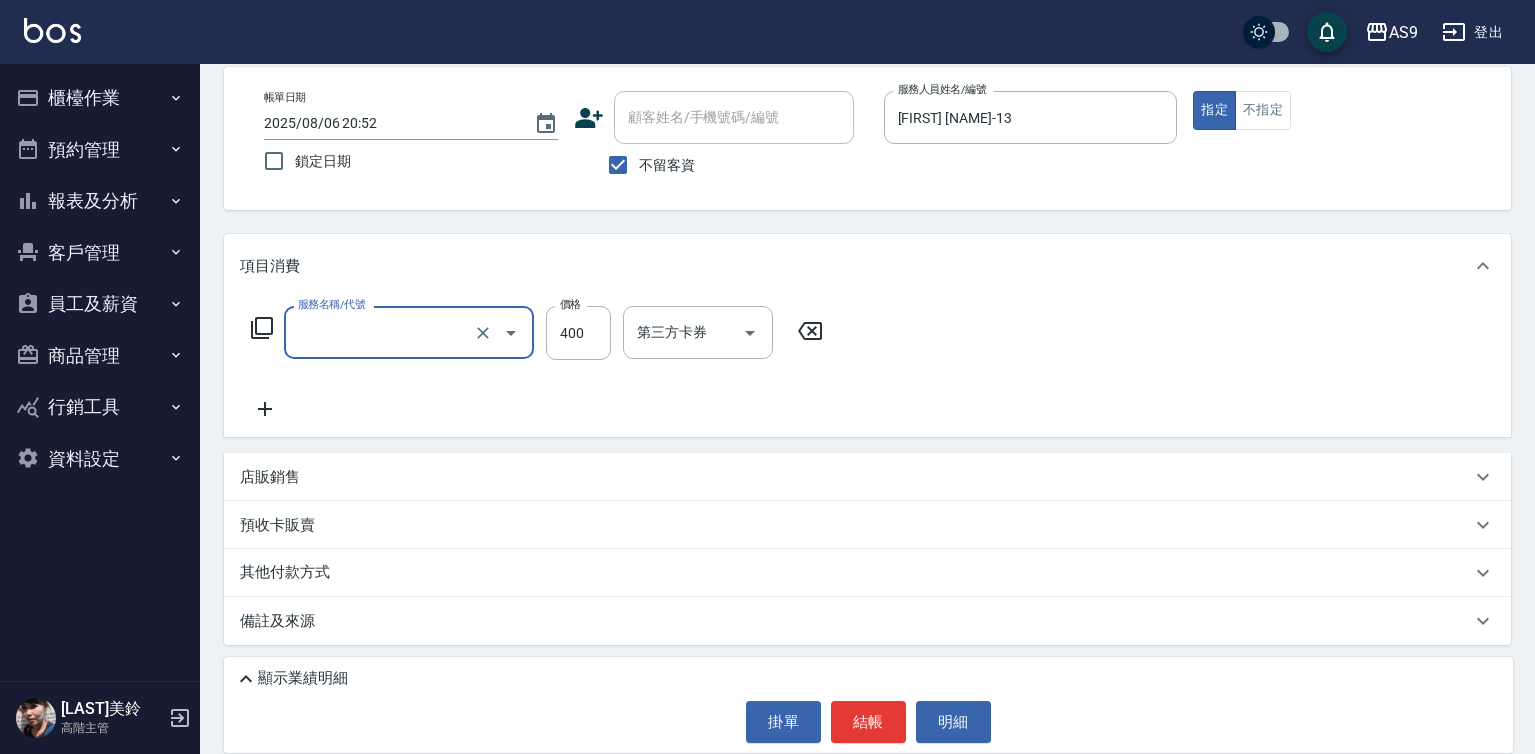 type on "SPA洗髮400(SPA洗髮400)" 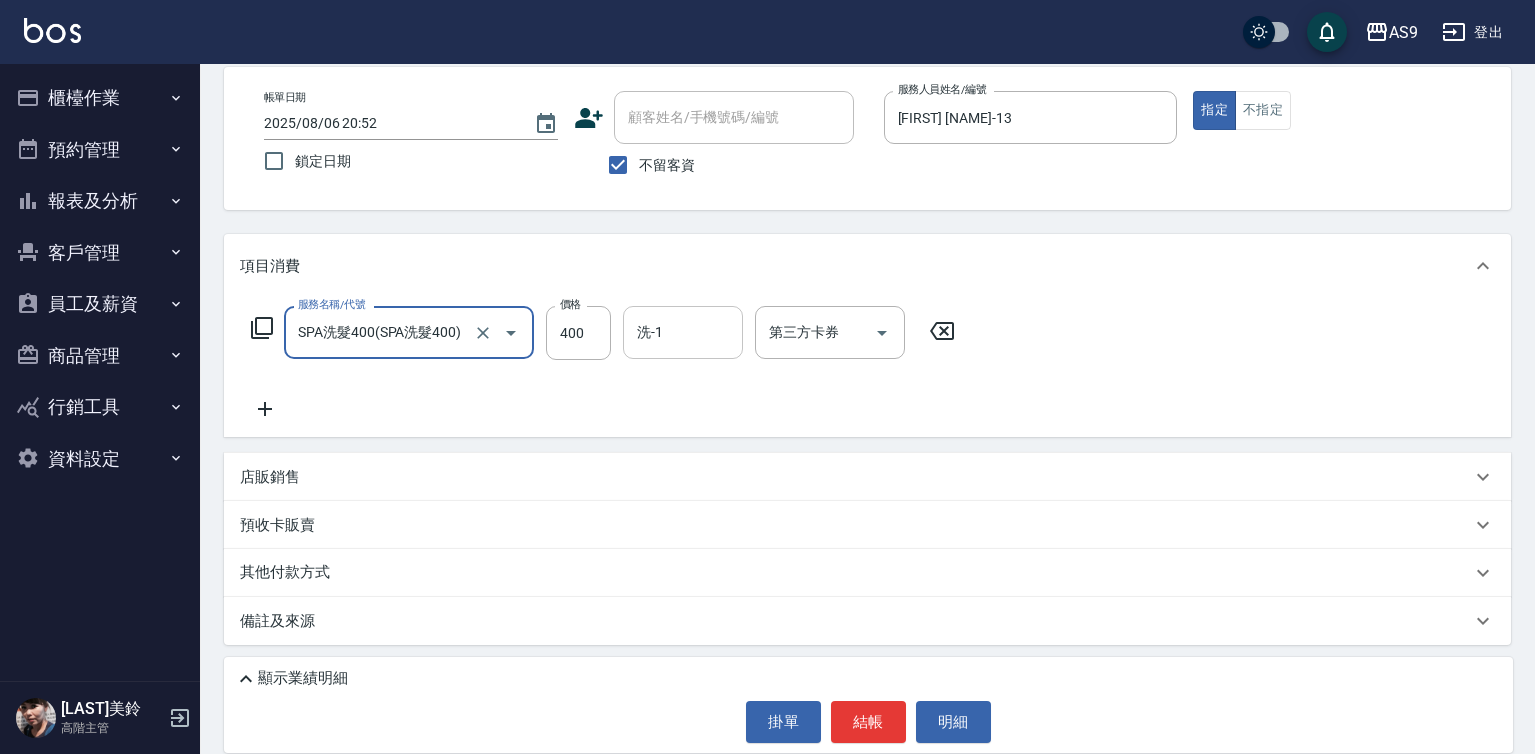 click on "洗-1 洗-1" at bounding box center [683, 332] 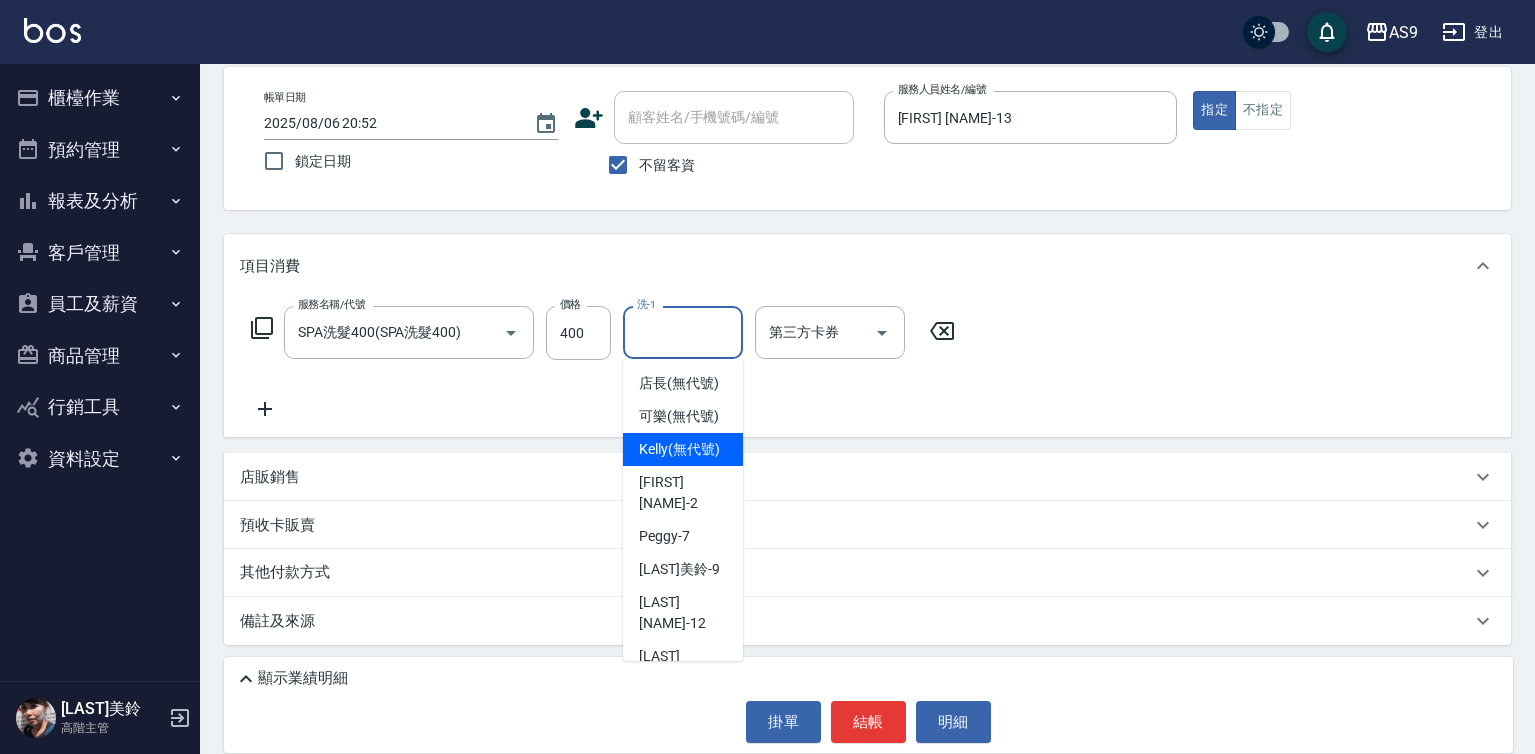 scroll, scrollTop: 128, scrollLeft: 0, axis: vertical 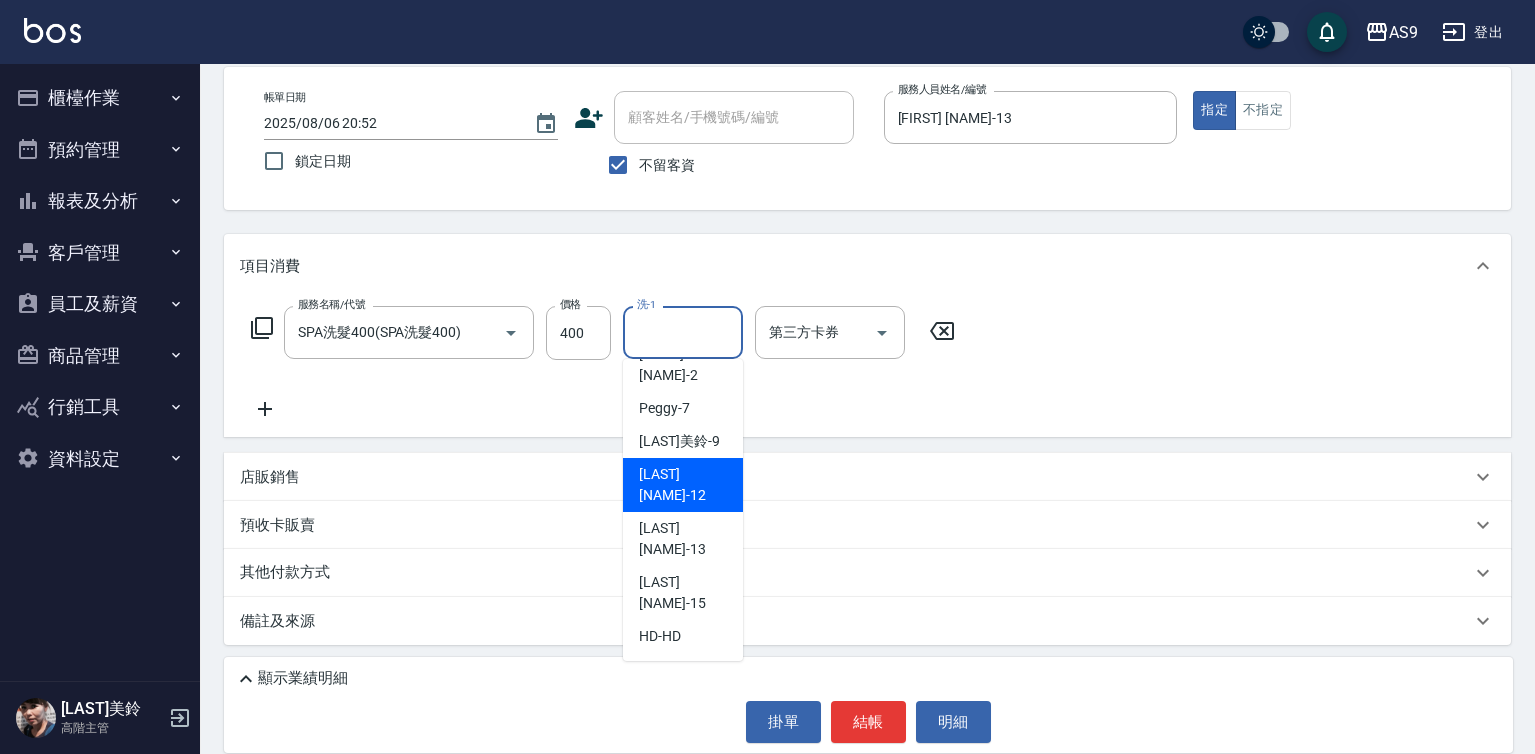 drag, startPoint x: 686, startPoint y: 550, endPoint x: 694, endPoint y: 539, distance: 13.601471 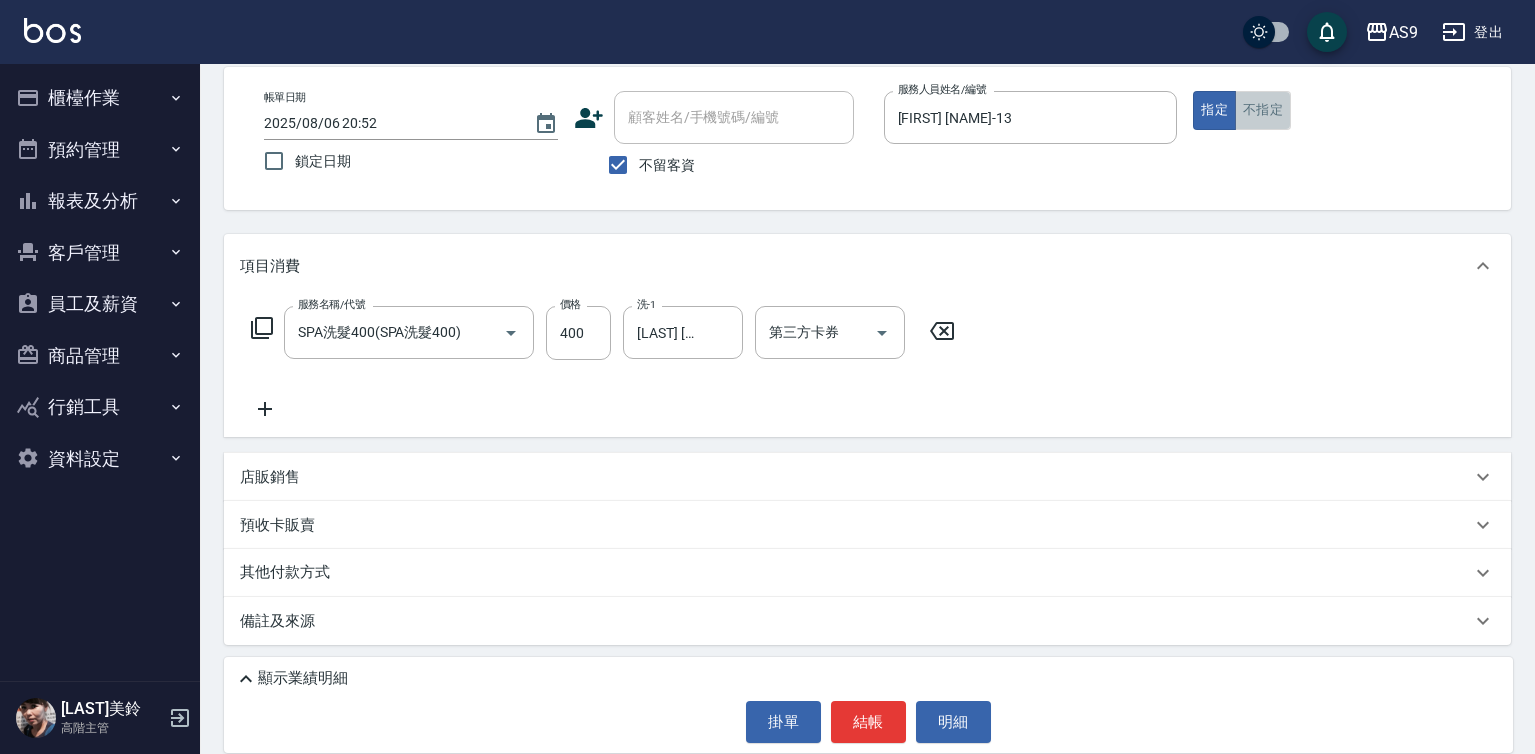 click on "不指定" at bounding box center [1263, 110] 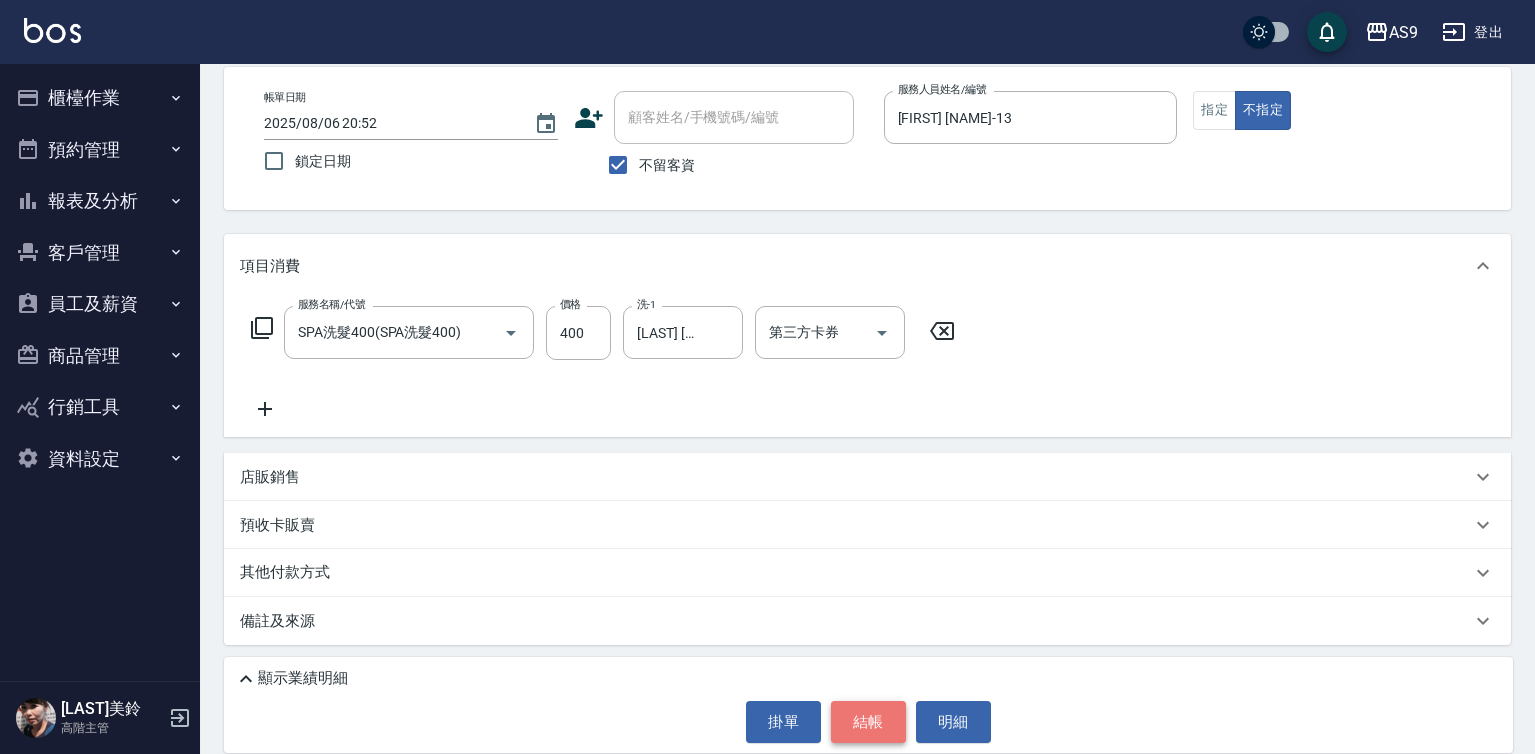click on "結帳" at bounding box center (868, 722) 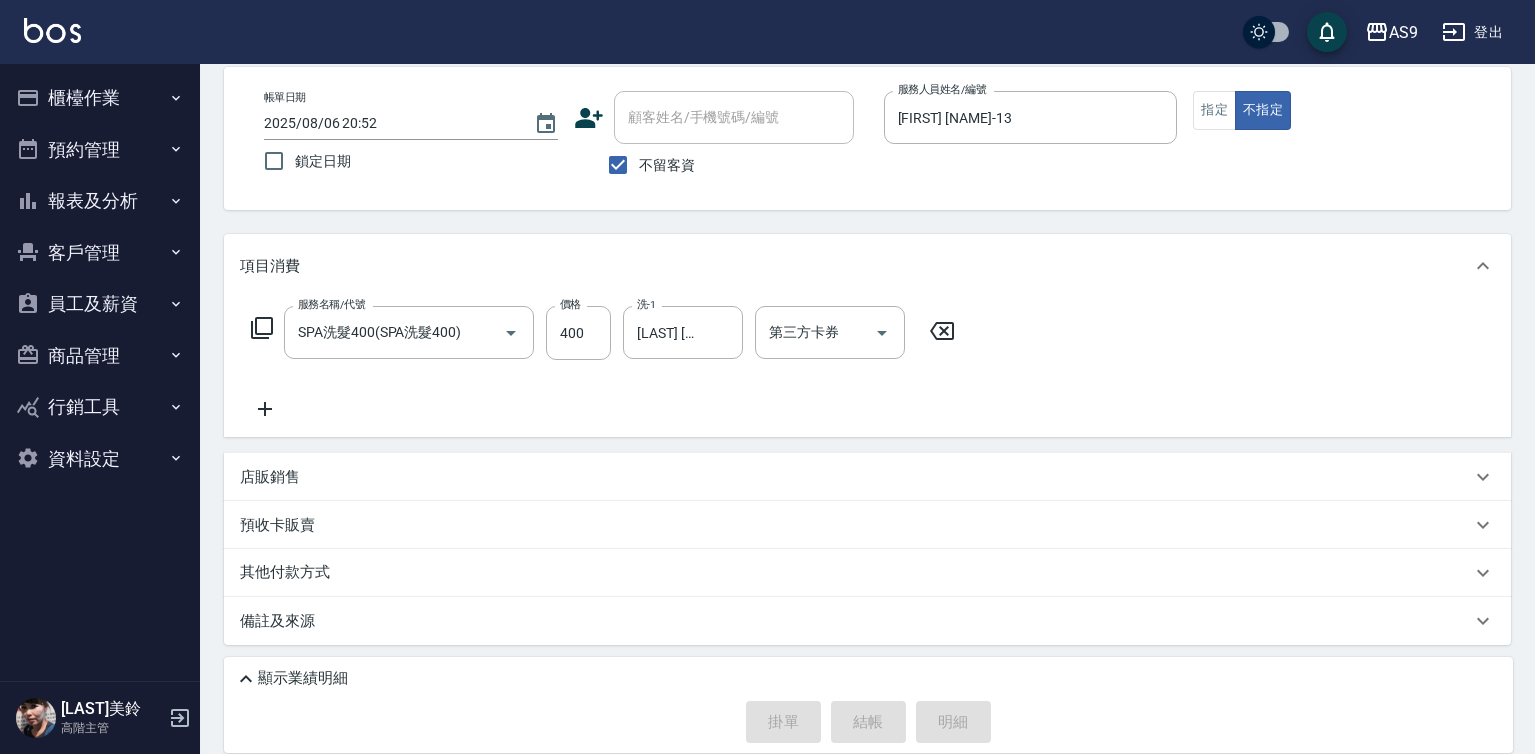 type on "2025/08/06 20:53" 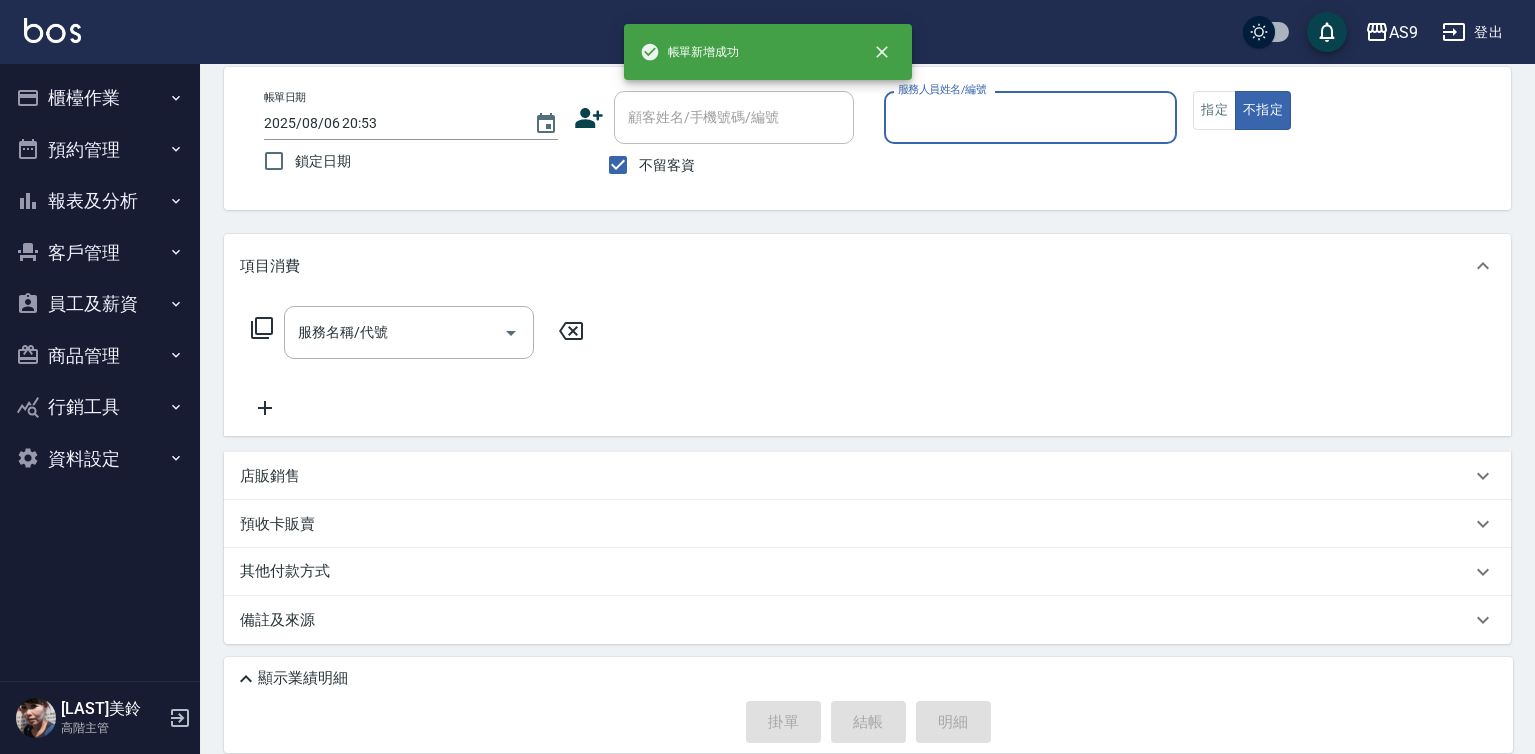 click on "報表及分析" at bounding box center [100, 201] 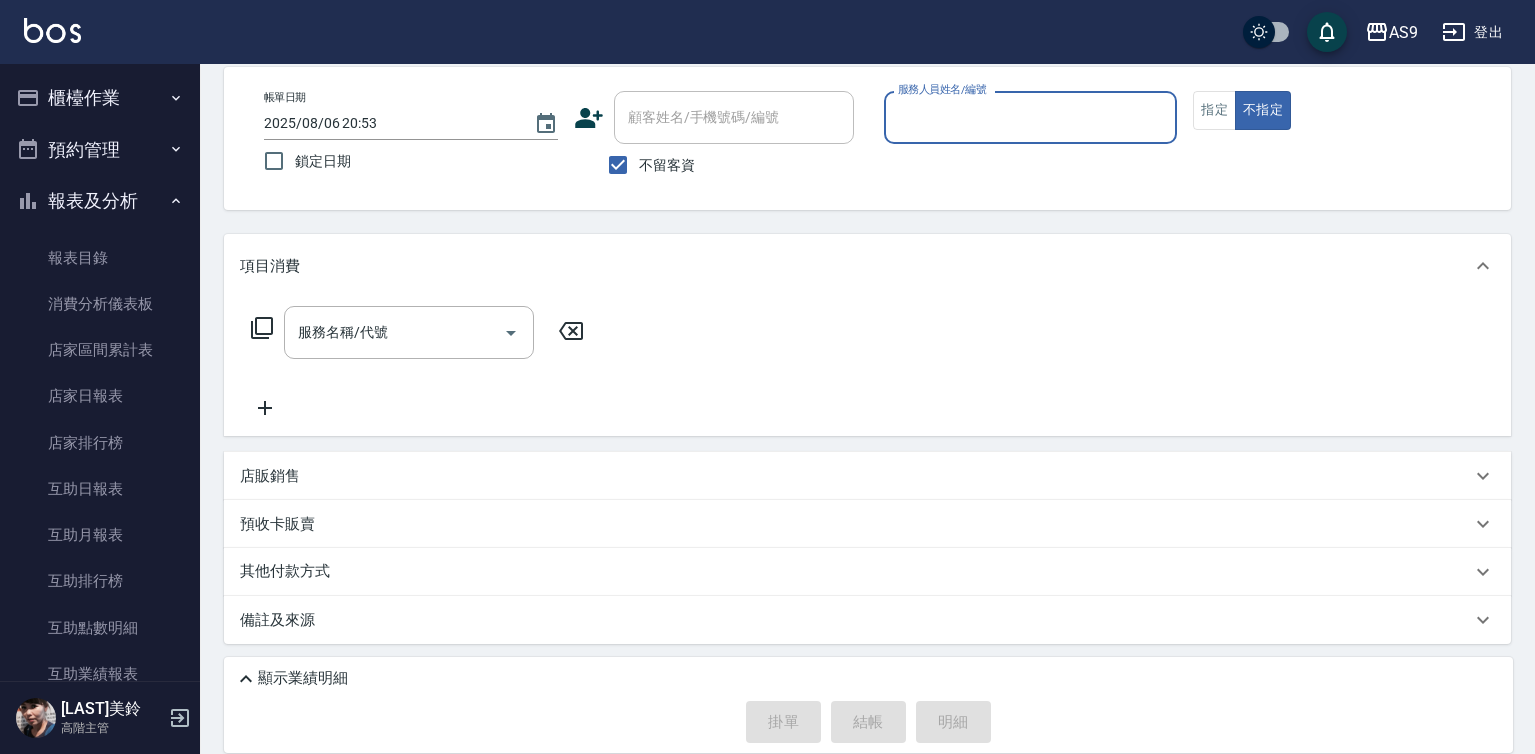 scroll, scrollTop: 600, scrollLeft: 0, axis: vertical 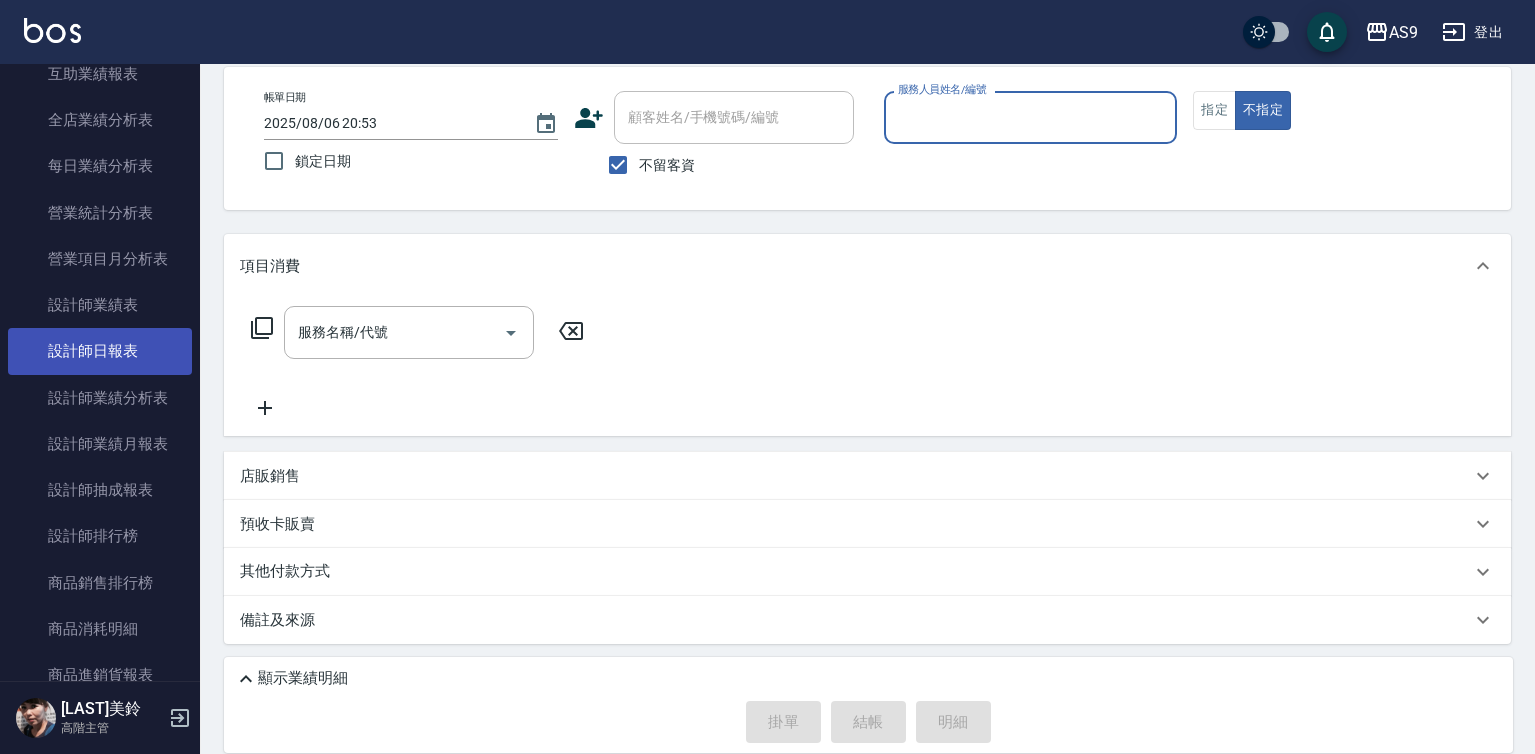 click on "設計師日報表" at bounding box center (100, 351) 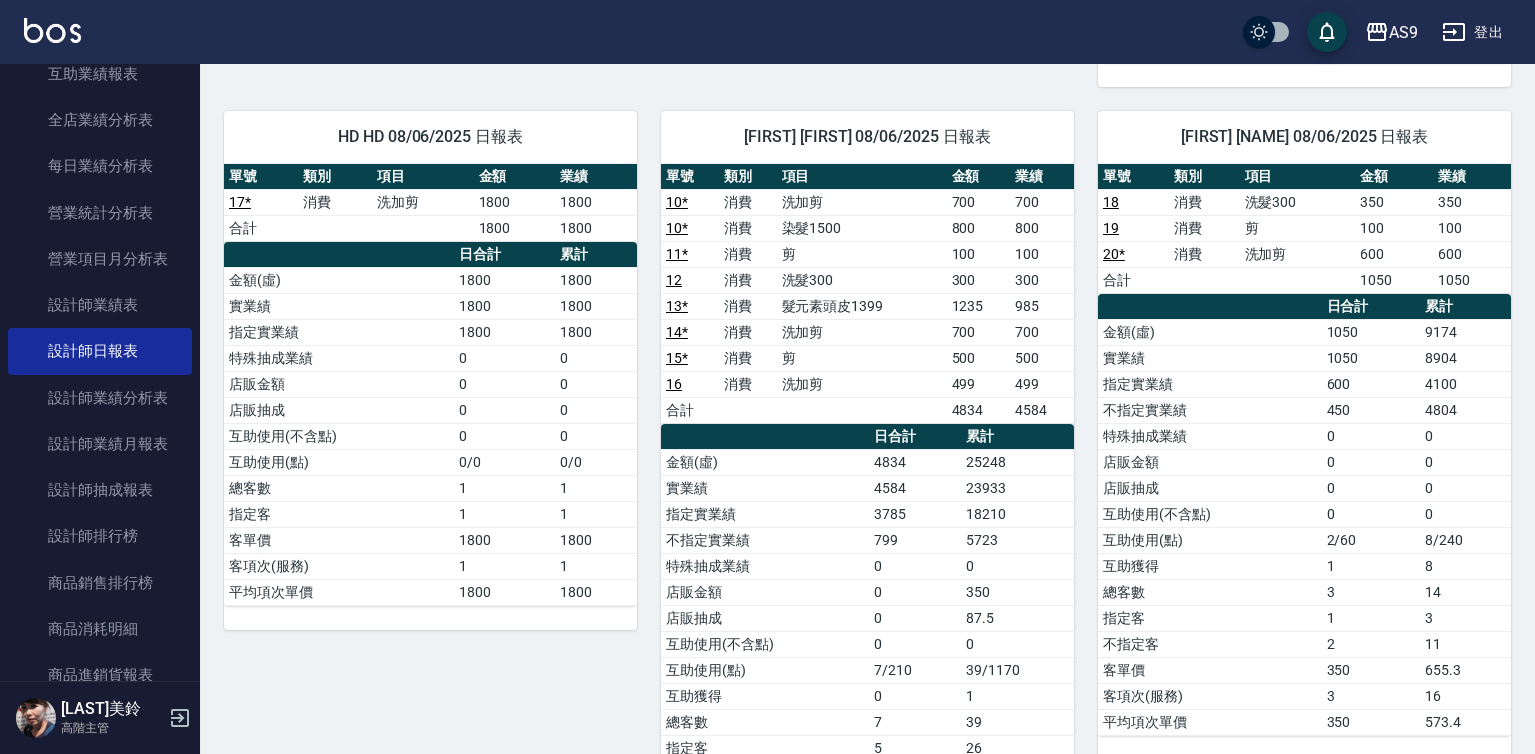 scroll, scrollTop: 969, scrollLeft: 0, axis: vertical 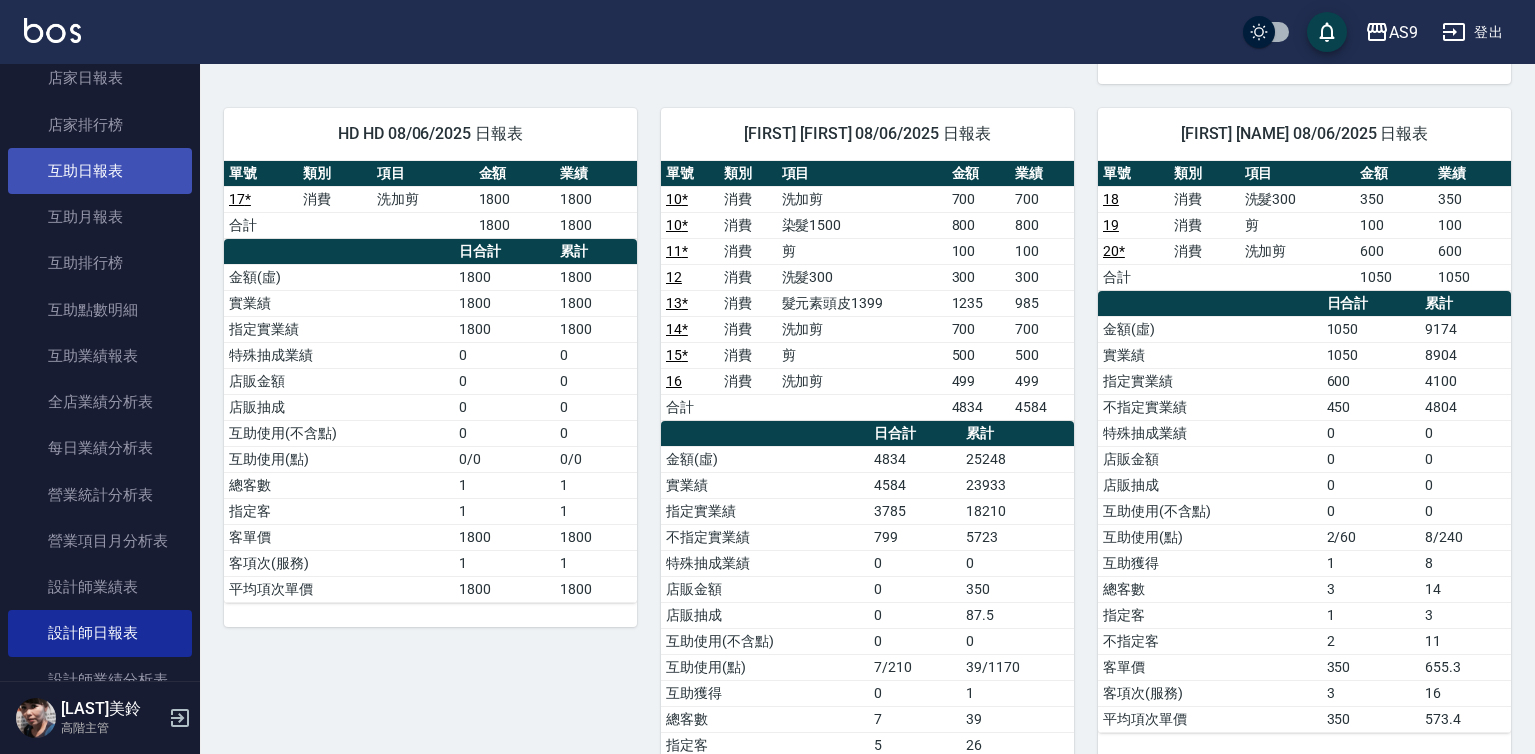 click on "互助日報表" at bounding box center [100, 171] 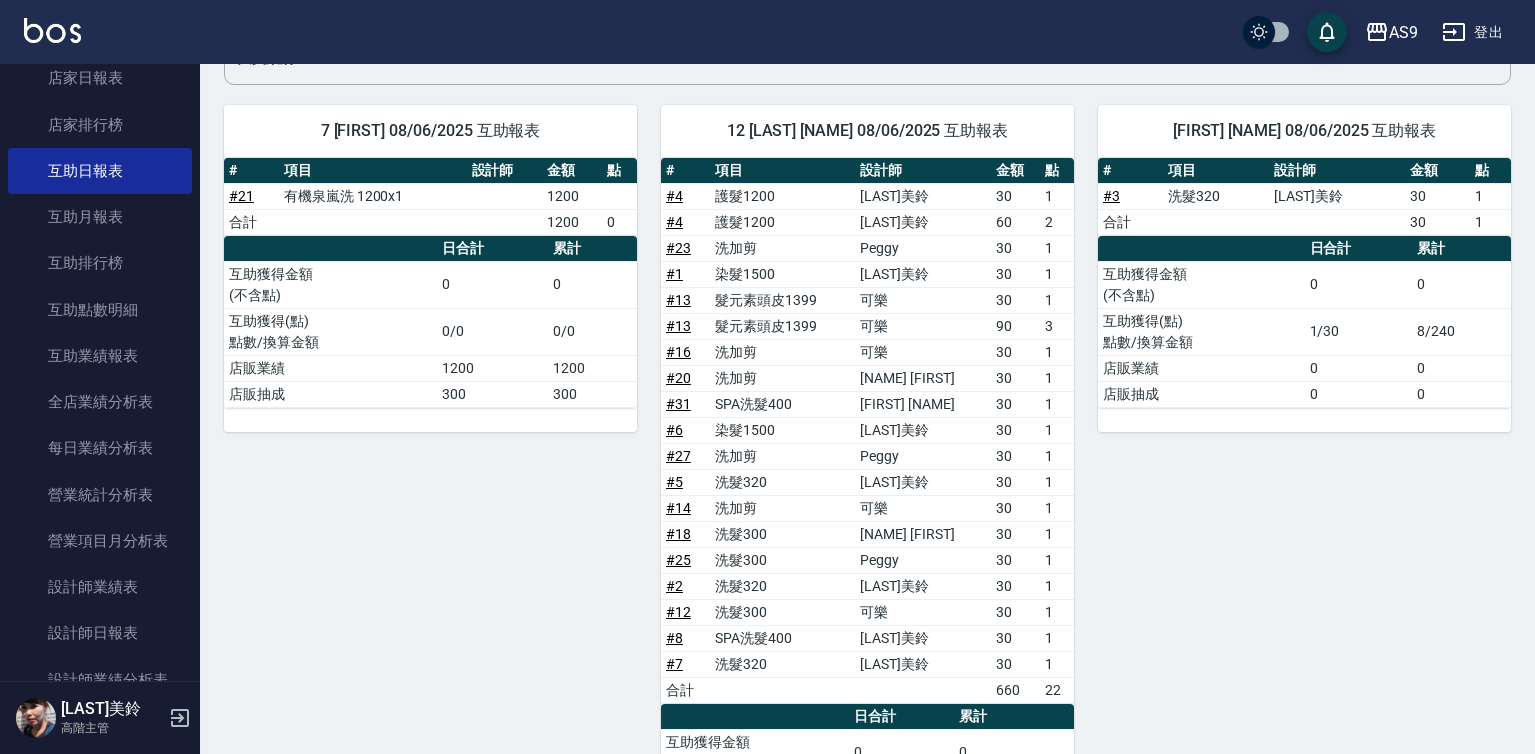 scroll, scrollTop: 0, scrollLeft: 0, axis: both 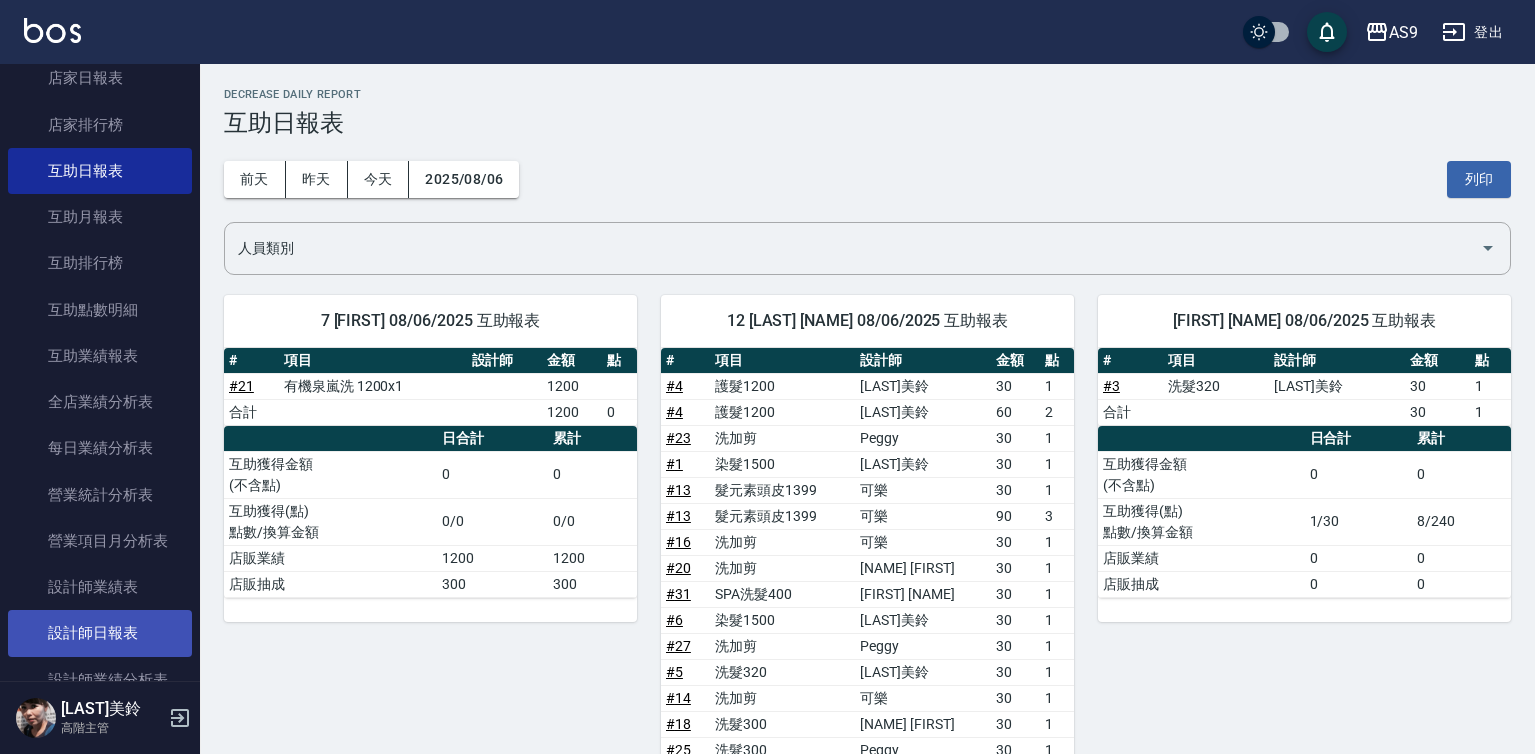click on "設計師日報表" at bounding box center [100, 633] 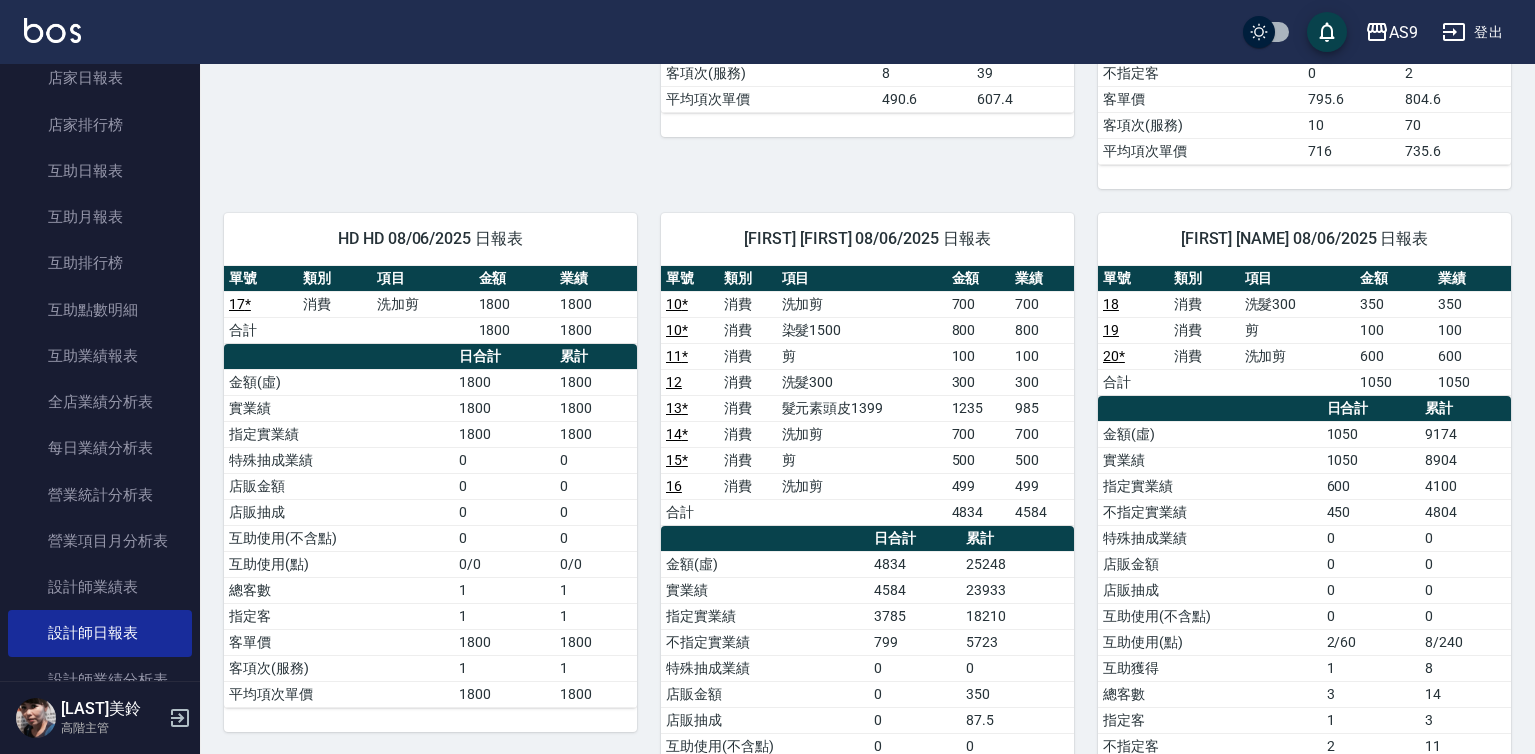 scroll, scrollTop: 900, scrollLeft: 0, axis: vertical 